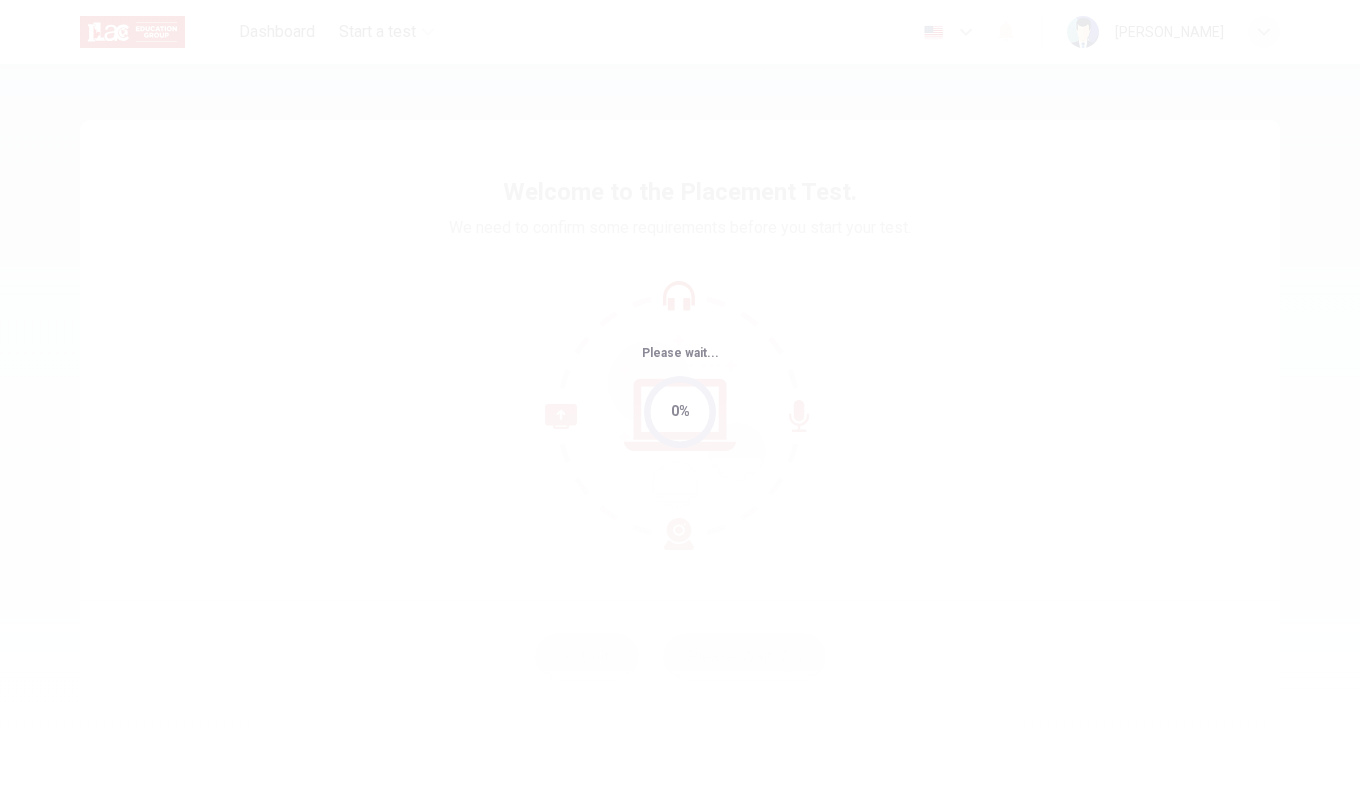 scroll, scrollTop: 0, scrollLeft: 0, axis: both 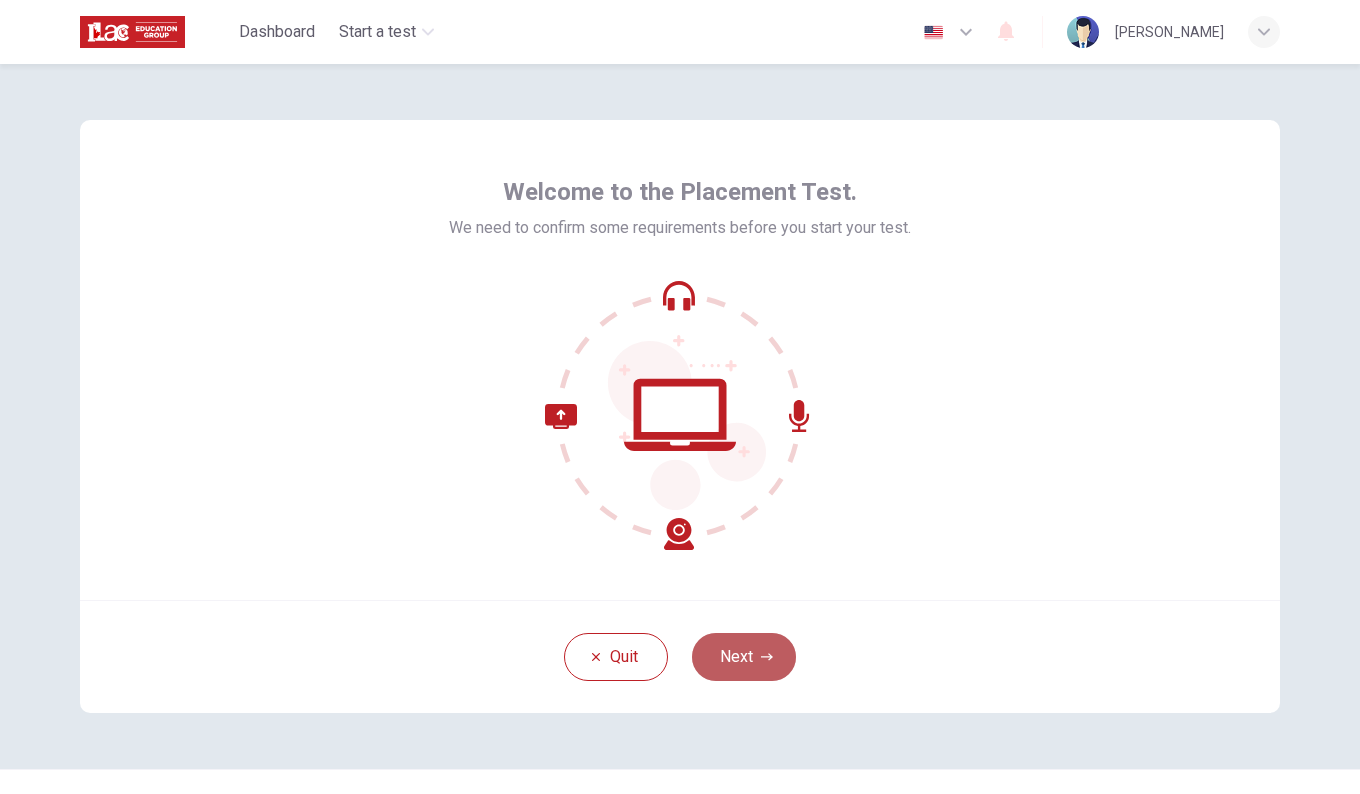 click on "Next" at bounding box center [744, 657] 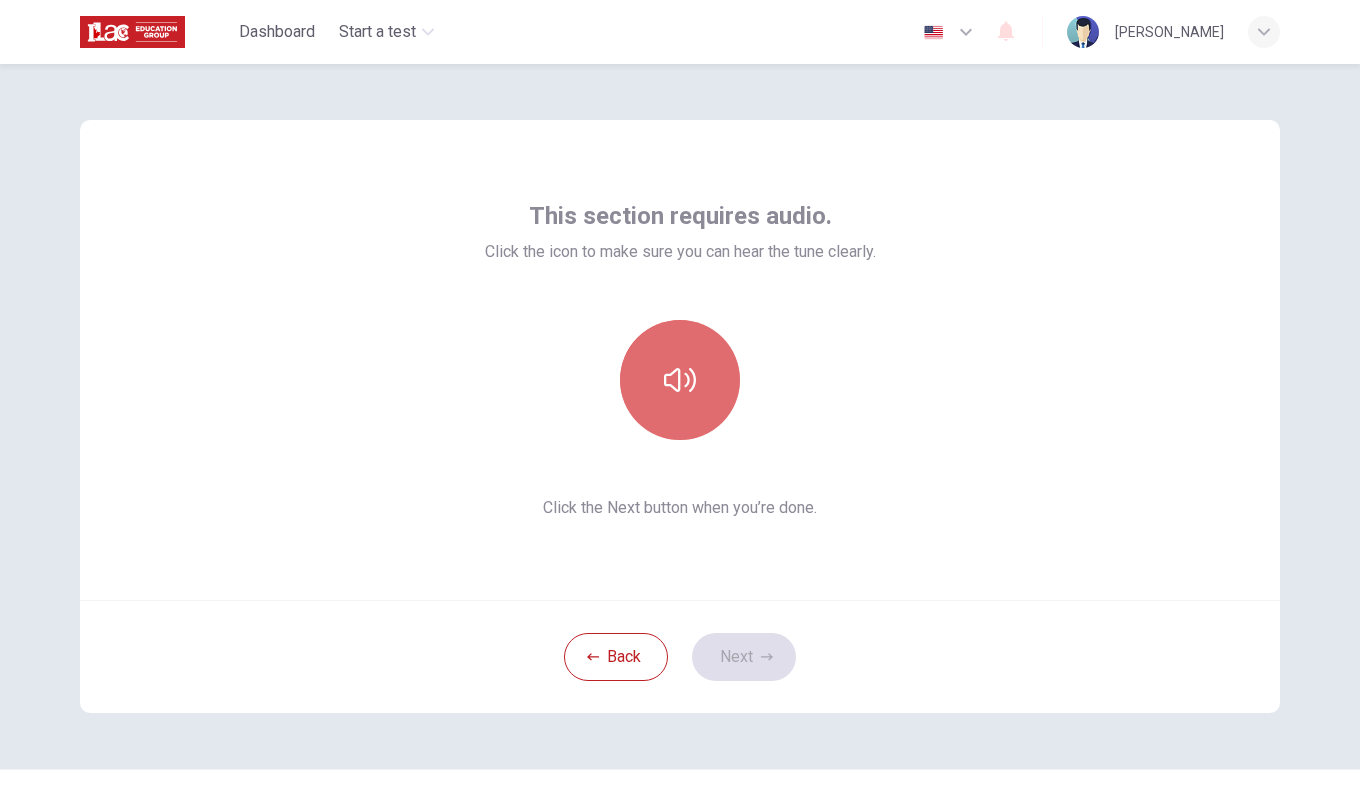 click at bounding box center [680, 380] 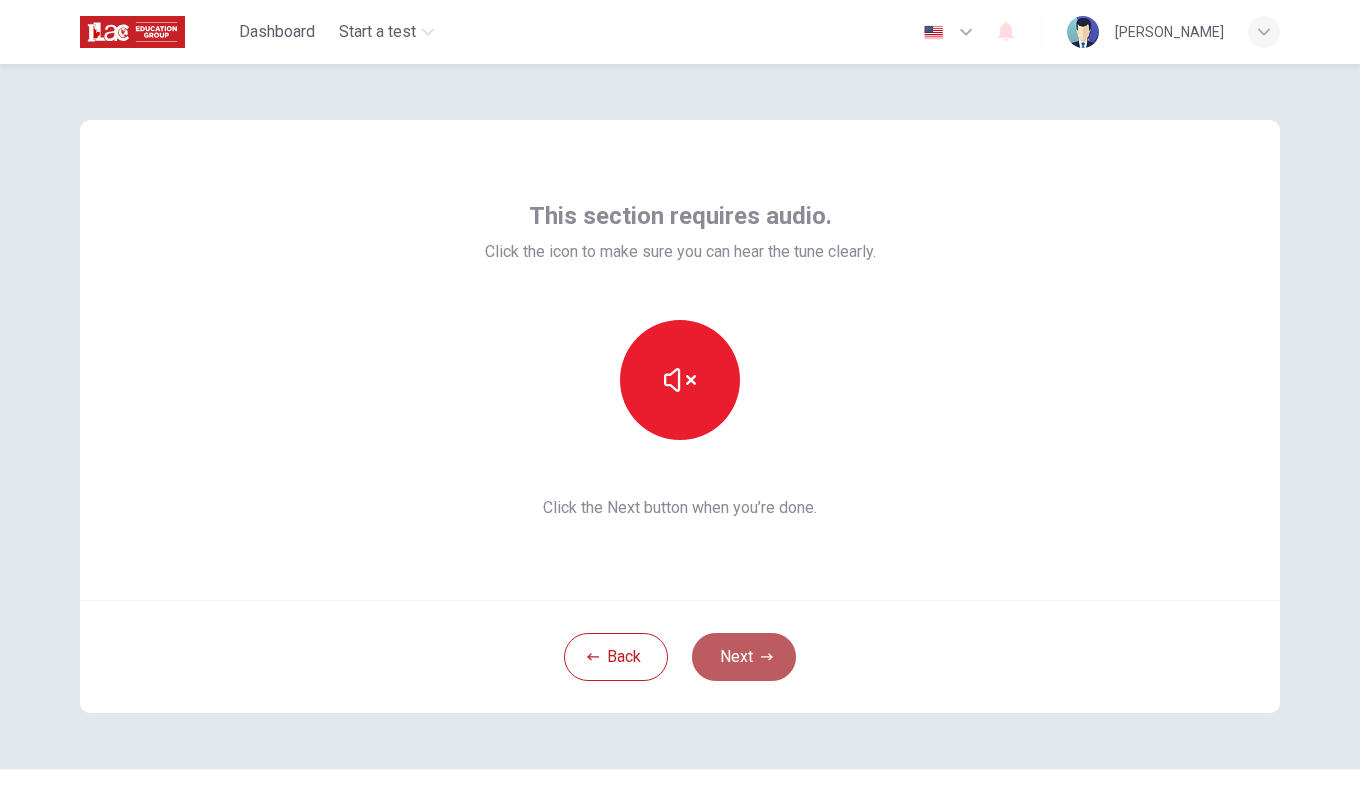 click on "Next" at bounding box center (744, 657) 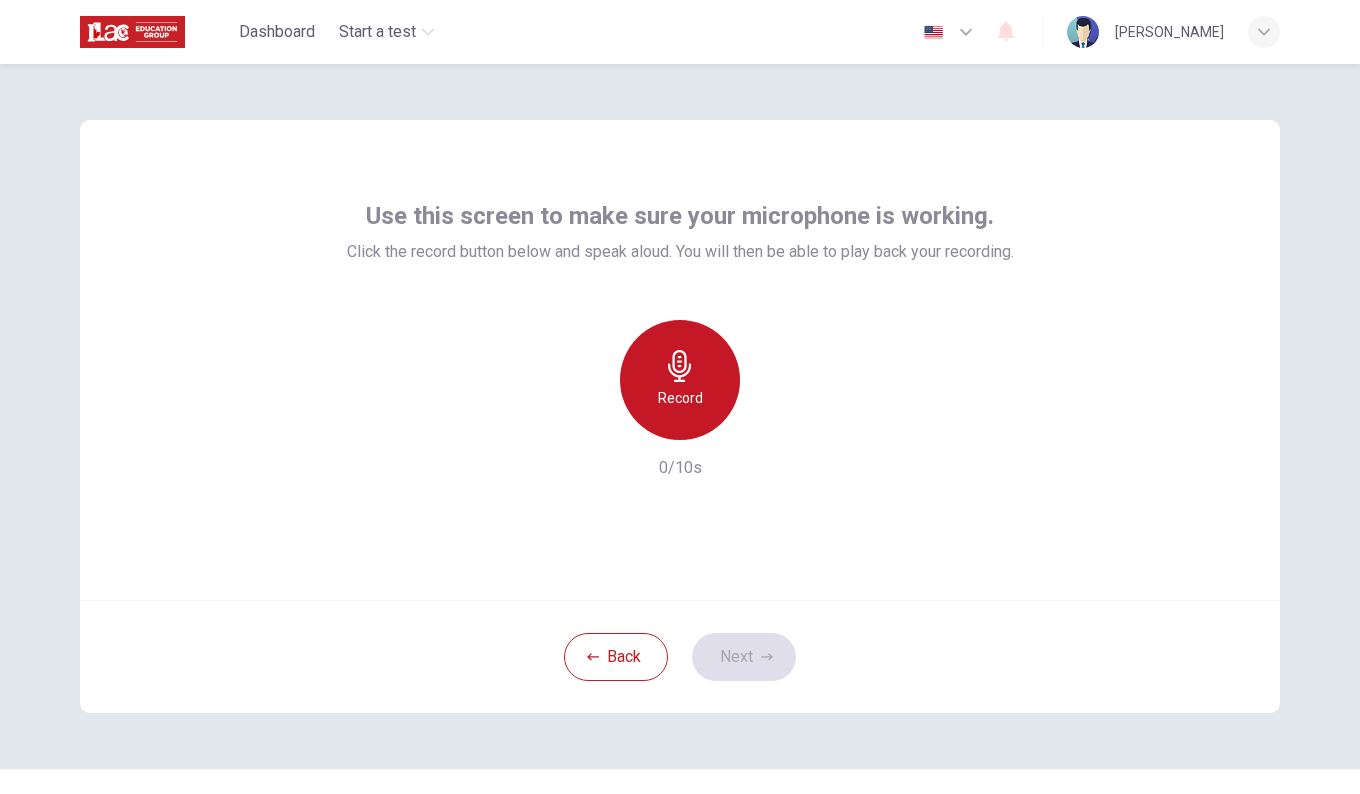 click on "Record" at bounding box center [680, 380] 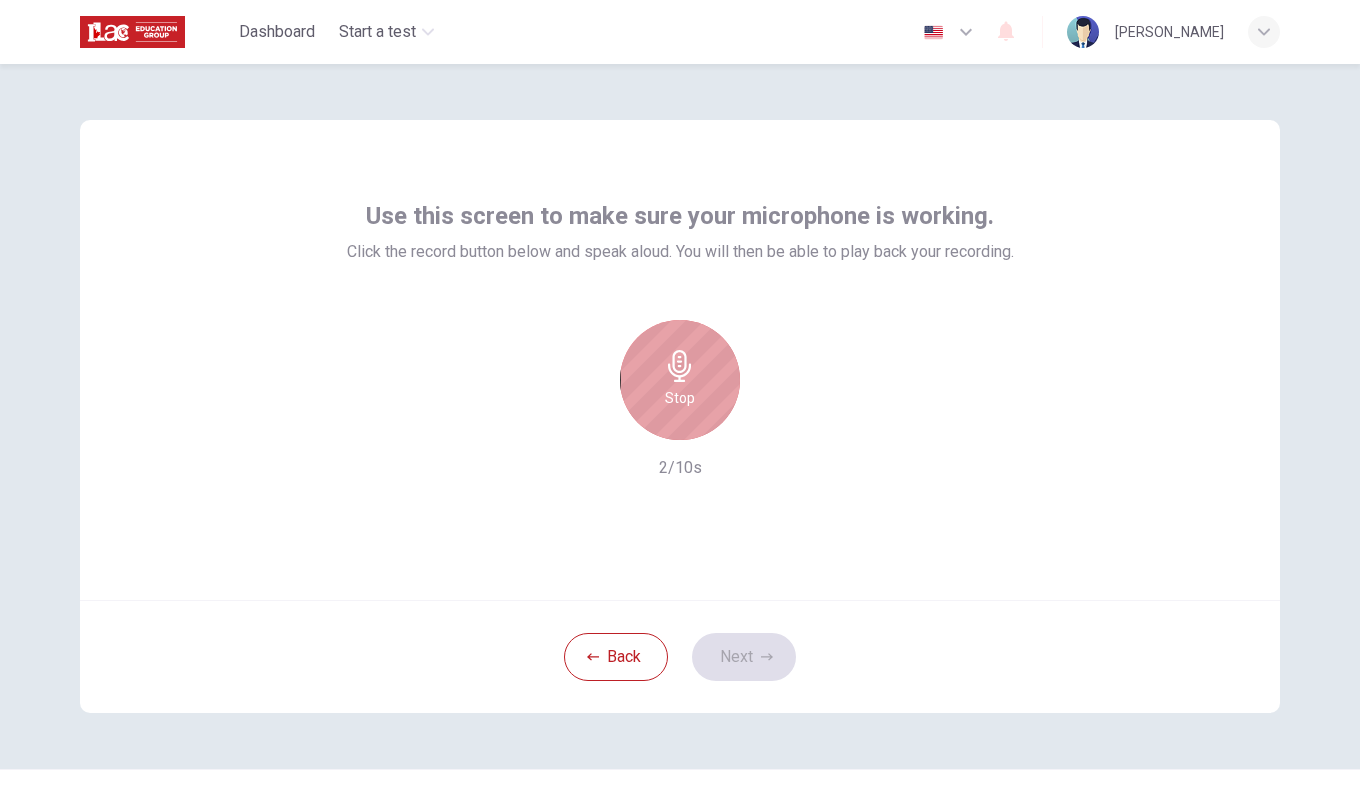 click on "Stop" at bounding box center [680, 380] 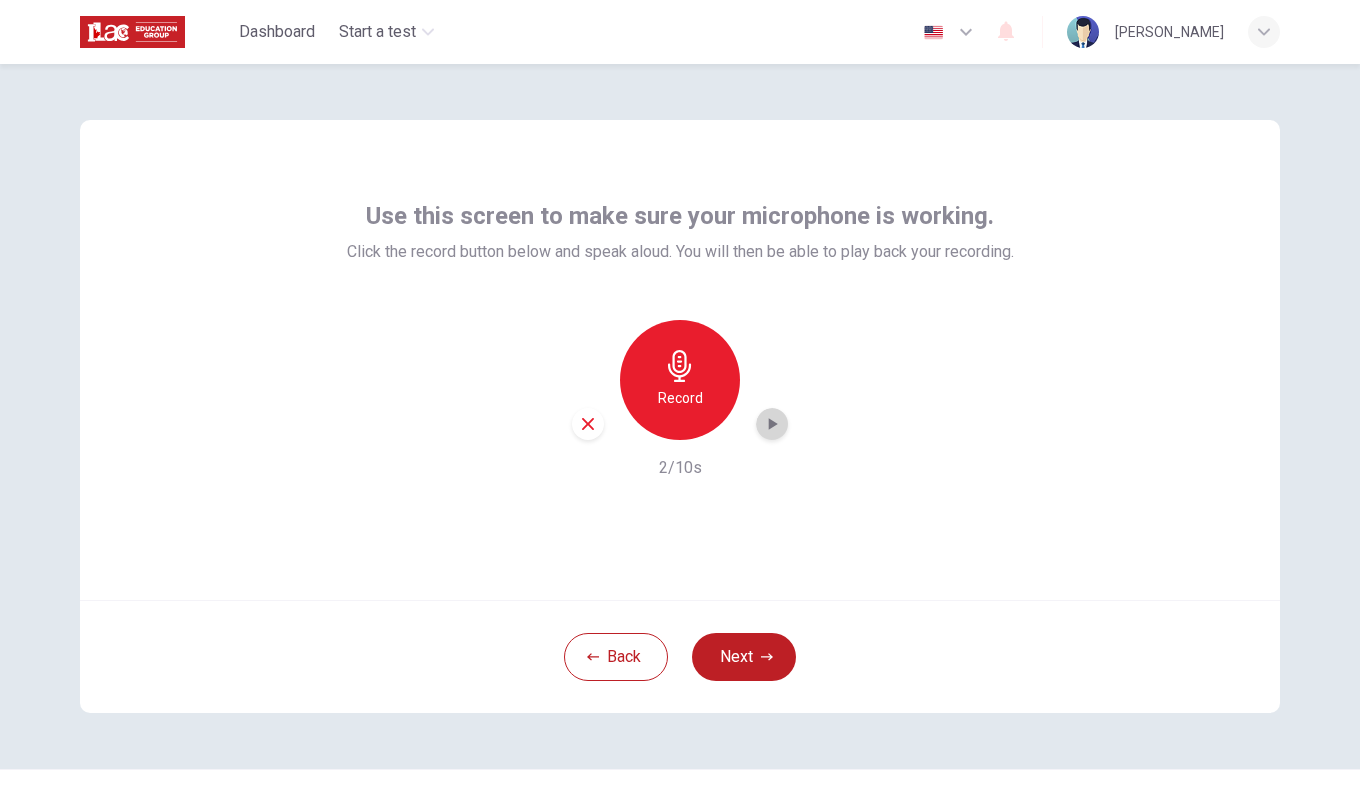 click 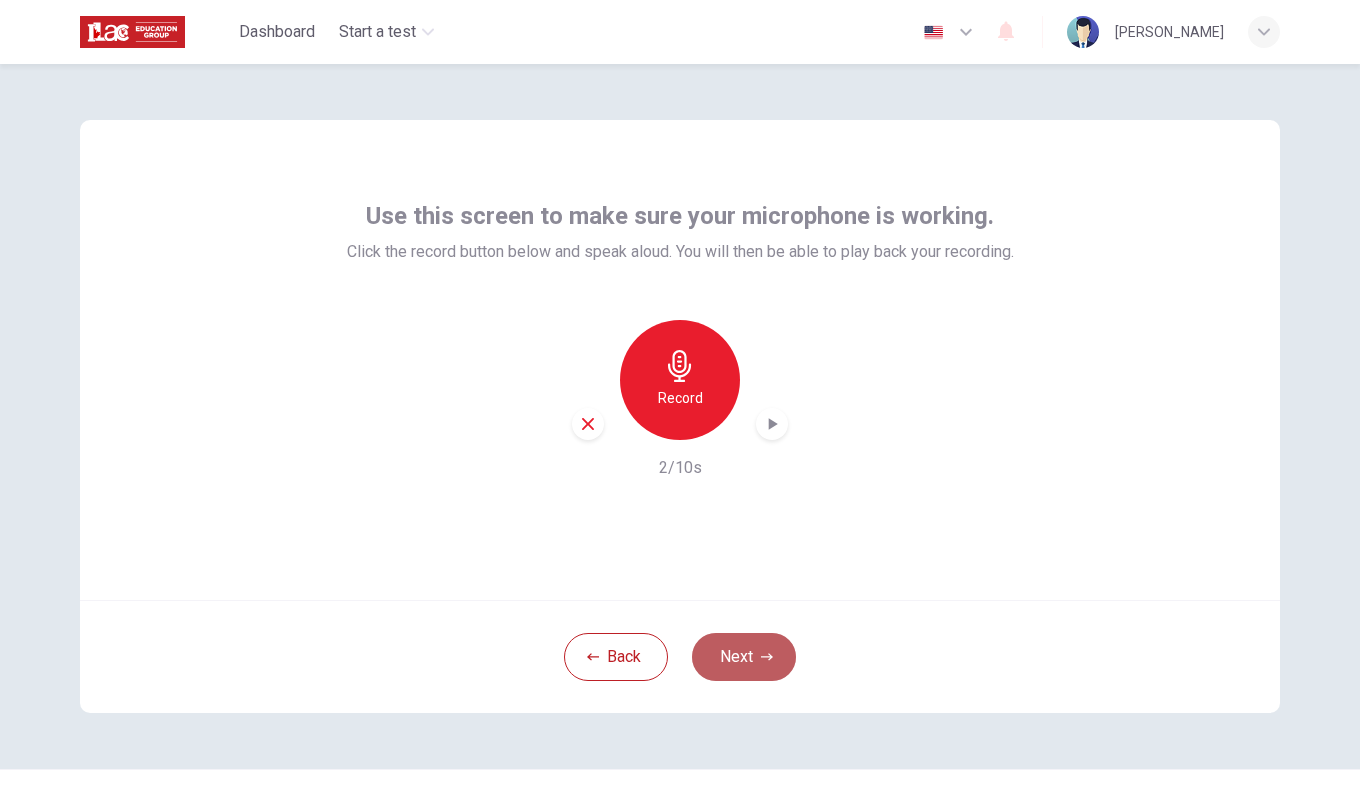 click on "Next" at bounding box center (744, 657) 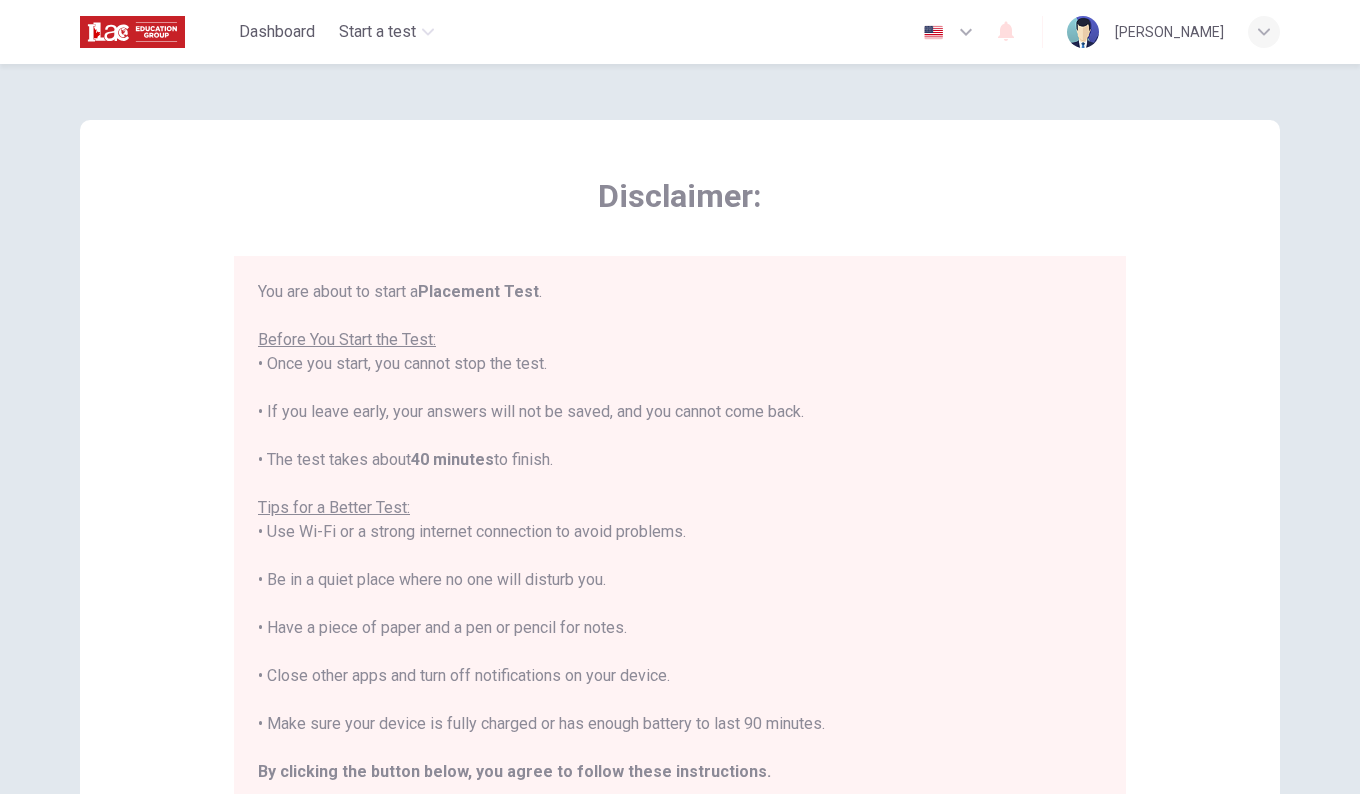 scroll, scrollTop: 23, scrollLeft: 0, axis: vertical 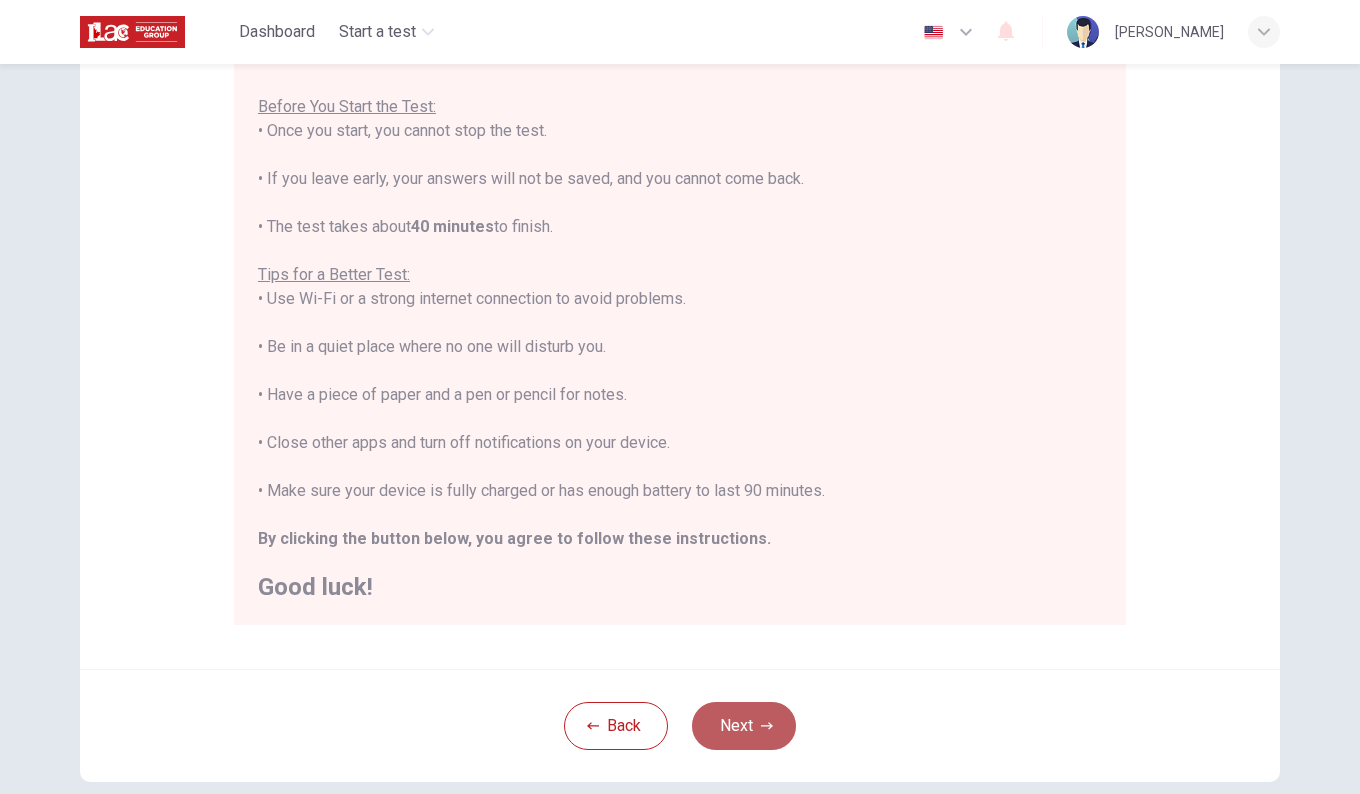 click on "Next" at bounding box center [744, 726] 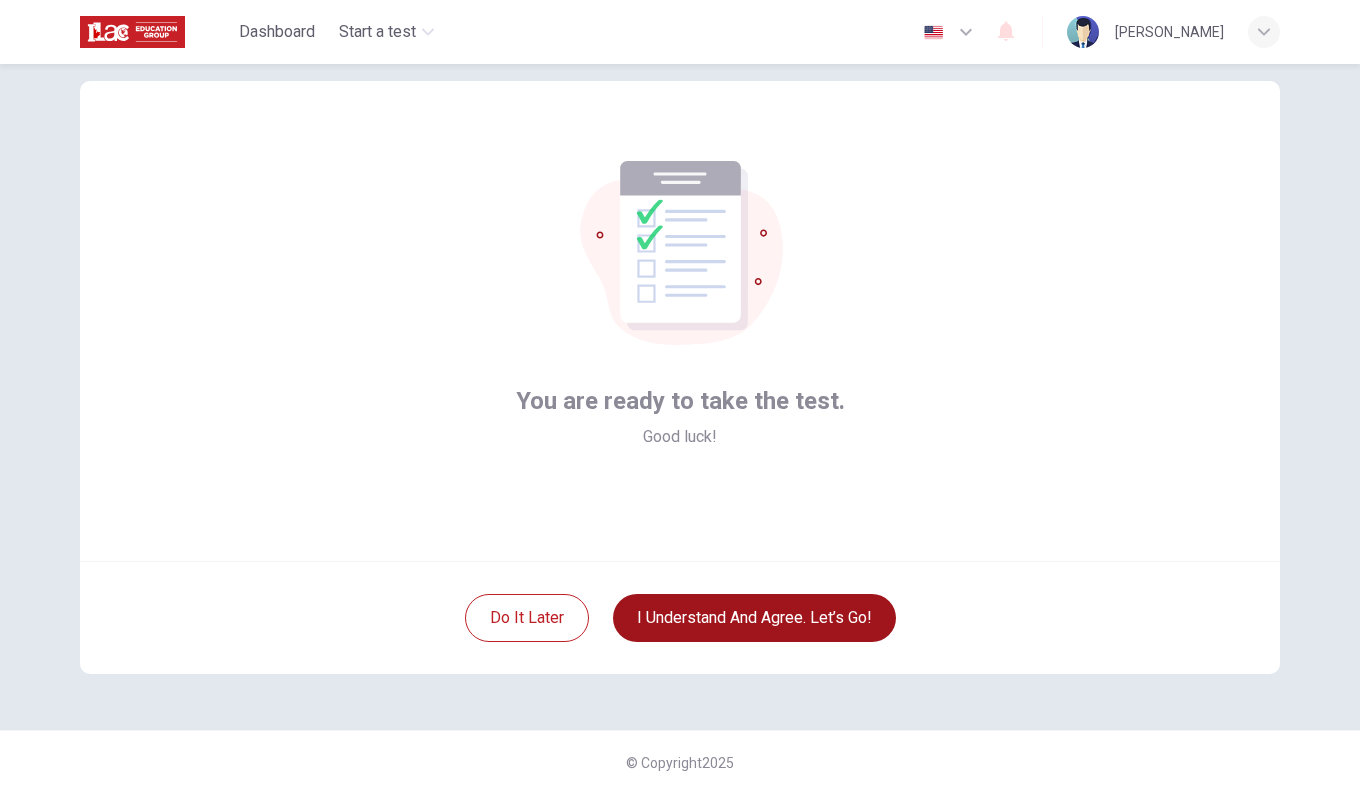 scroll, scrollTop: 39, scrollLeft: 0, axis: vertical 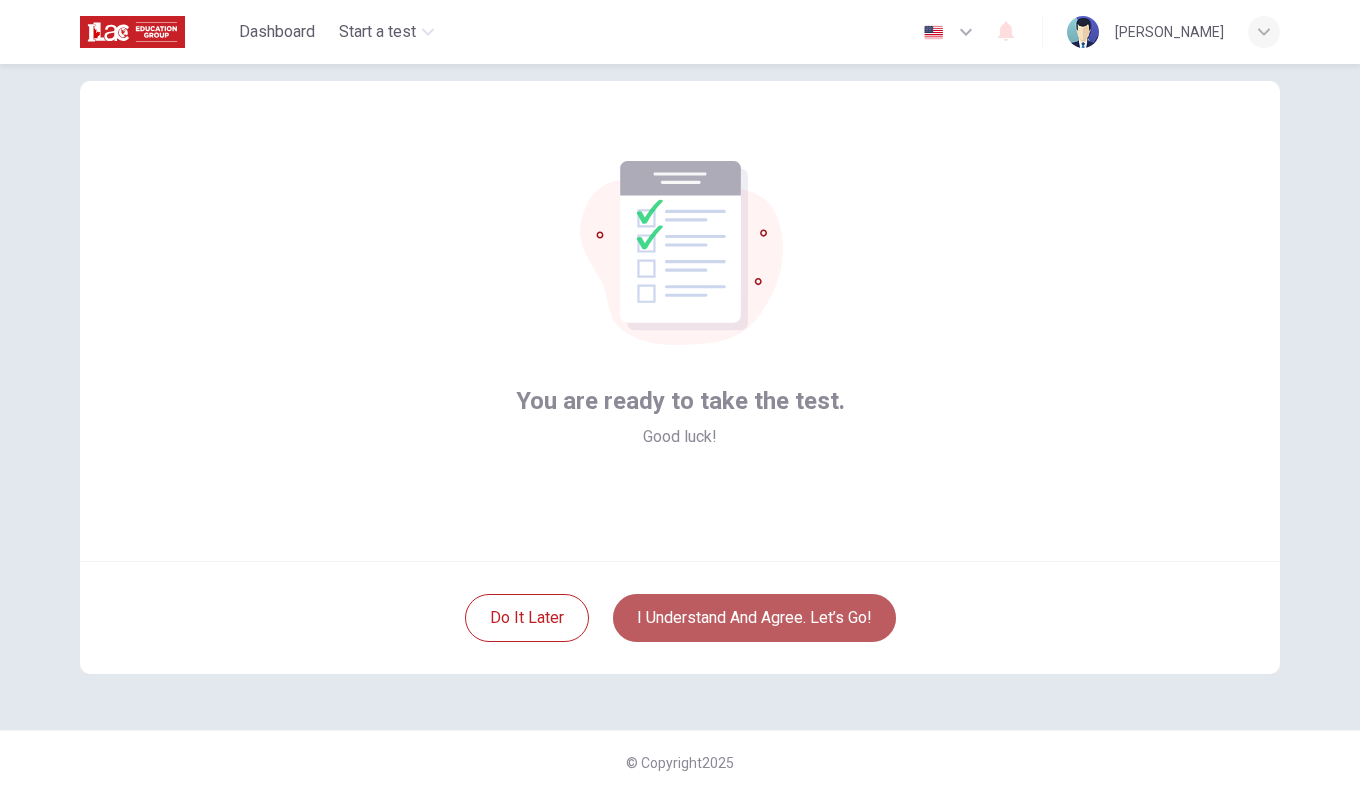 click on "I understand and agree. Let’s go!" at bounding box center (754, 618) 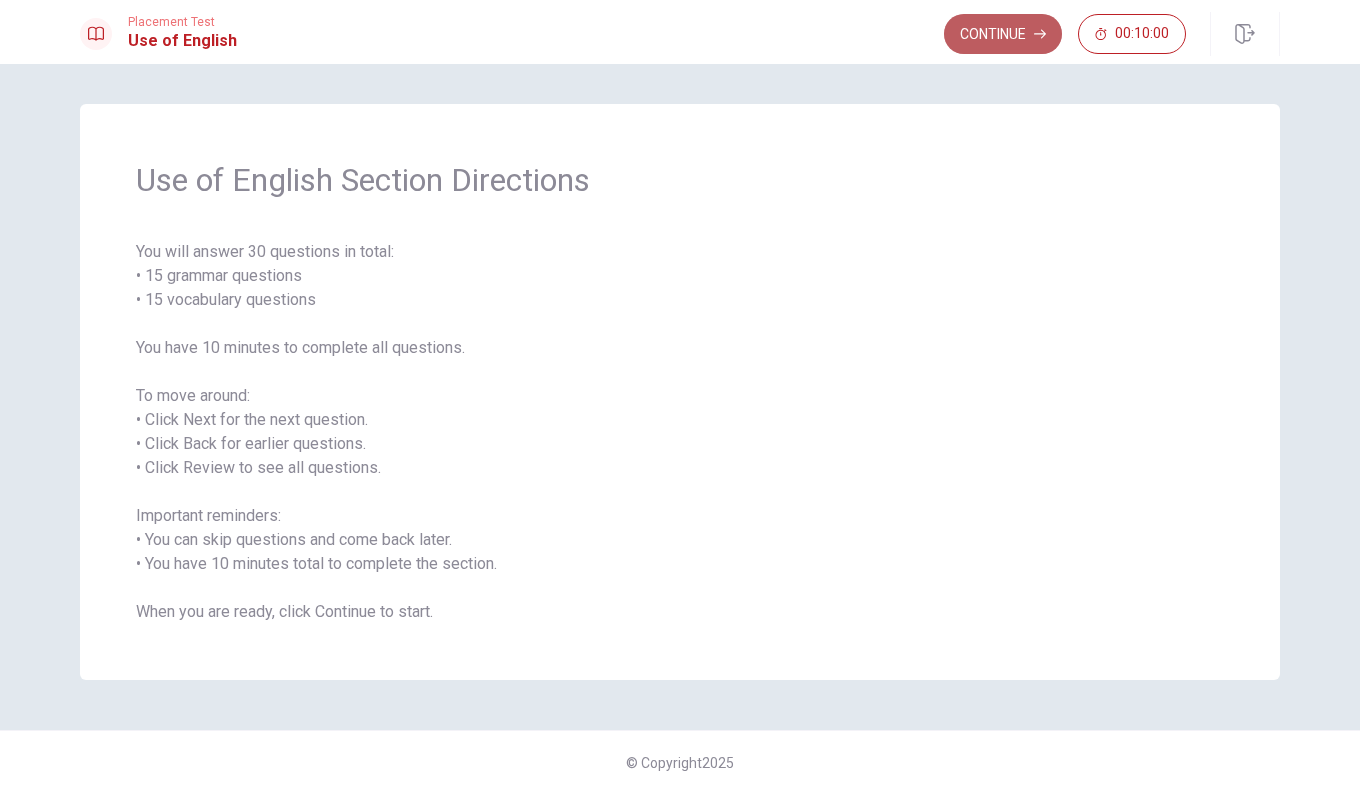 click on "Continue" at bounding box center (1003, 34) 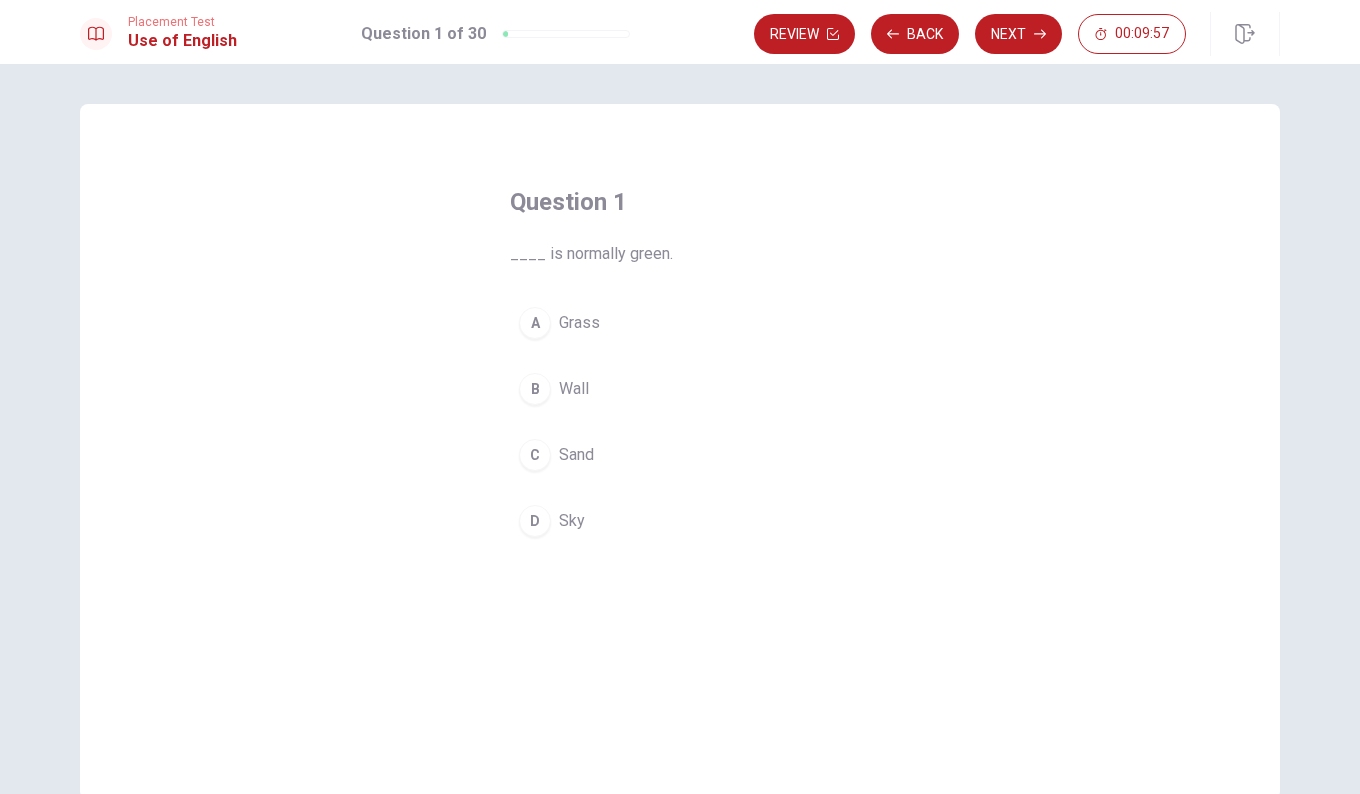 click on "A" at bounding box center (535, 323) 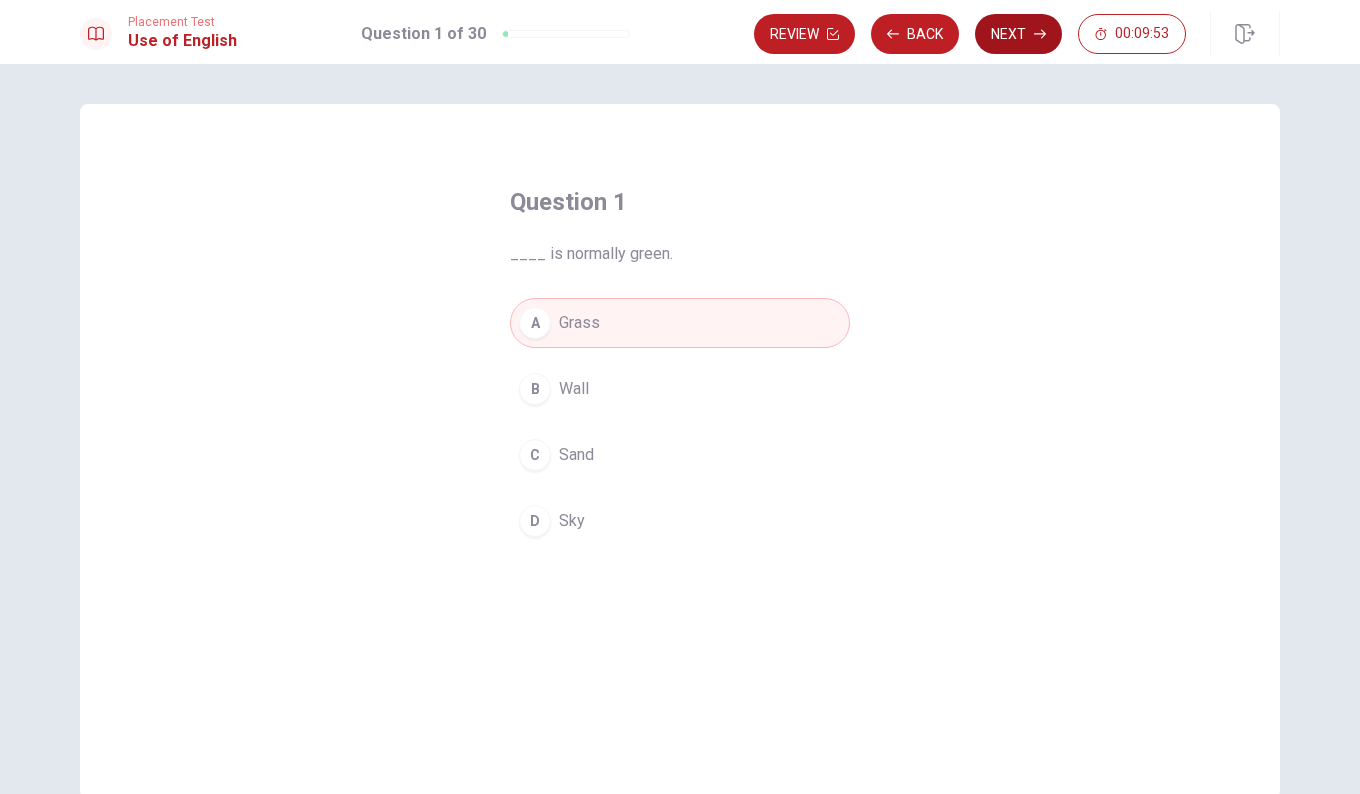 click on "Next" at bounding box center [1018, 34] 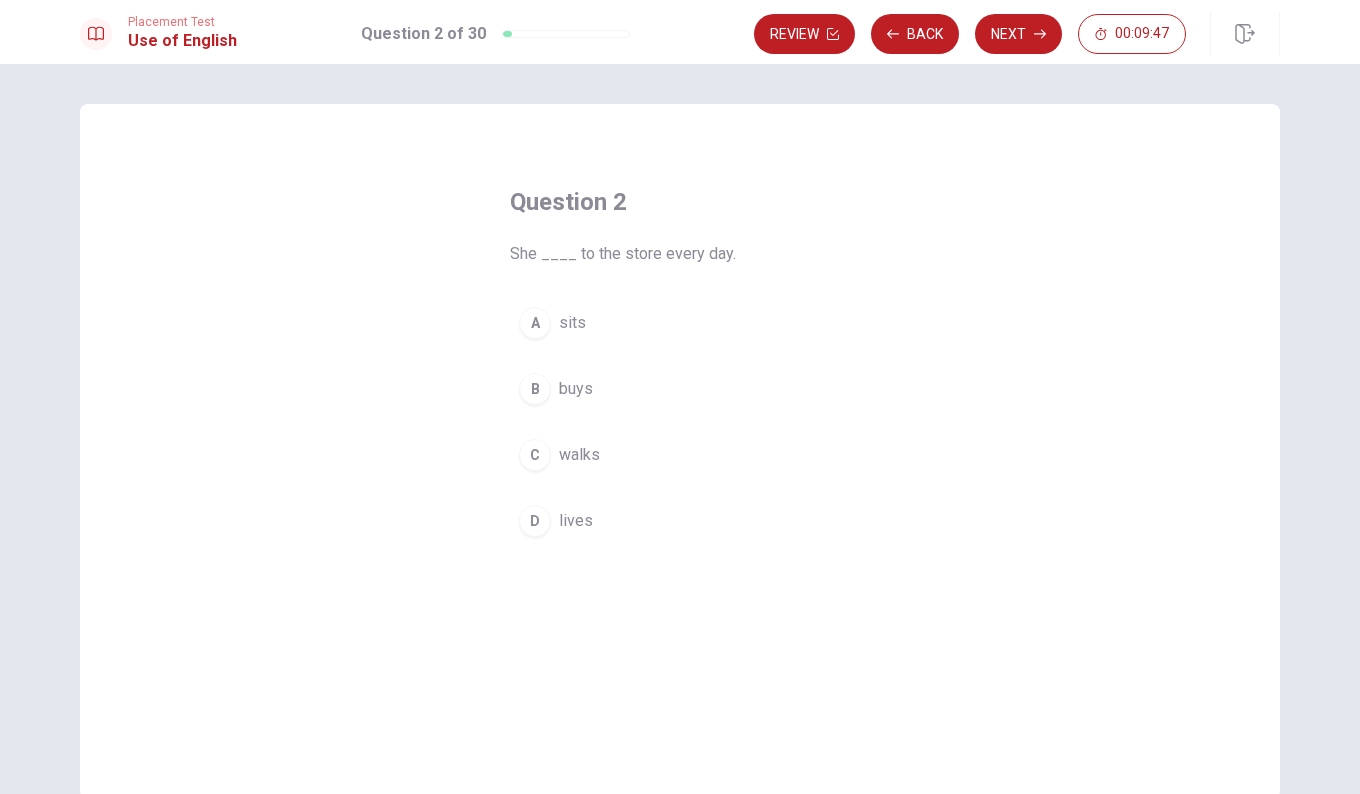 click on "C" at bounding box center (535, 455) 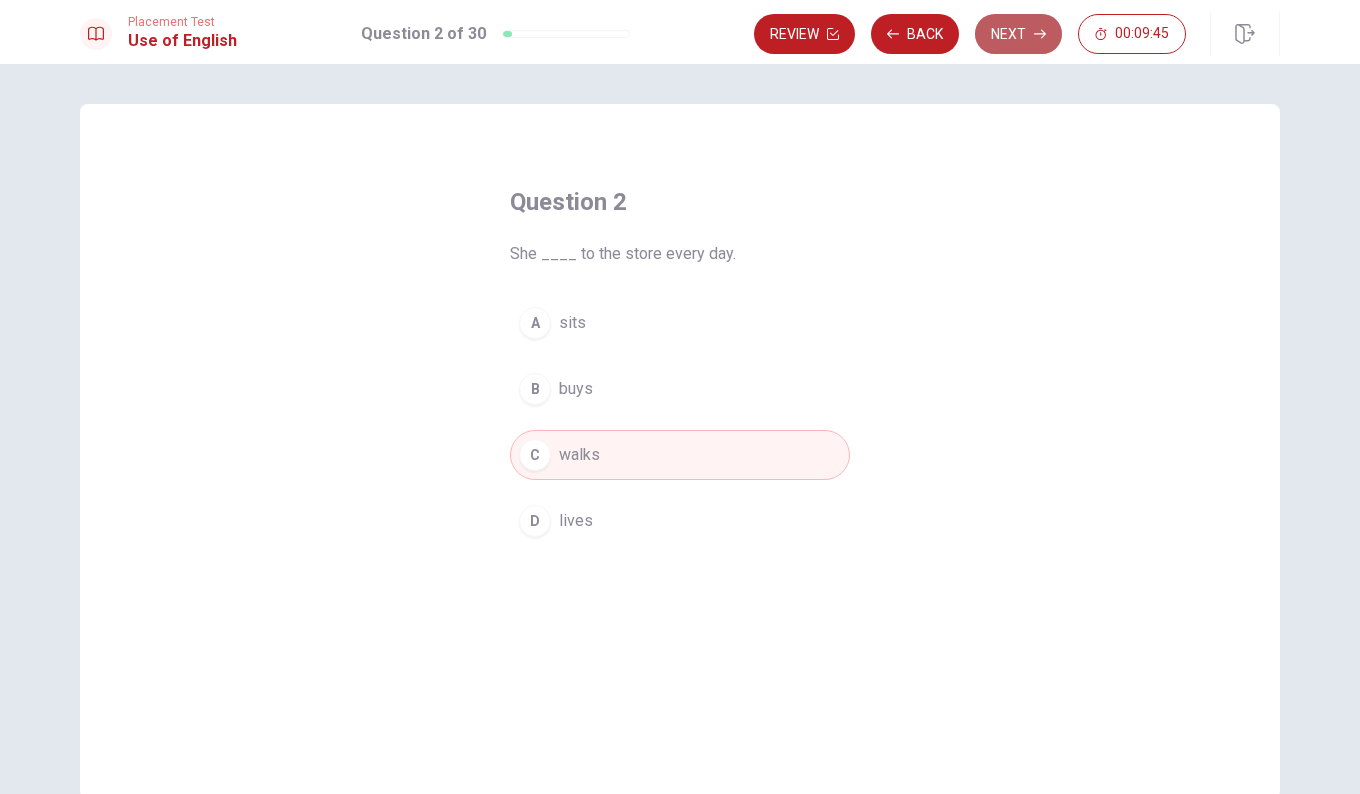 click on "Next" at bounding box center [1018, 34] 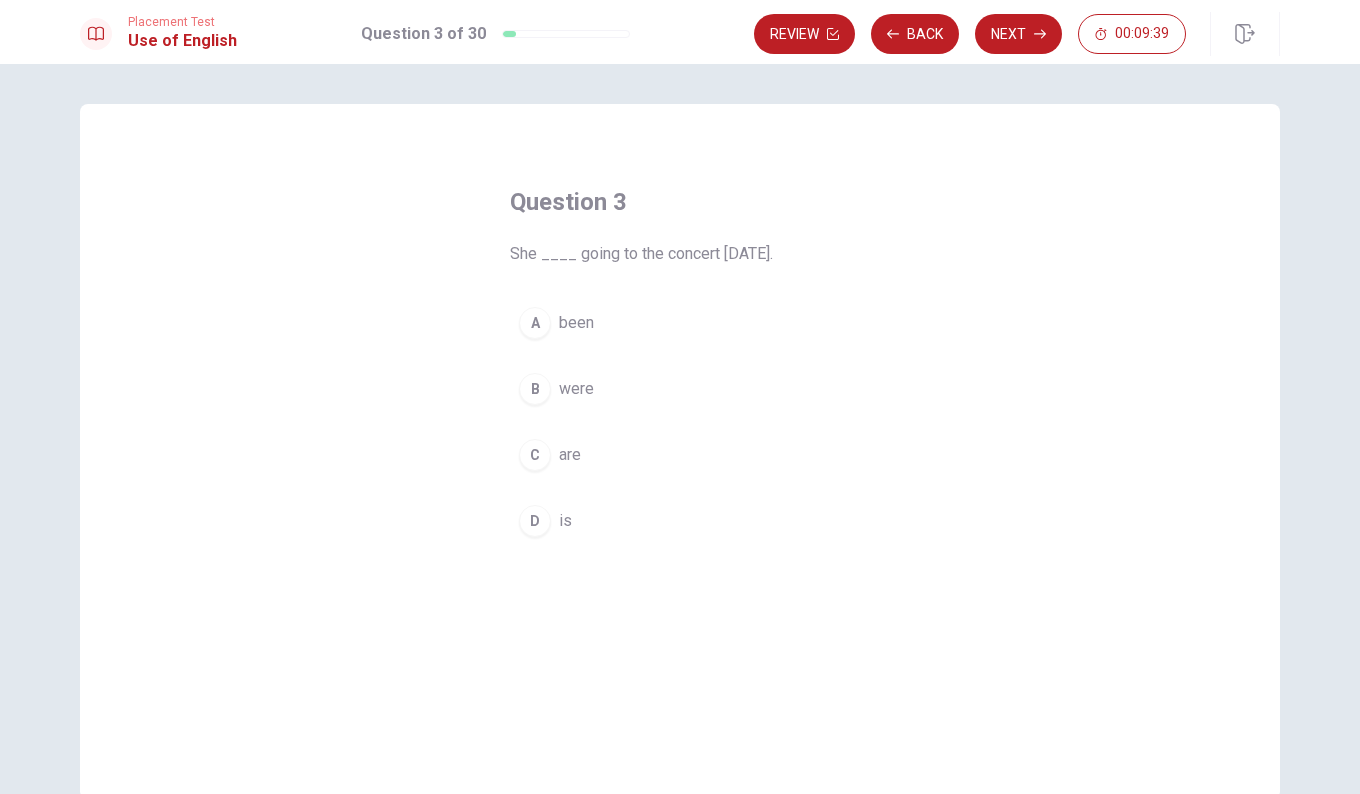 click on "D" at bounding box center [535, 521] 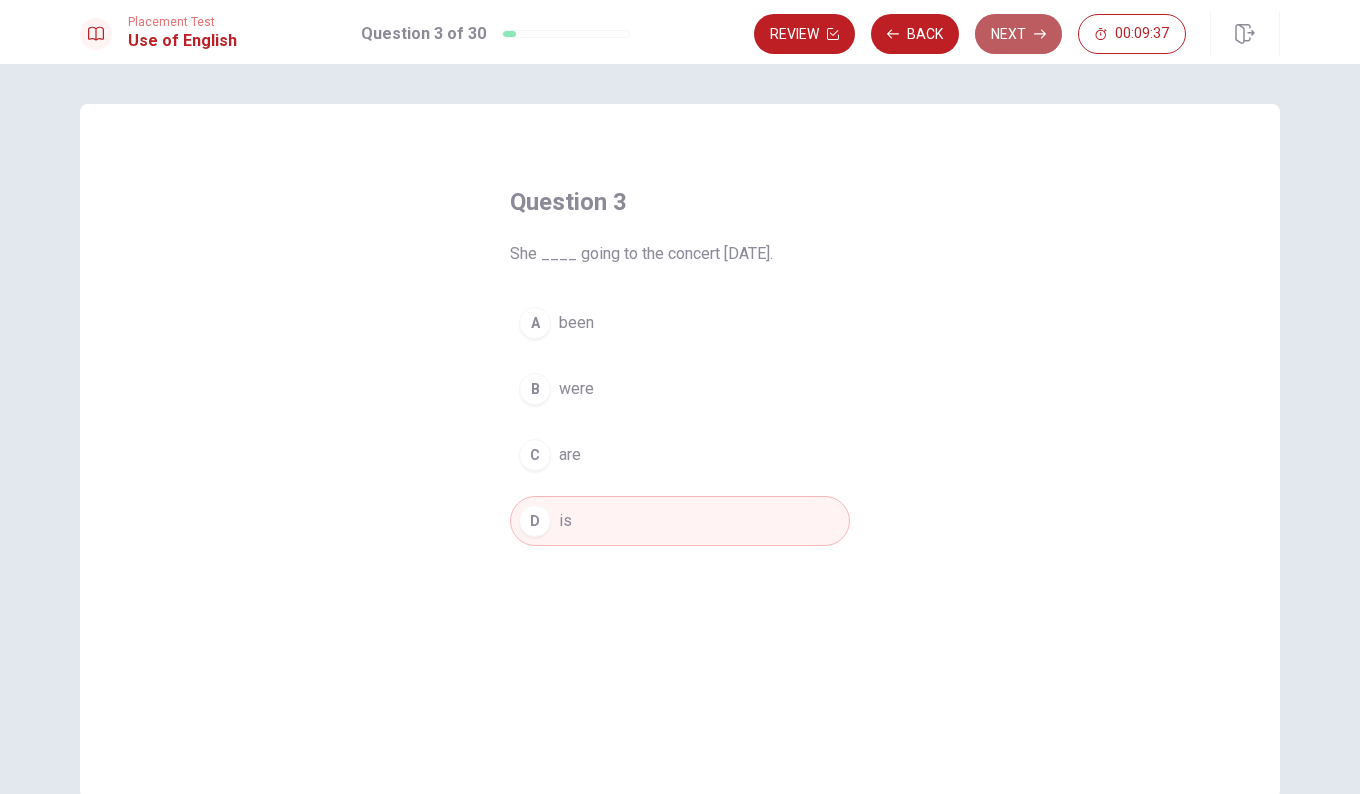 click on "Next" at bounding box center (1018, 34) 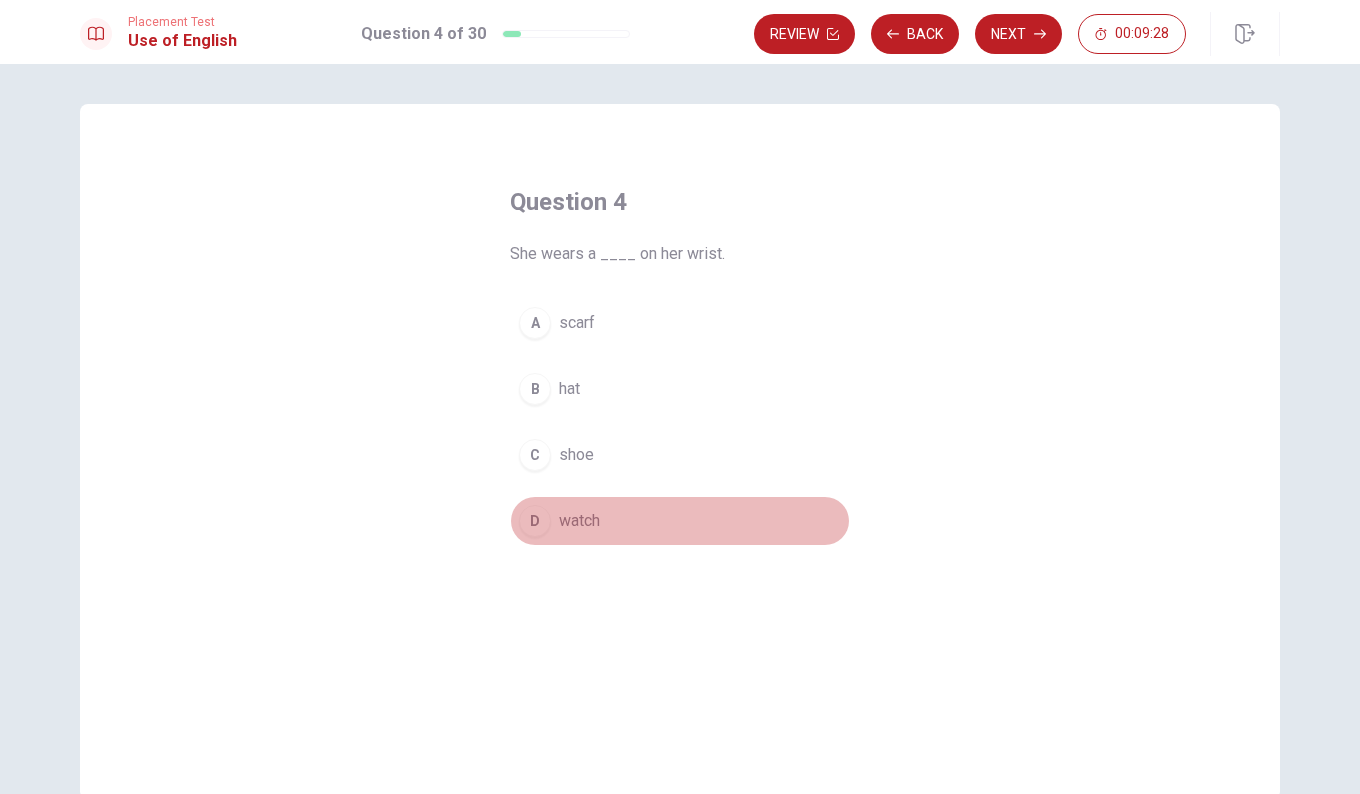 click on "watch" at bounding box center (579, 521) 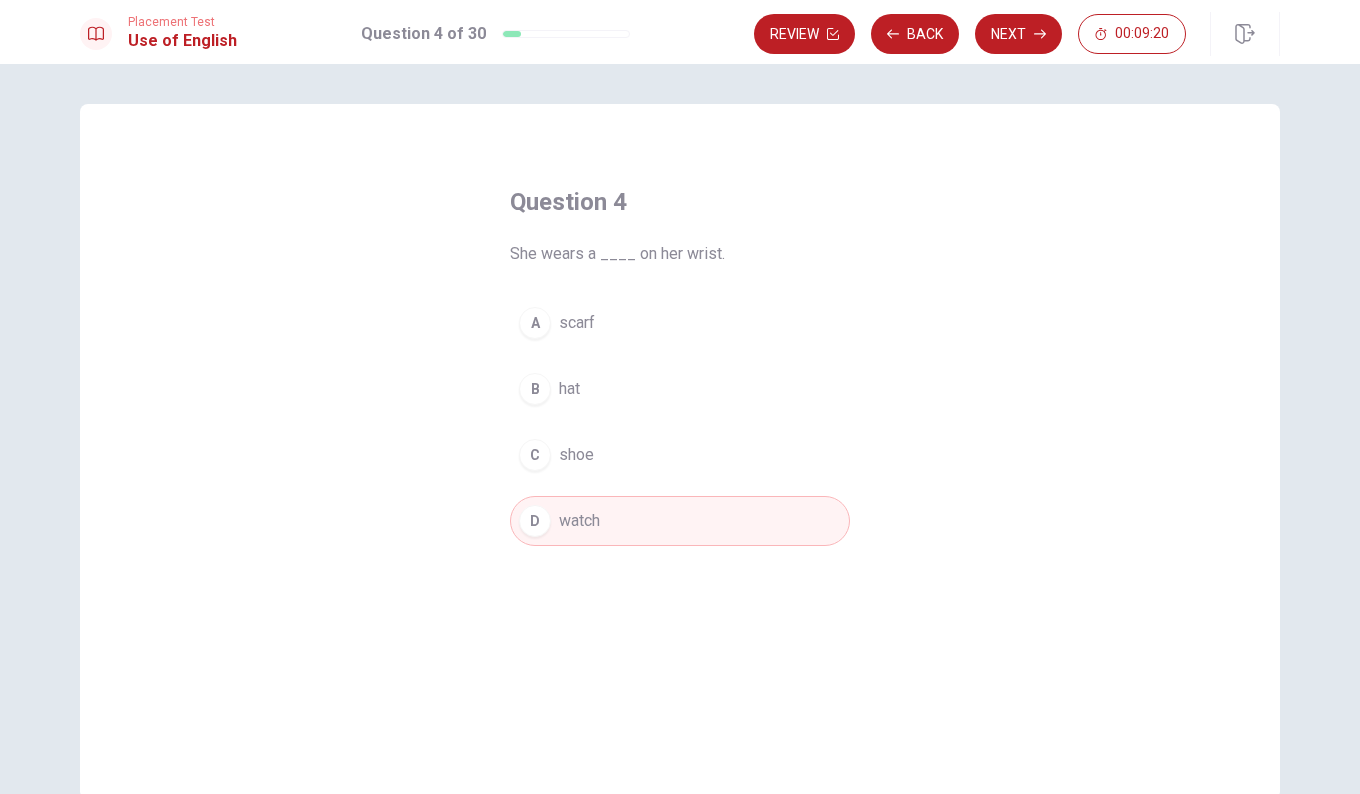 click on "Next" at bounding box center (1018, 34) 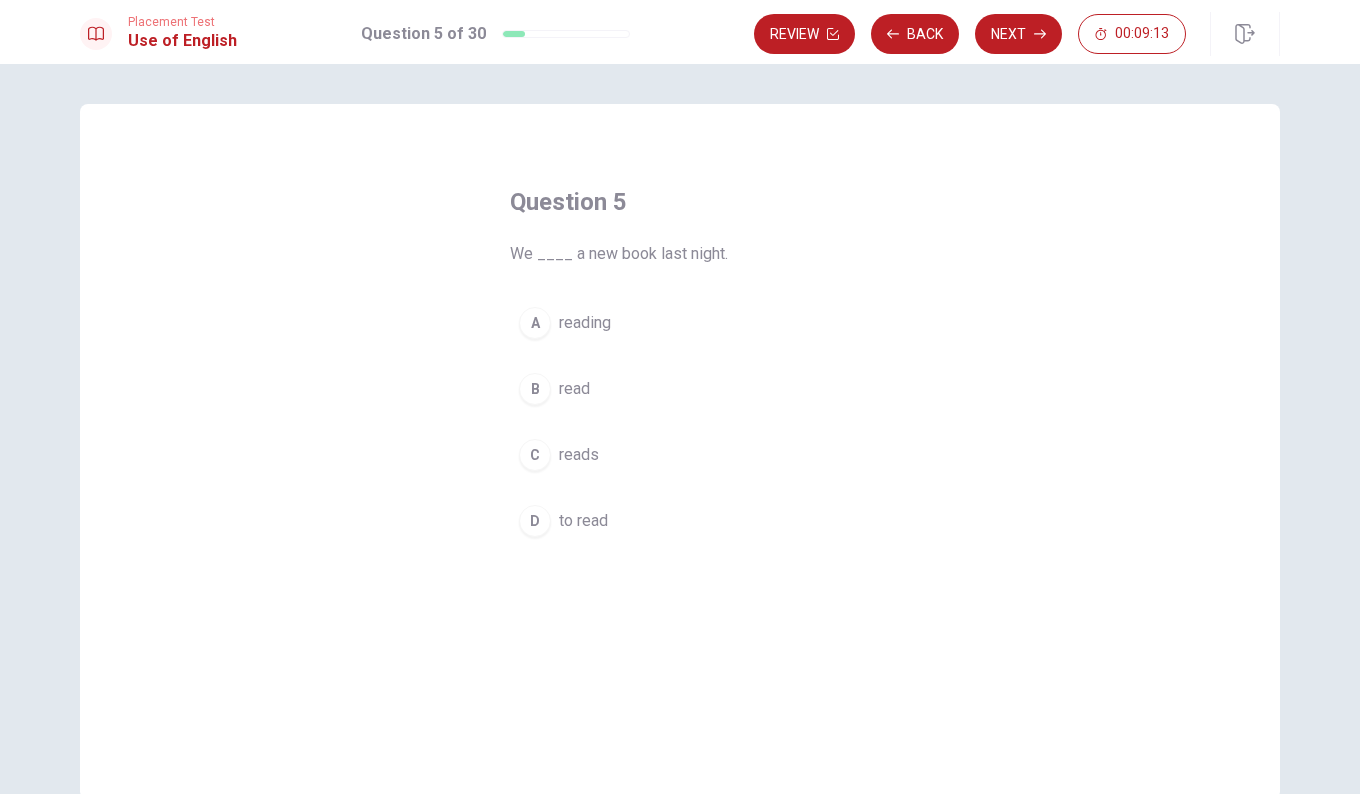 click on "read" at bounding box center (574, 389) 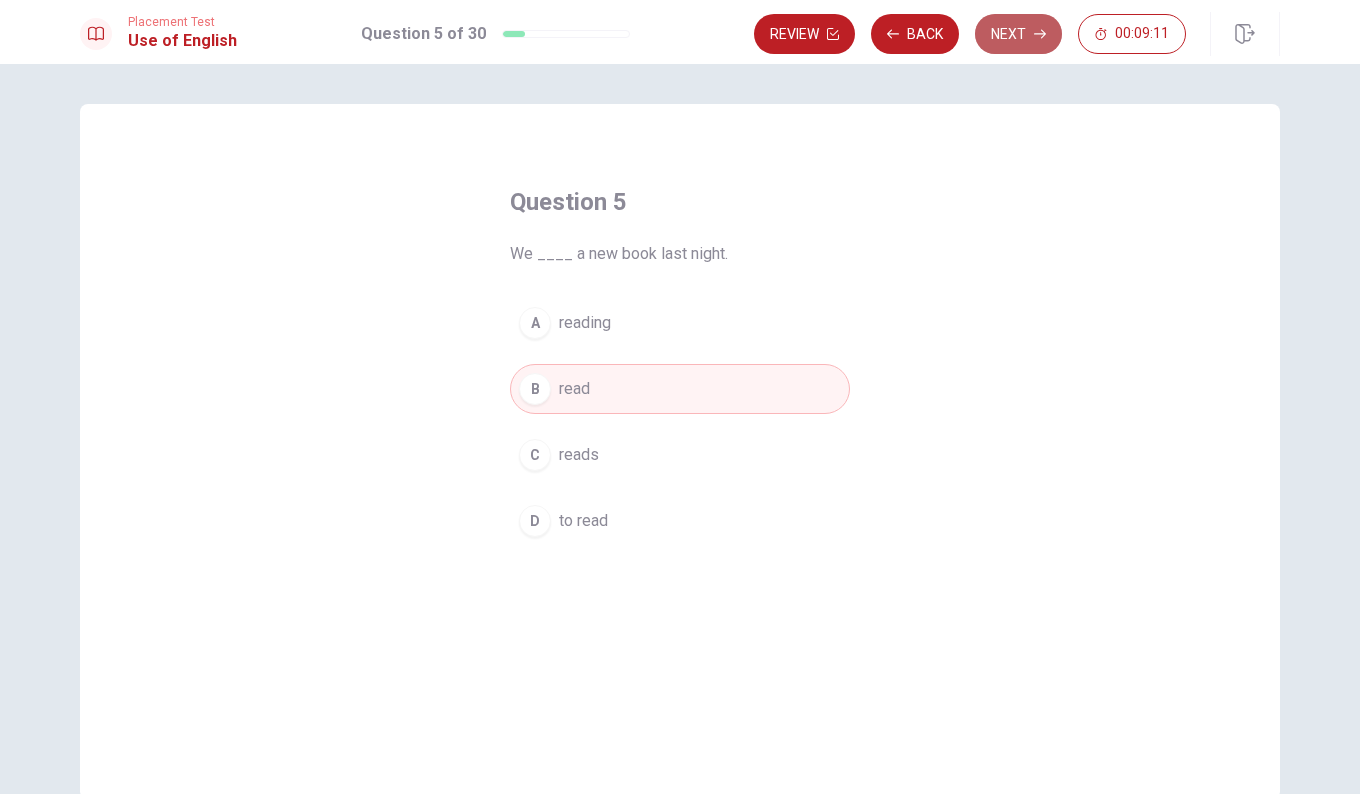 click on "Next" at bounding box center [1018, 34] 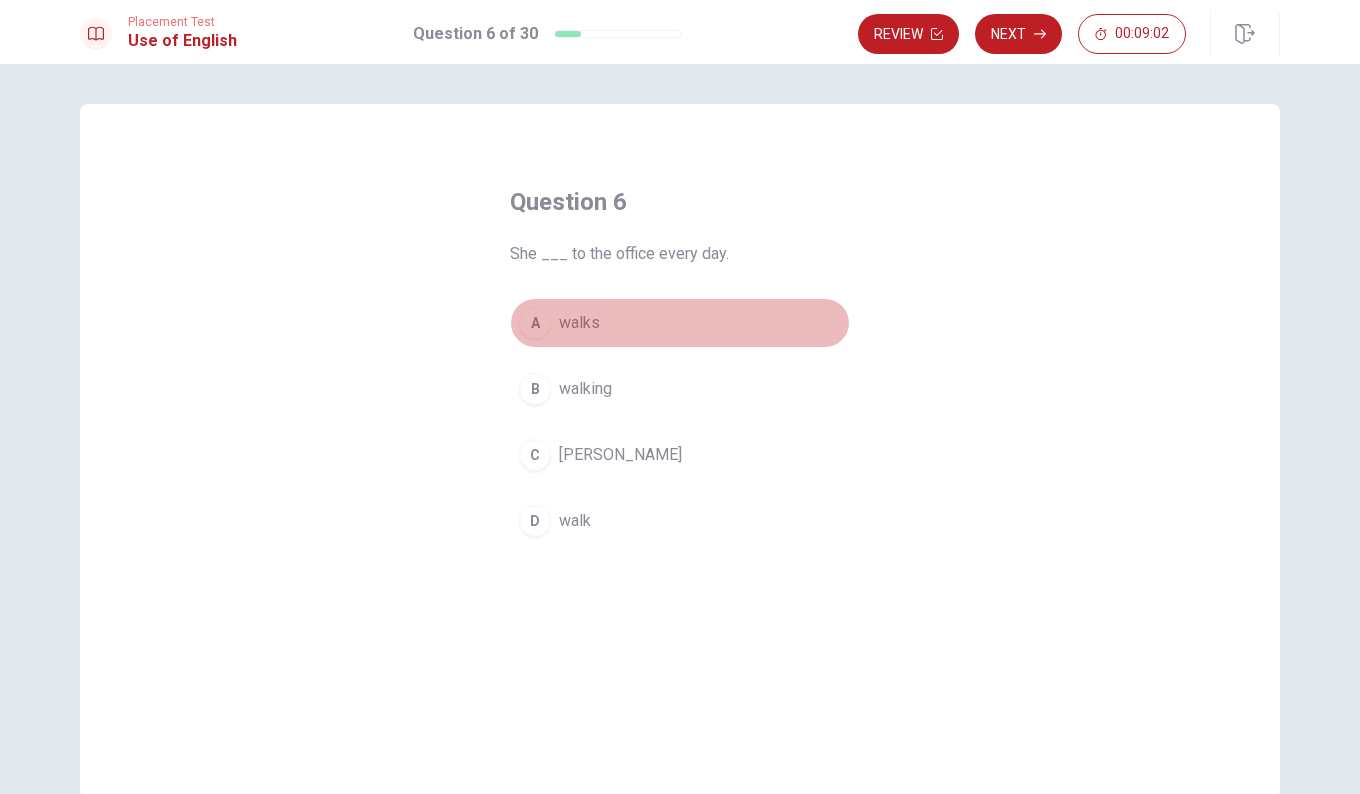 click on "A walks" at bounding box center [680, 323] 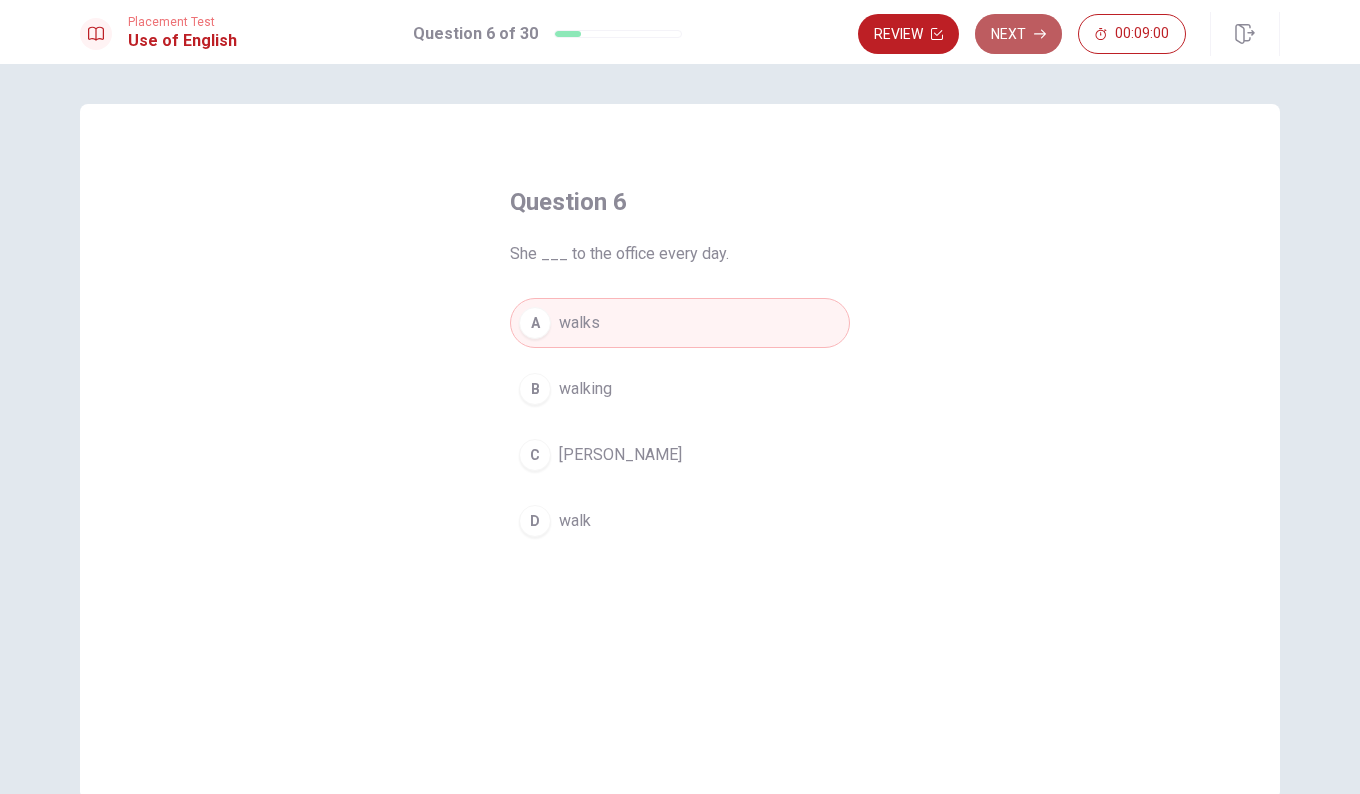 click on "Next" at bounding box center [1018, 34] 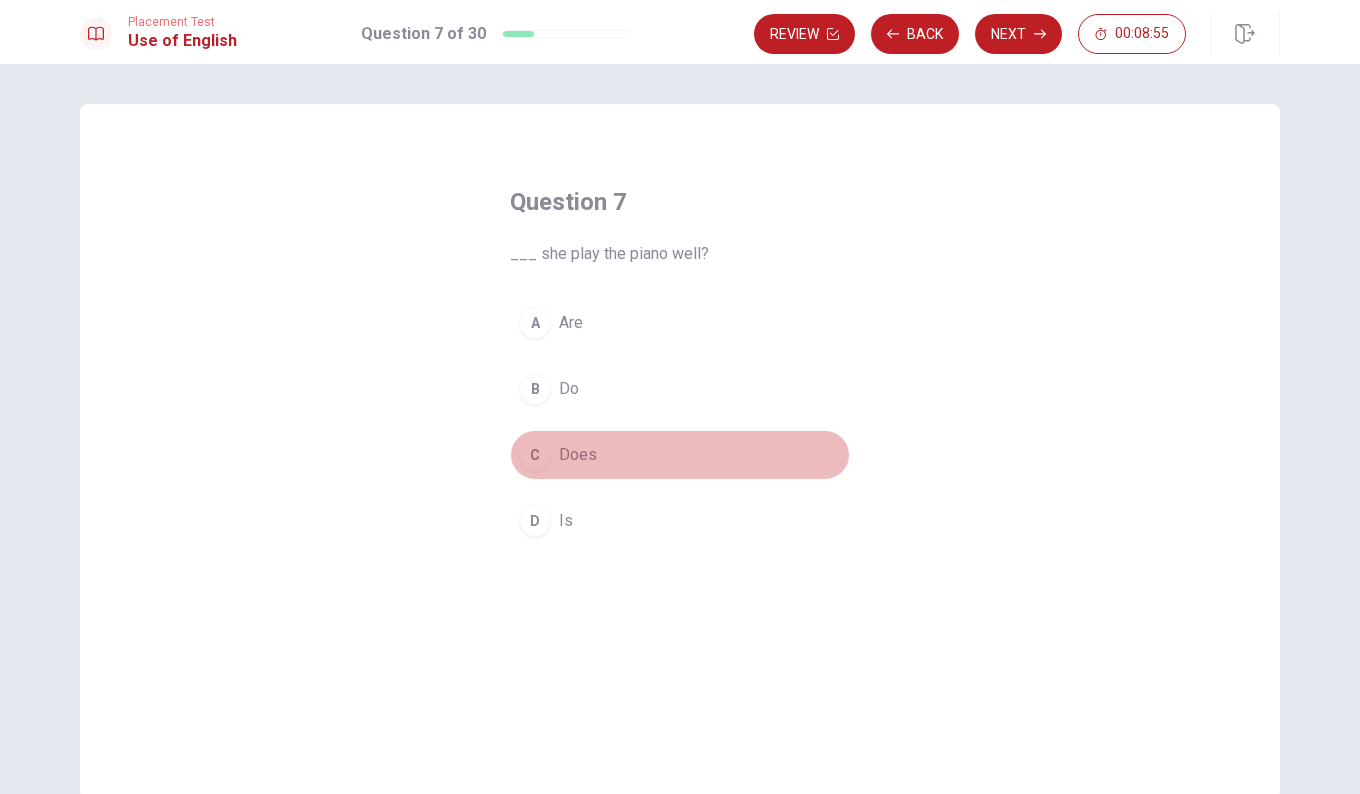 click on "C Does" at bounding box center [680, 455] 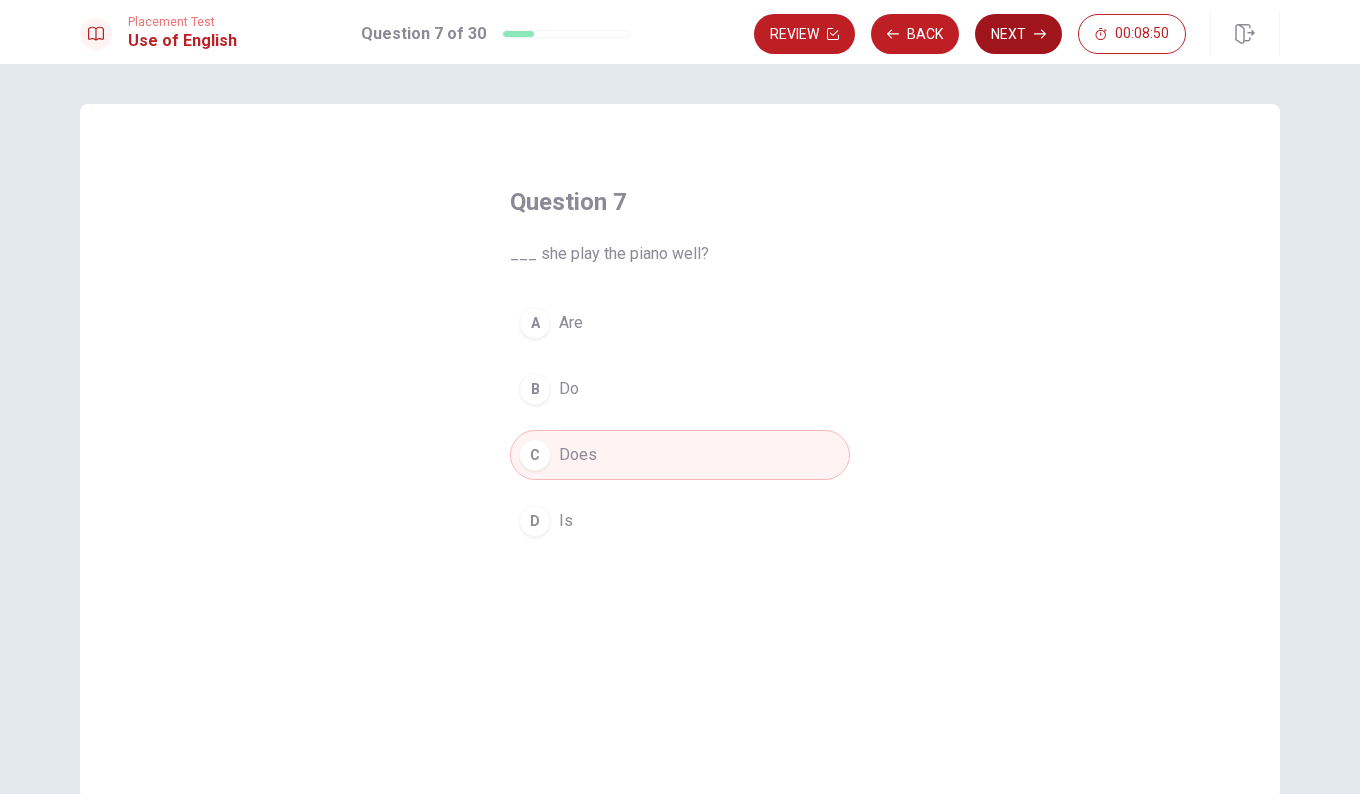 click on "Next" at bounding box center [1018, 34] 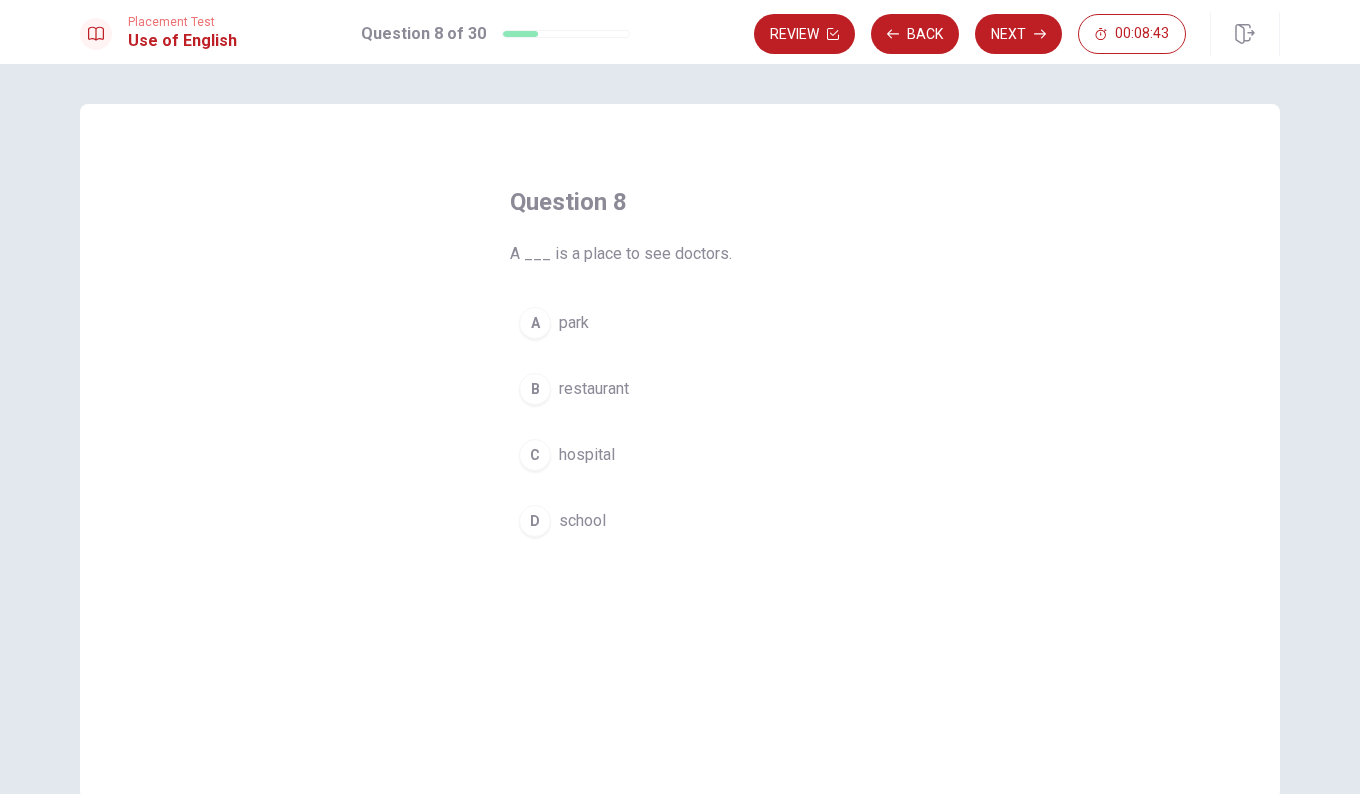 click on "hospital" at bounding box center [587, 455] 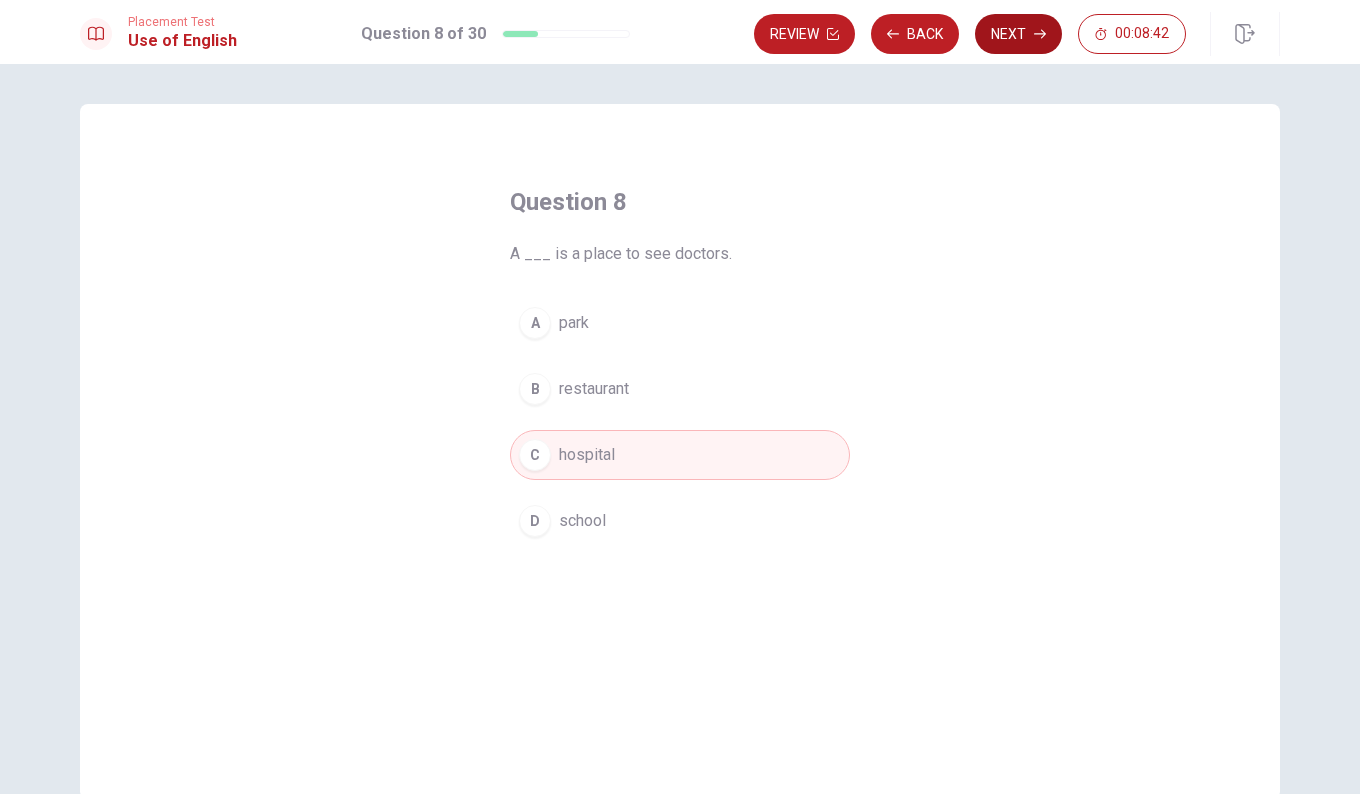 click on "Next" at bounding box center [1018, 34] 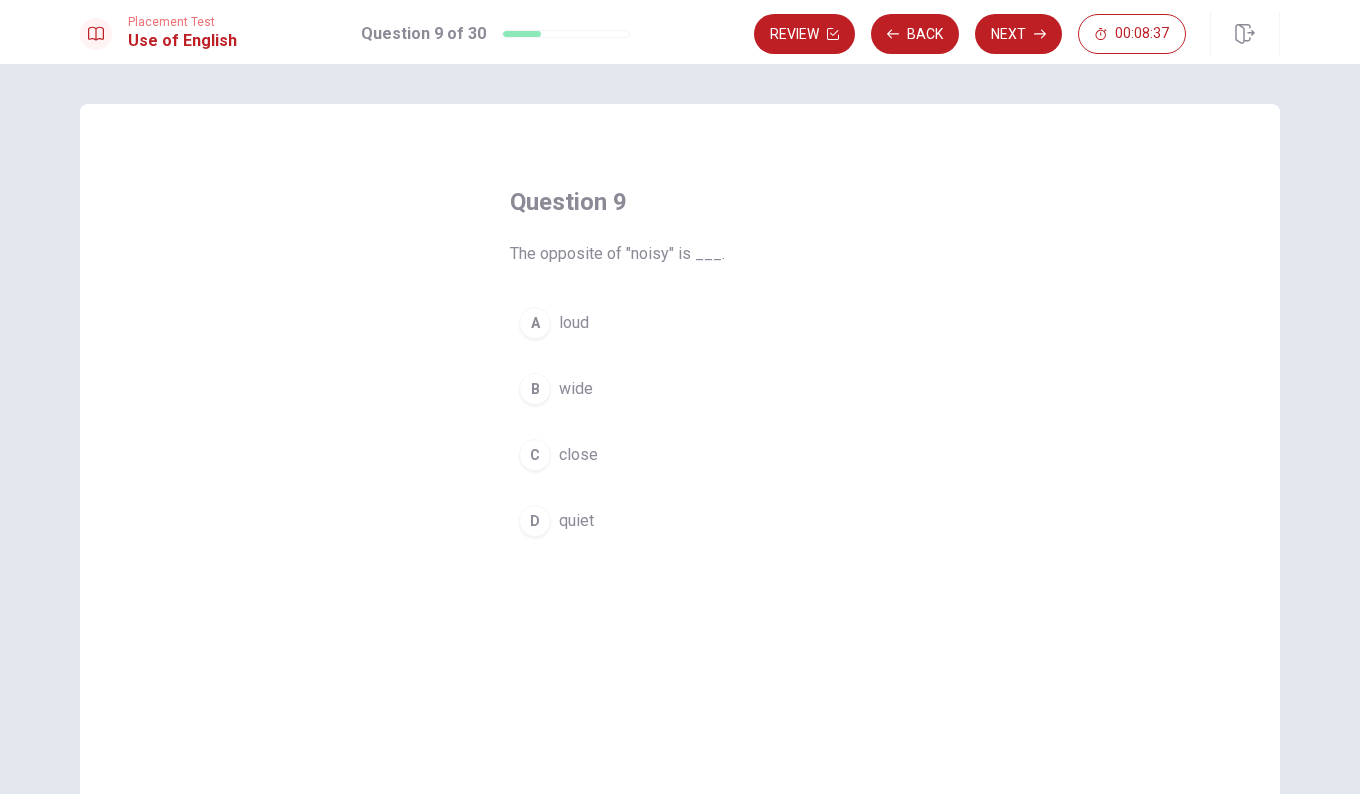 click on "quiet" at bounding box center [576, 521] 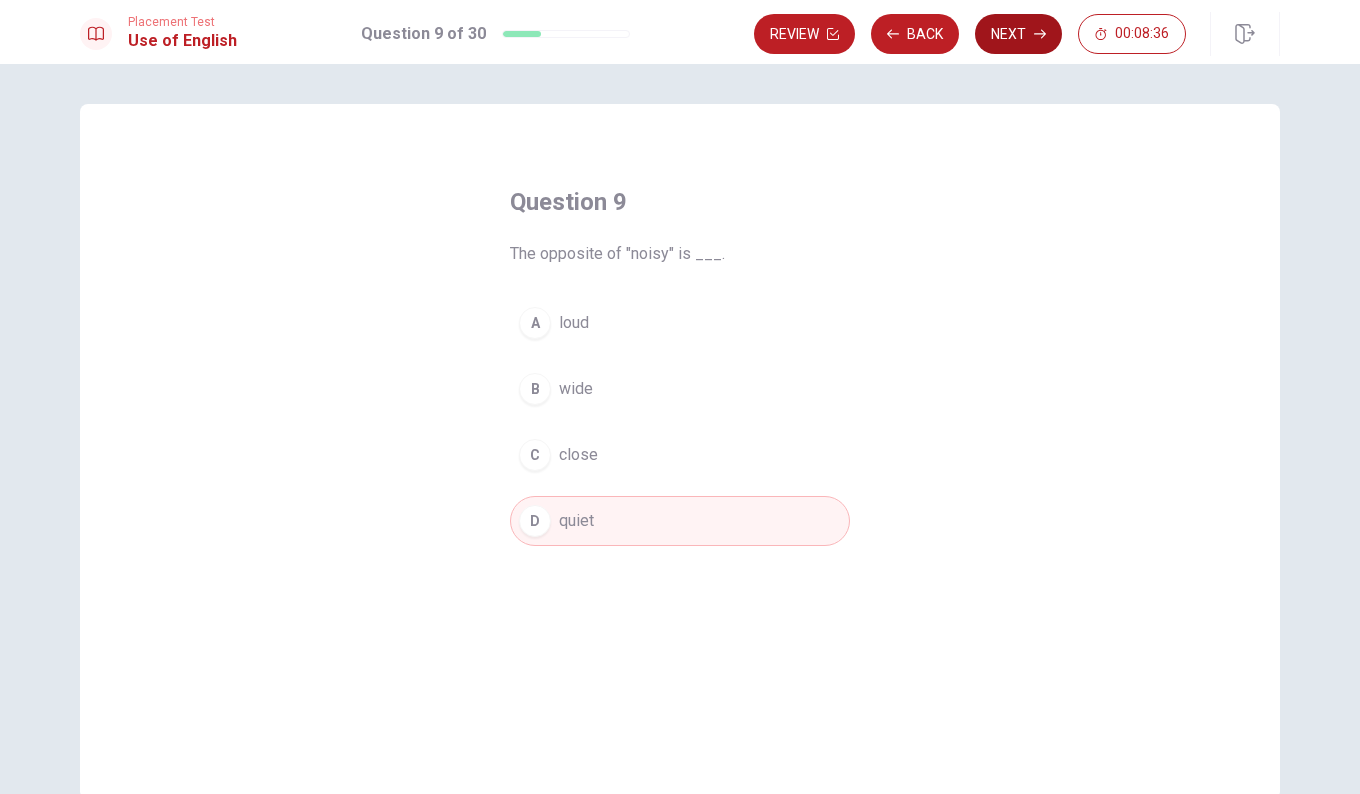 click on "Next" at bounding box center [1018, 34] 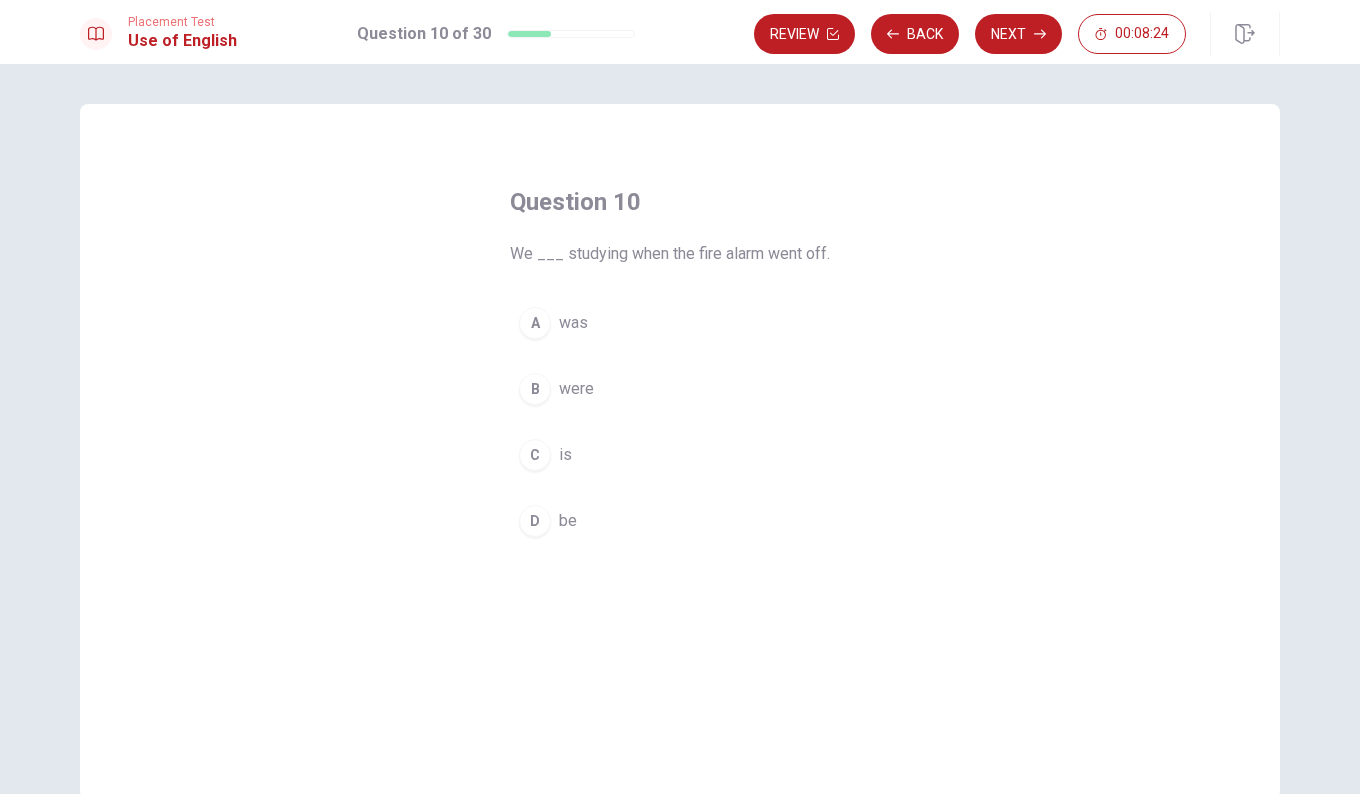 click on "were" at bounding box center [576, 389] 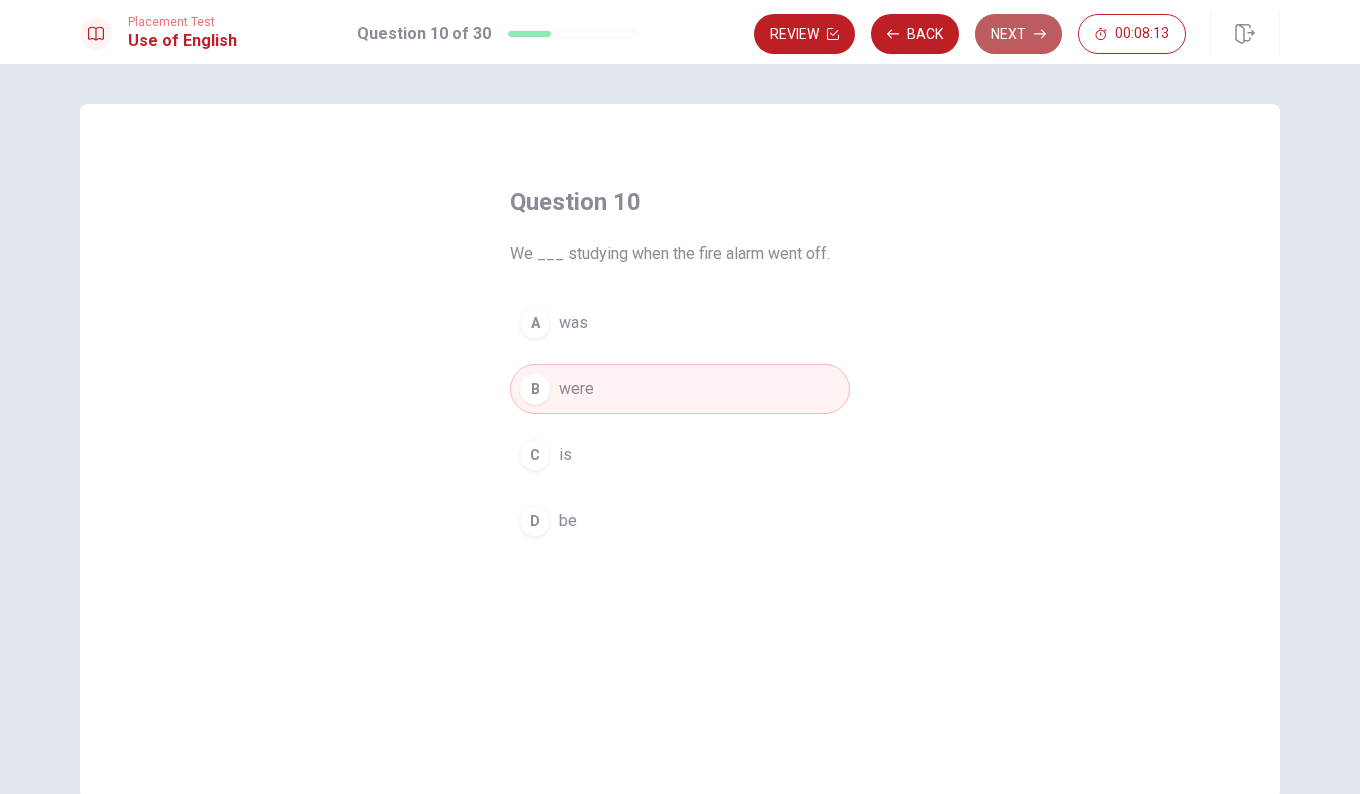 click on "Next" at bounding box center [1018, 34] 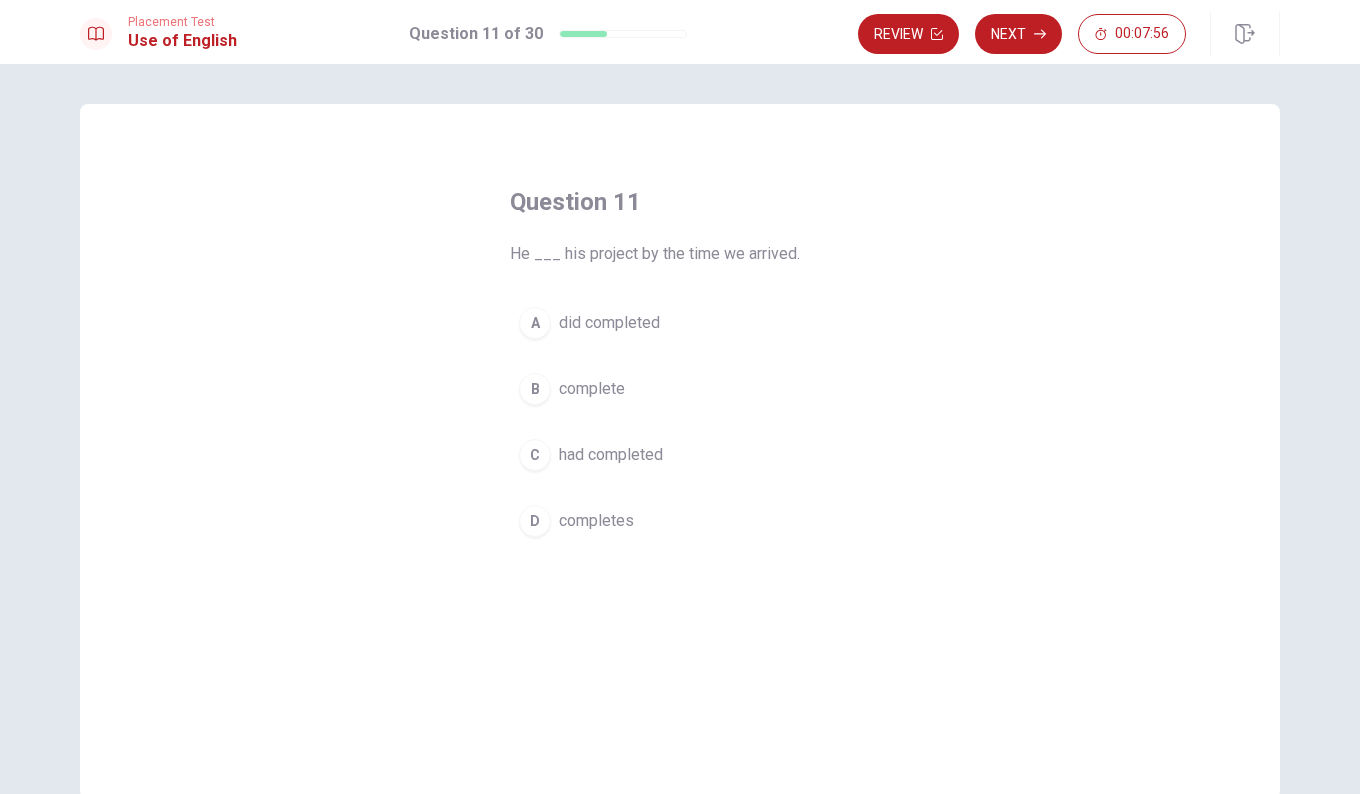 click on "had completed" at bounding box center (611, 455) 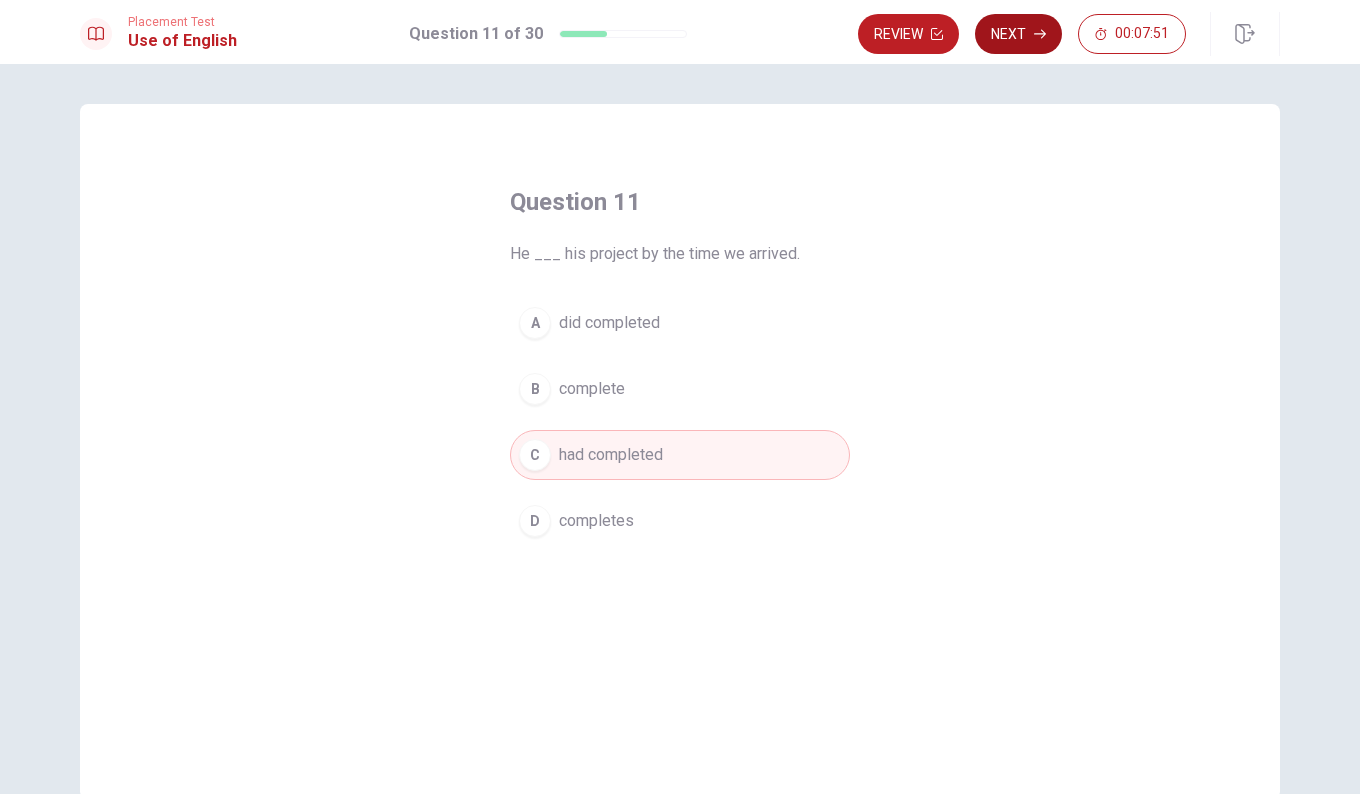 click on "Next" at bounding box center (1018, 34) 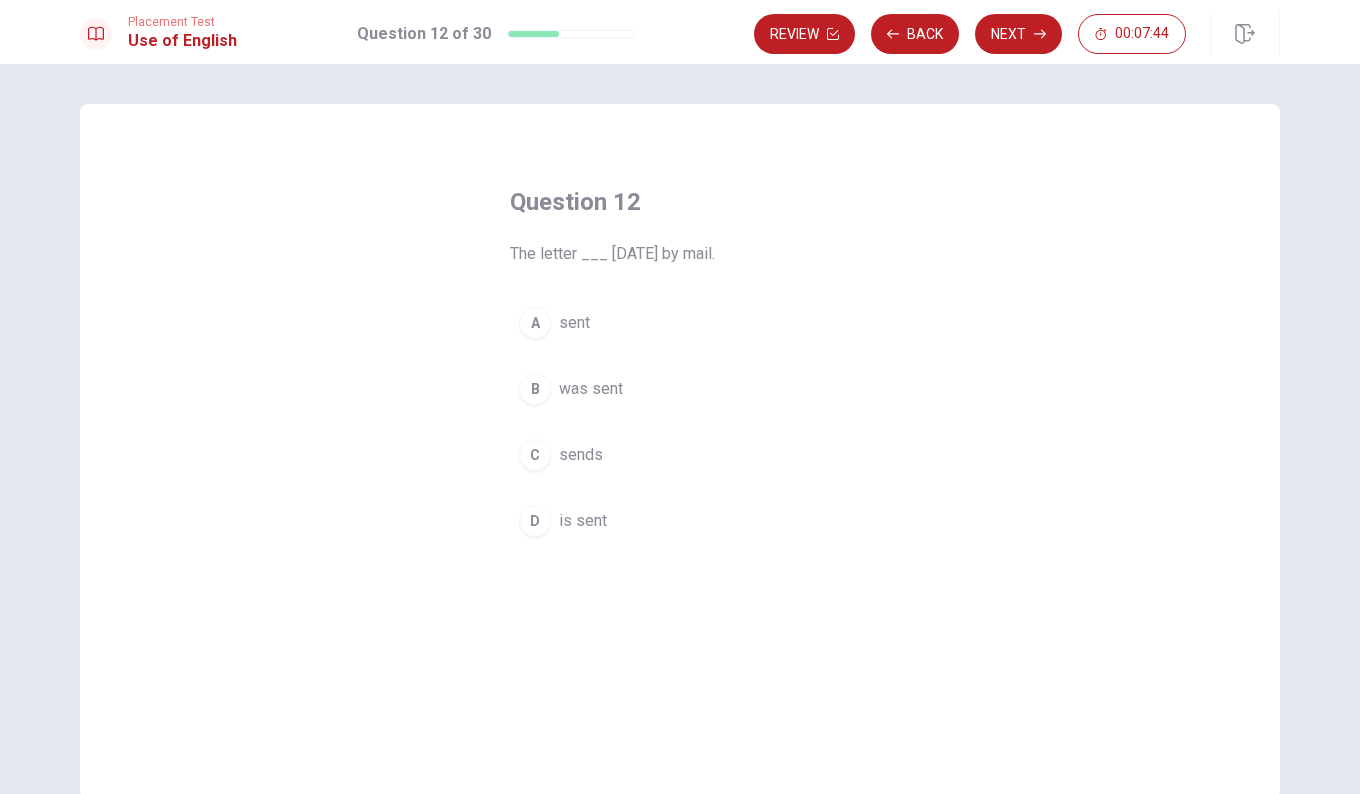 click on "was sent" at bounding box center (591, 389) 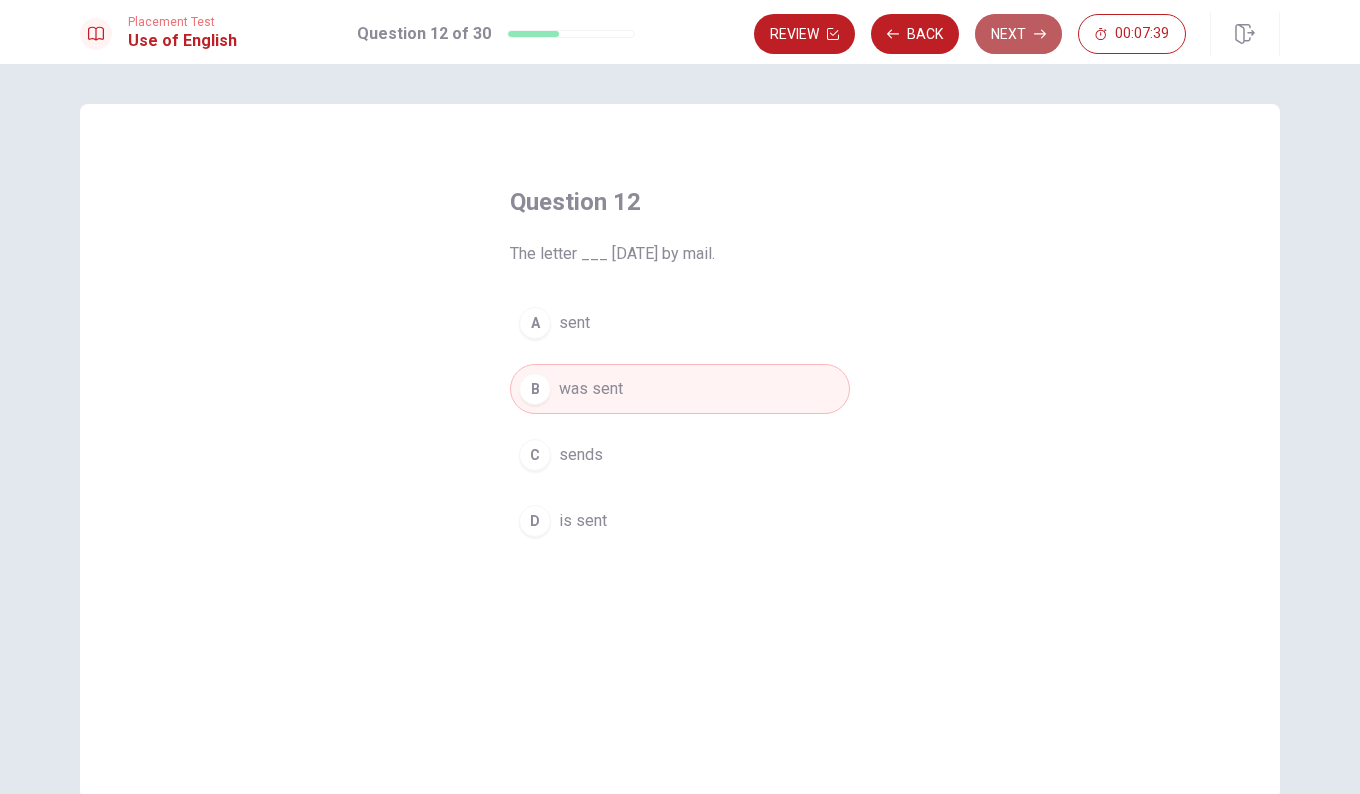 click on "Next" at bounding box center [1018, 34] 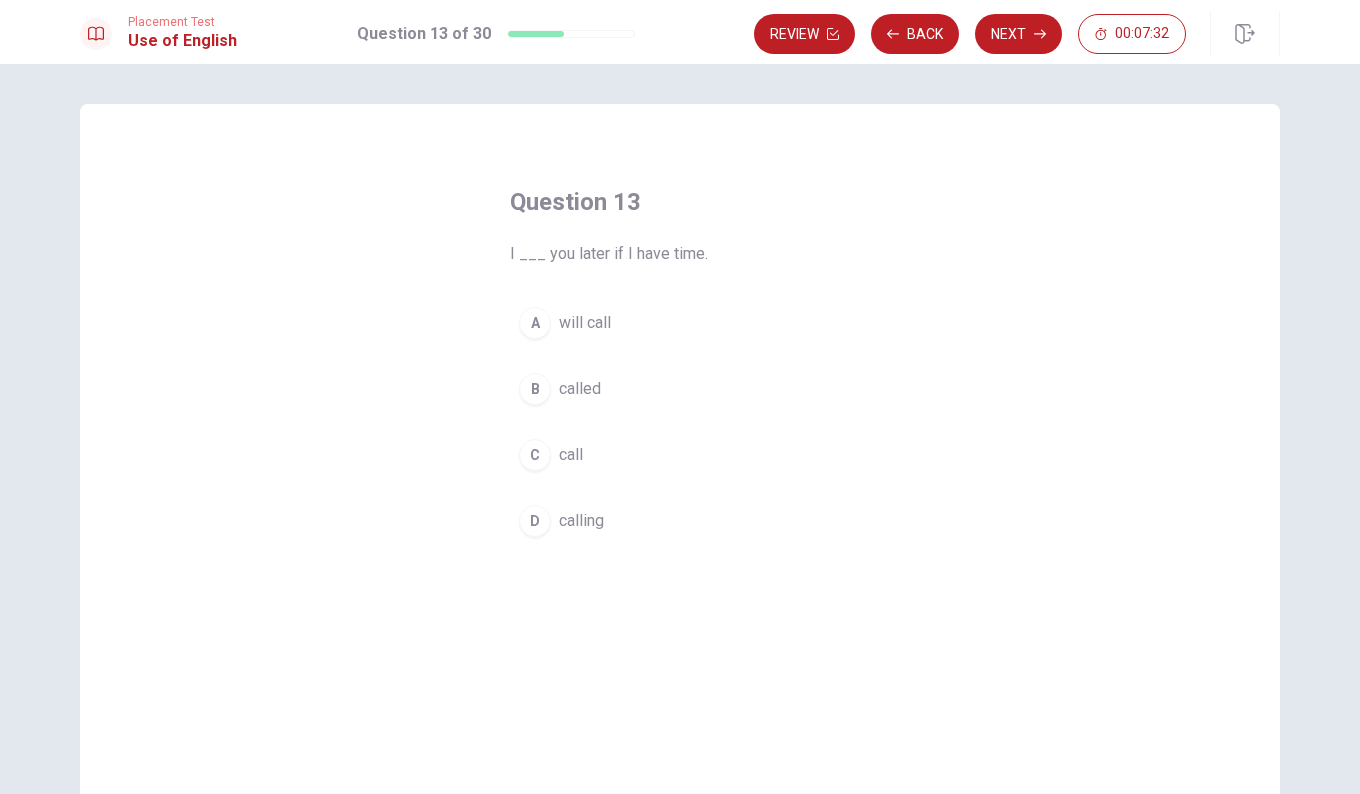 click on "will call" at bounding box center (585, 323) 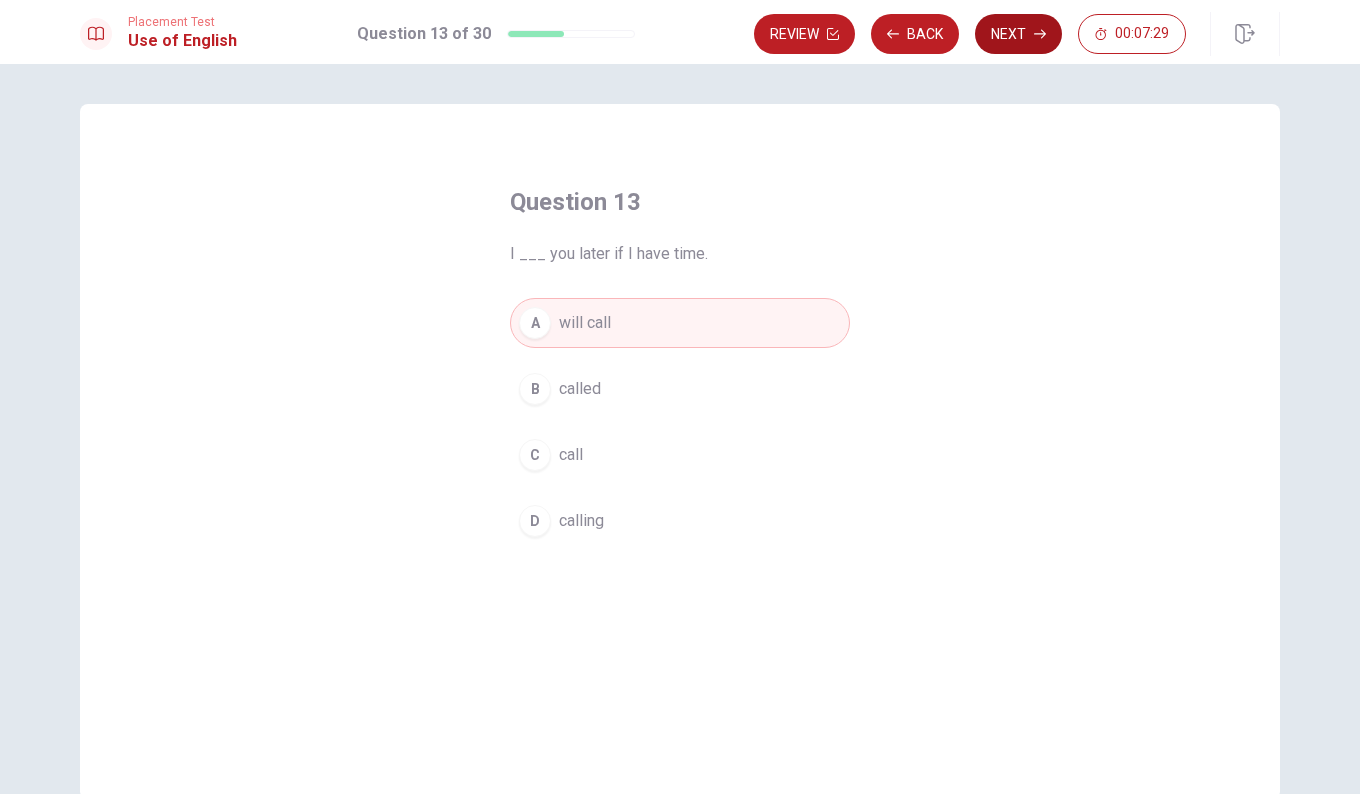 click on "Next" at bounding box center (1018, 34) 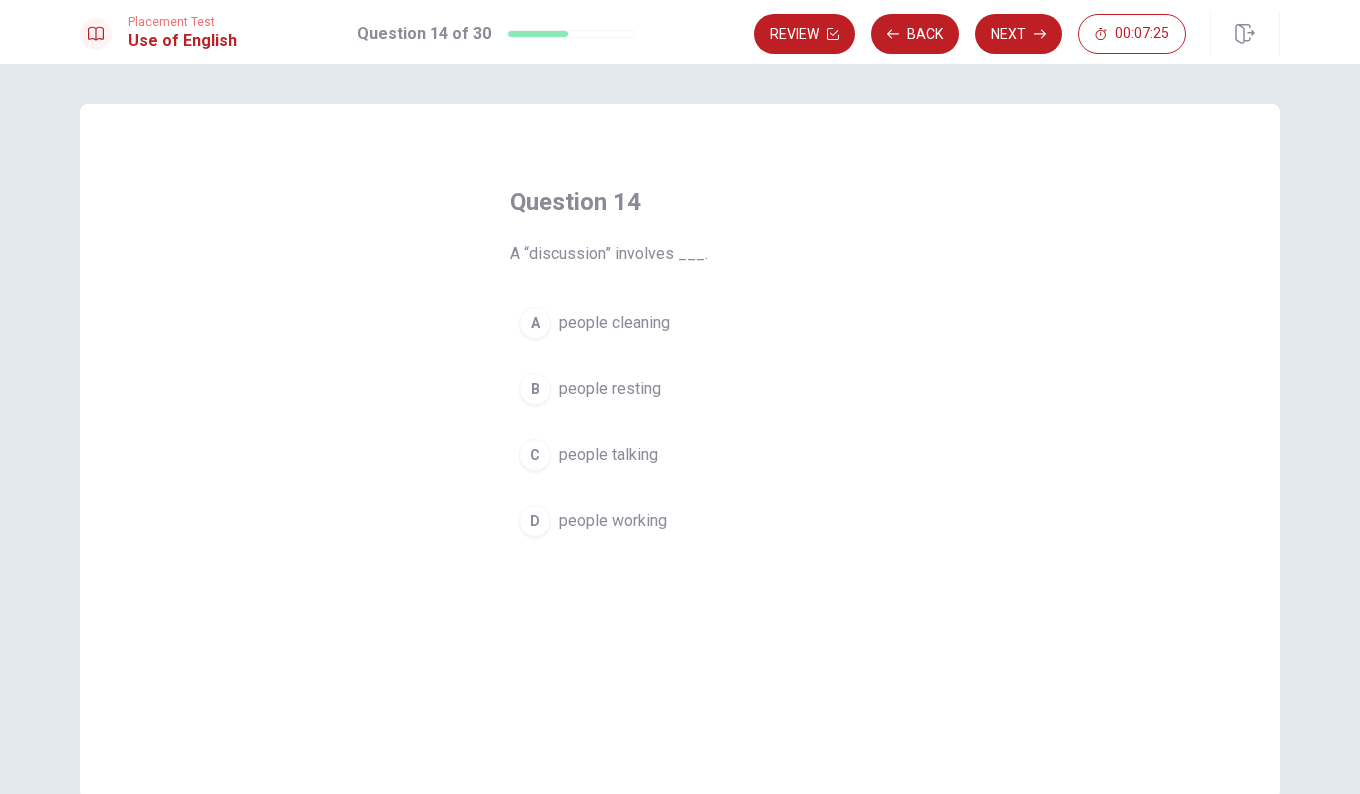 click on "people talking" at bounding box center [608, 455] 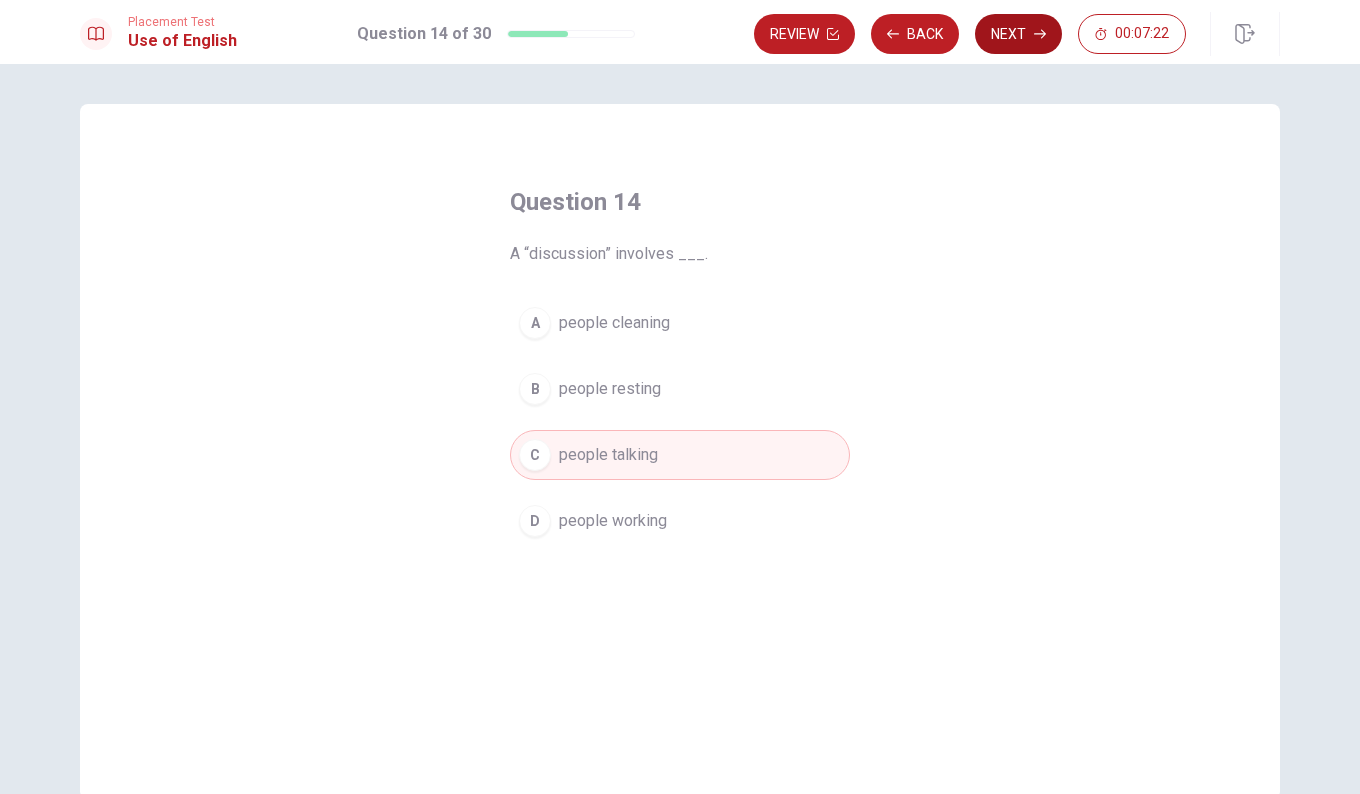 click on "Next" at bounding box center [1018, 34] 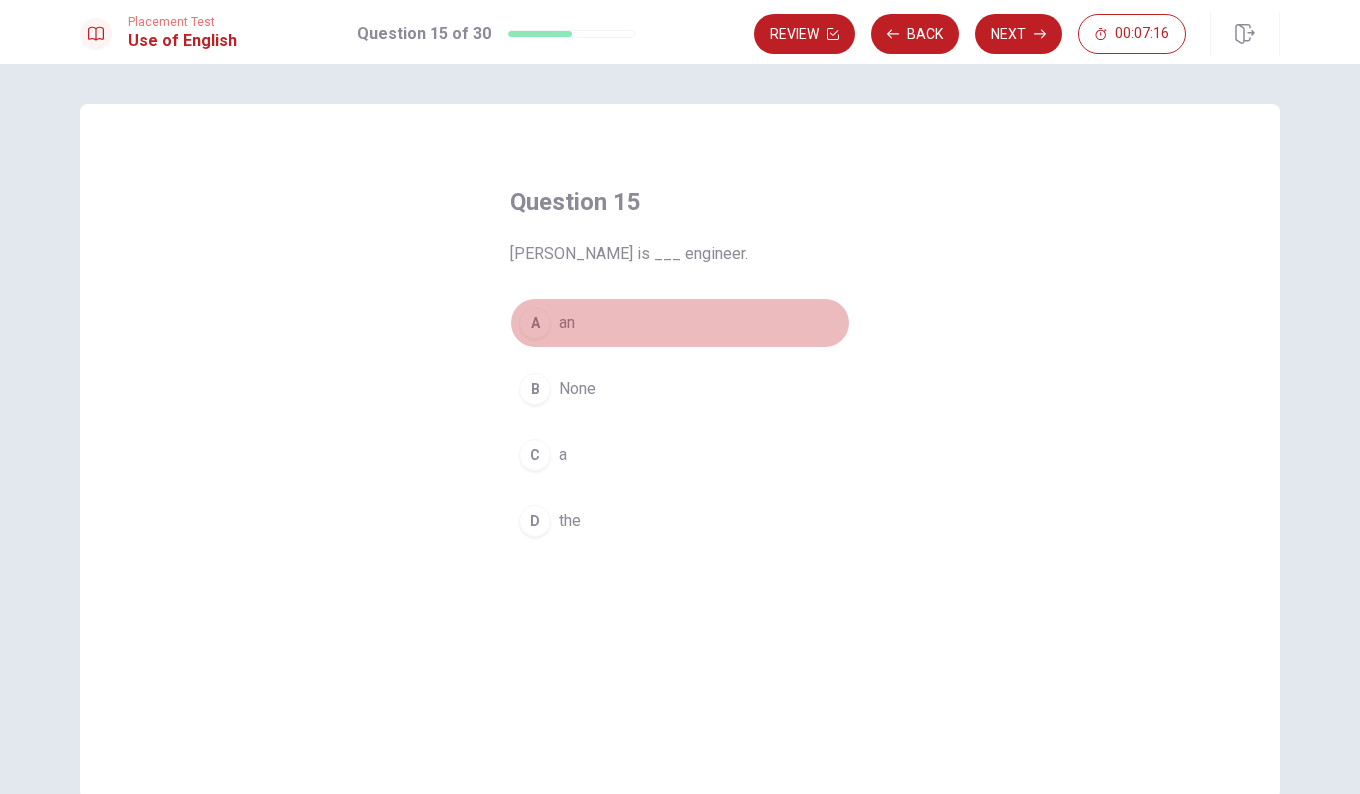 click on "A an" at bounding box center [680, 323] 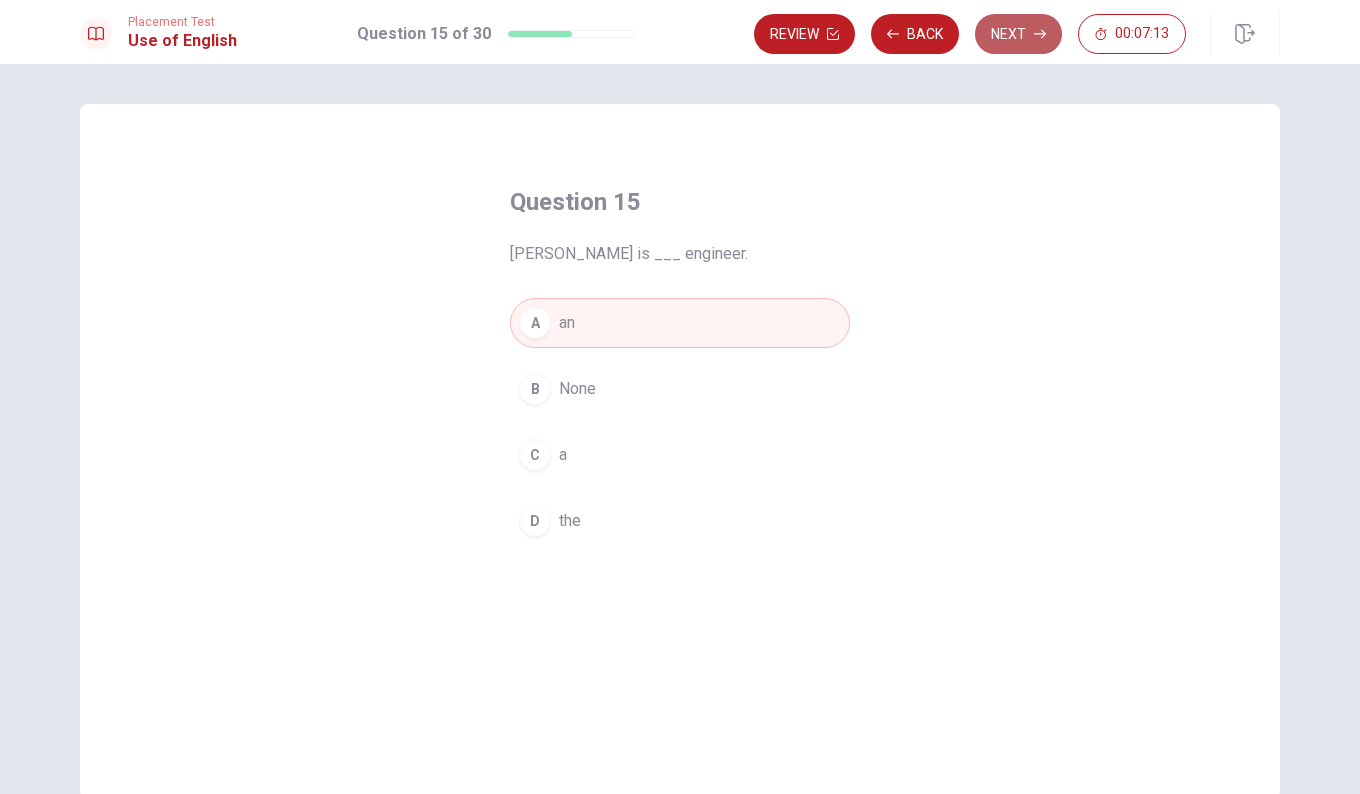 click on "Next" at bounding box center (1018, 34) 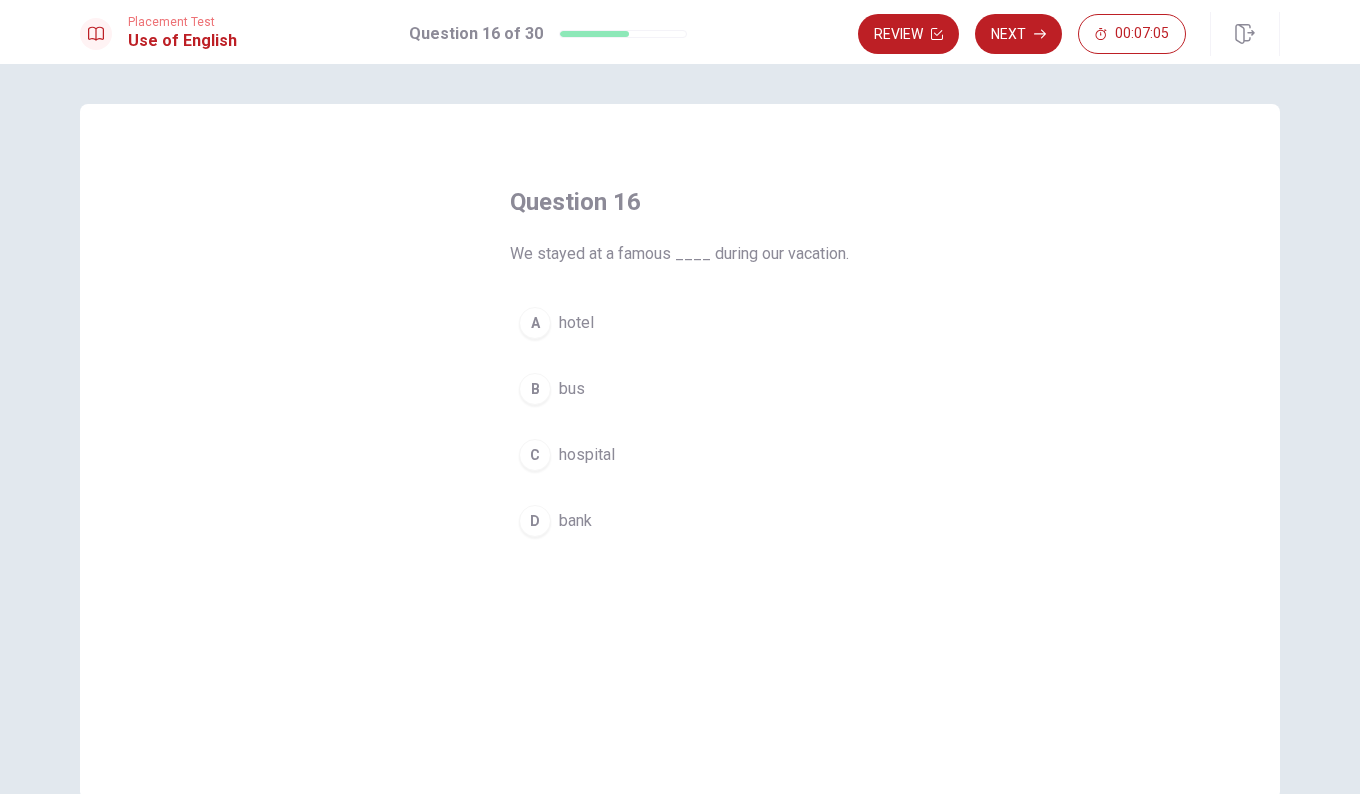 click on "hotel" at bounding box center [576, 323] 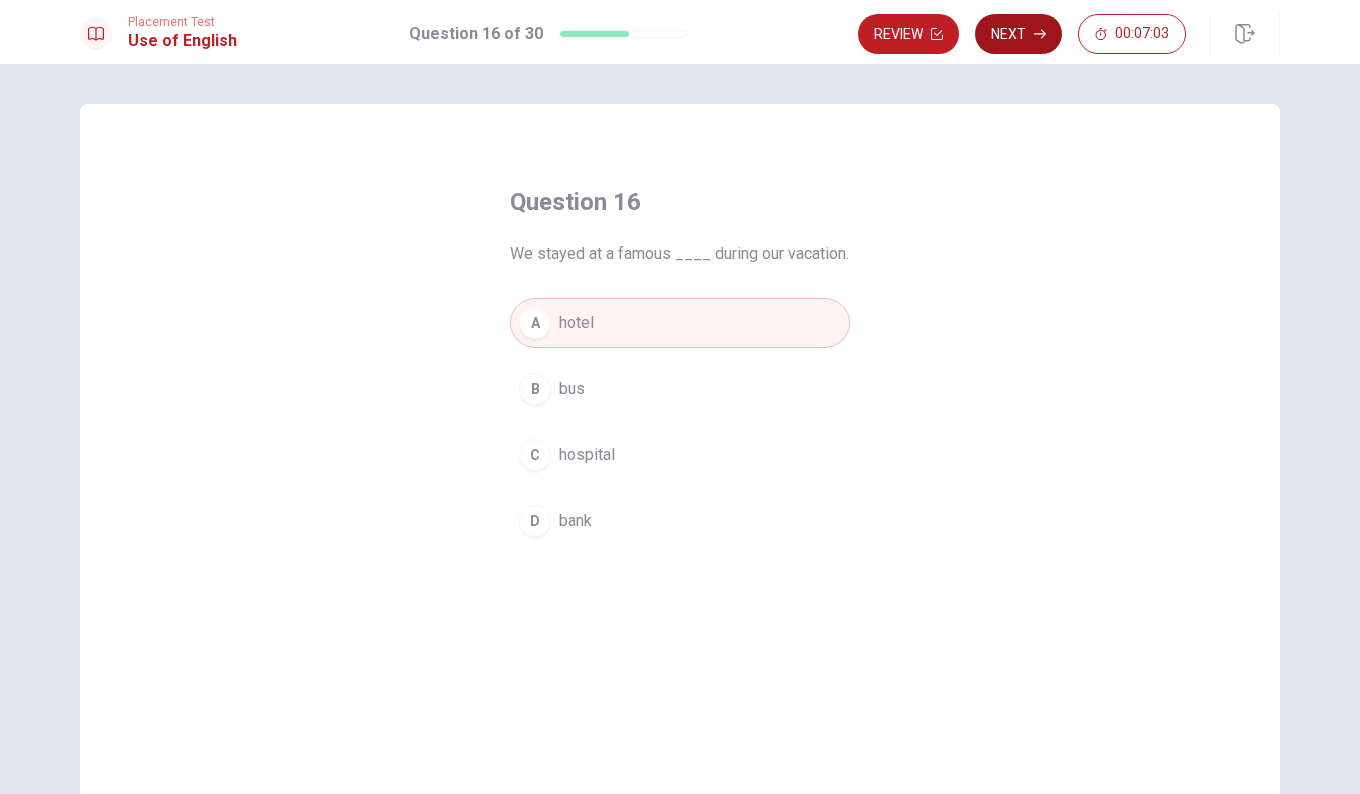 click 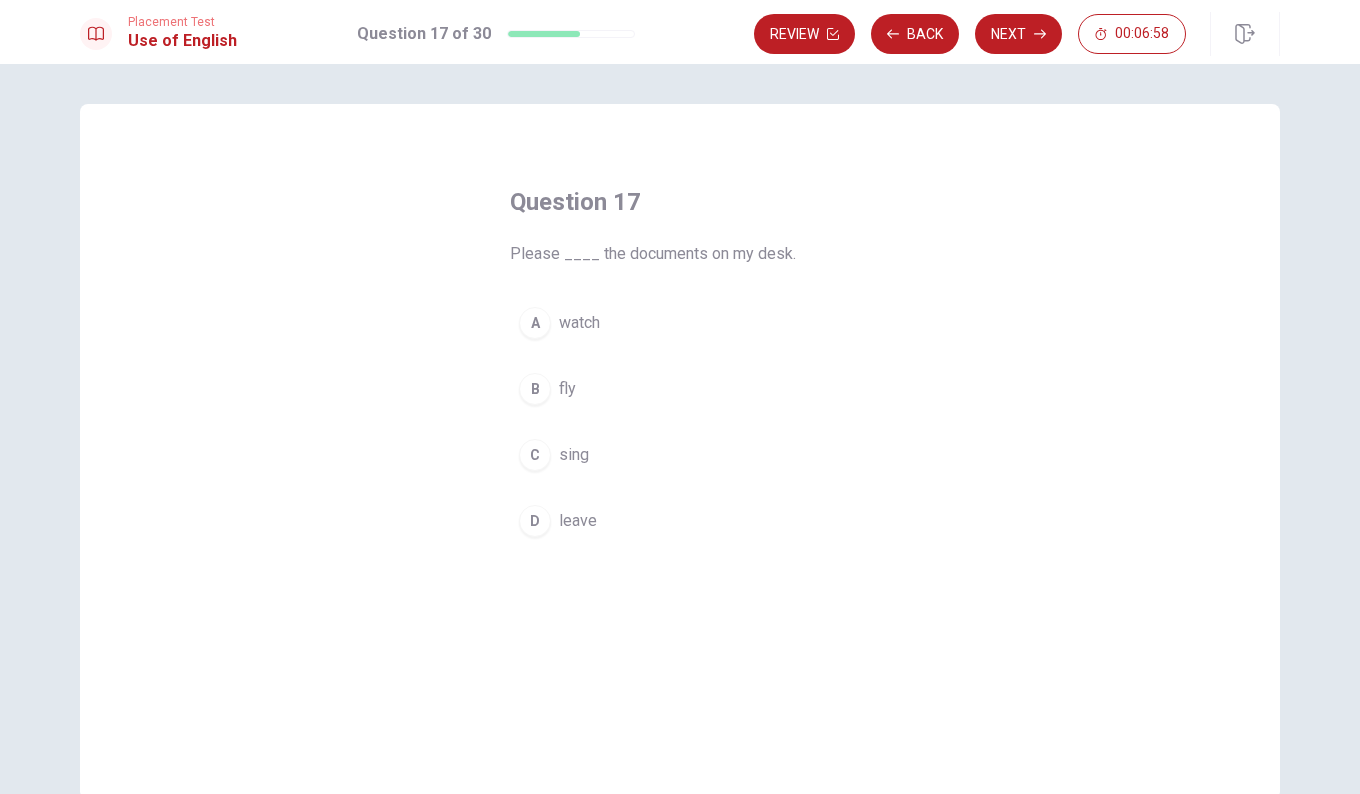 click on "leave" at bounding box center [578, 521] 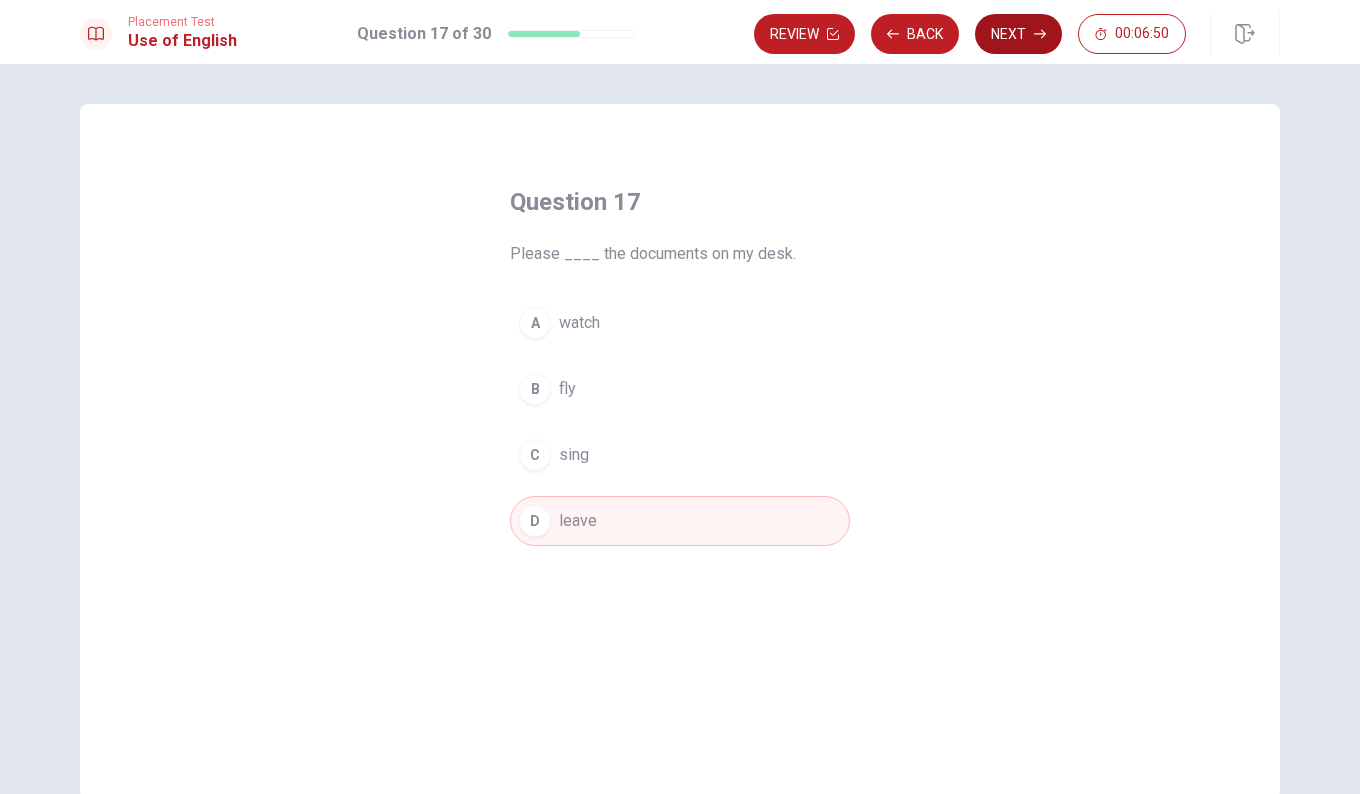 click on "Next" at bounding box center [1018, 34] 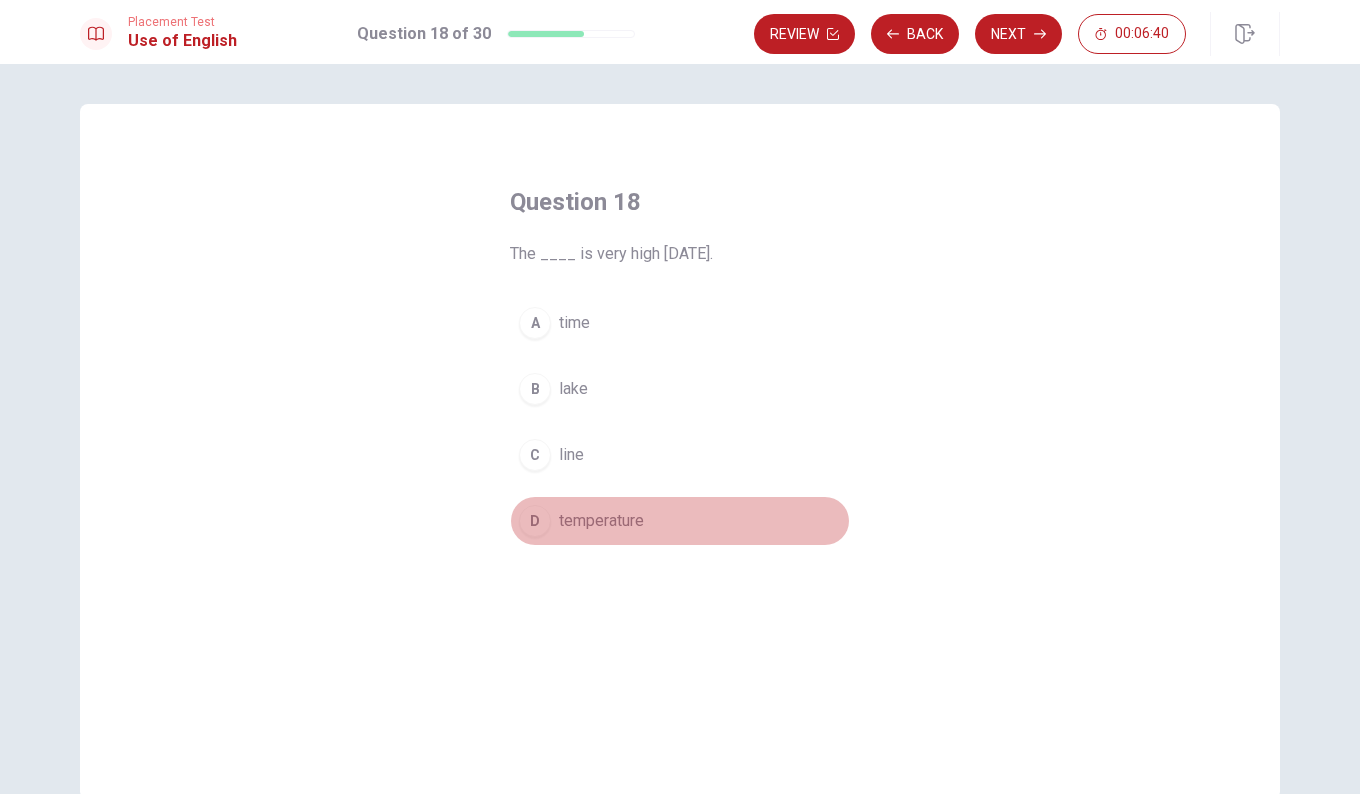 click on "temperature" at bounding box center (601, 521) 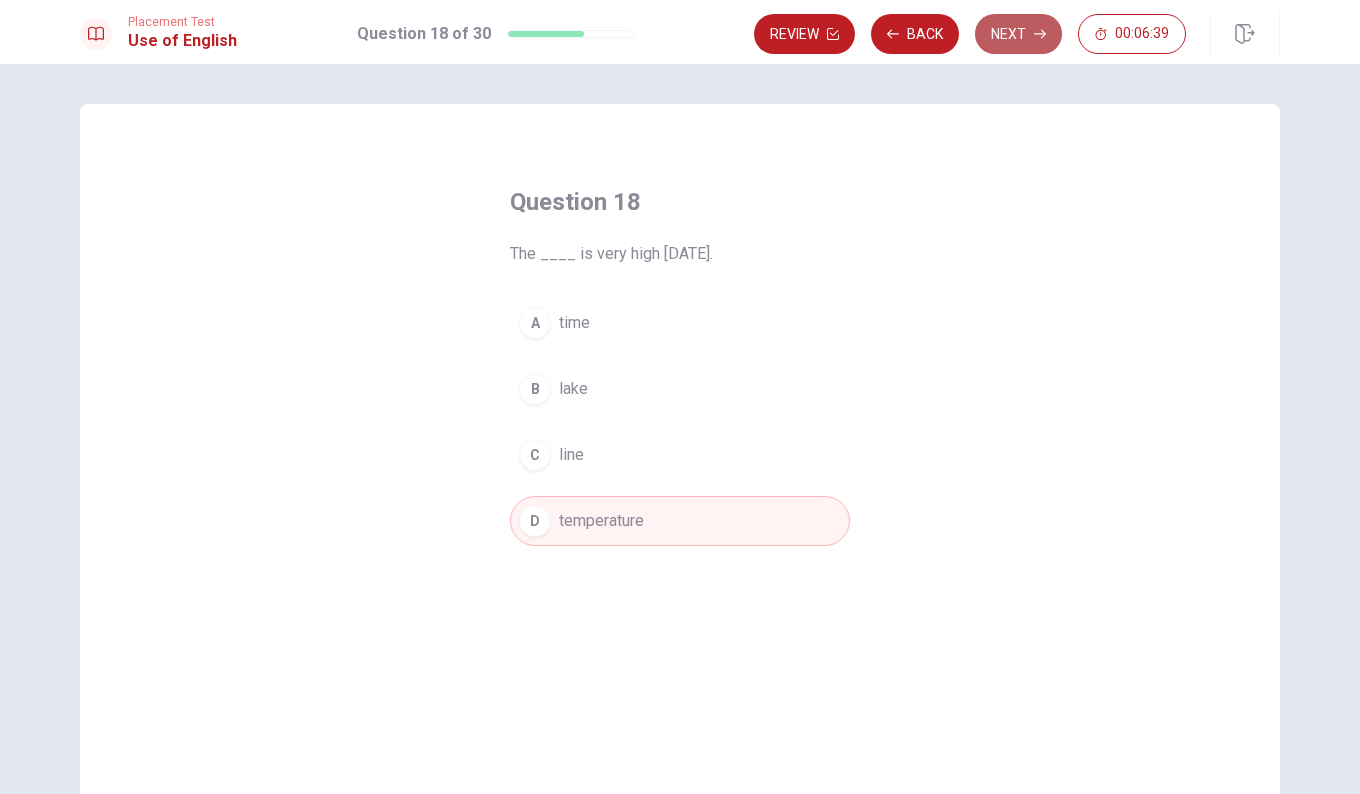 click on "Next" at bounding box center (1018, 34) 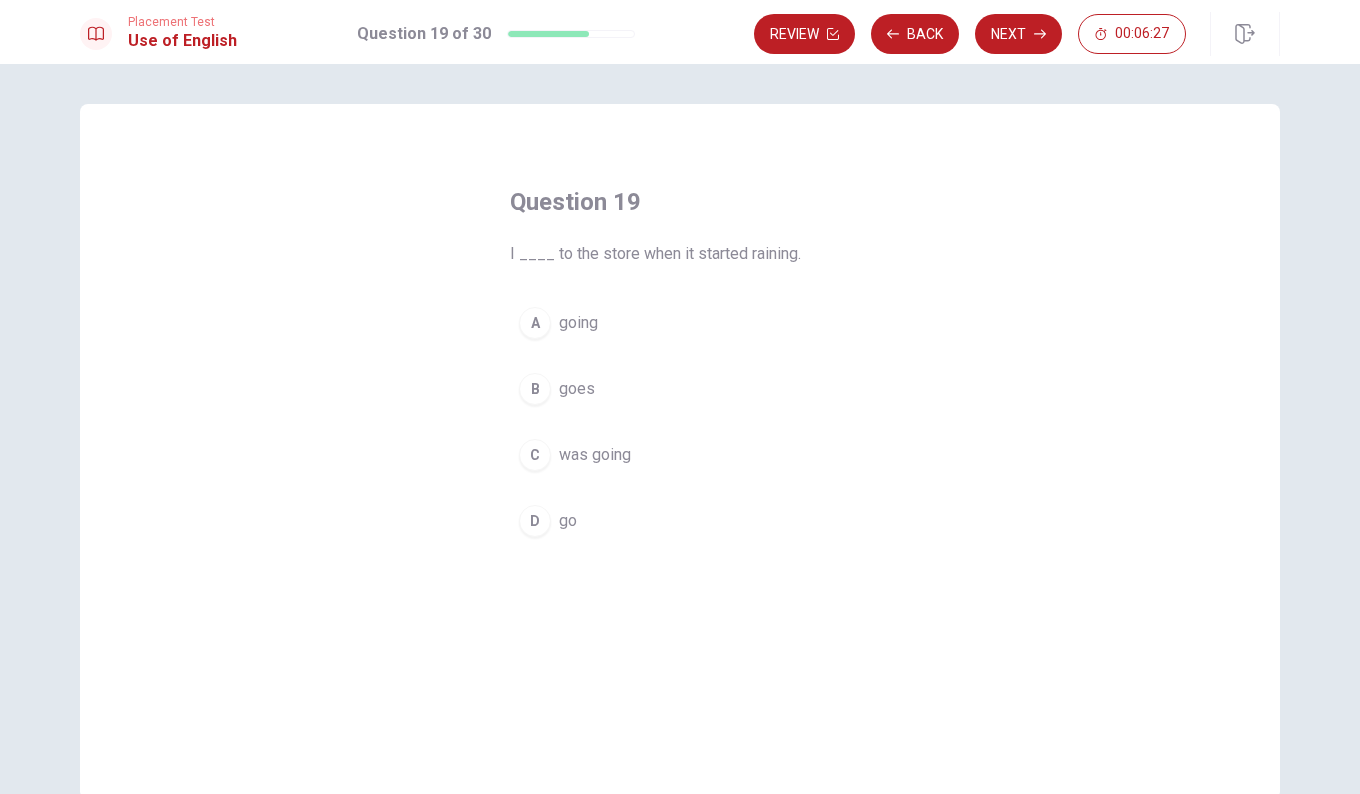 click on "was going" at bounding box center (595, 455) 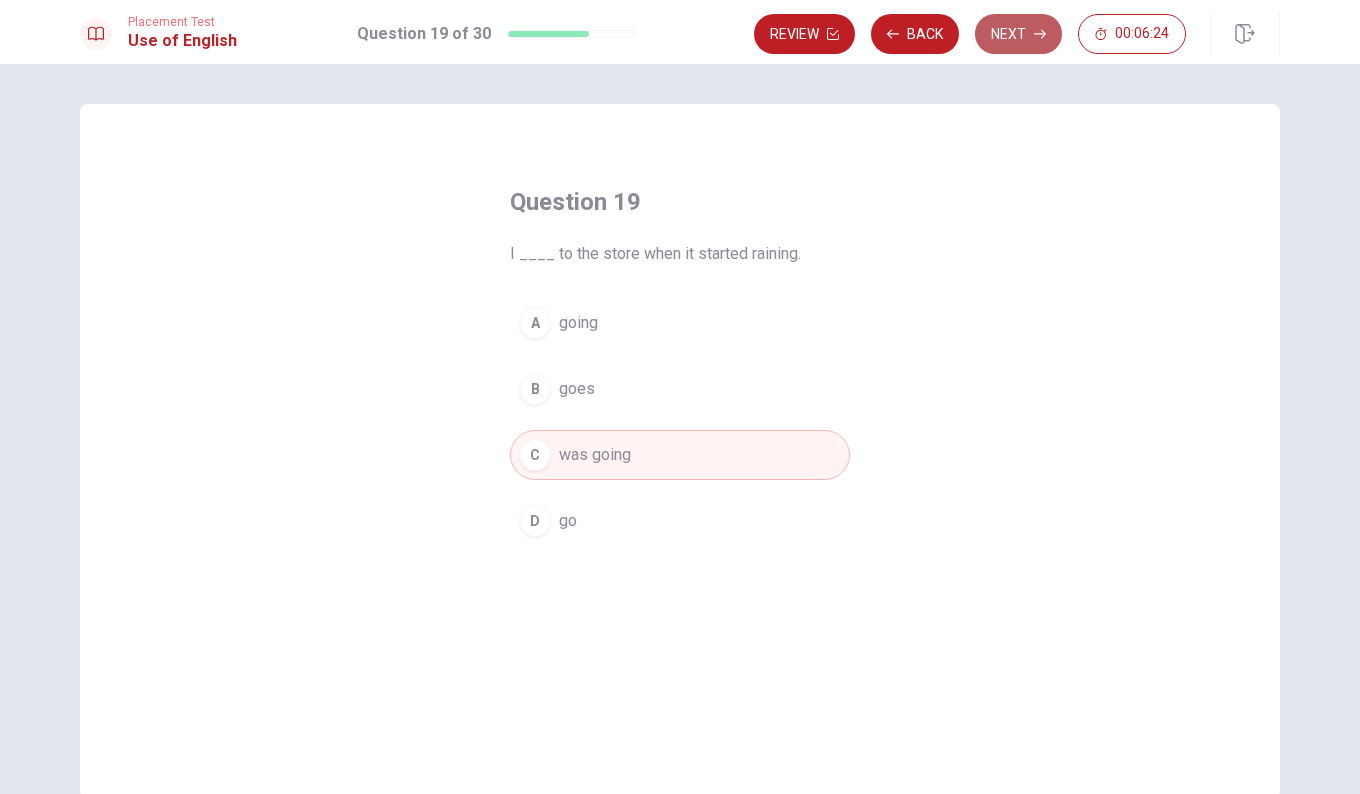 click on "Next" at bounding box center (1018, 34) 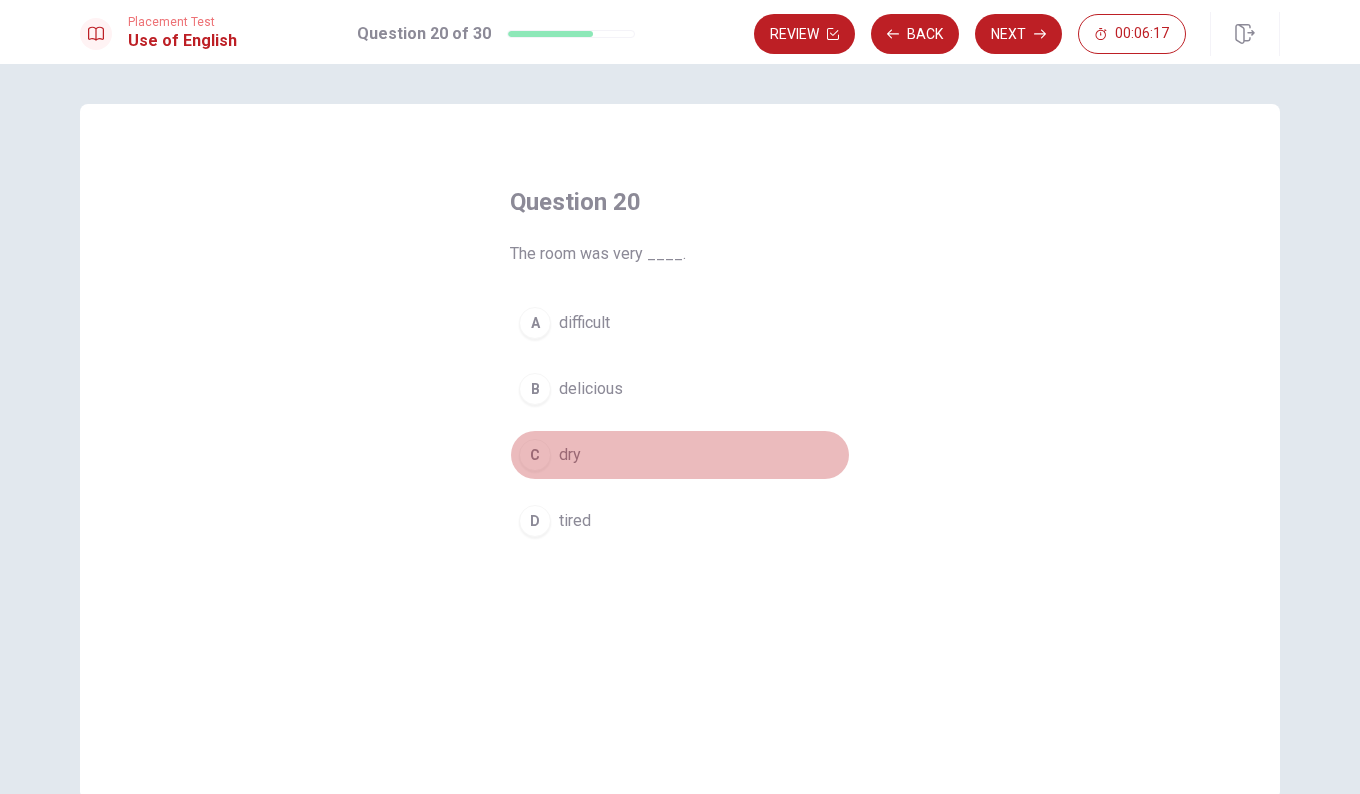 click on "dry" at bounding box center [570, 455] 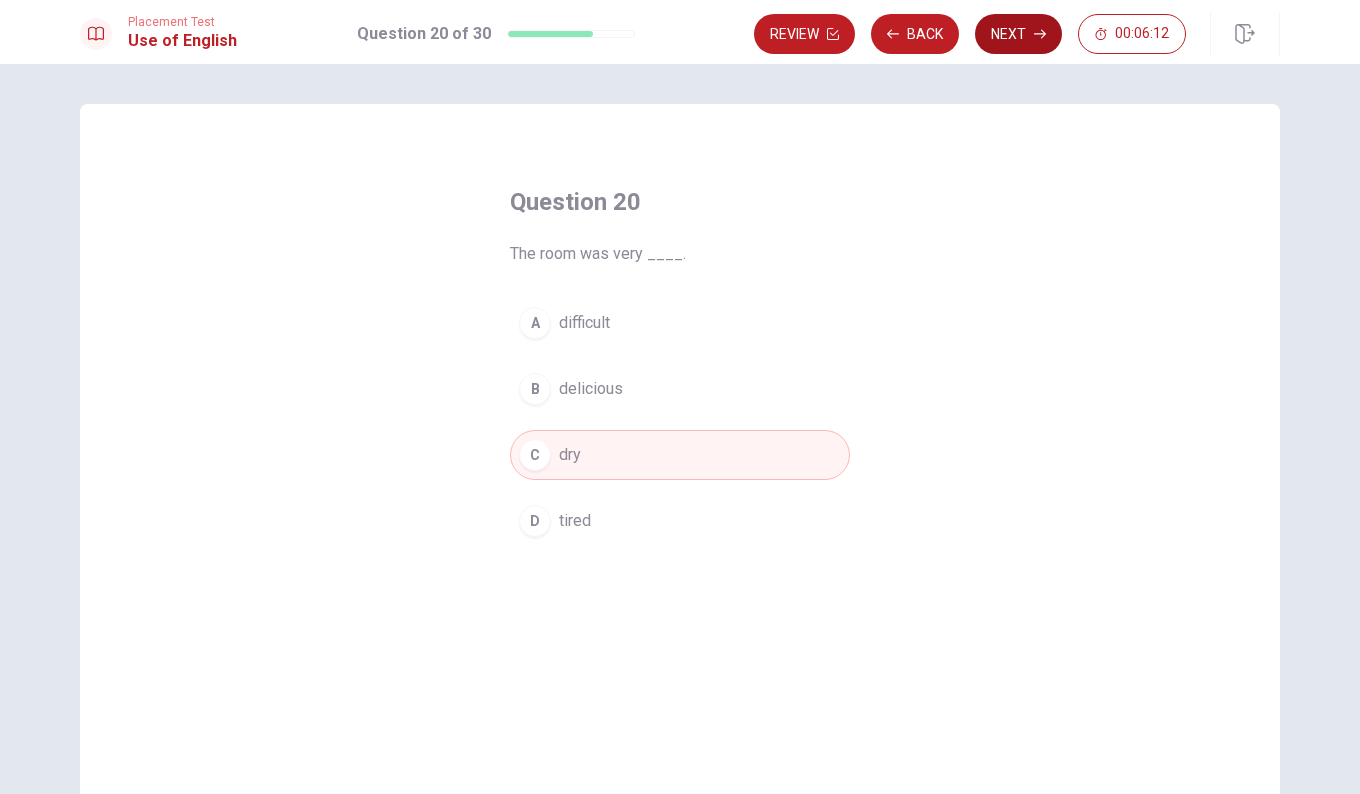 click on "Next" at bounding box center [1018, 34] 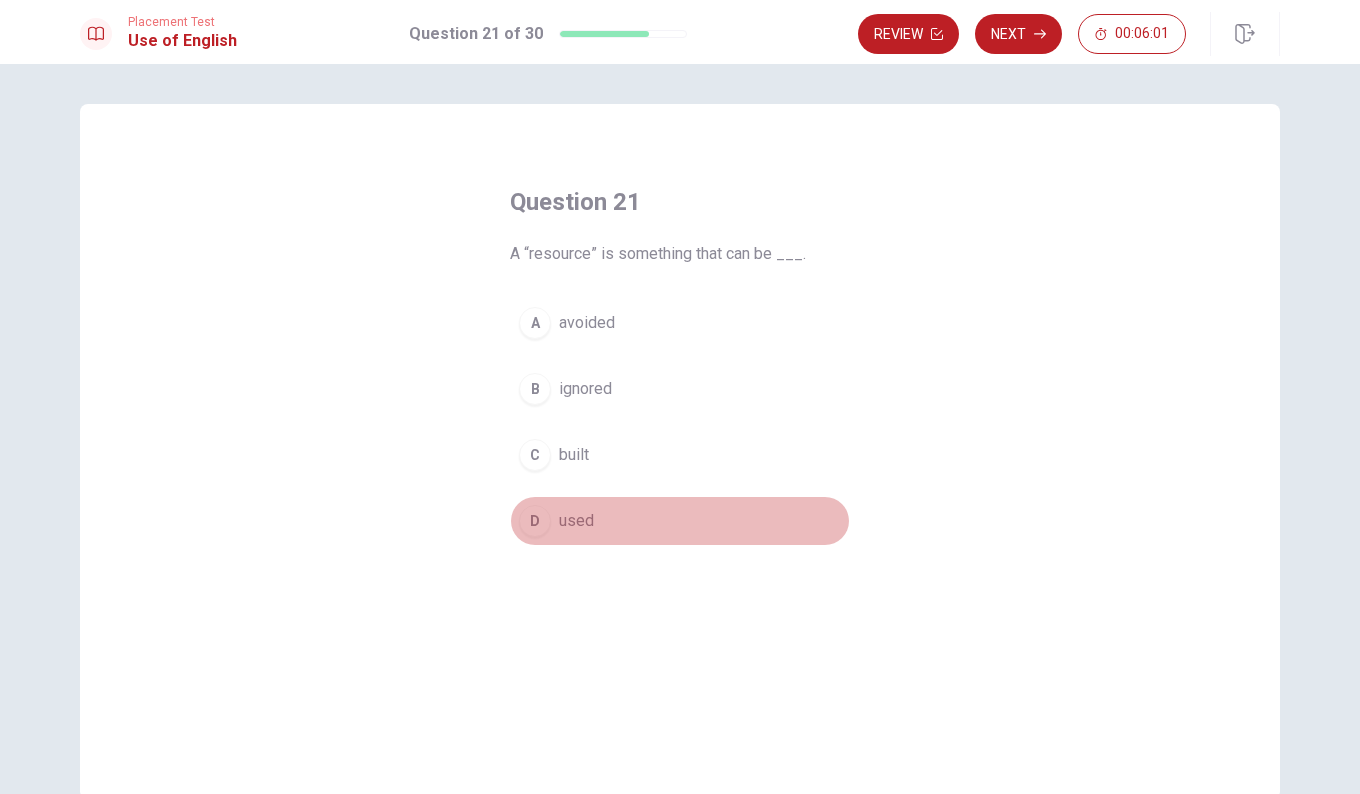 click on "used" at bounding box center [576, 521] 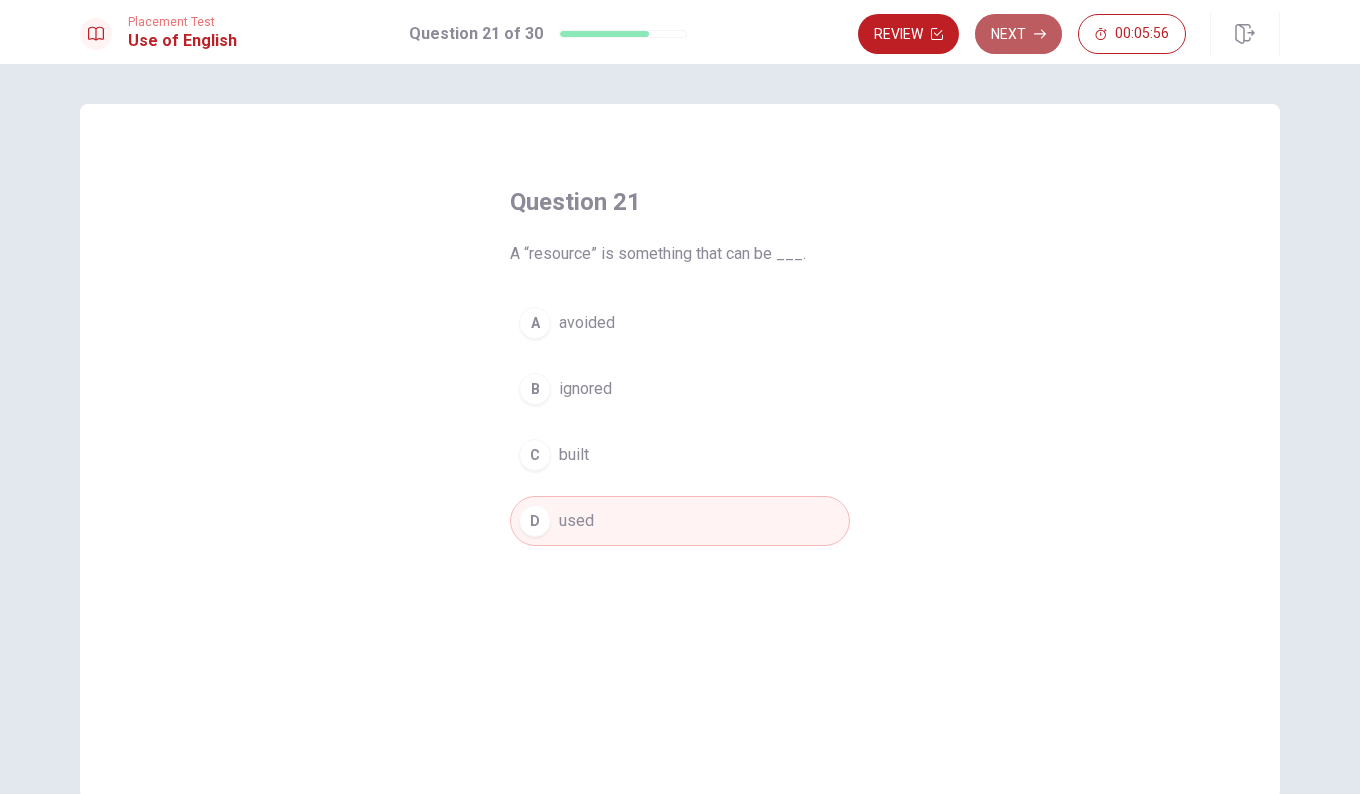 click on "Next" at bounding box center [1018, 34] 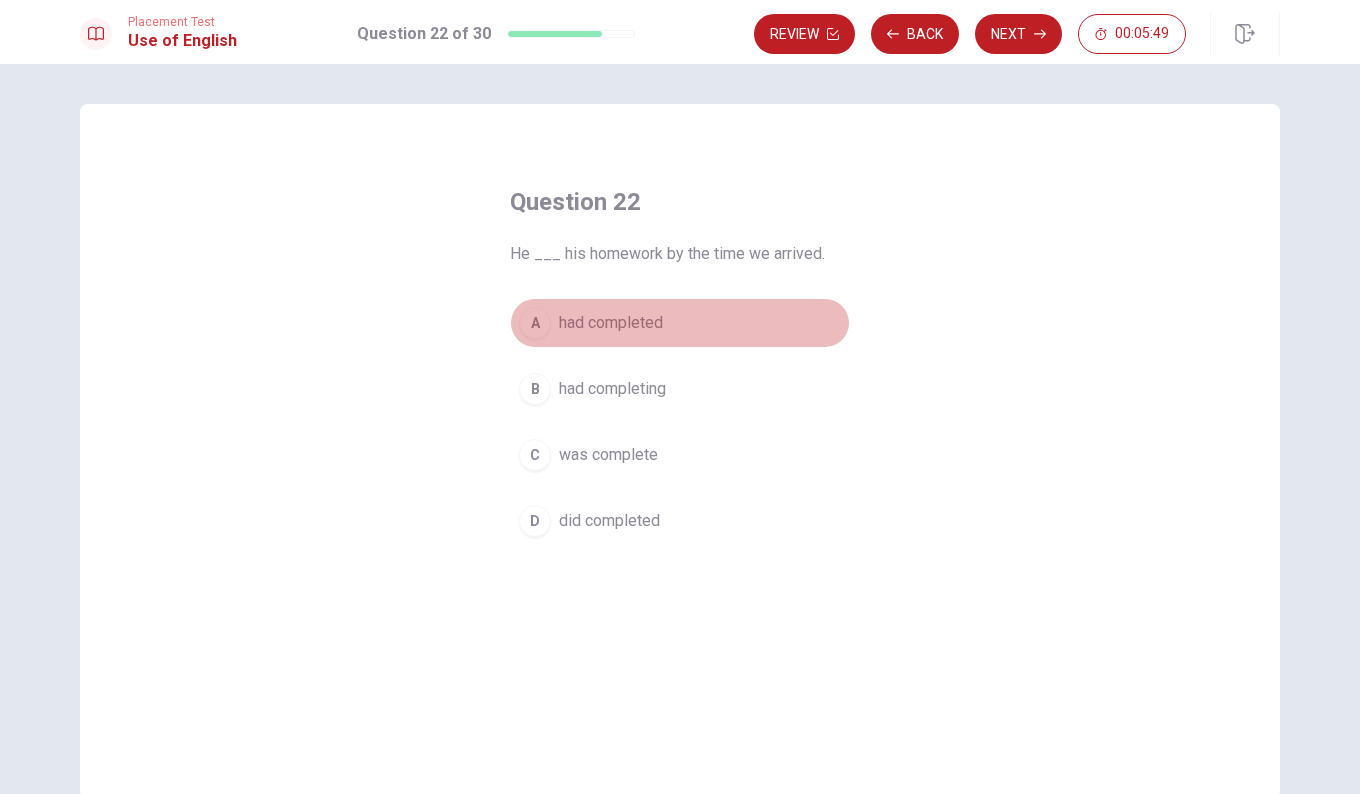 click on "had completed" at bounding box center [611, 323] 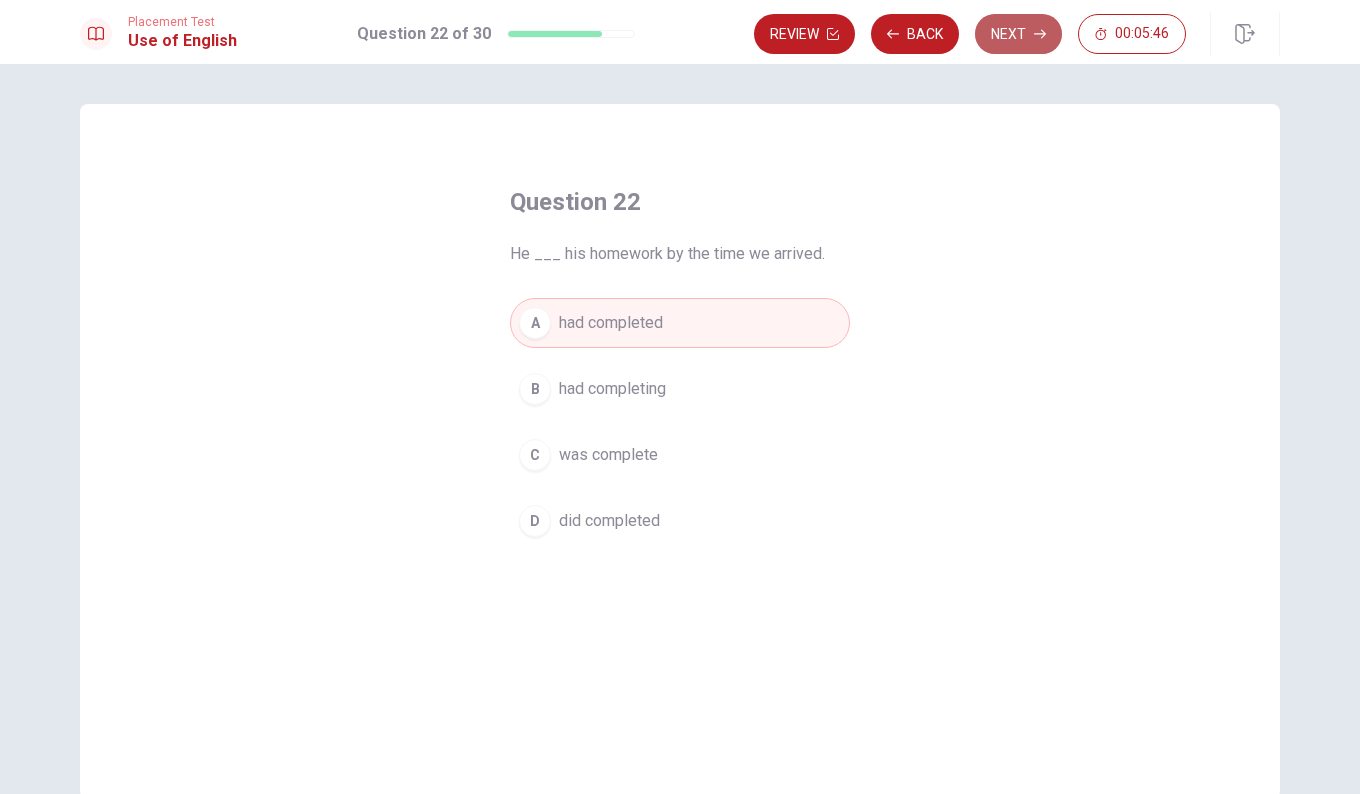 click on "Next" at bounding box center (1018, 34) 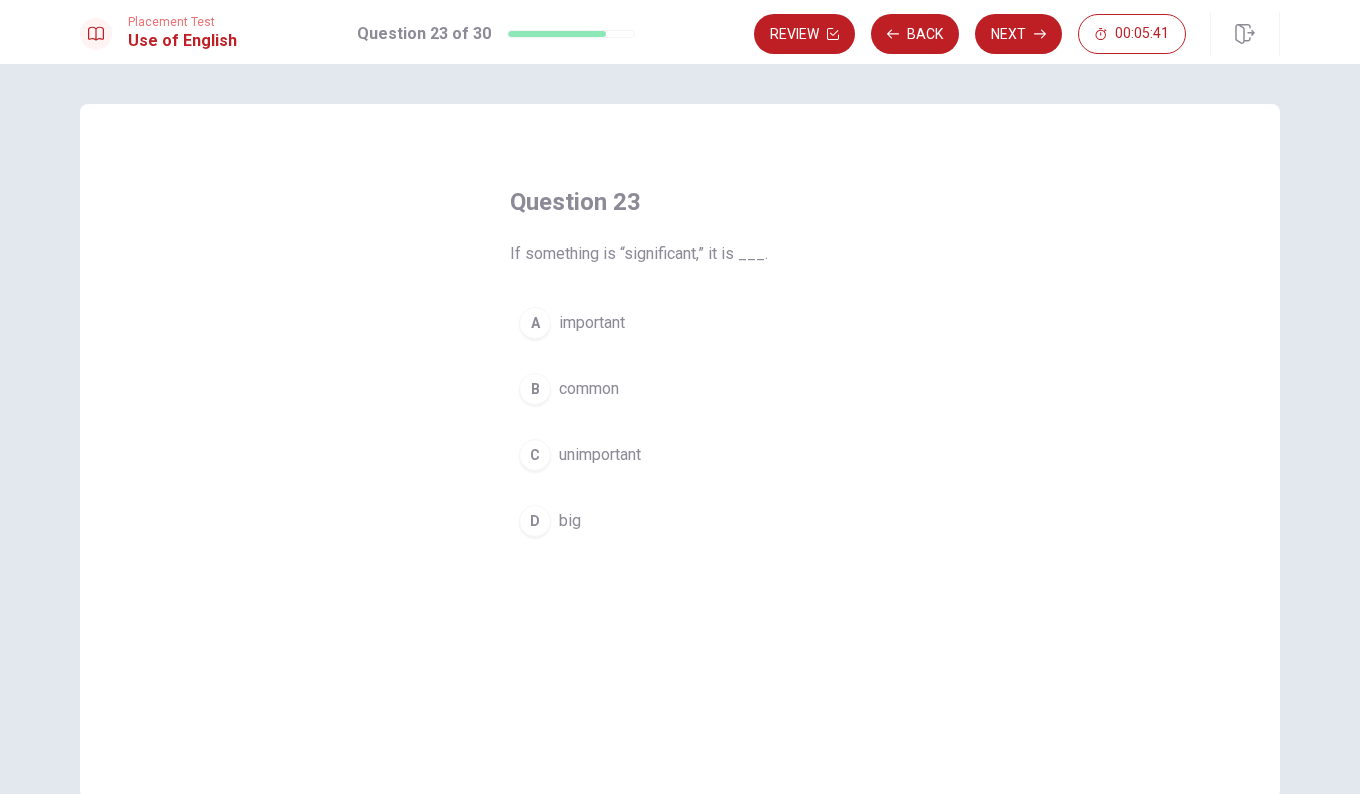 click on "A important" at bounding box center [680, 323] 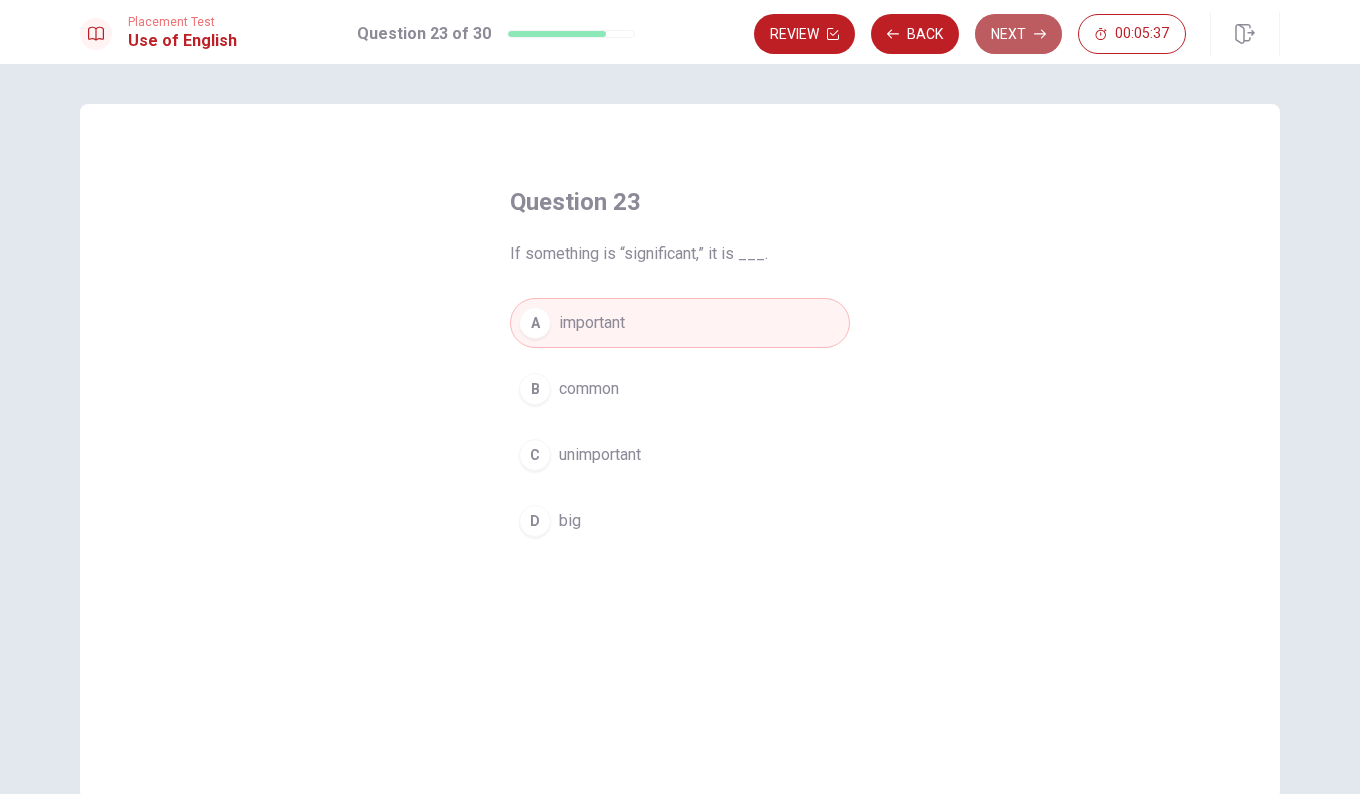 click on "Next" at bounding box center (1018, 34) 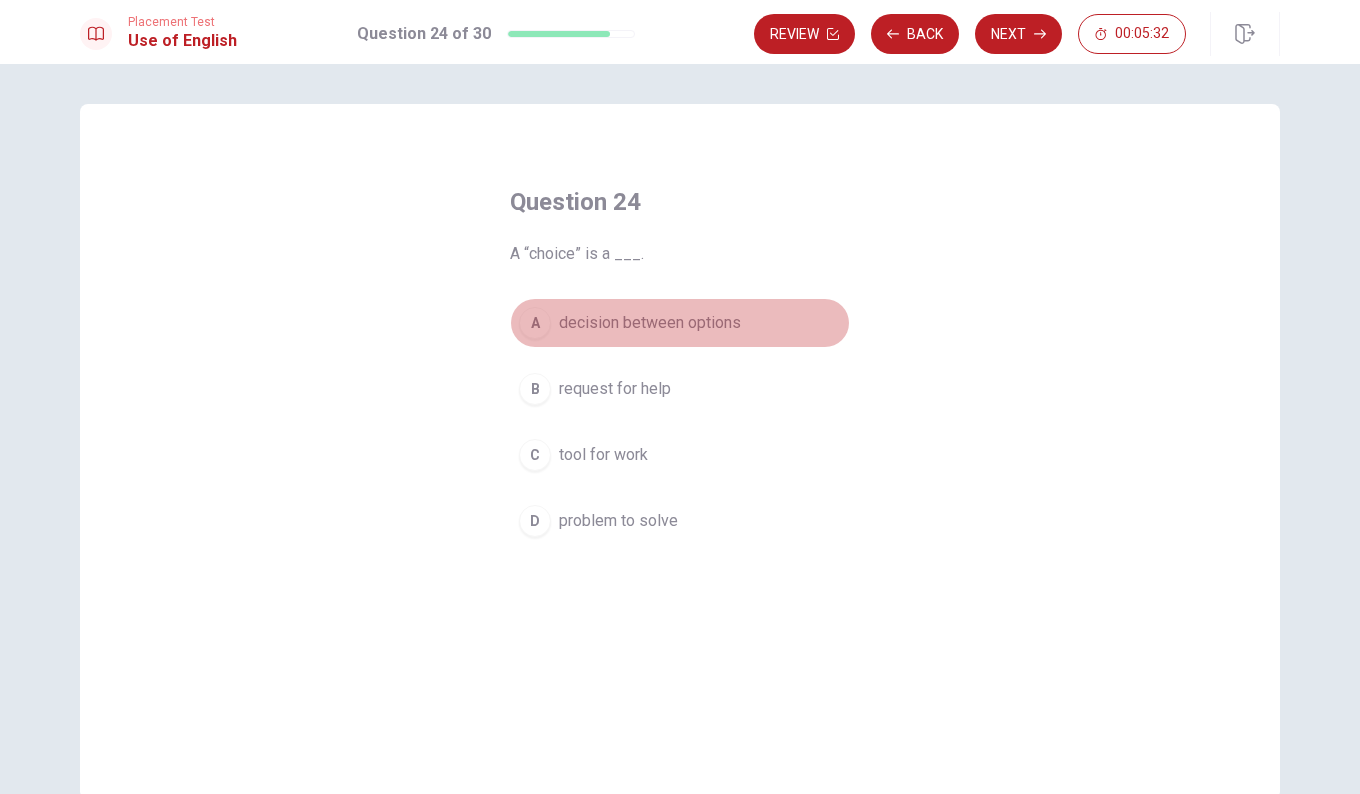 click on "A decision between options" at bounding box center (680, 323) 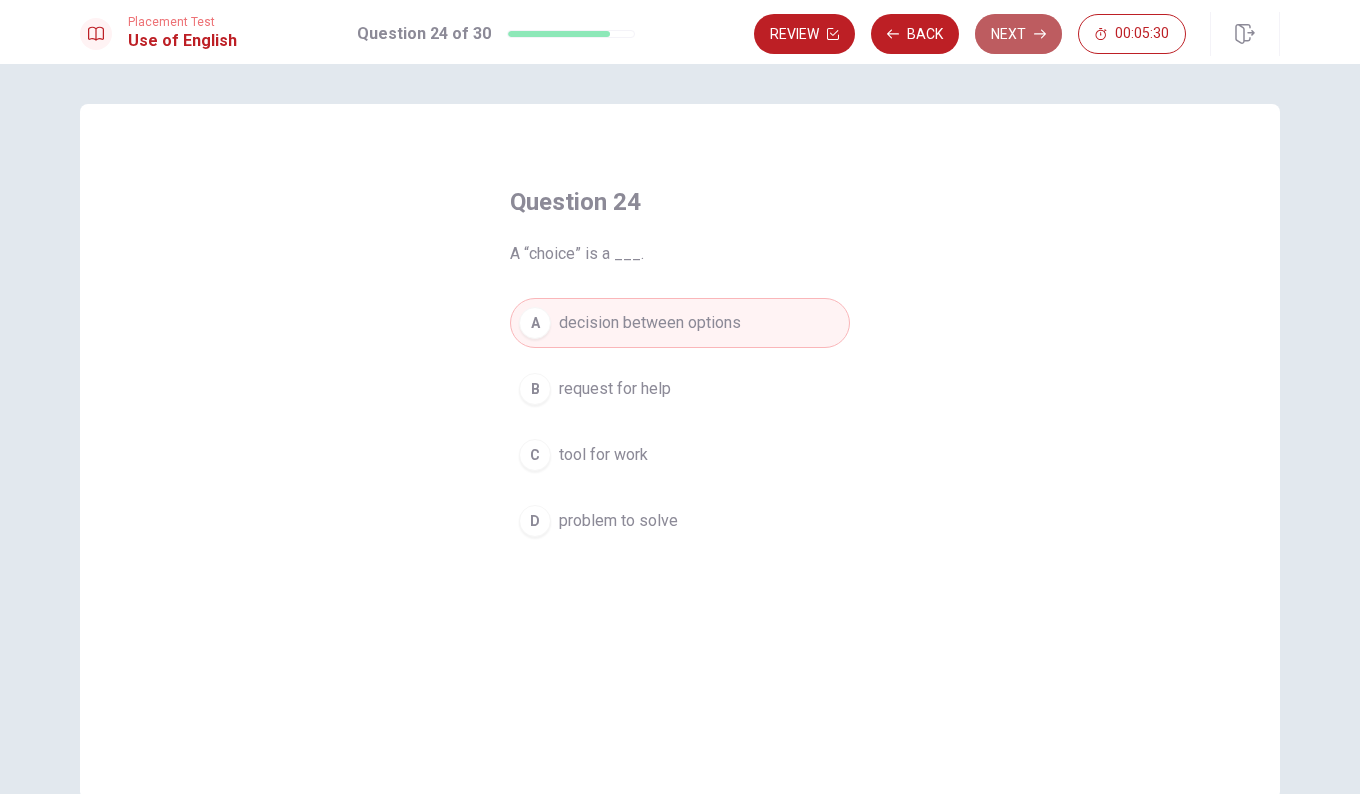 click 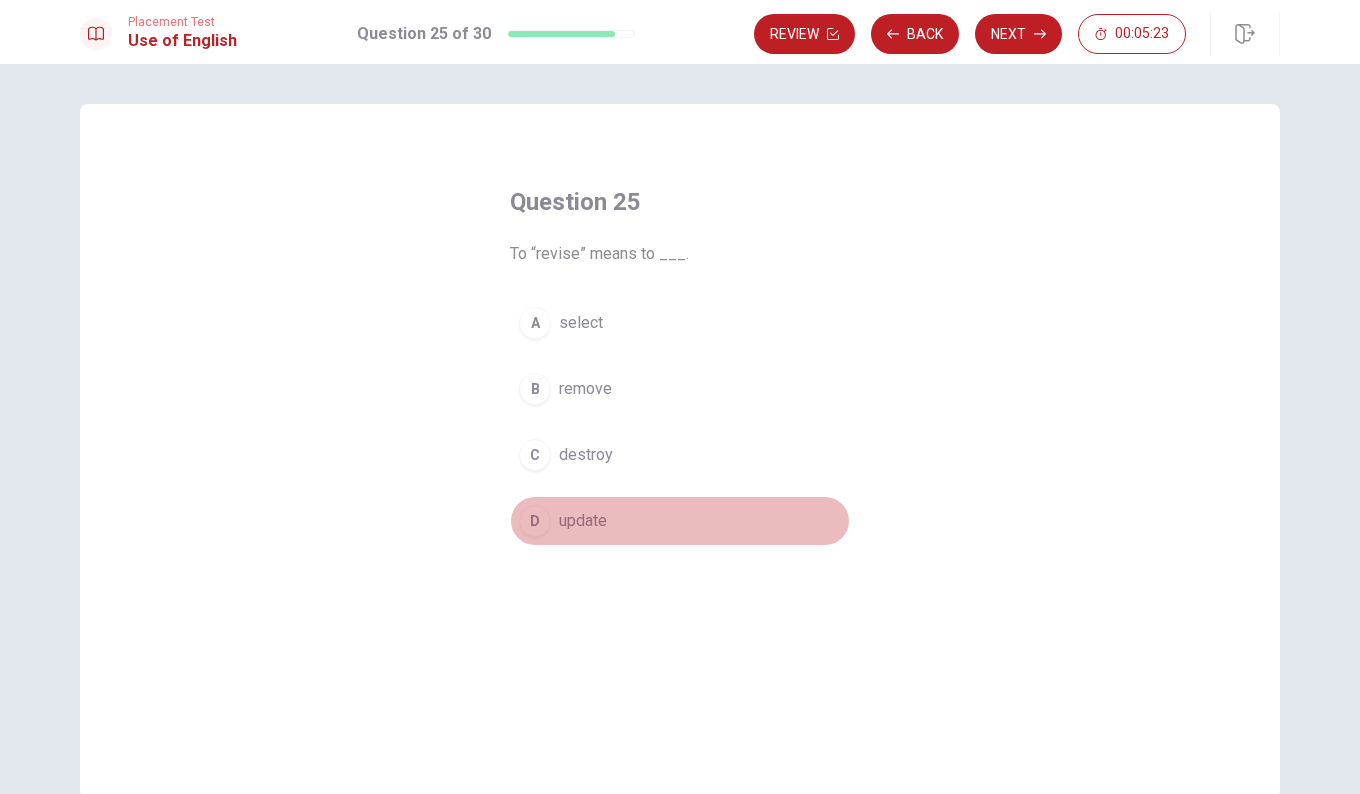 click on "update" at bounding box center (583, 521) 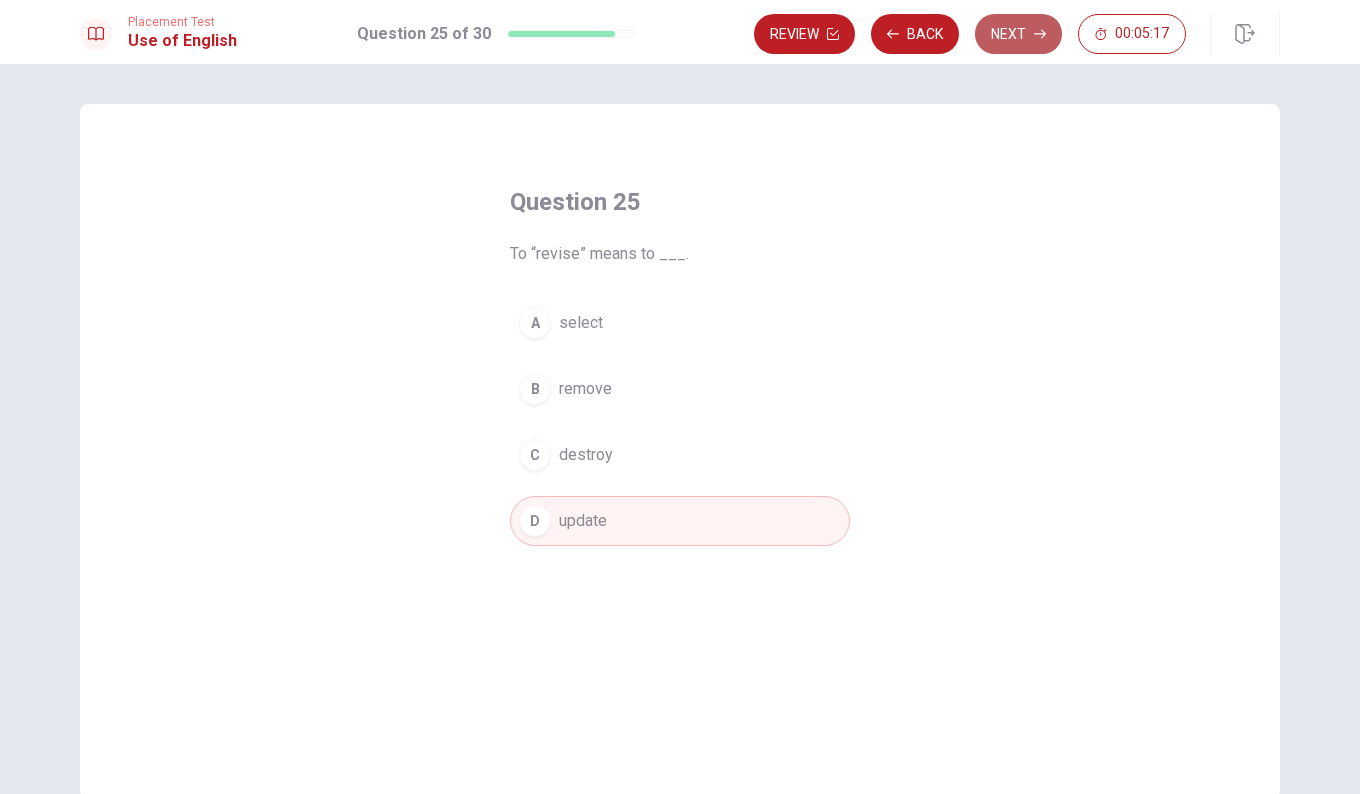 click on "Next" at bounding box center (1018, 34) 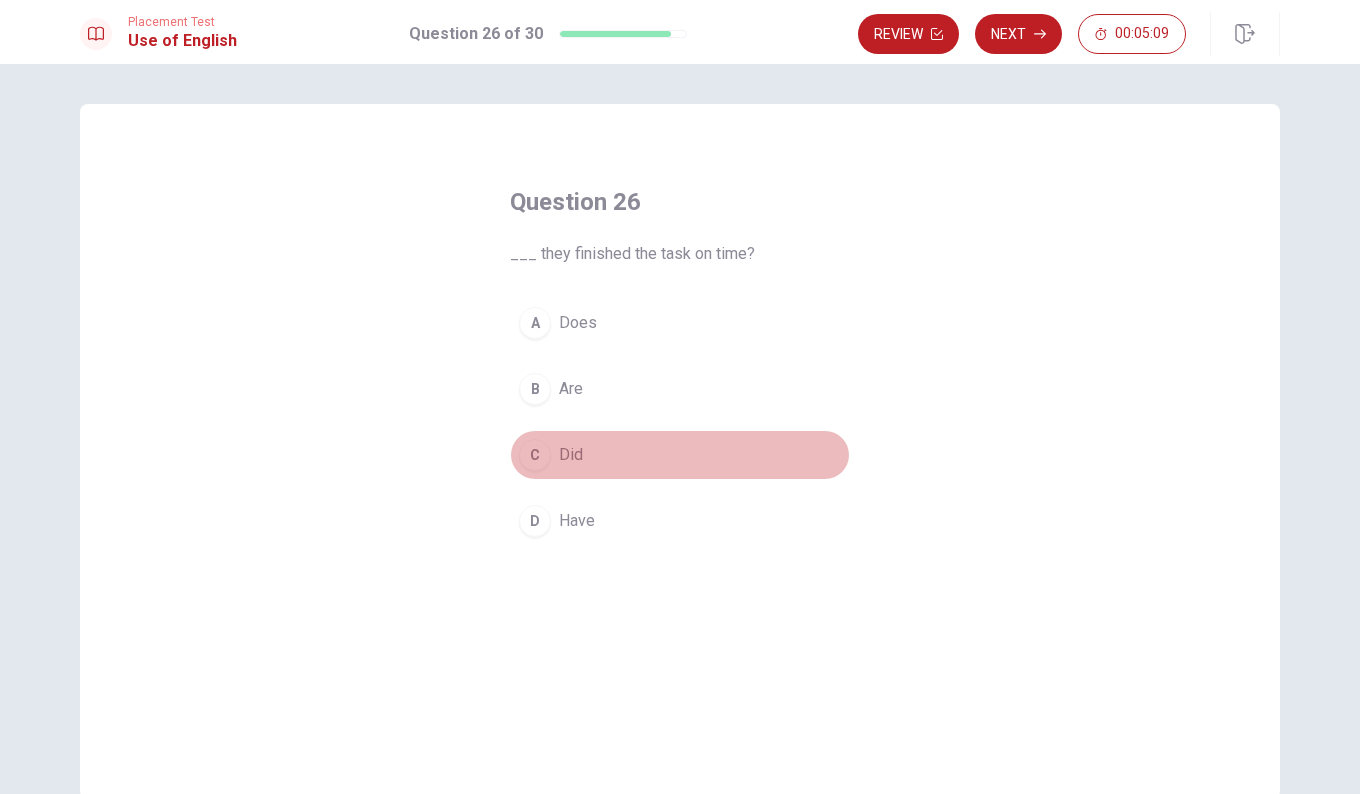 click on "Did" at bounding box center [571, 455] 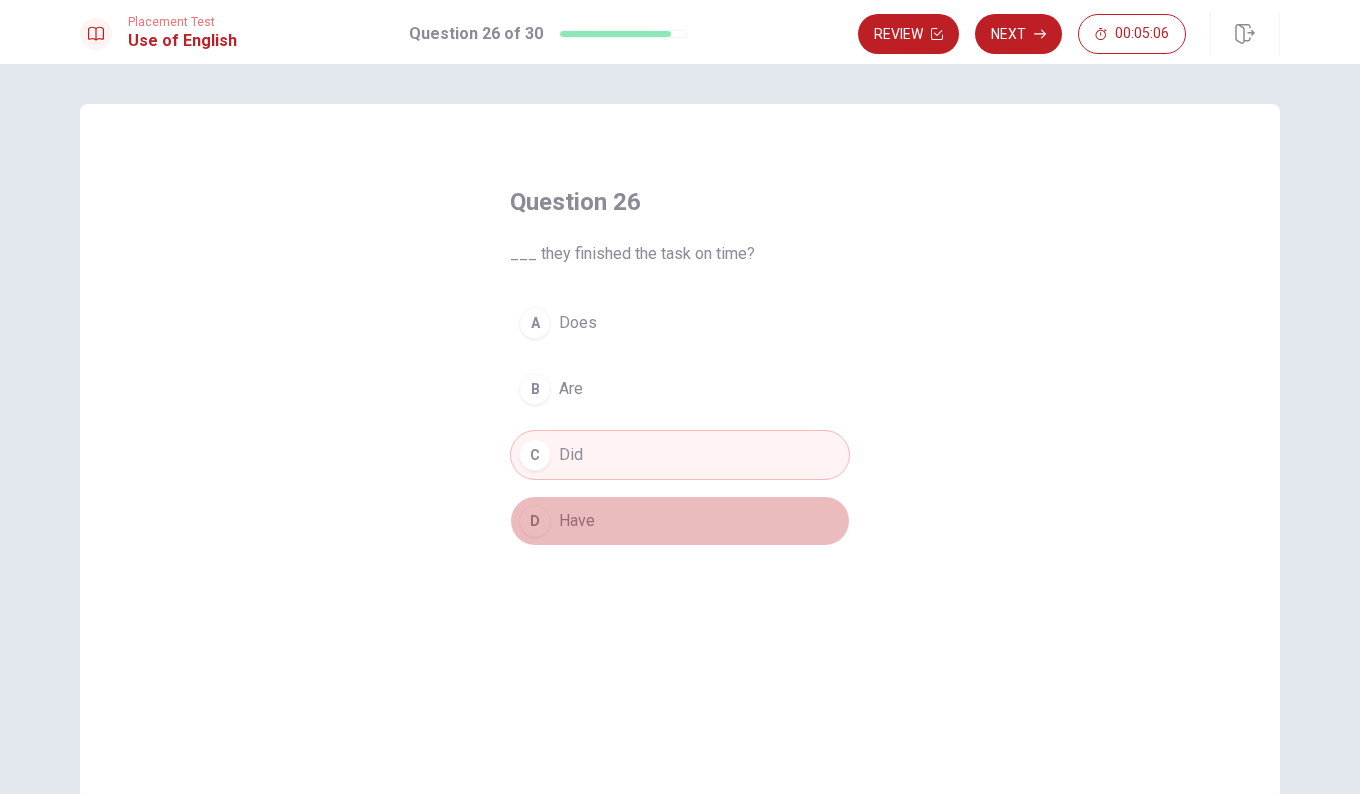 click on "Have" at bounding box center (577, 521) 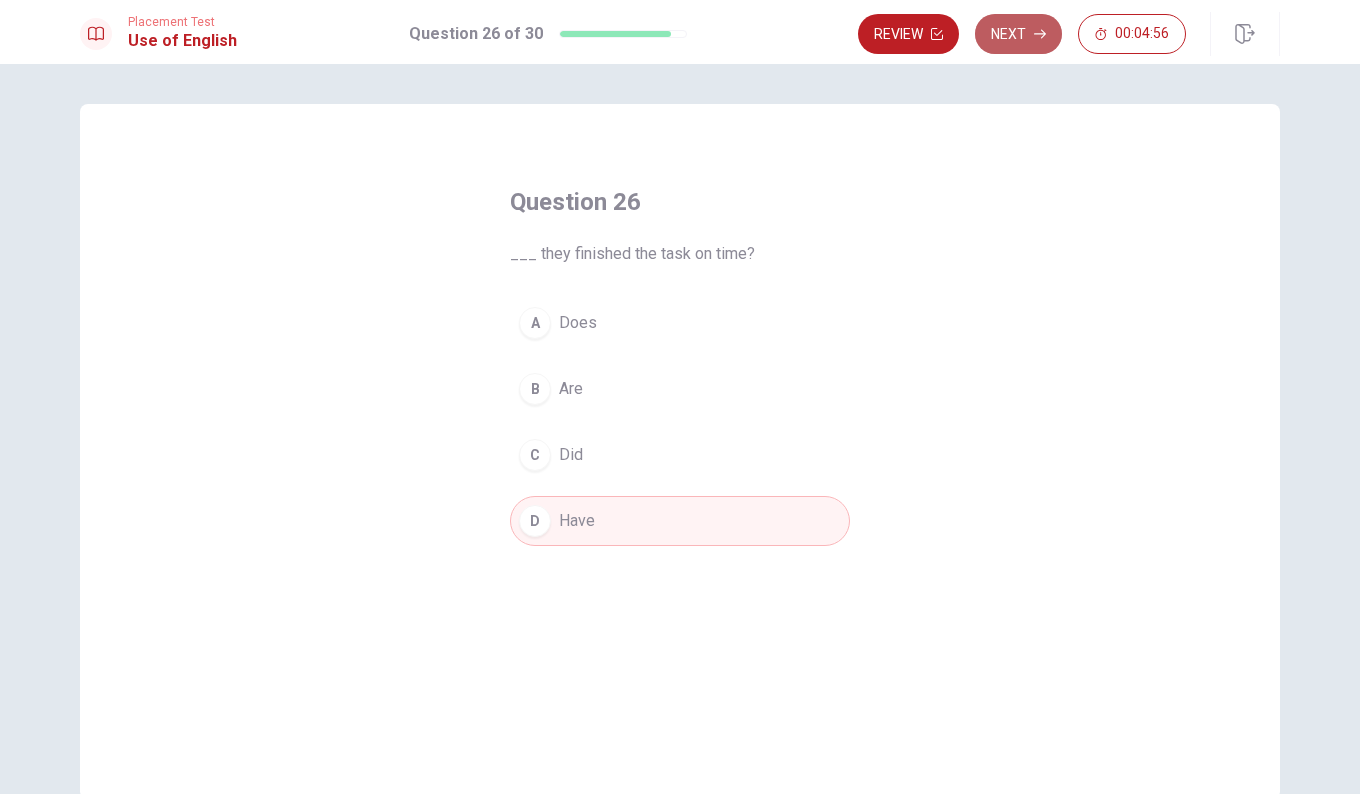 click 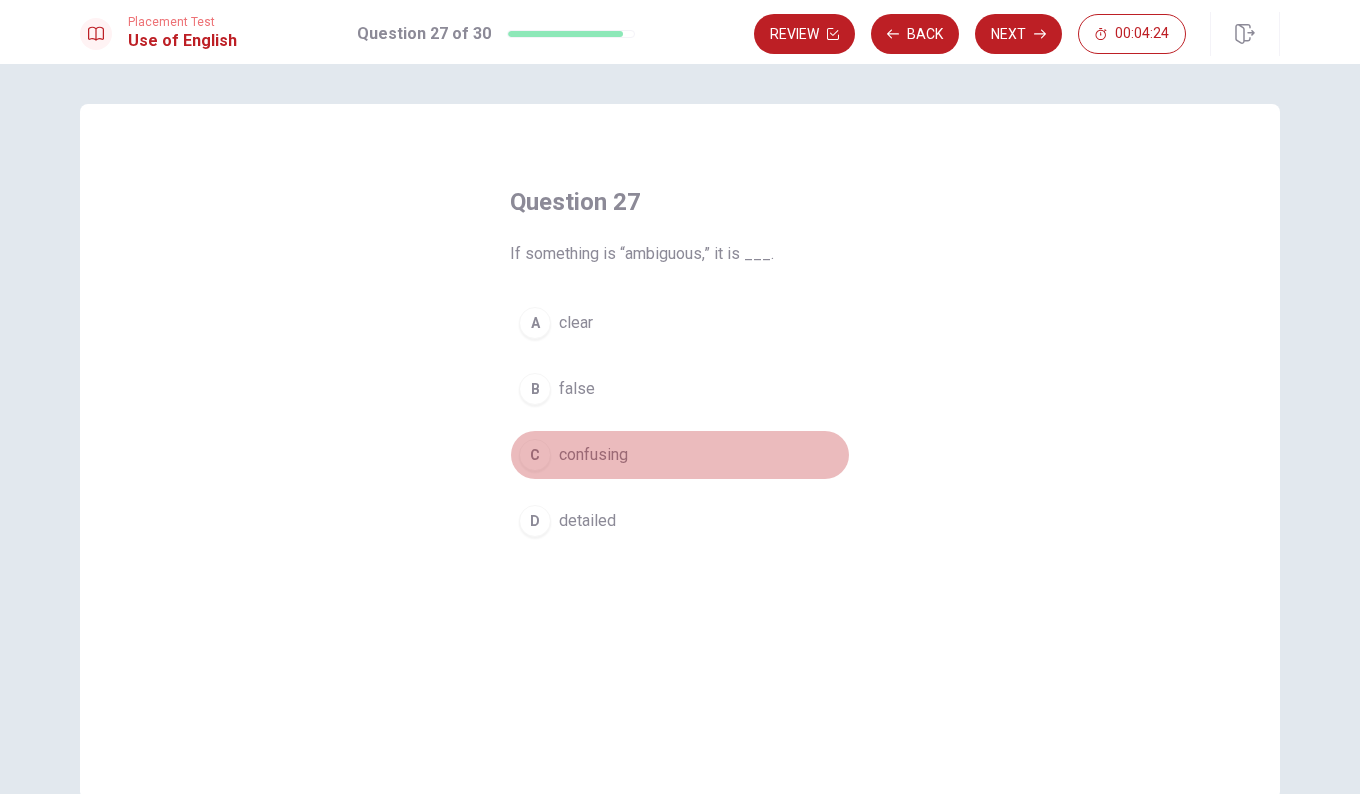 click on "confusing" at bounding box center [593, 455] 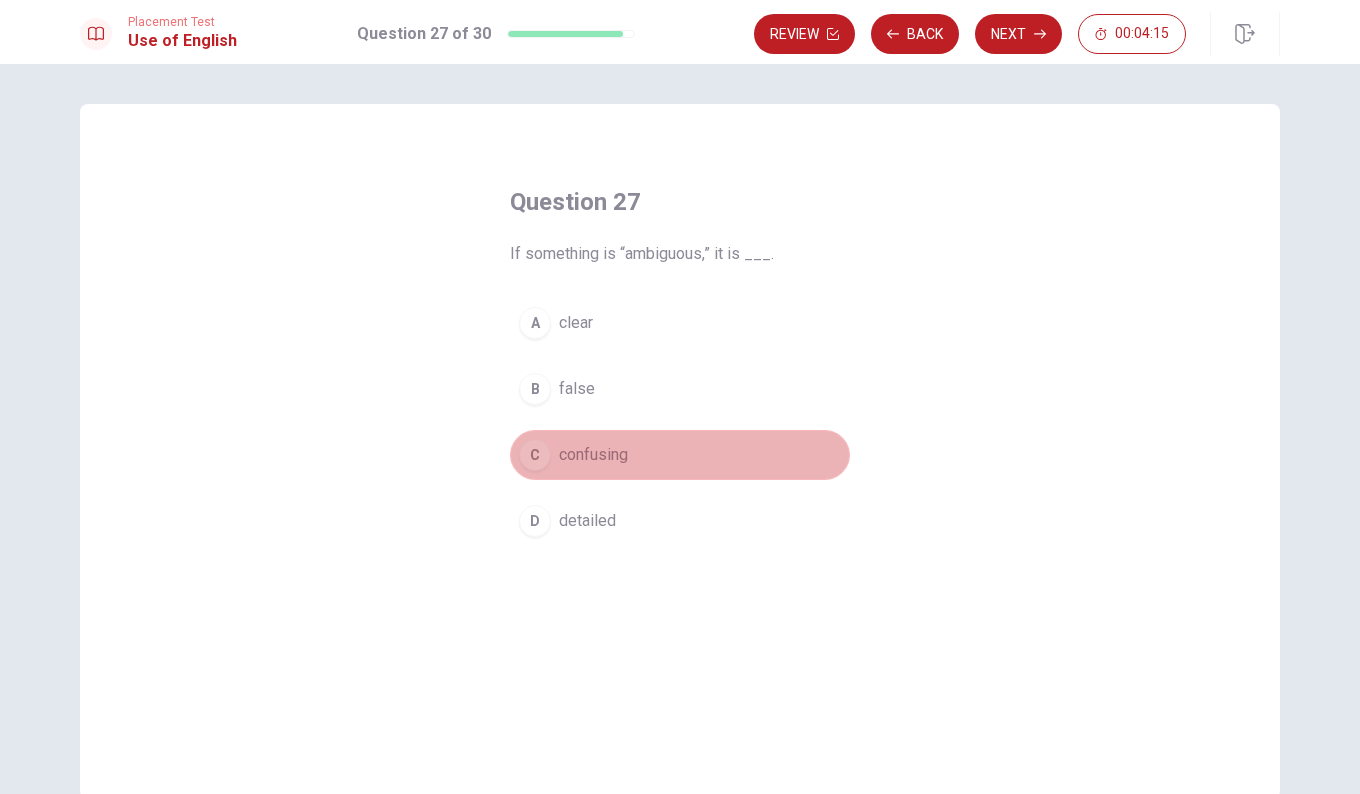 click on "C confusing" at bounding box center [680, 455] 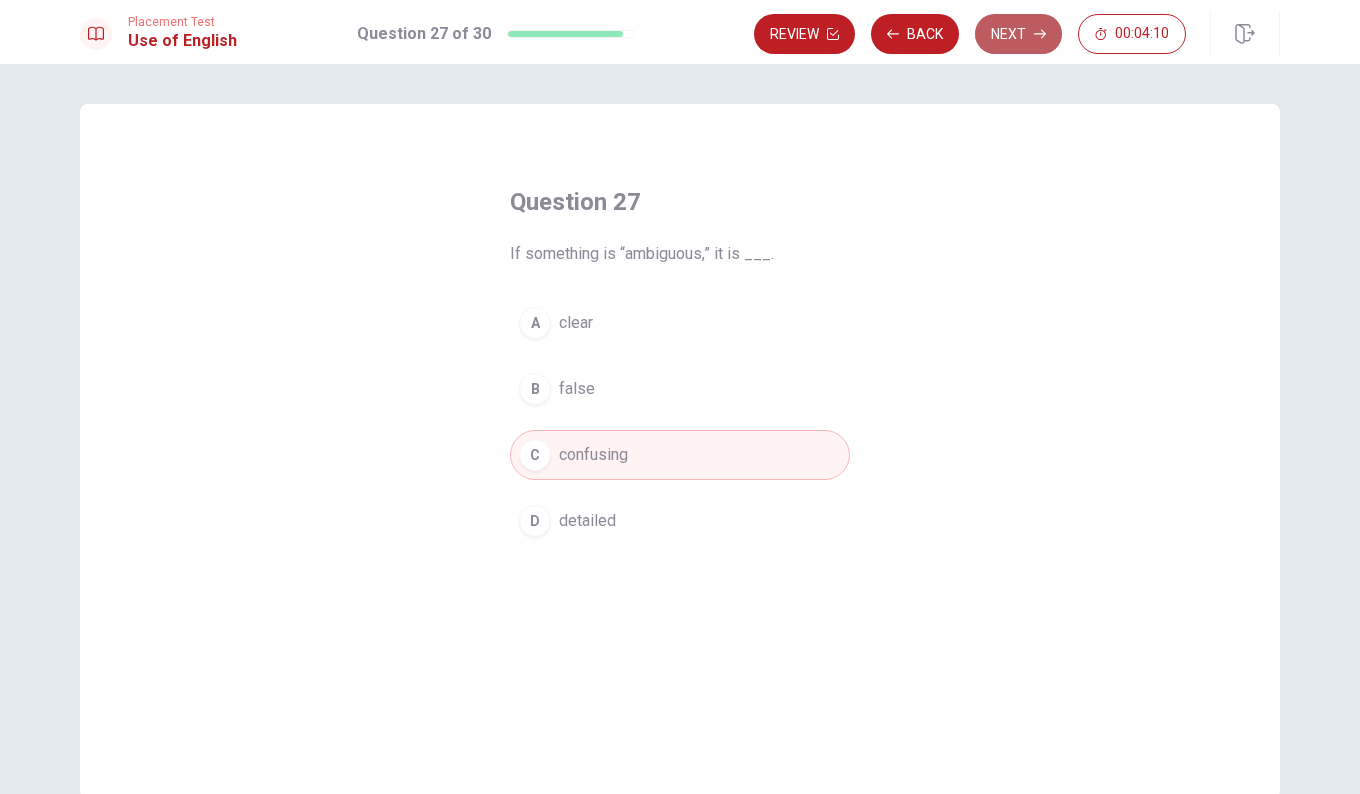 click on "Next" at bounding box center (1018, 34) 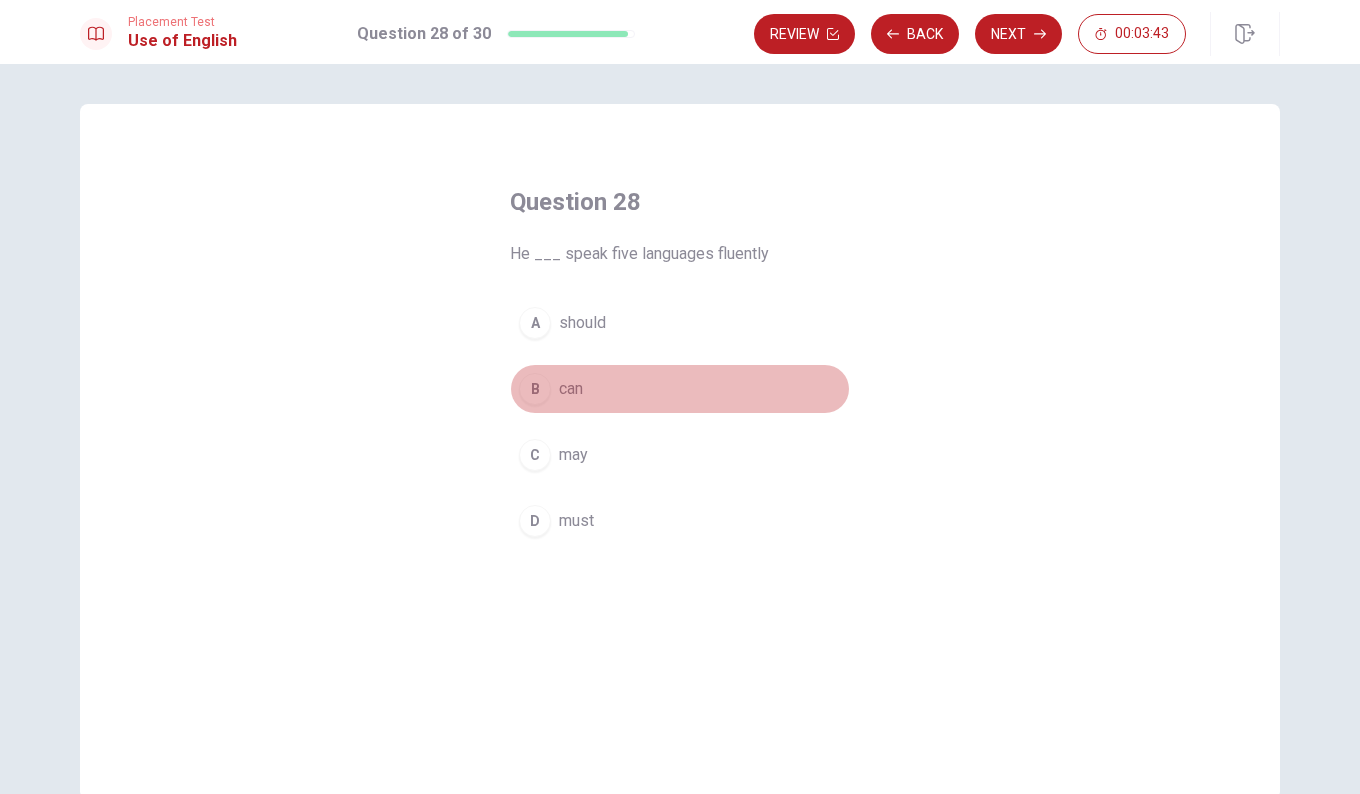click on "can" at bounding box center (571, 389) 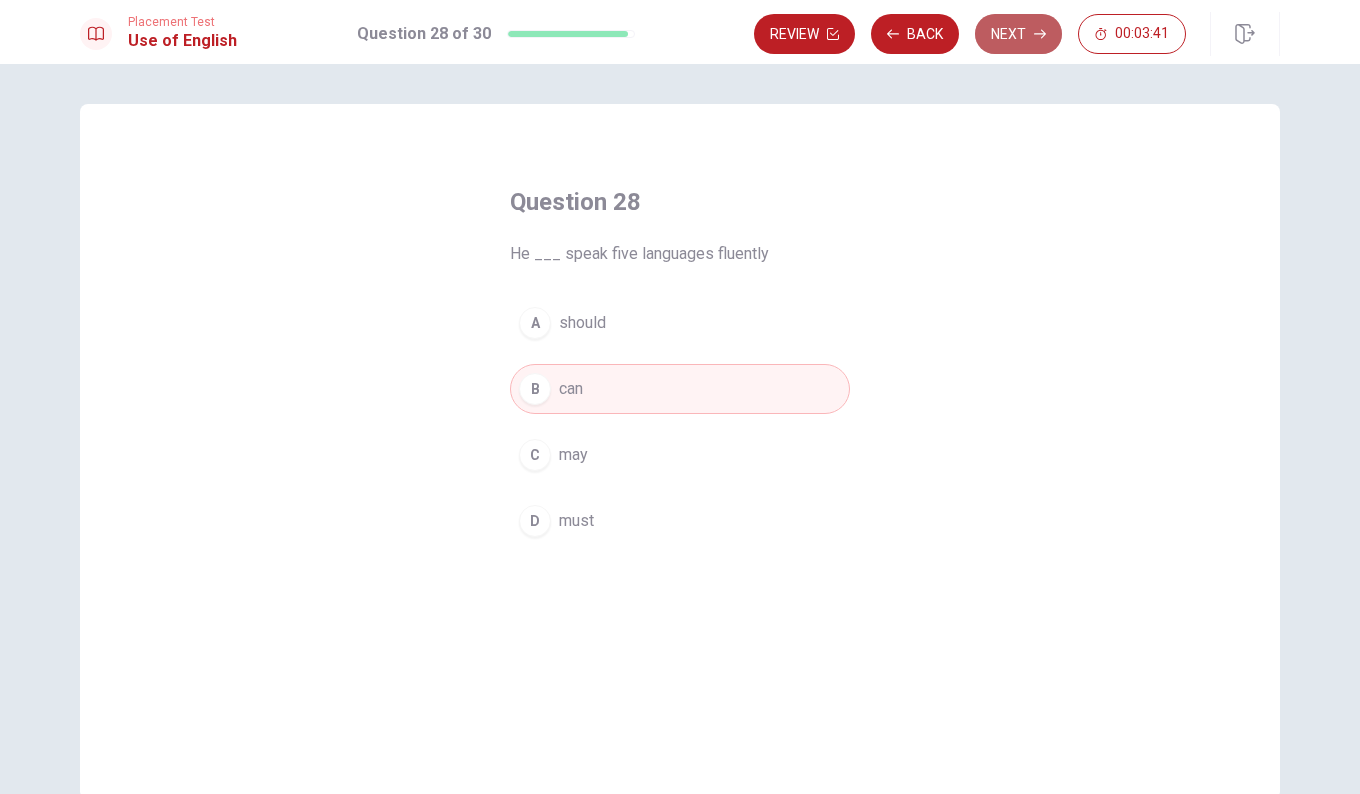click on "Next" at bounding box center [1018, 34] 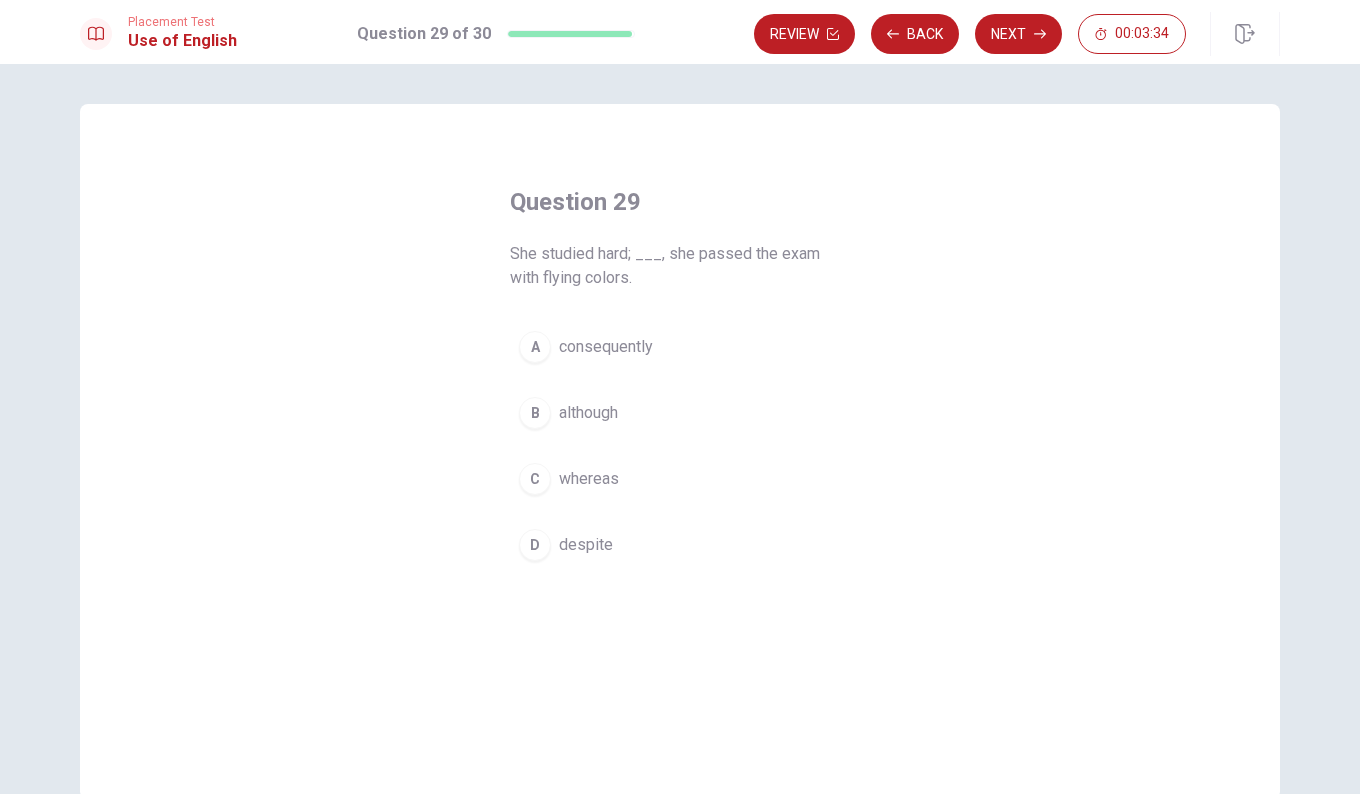click on "A consequently" at bounding box center [680, 347] 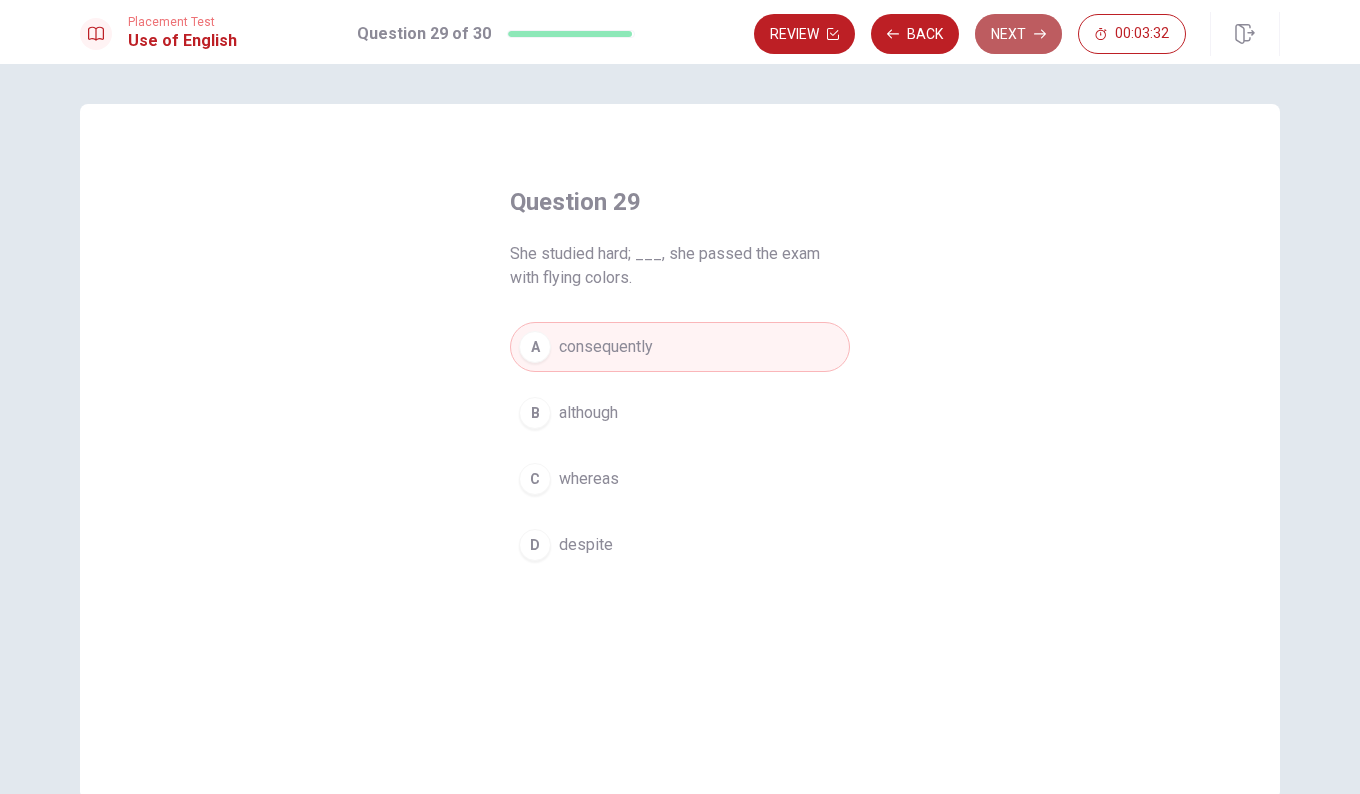 click on "Next" at bounding box center (1018, 34) 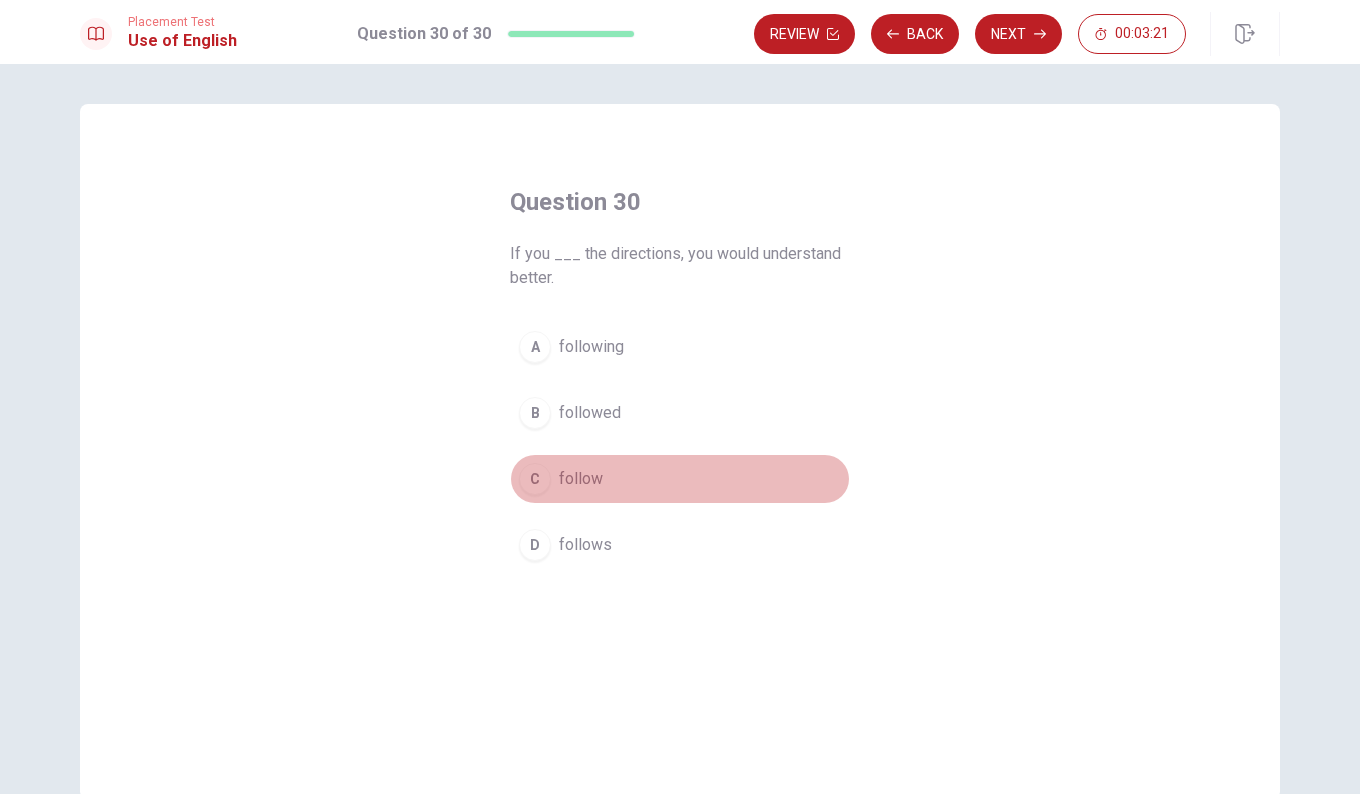 click on "follow" at bounding box center (581, 479) 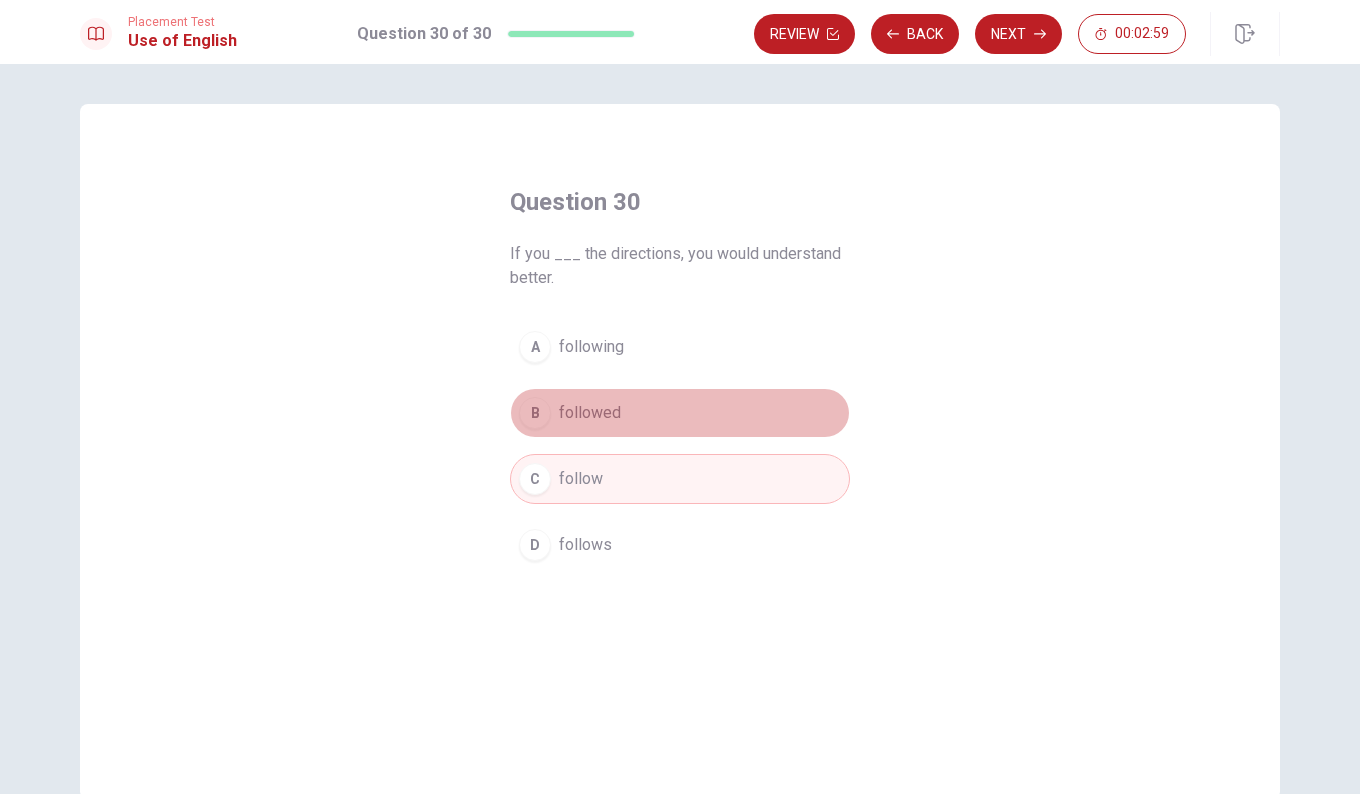 click on "B followed" at bounding box center [680, 413] 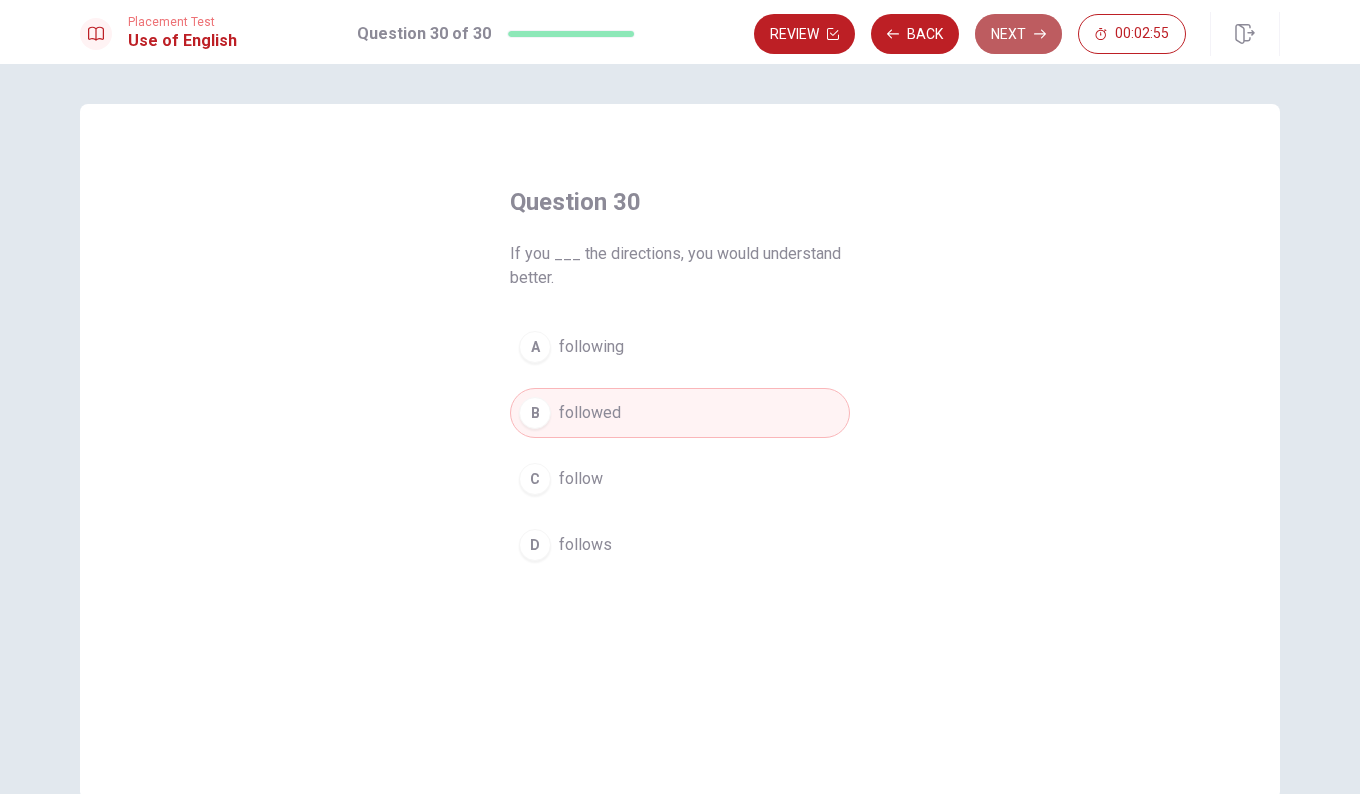 click on "Next" at bounding box center [1018, 34] 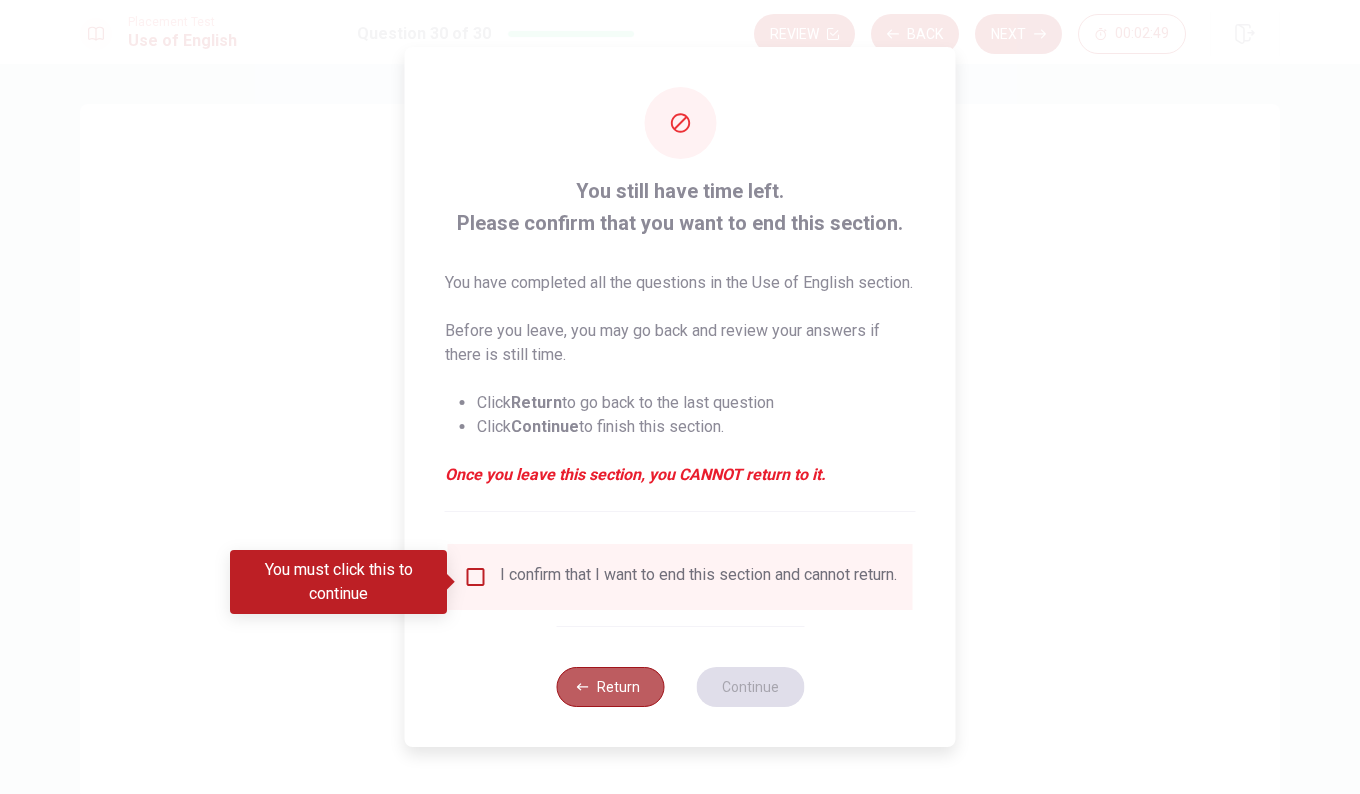 click on "Return" at bounding box center [610, 687] 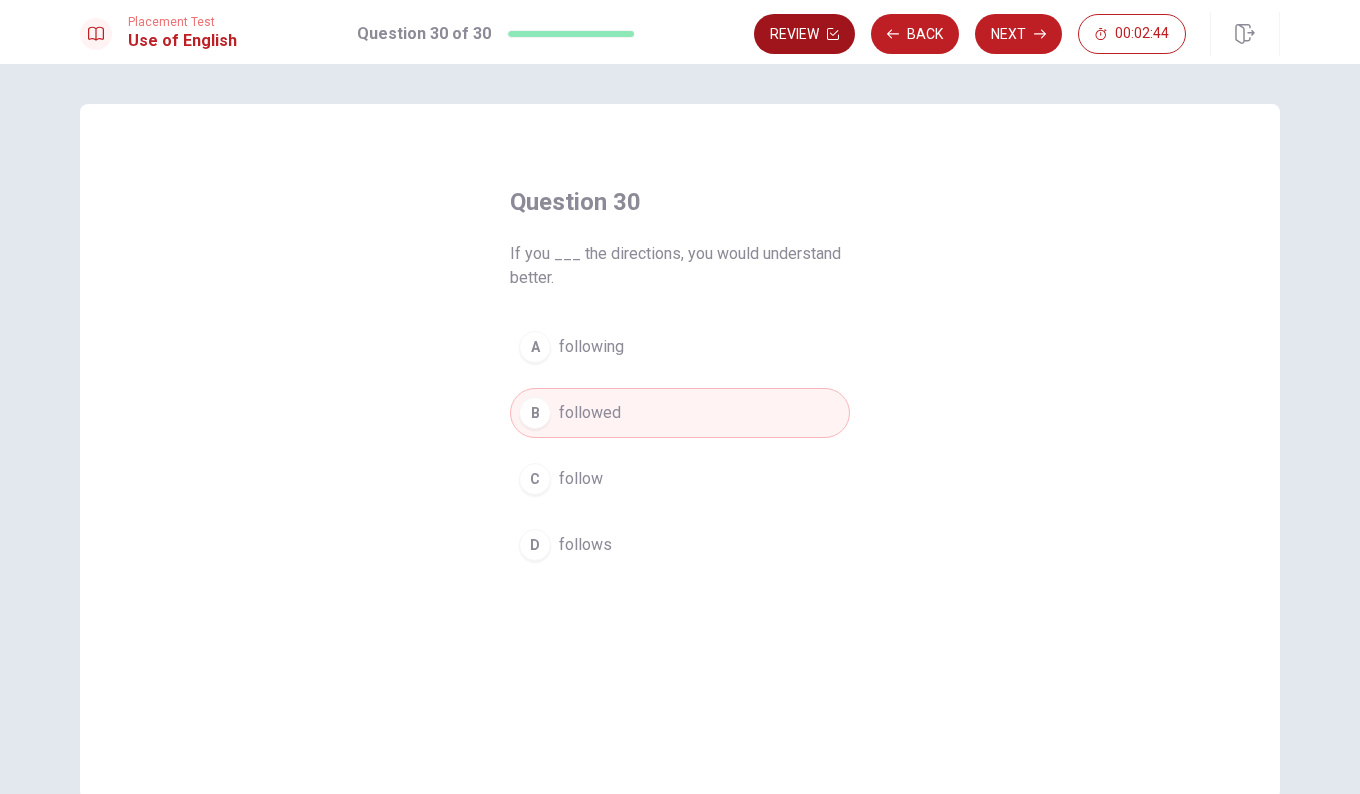 click on "Review" at bounding box center [804, 34] 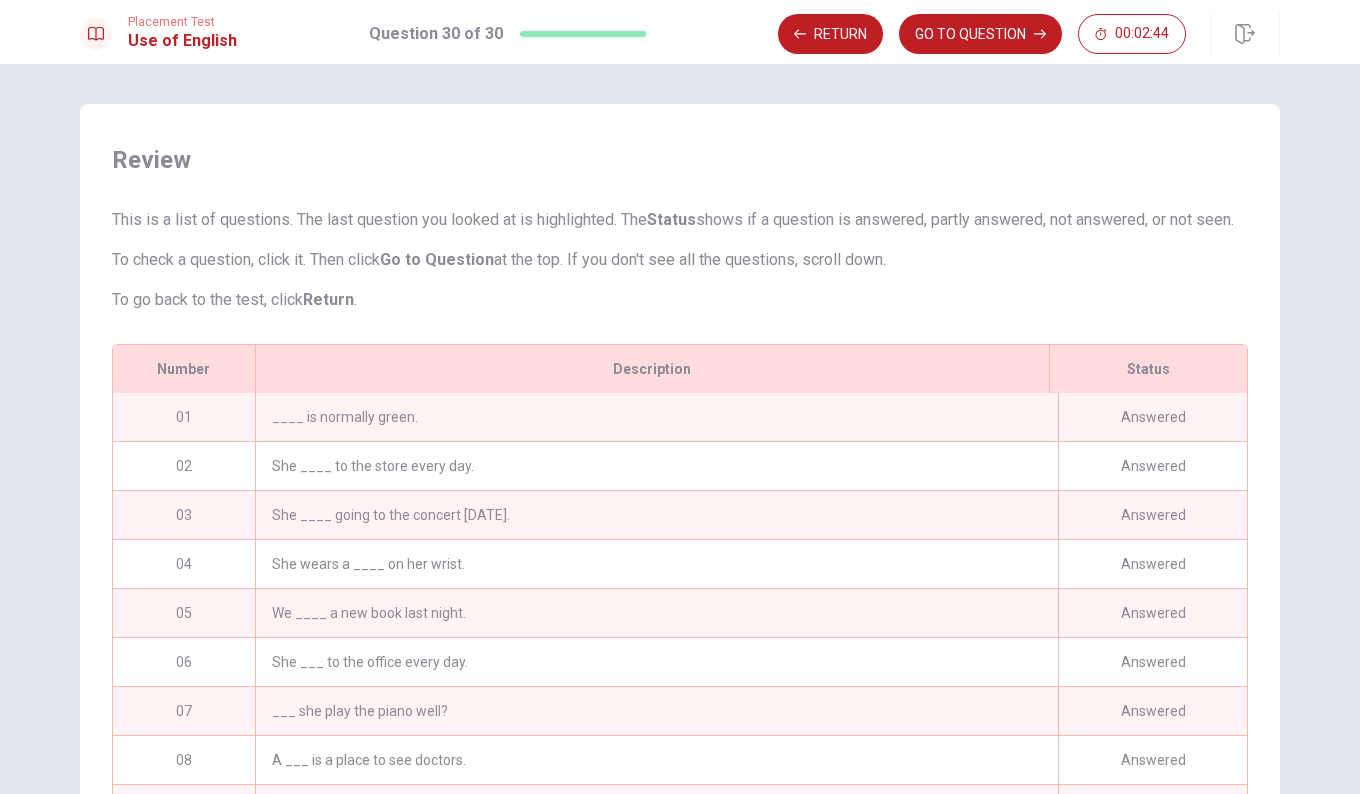 scroll, scrollTop: 149, scrollLeft: 0, axis: vertical 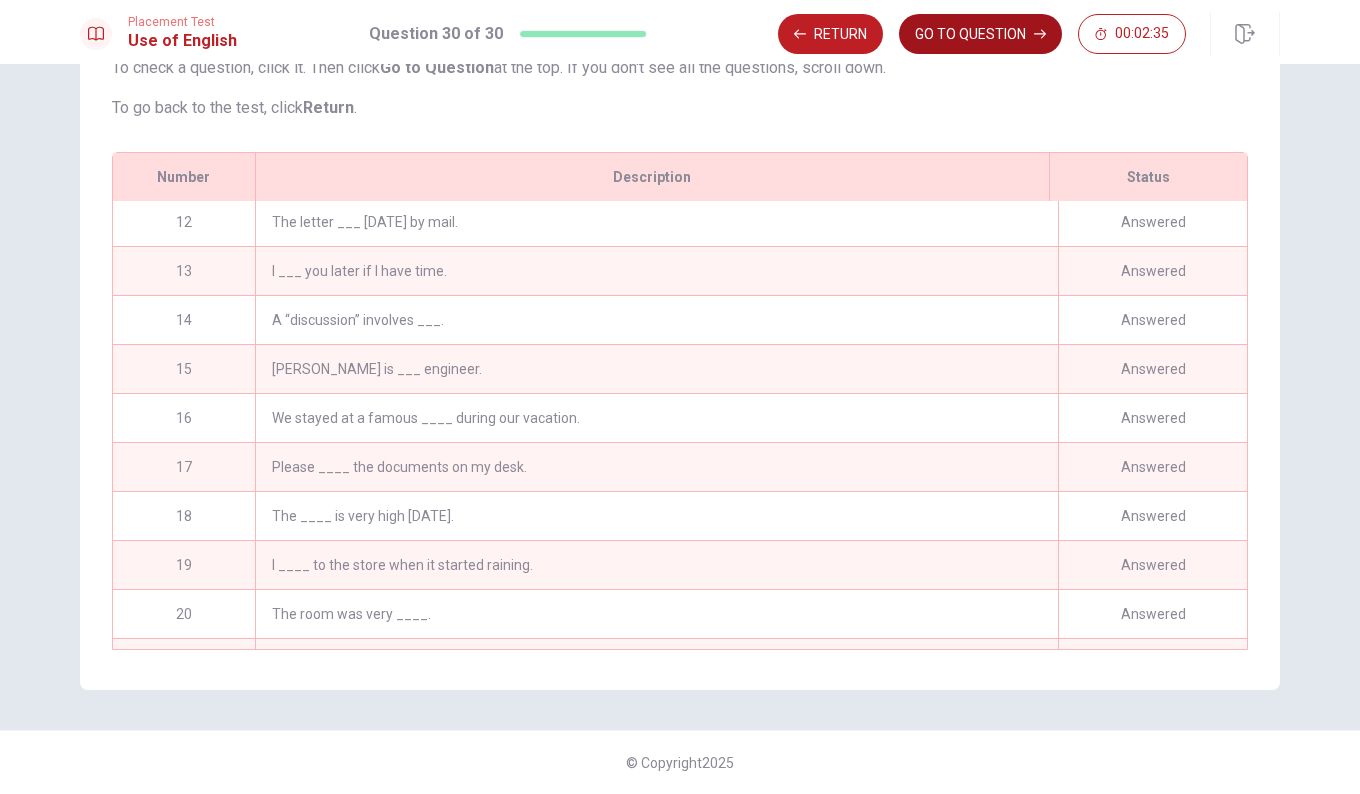 click on "GO TO QUESTION" at bounding box center [980, 34] 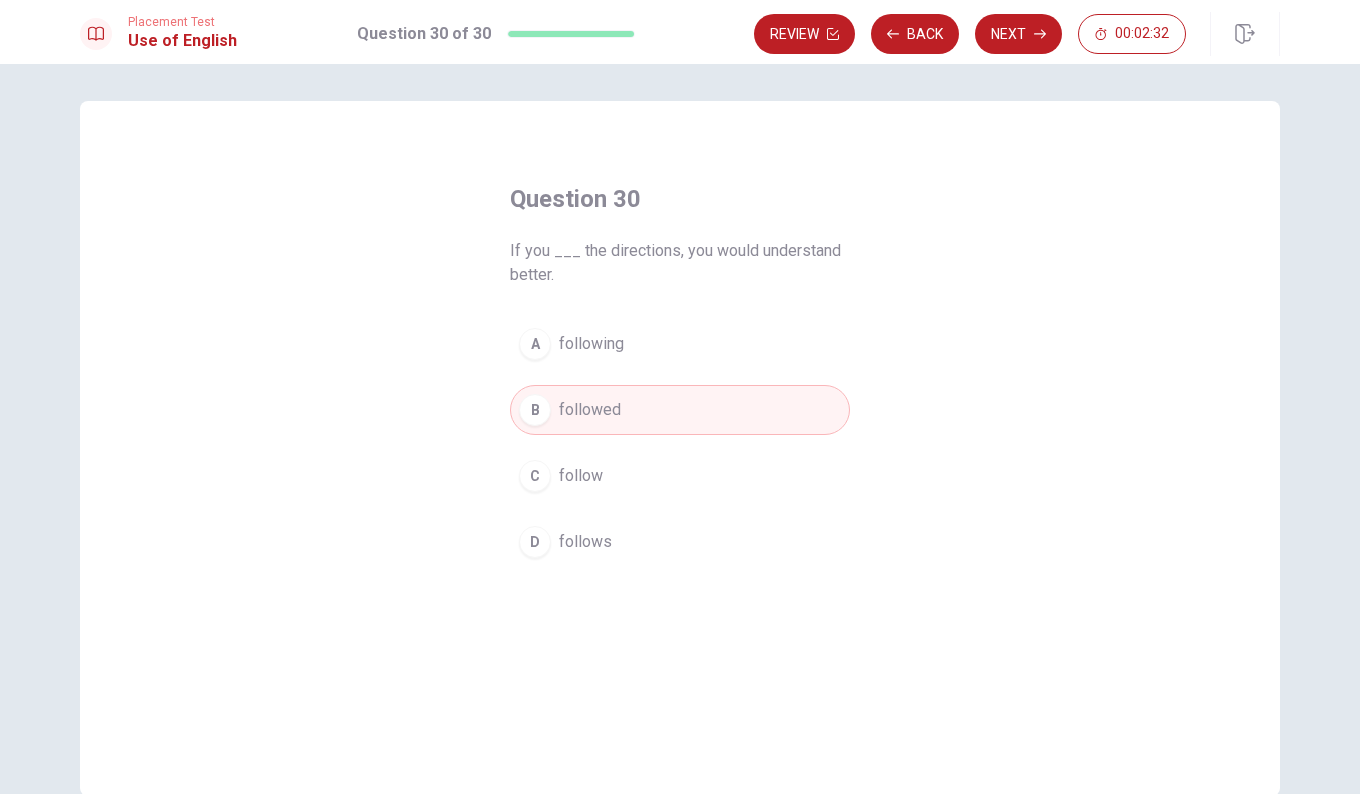 scroll, scrollTop: 0, scrollLeft: 0, axis: both 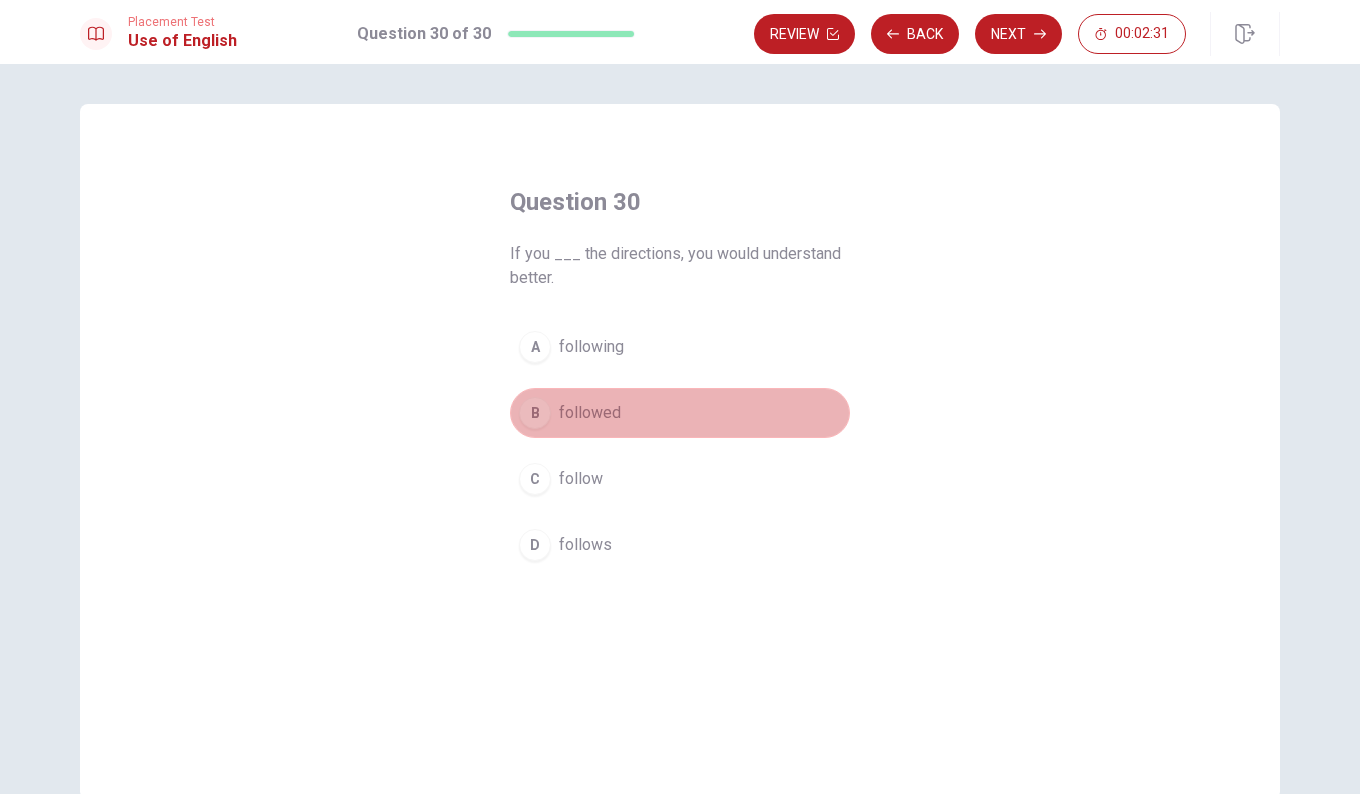 click on "B followed" at bounding box center (680, 413) 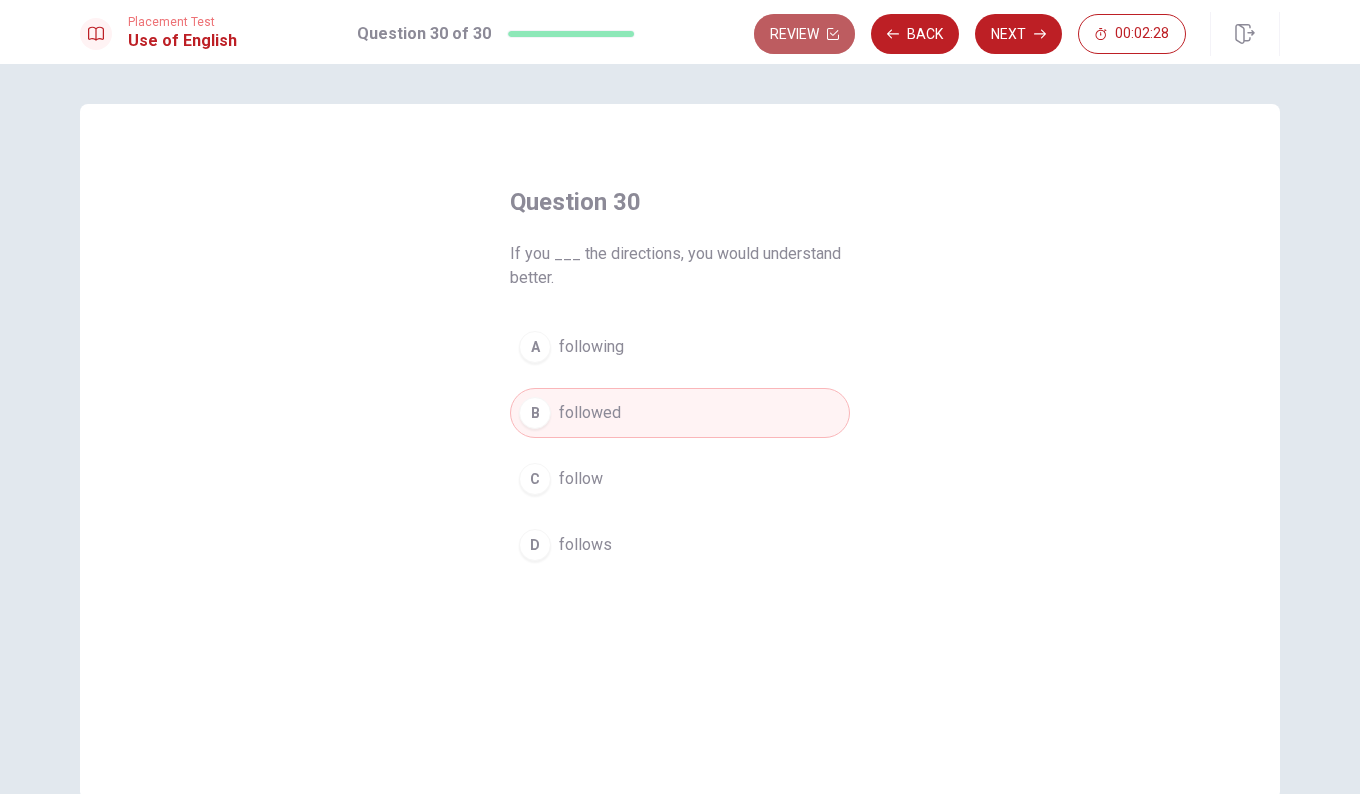 click on "Review" at bounding box center [804, 34] 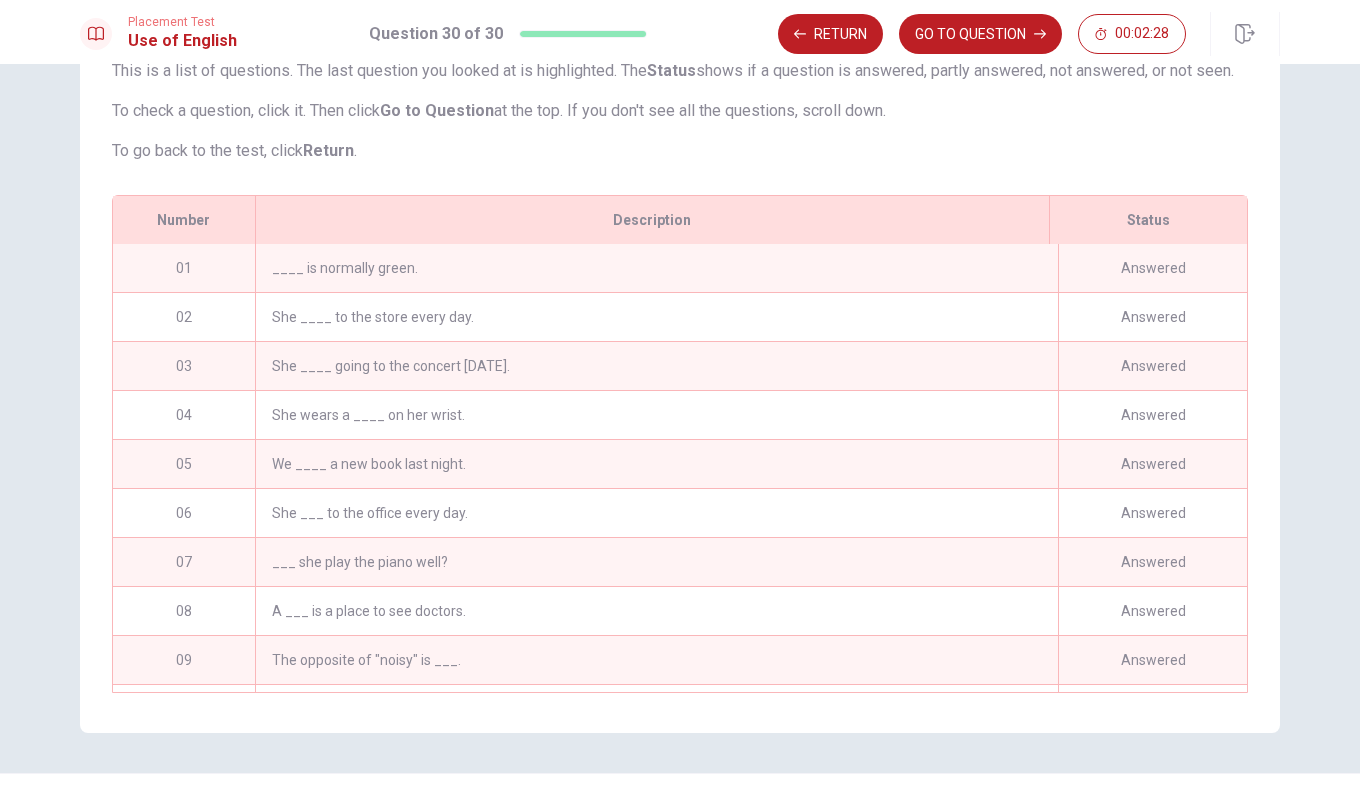 scroll, scrollTop: 215, scrollLeft: 0, axis: vertical 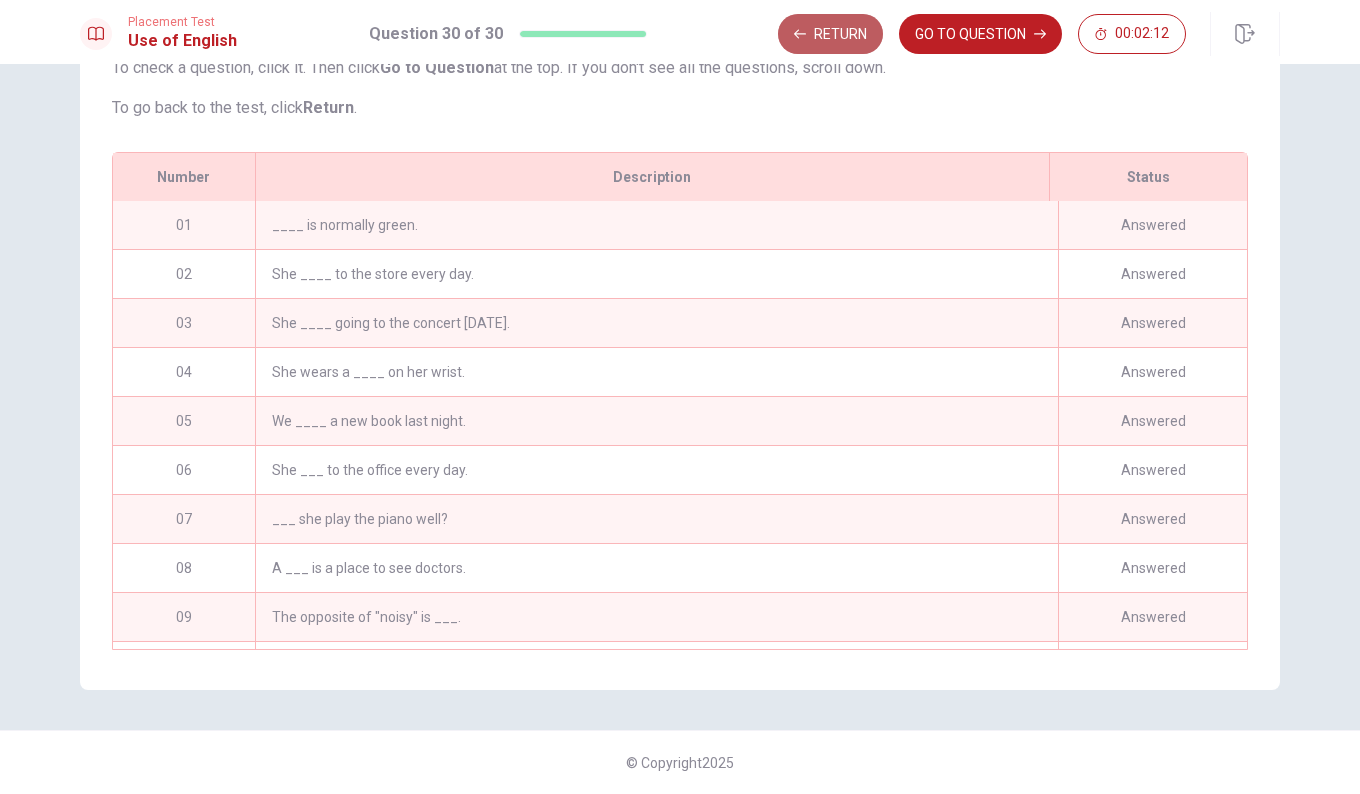 click on "Return" at bounding box center [830, 34] 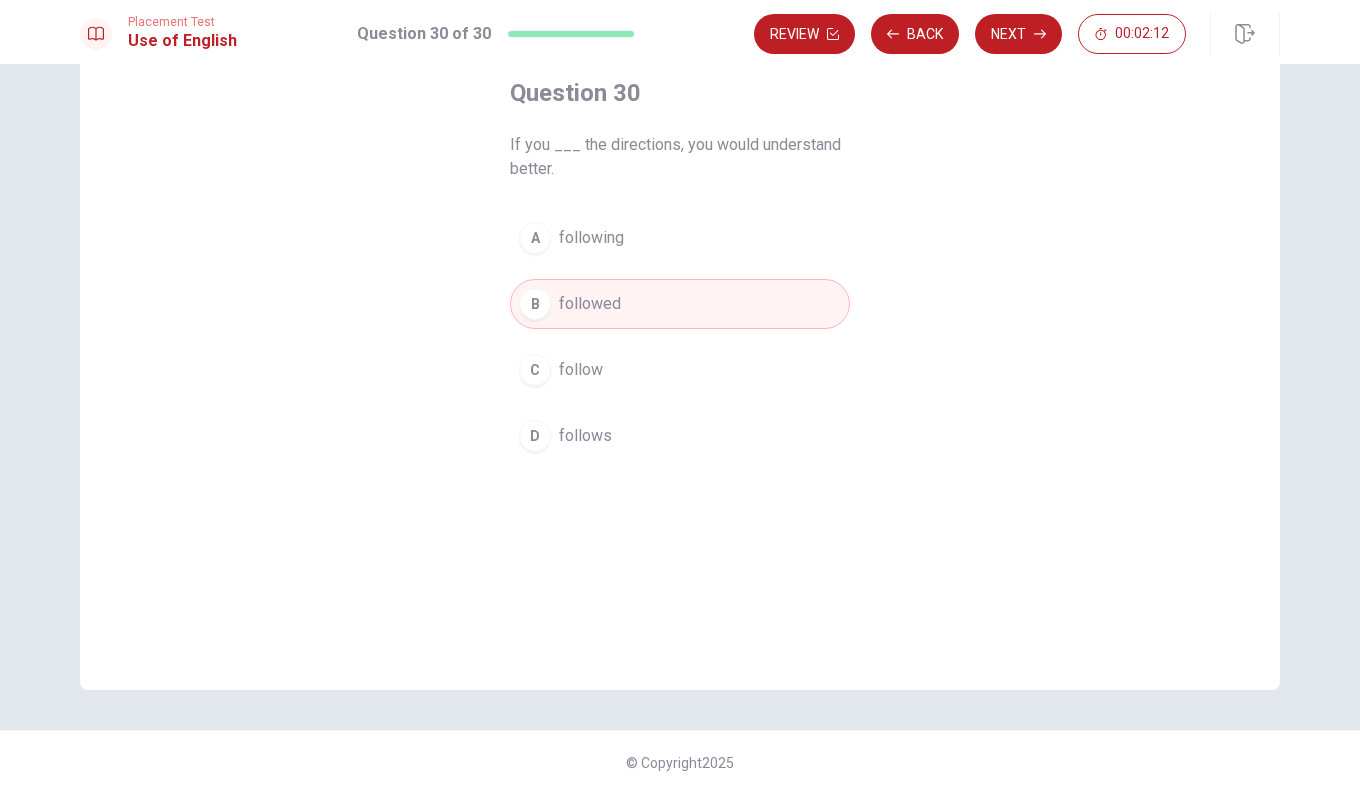 scroll, scrollTop: 109, scrollLeft: 0, axis: vertical 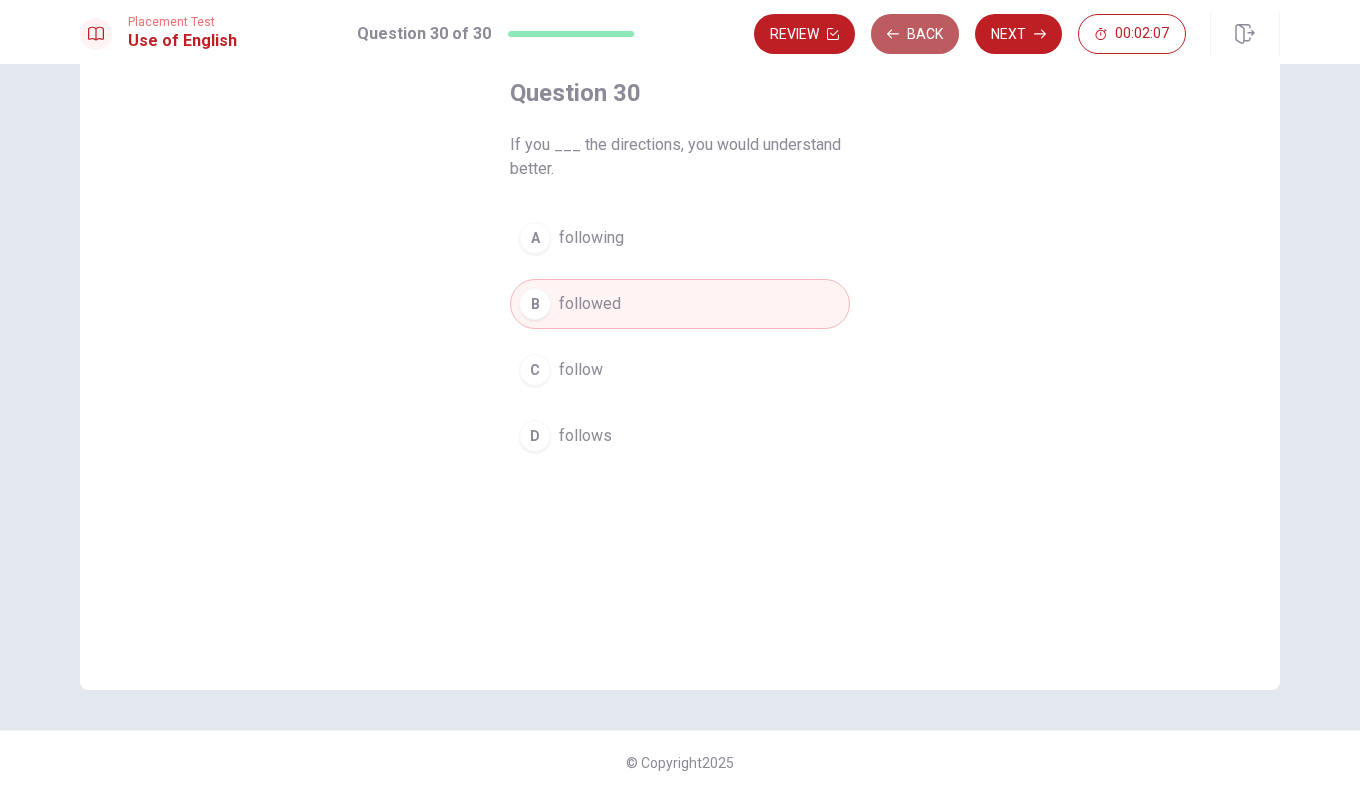 click on "Back" at bounding box center (915, 34) 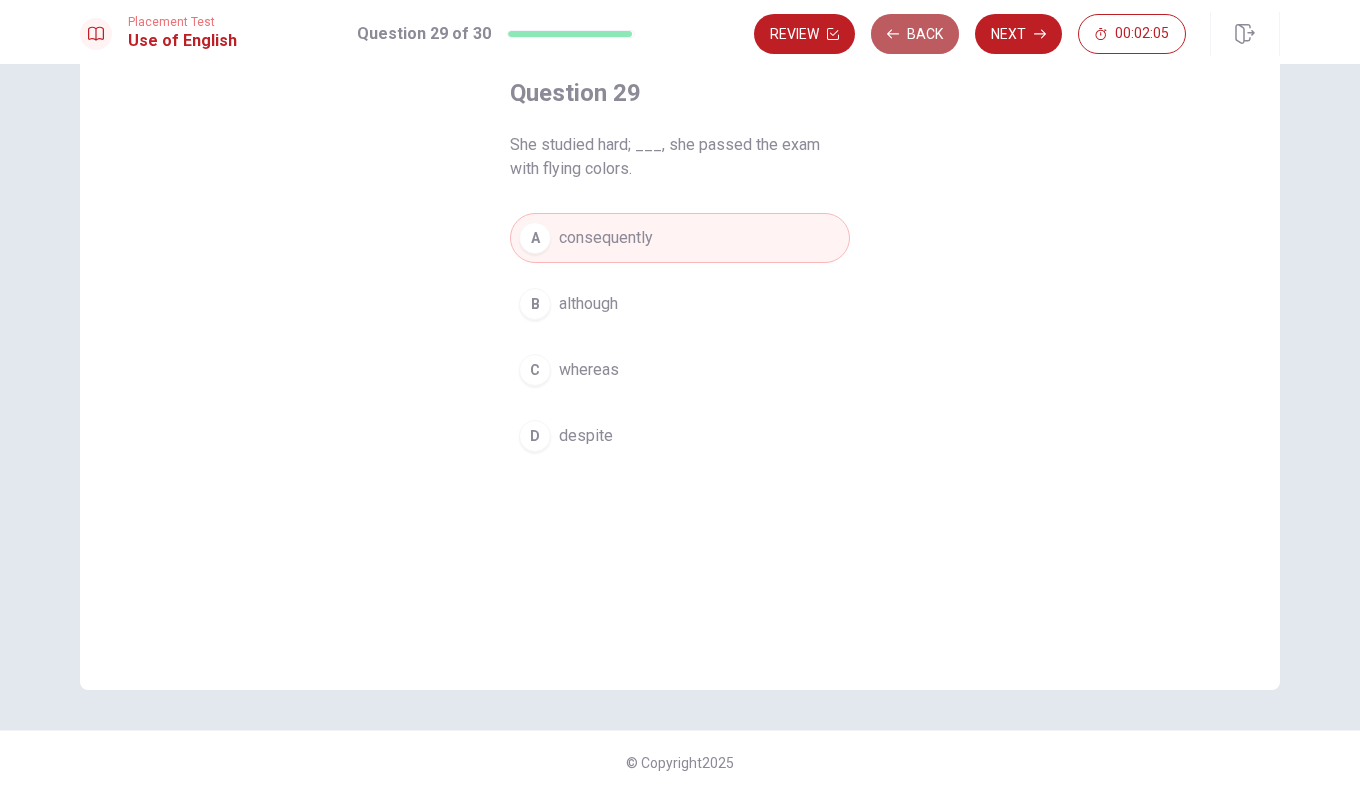 click on "Back" at bounding box center (915, 34) 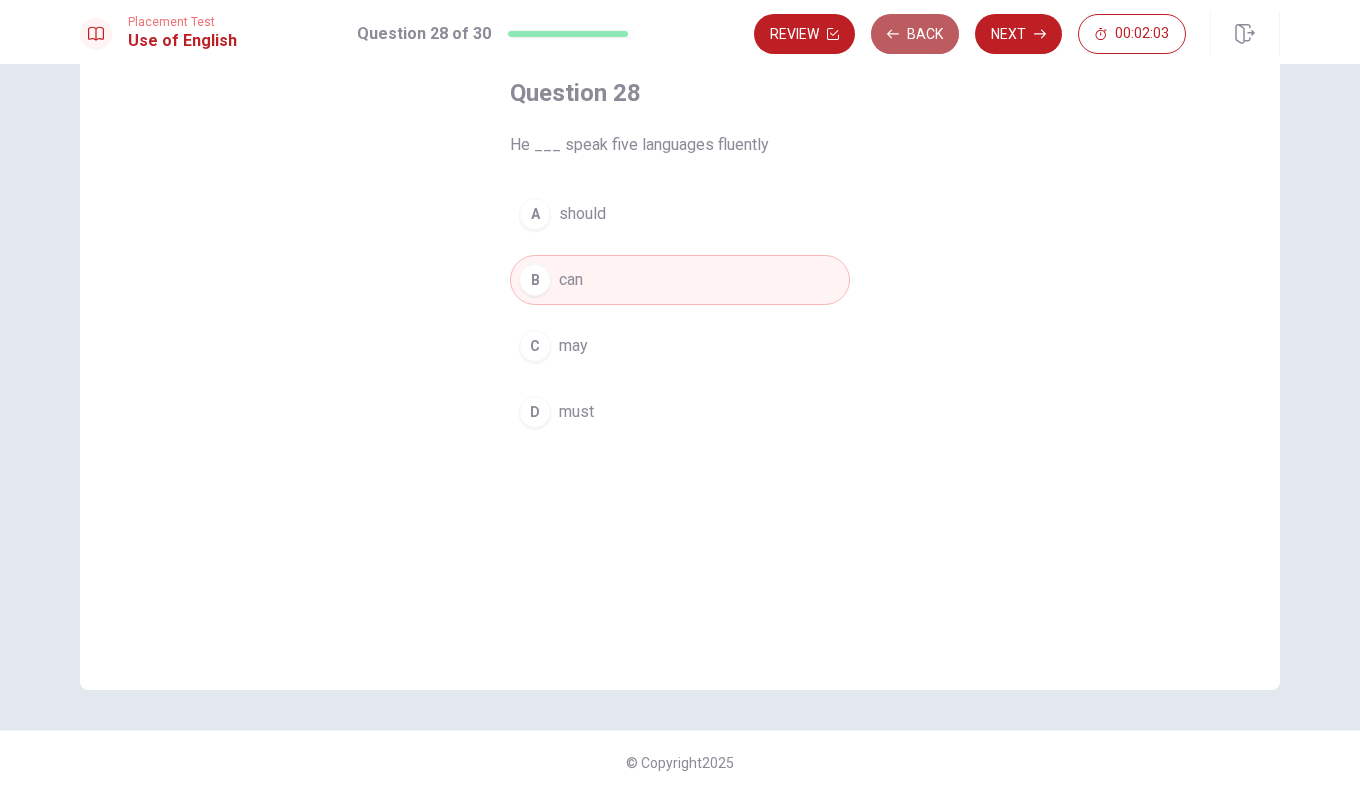 click on "Back" at bounding box center (915, 34) 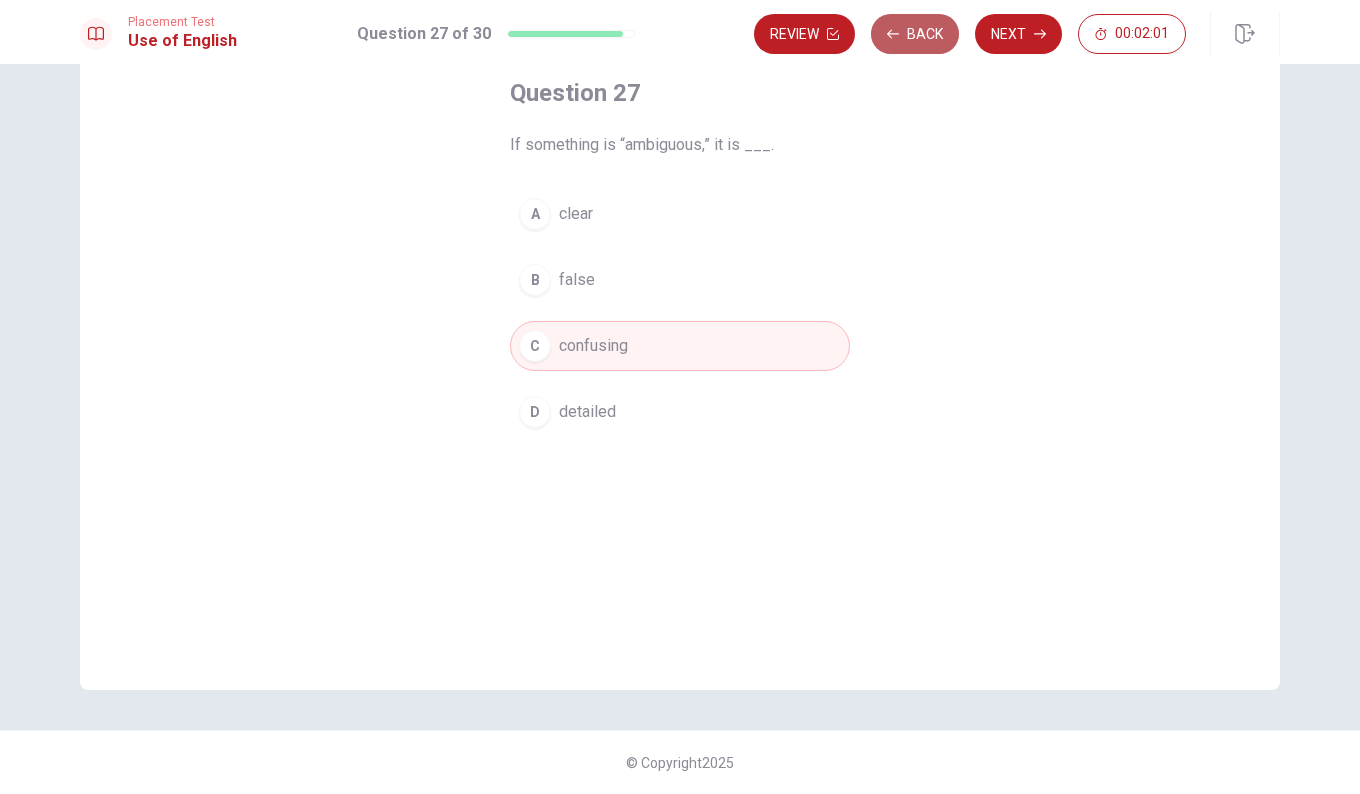 click on "Back" at bounding box center [915, 34] 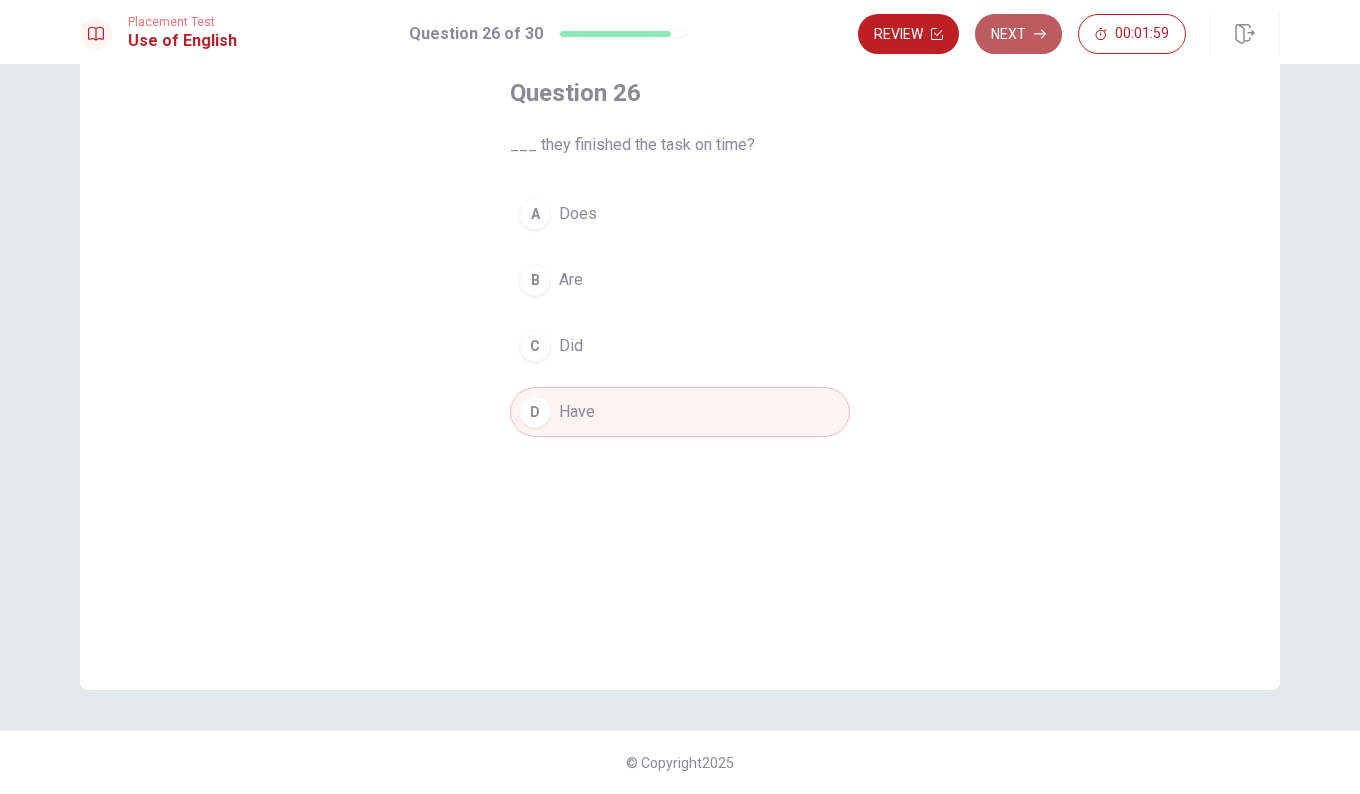 click on "Next" at bounding box center [1018, 34] 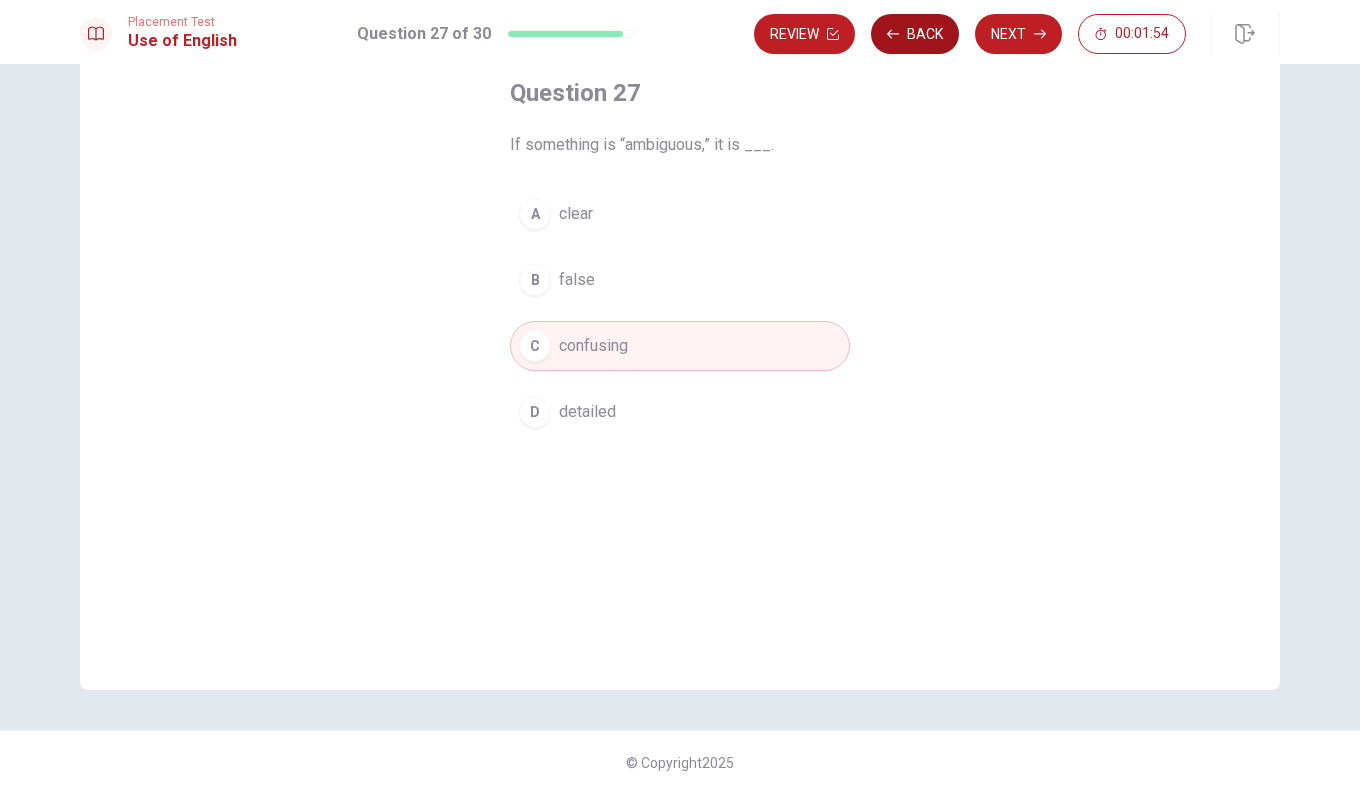 click on "Back" at bounding box center (915, 34) 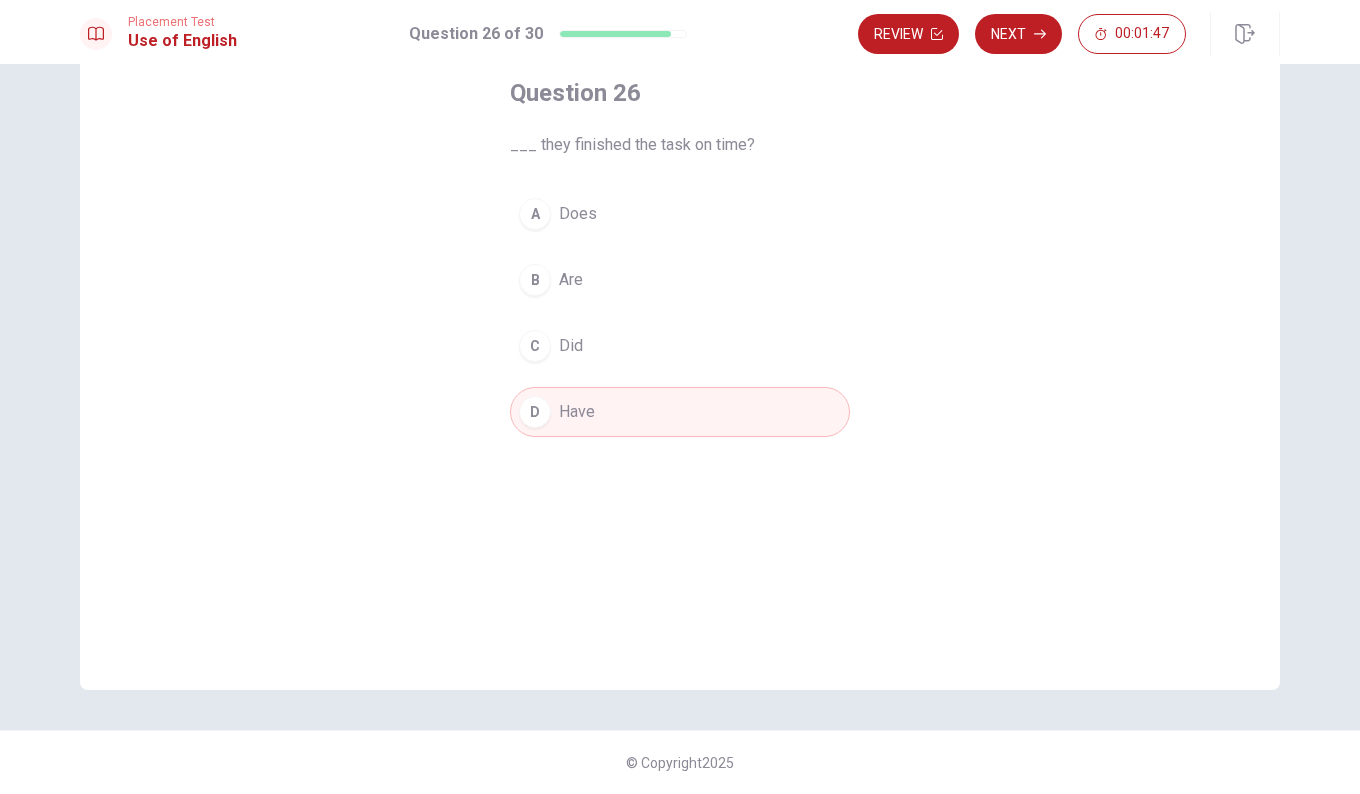 scroll, scrollTop: 0, scrollLeft: 0, axis: both 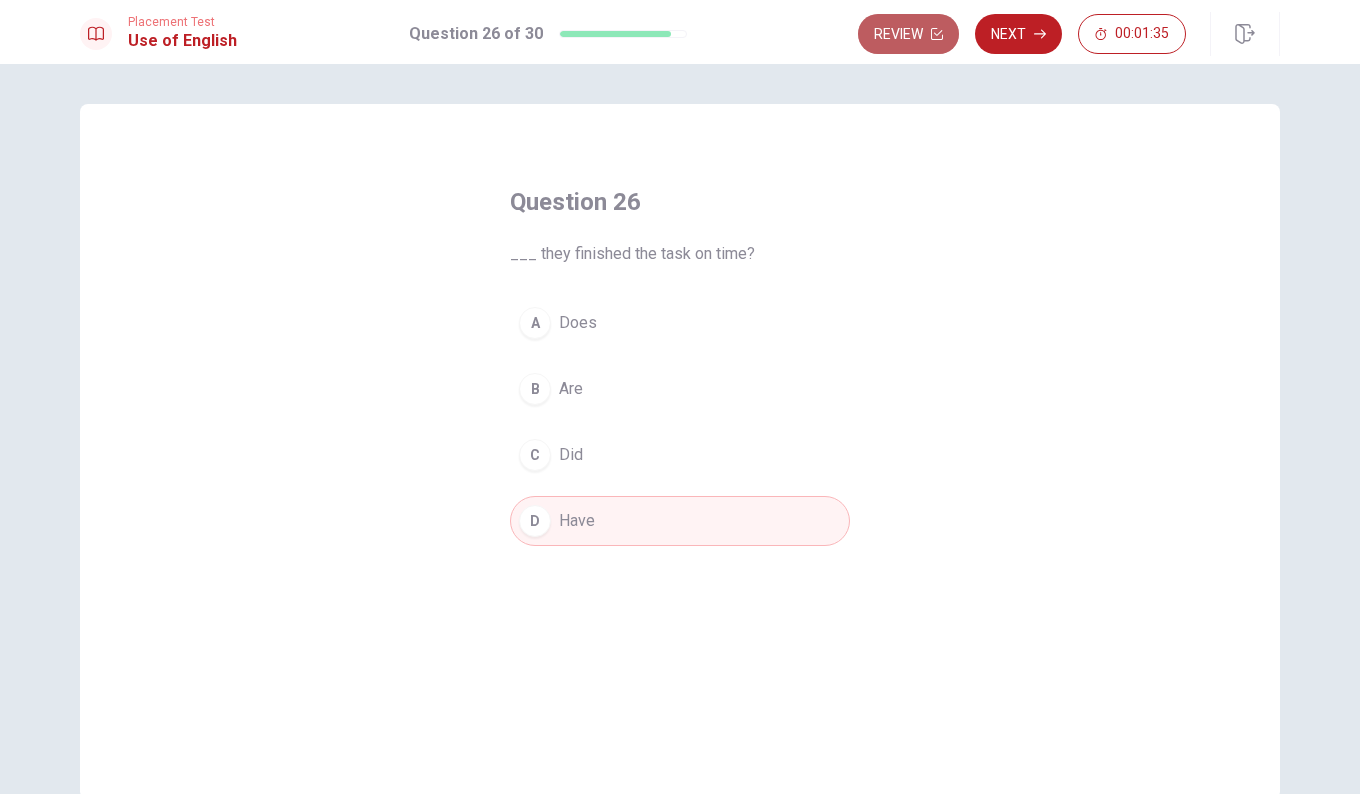 click 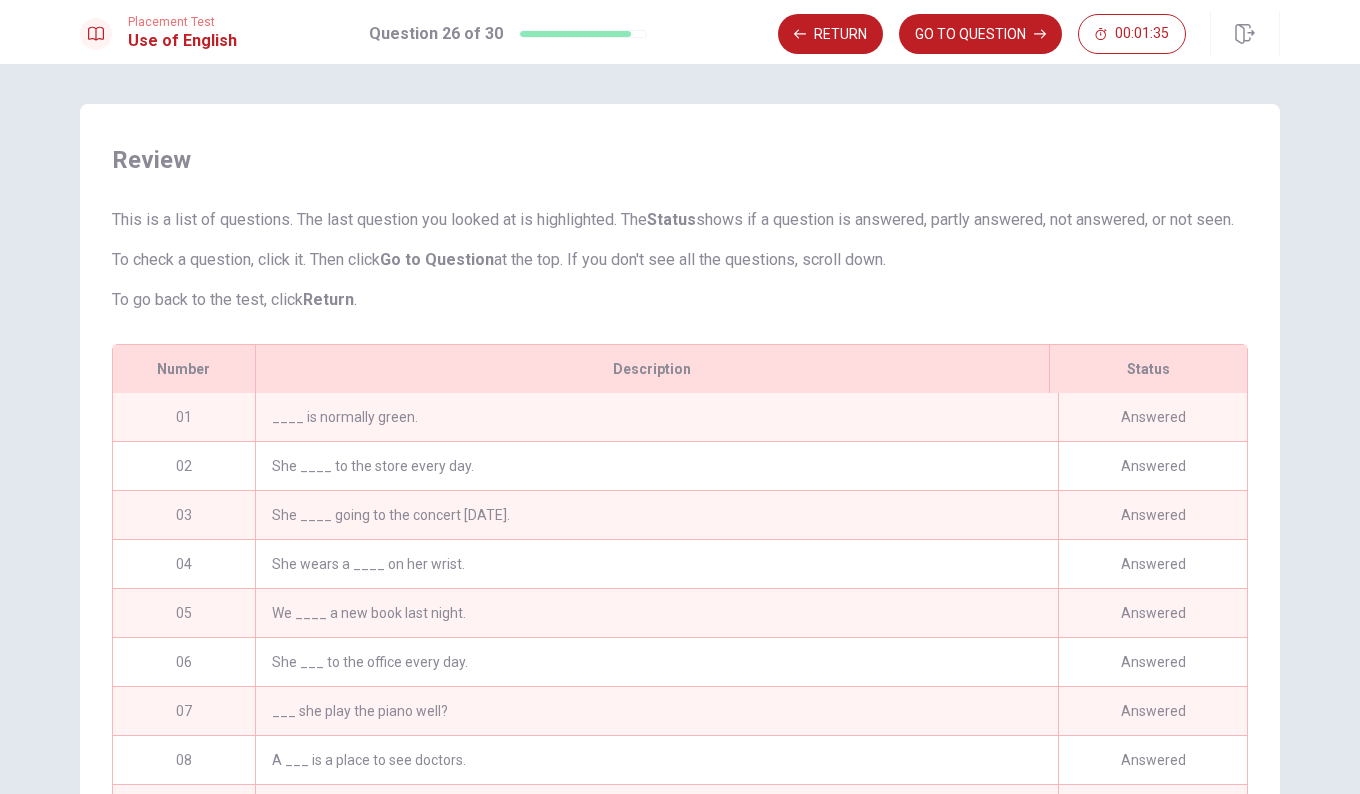 scroll, scrollTop: 216, scrollLeft: 0, axis: vertical 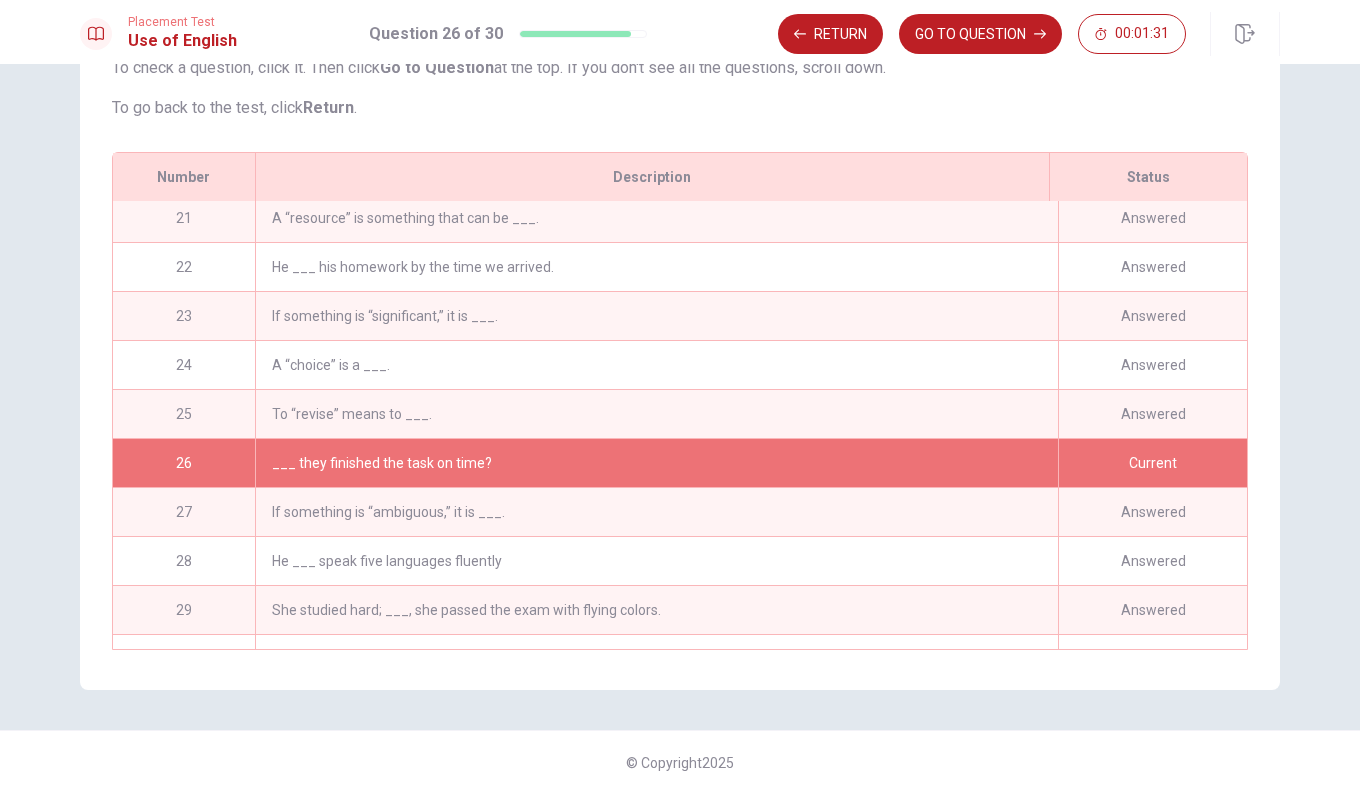 click on "To “revise” means to ___." at bounding box center [656, 414] 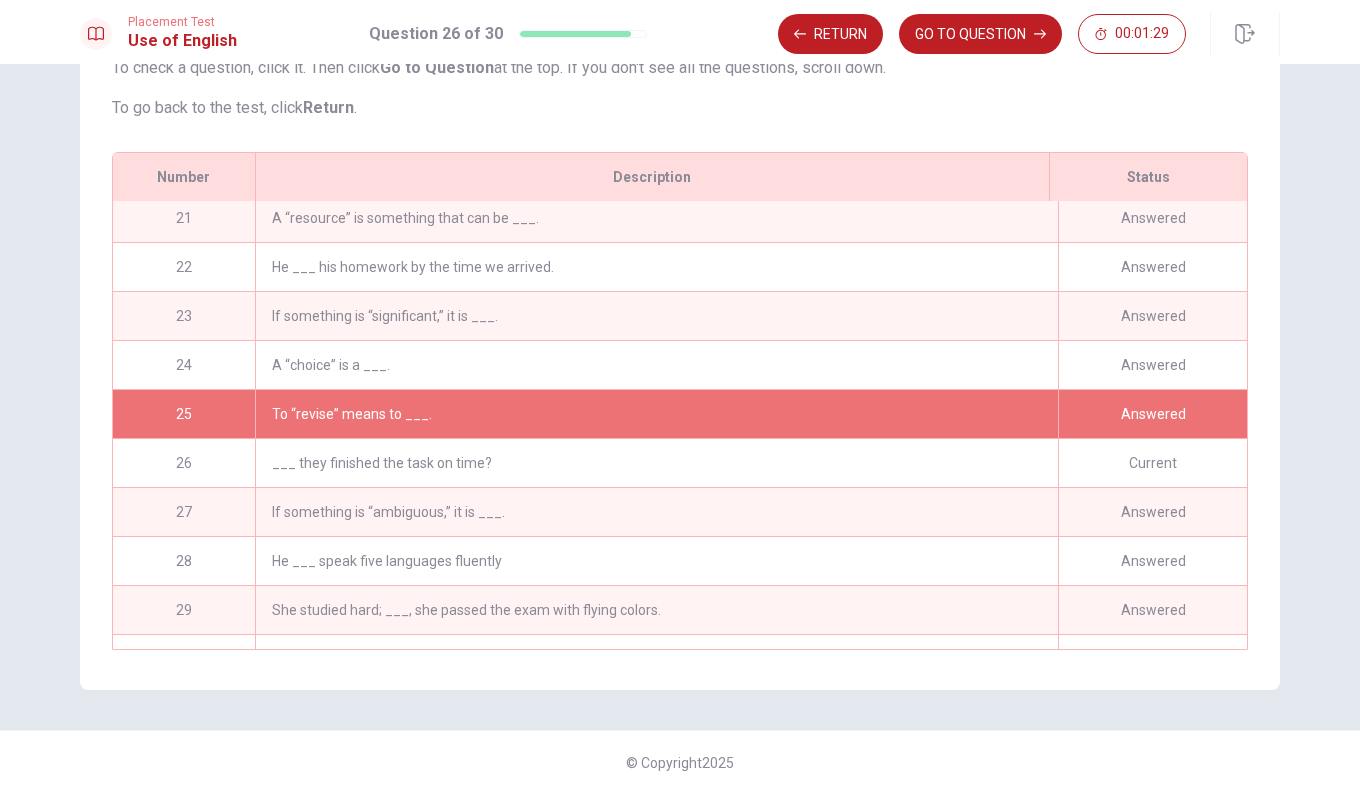 click on "Answered" at bounding box center (1152, 414) 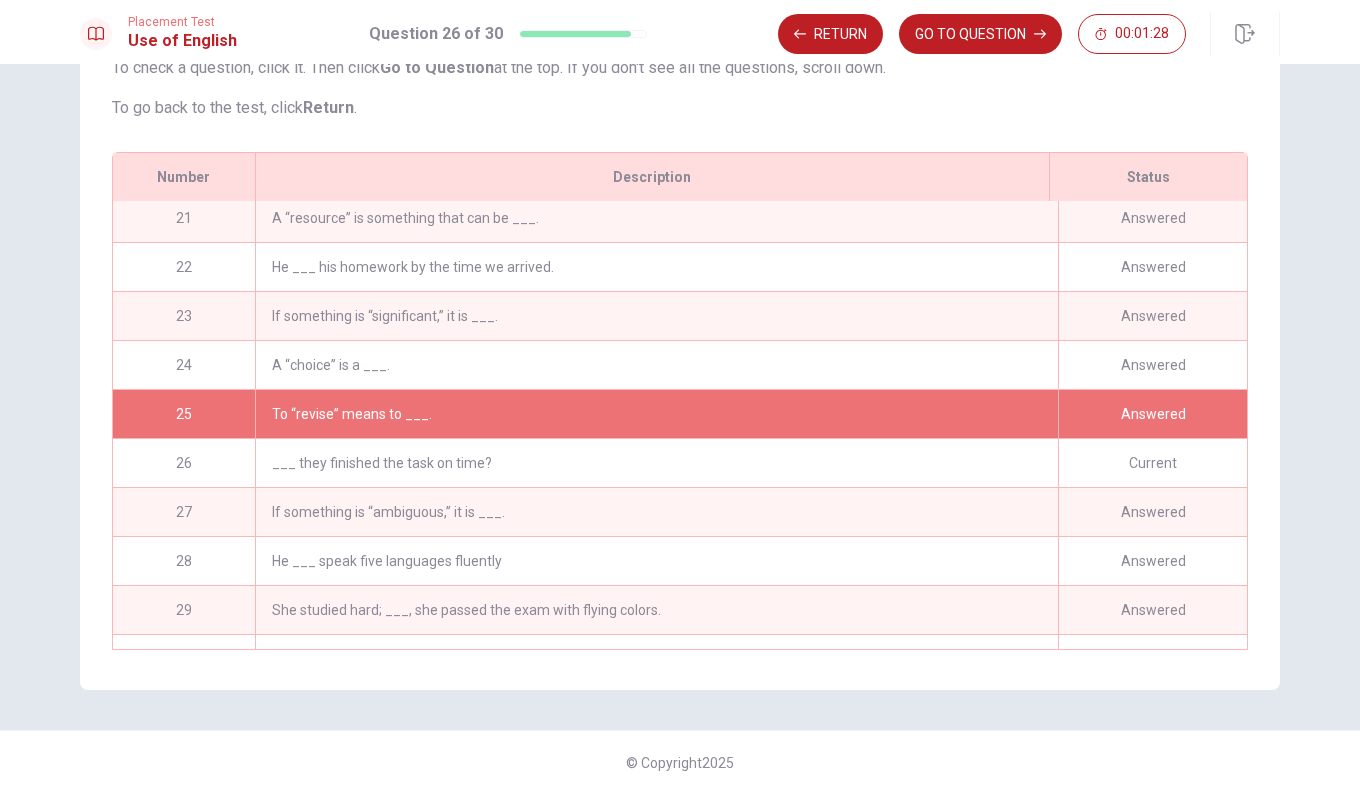 click on "To “revise” means to ___." at bounding box center [656, 414] 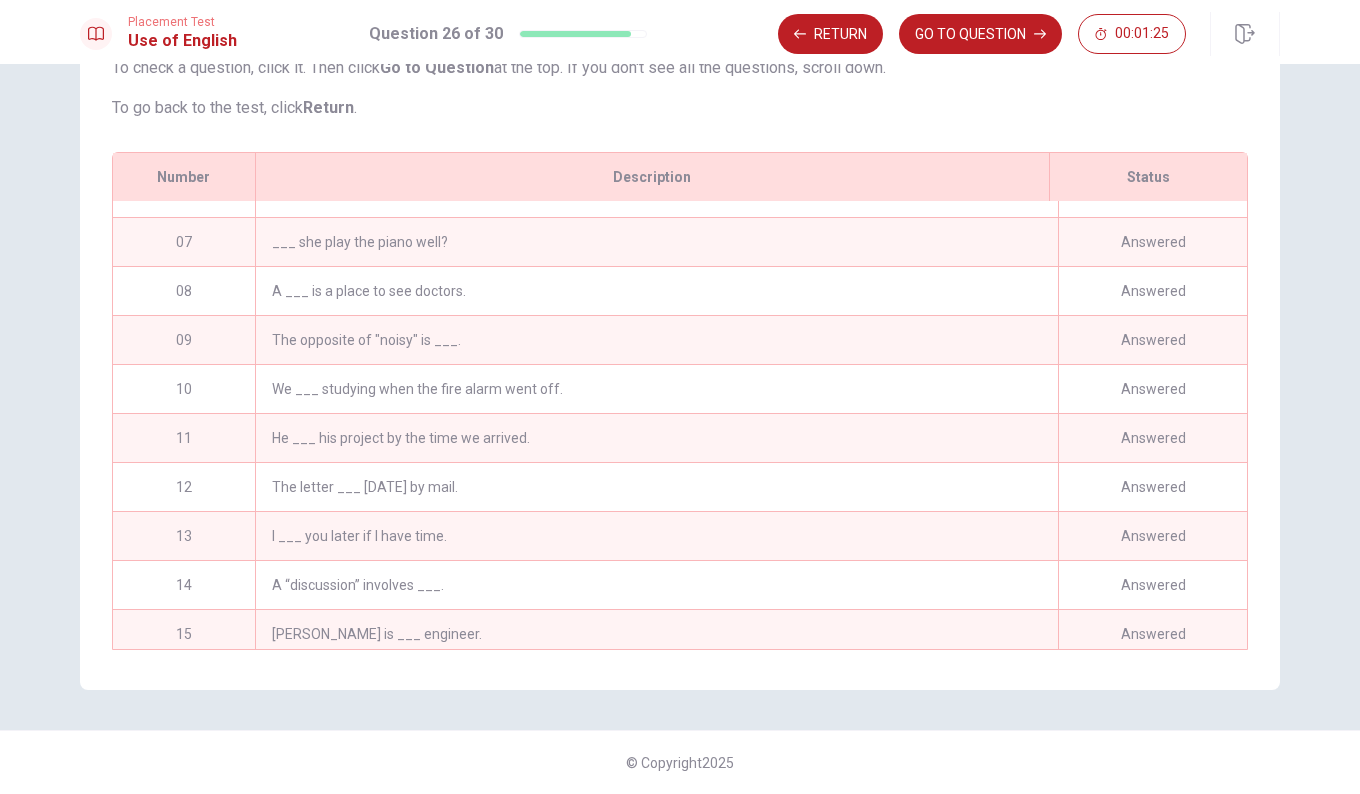 scroll, scrollTop: 0, scrollLeft: 0, axis: both 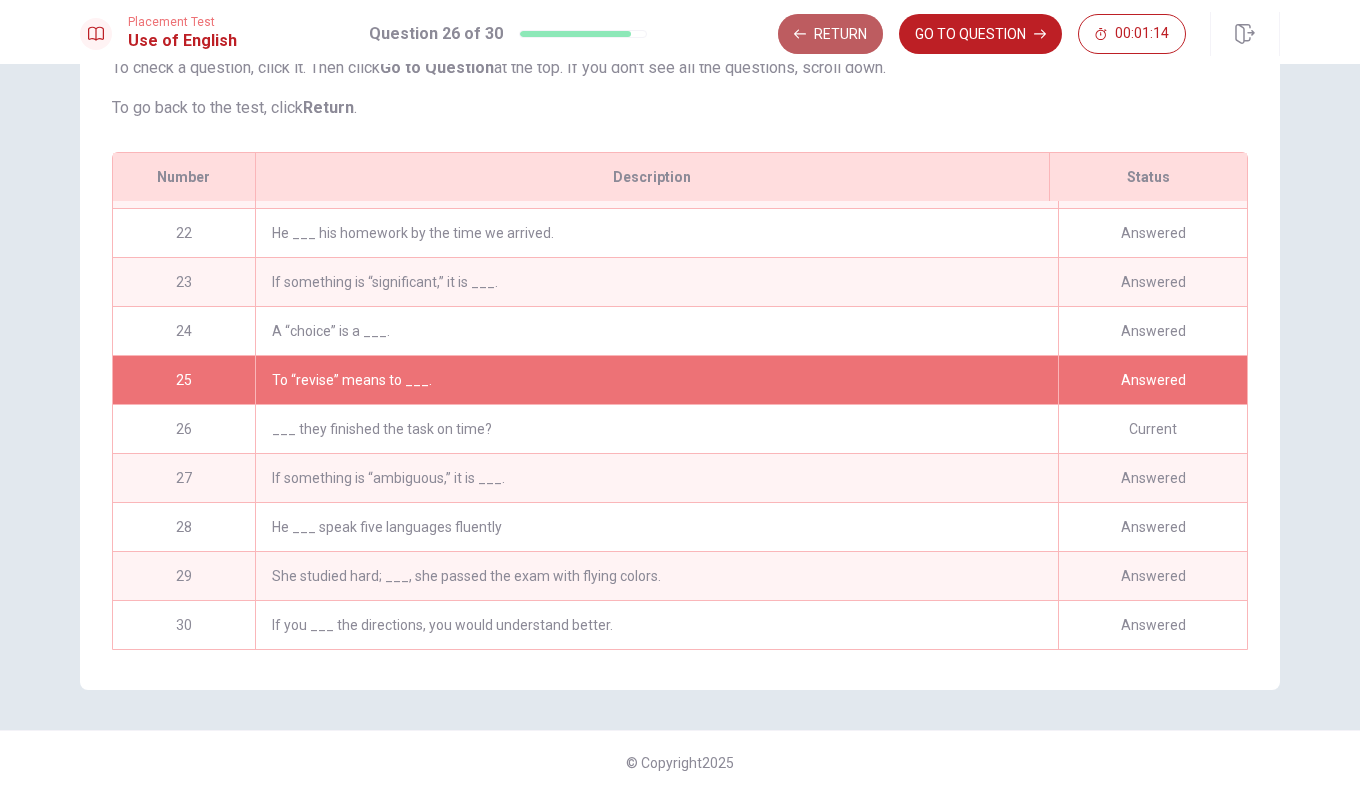 click on "Return" at bounding box center (830, 34) 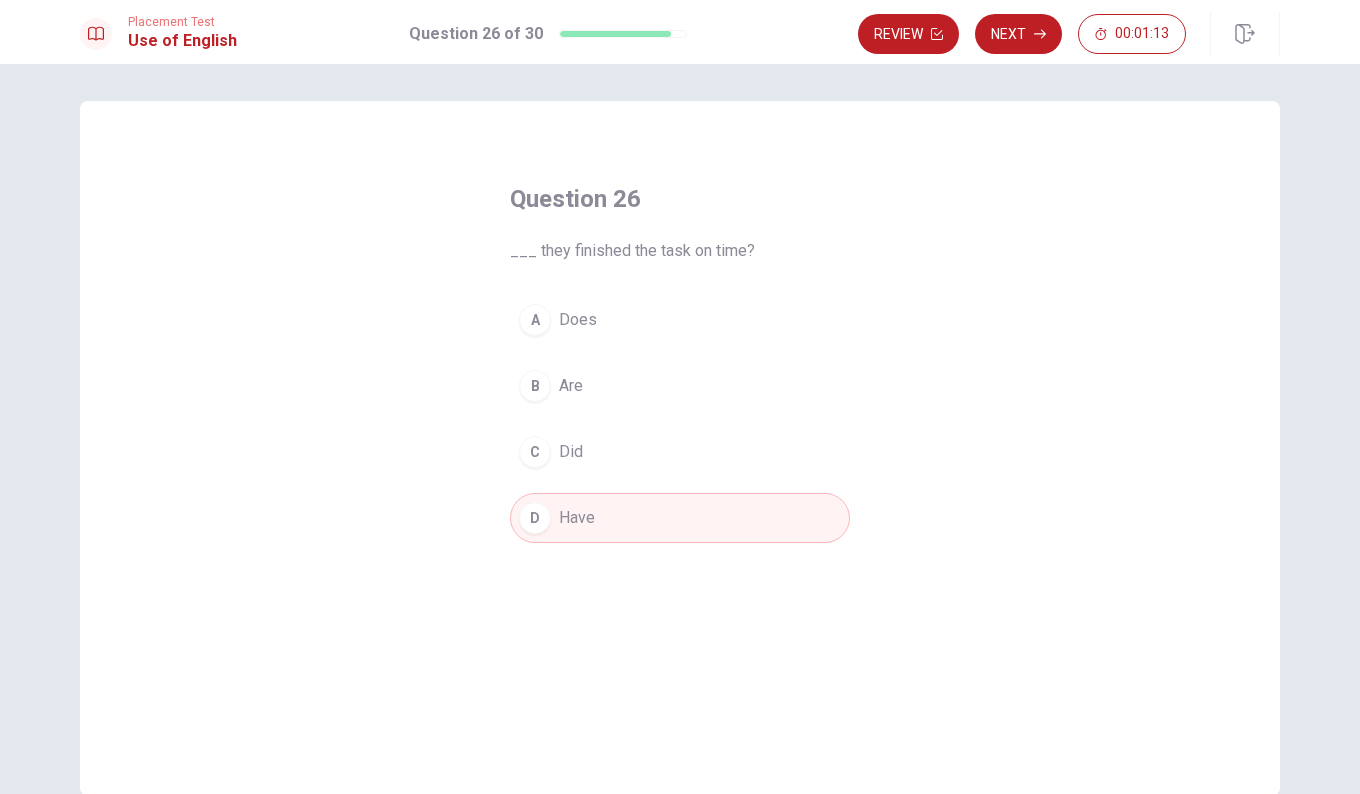 scroll, scrollTop: 2, scrollLeft: 0, axis: vertical 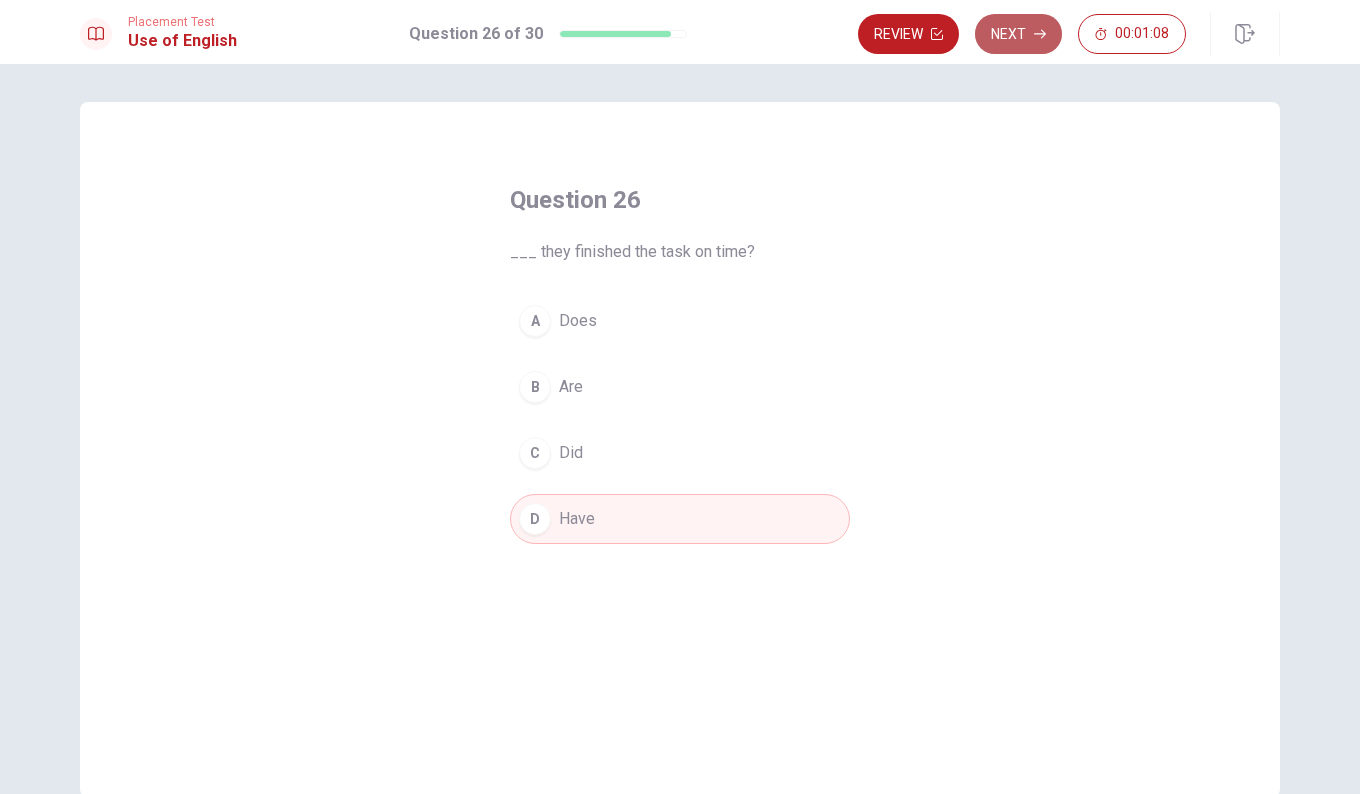 click on "Next" at bounding box center [1018, 34] 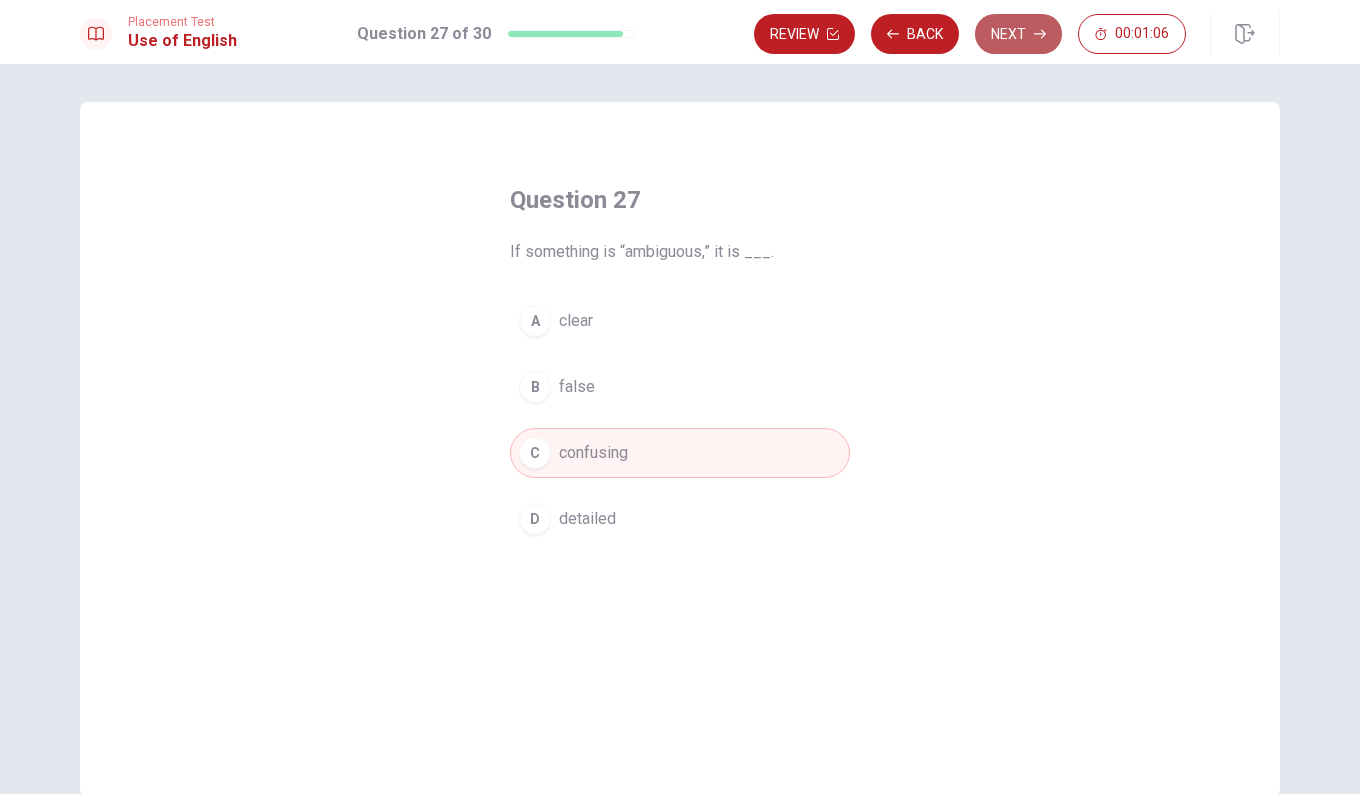 click on "Next" at bounding box center (1018, 34) 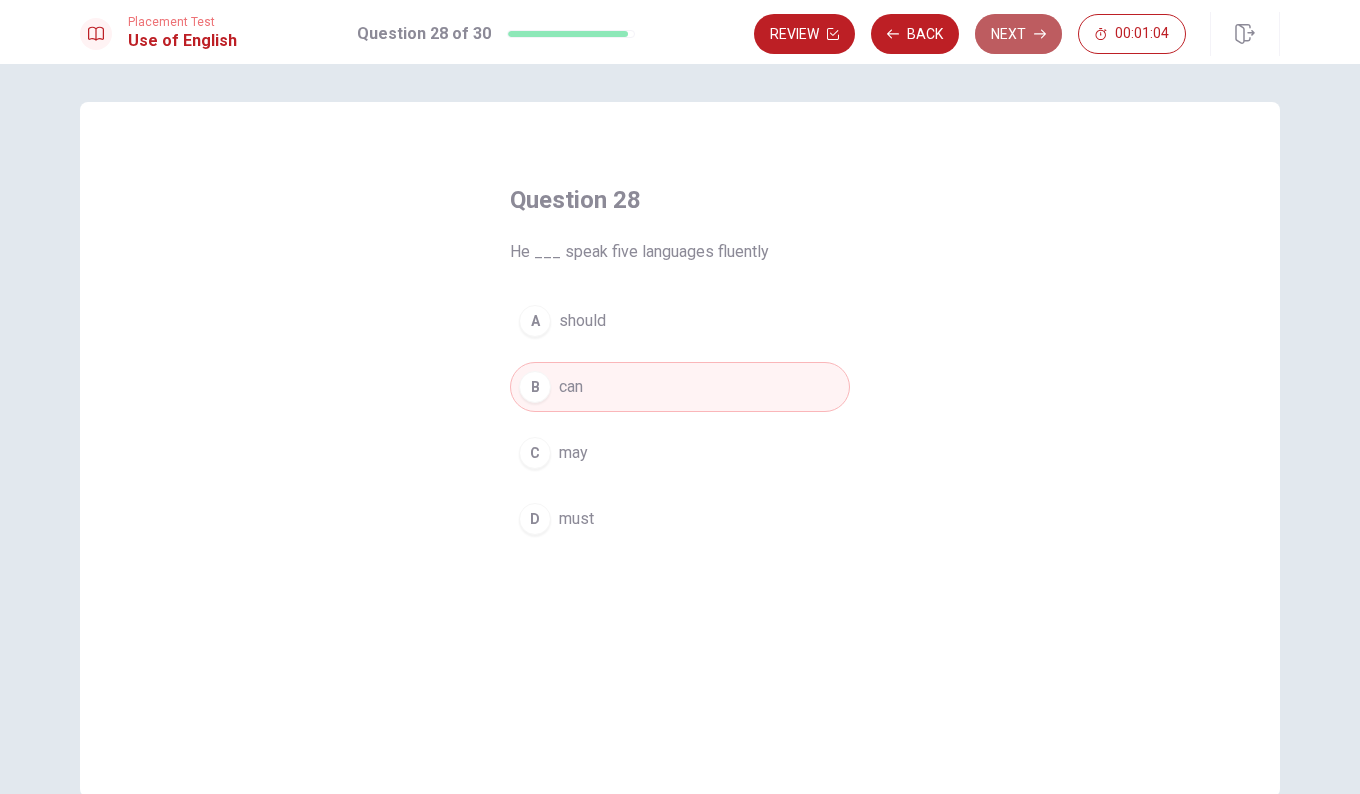 click on "Next" at bounding box center [1018, 34] 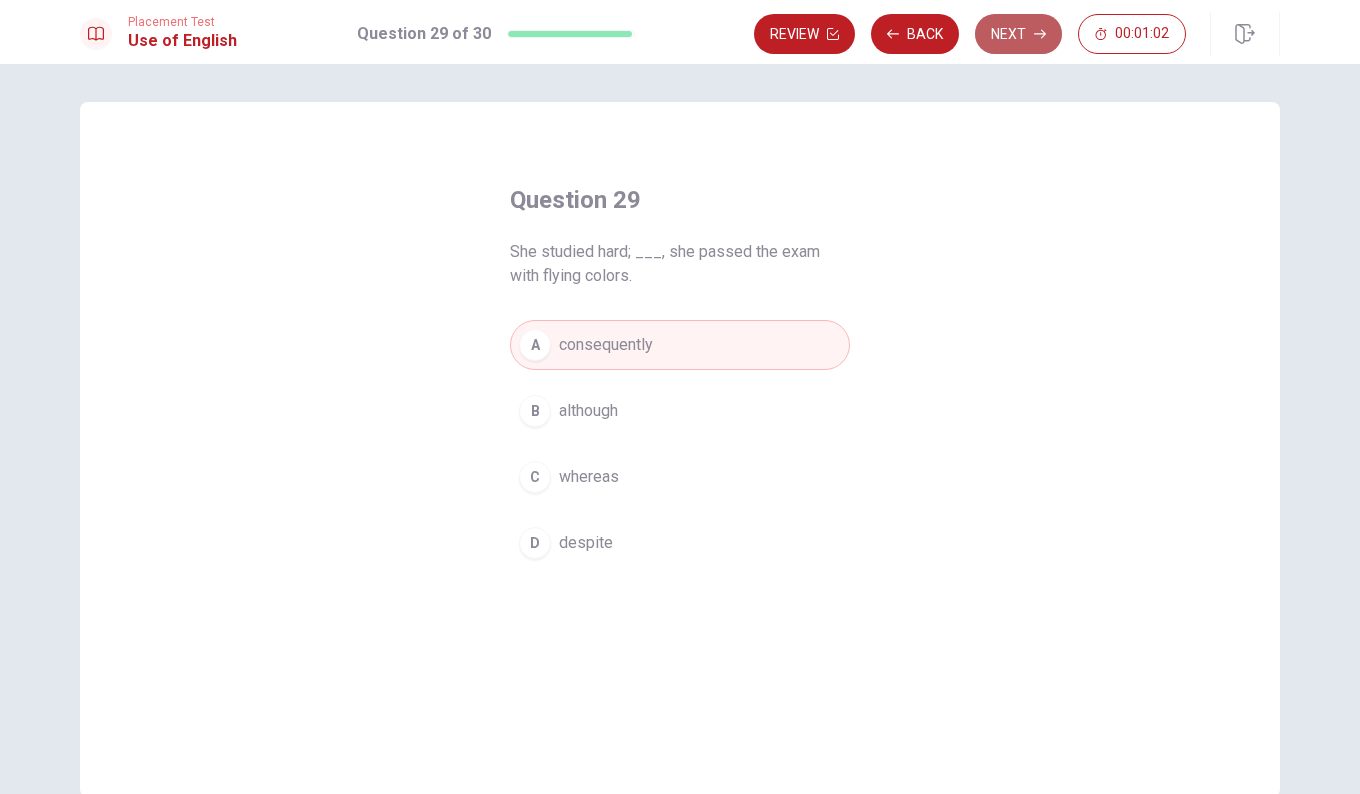click on "Next" at bounding box center (1018, 34) 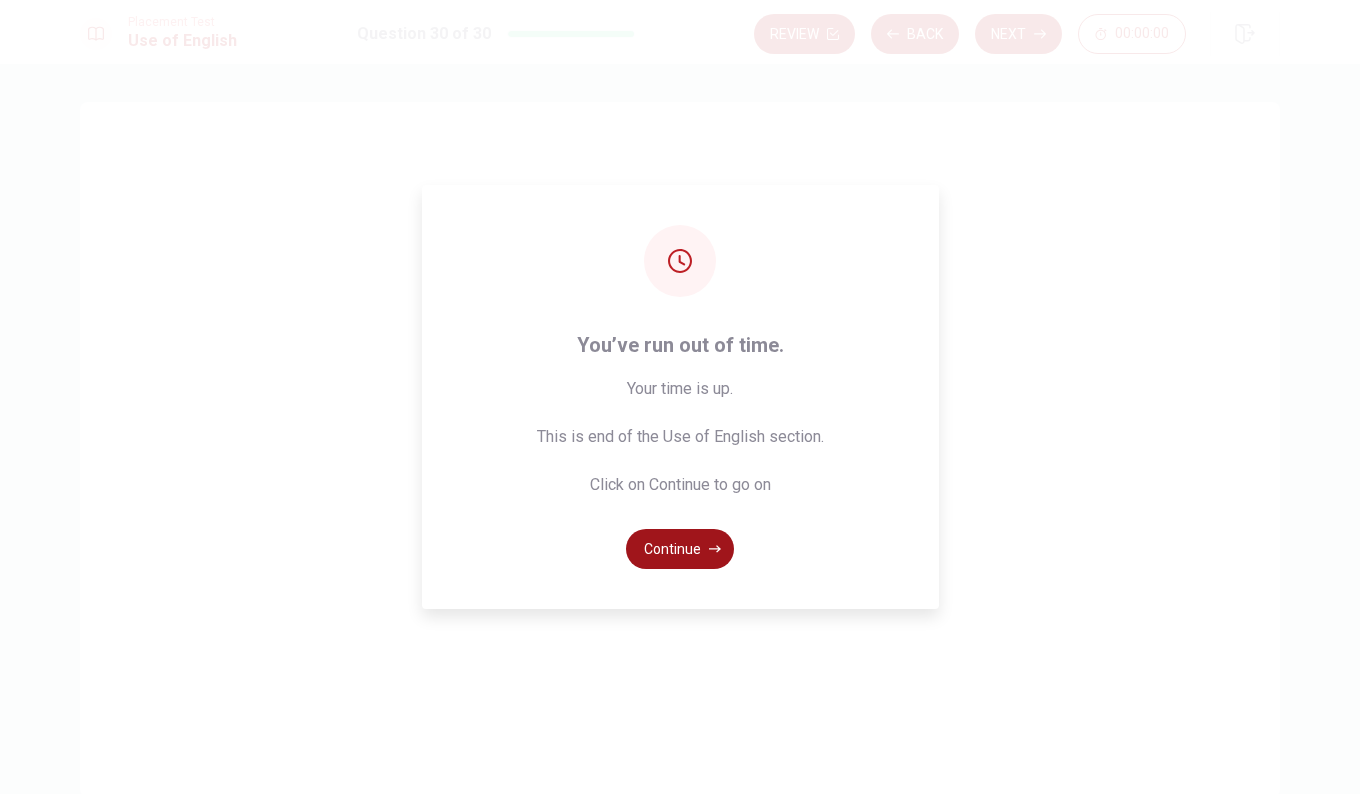 click on "Continue" at bounding box center [680, 549] 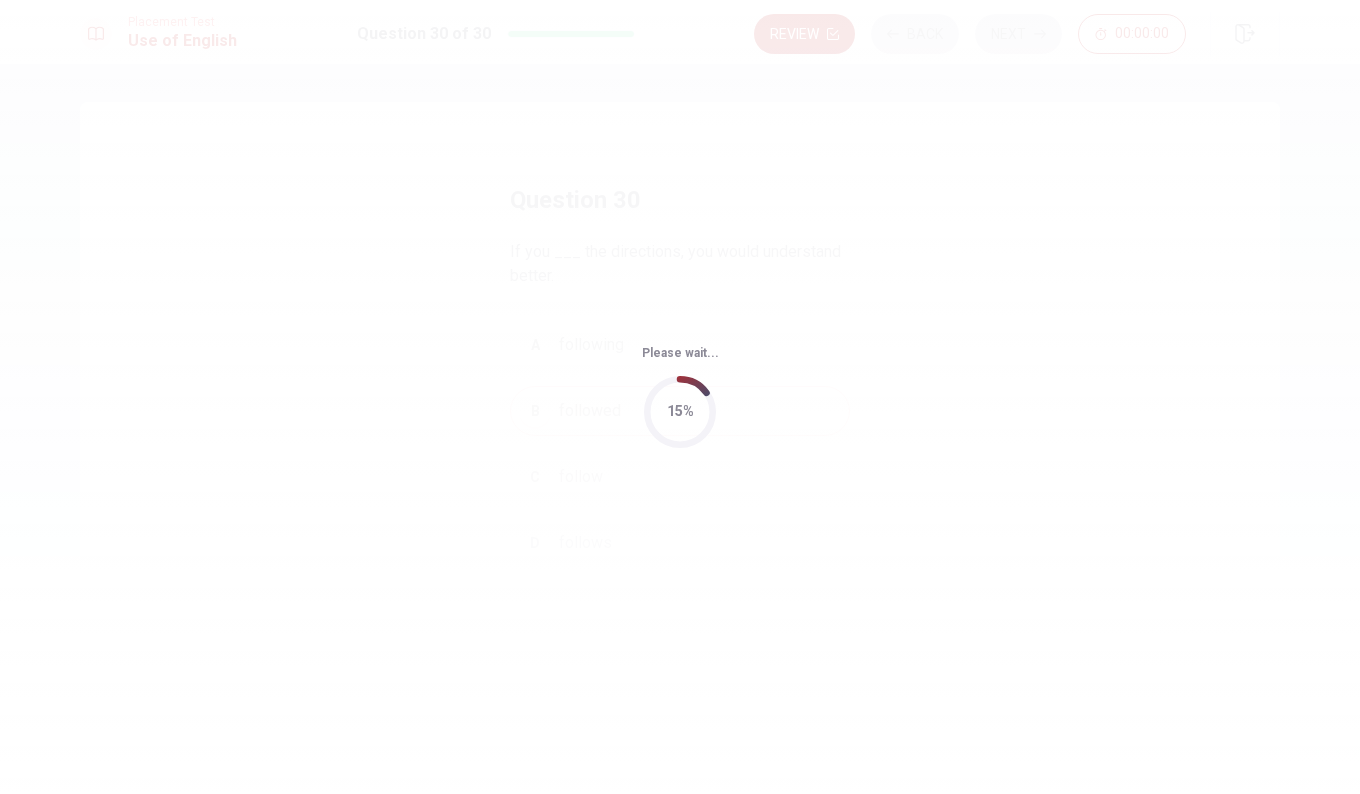 scroll, scrollTop: 0, scrollLeft: 0, axis: both 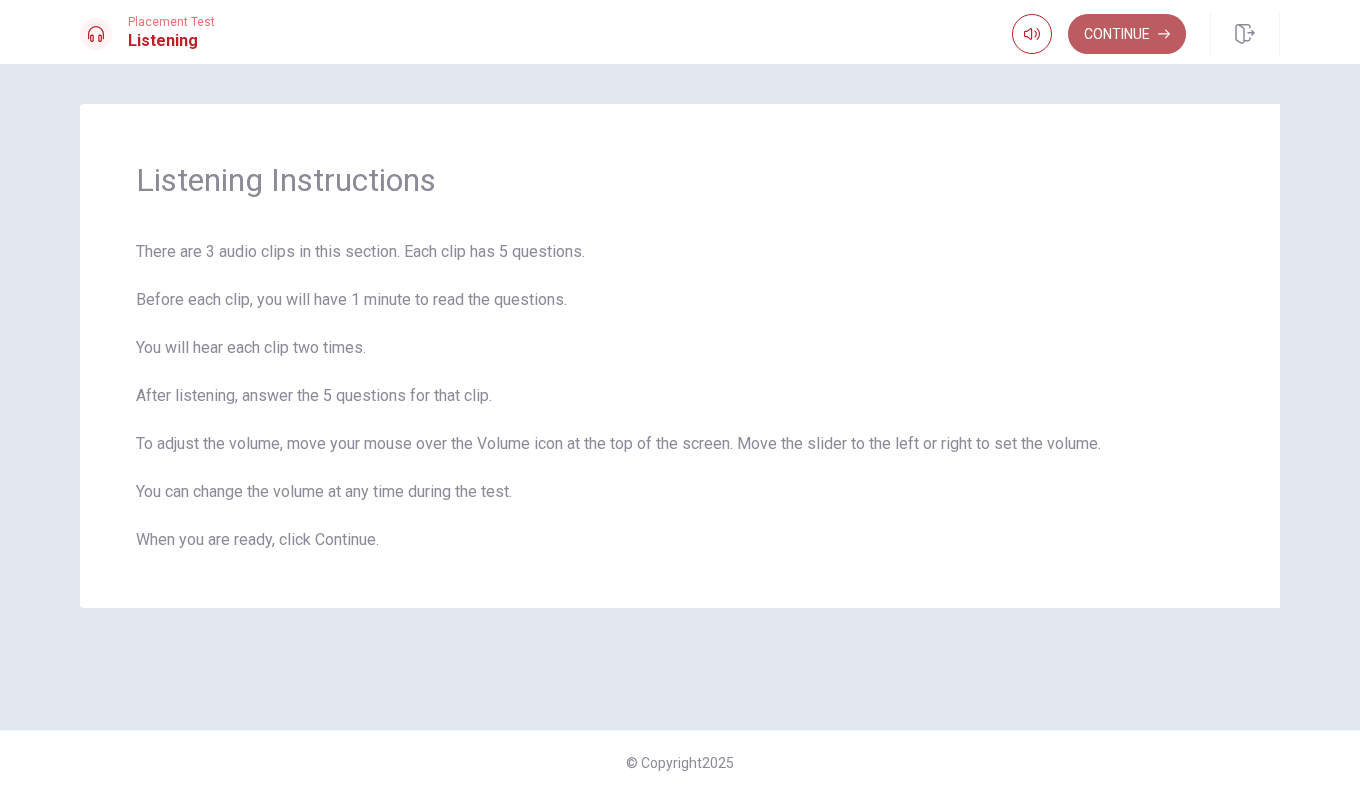 click 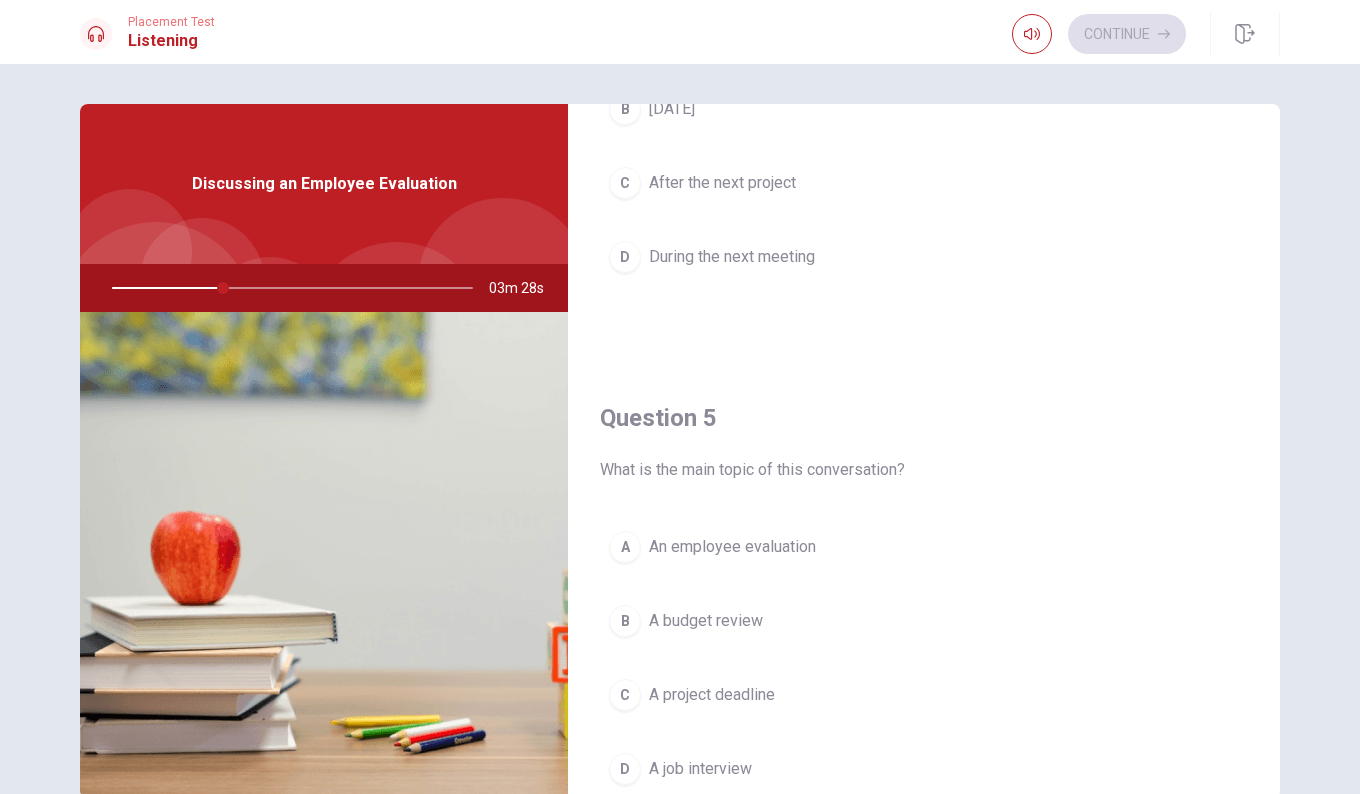 scroll, scrollTop: 1865, scrollLeft: 0, axis: vertical 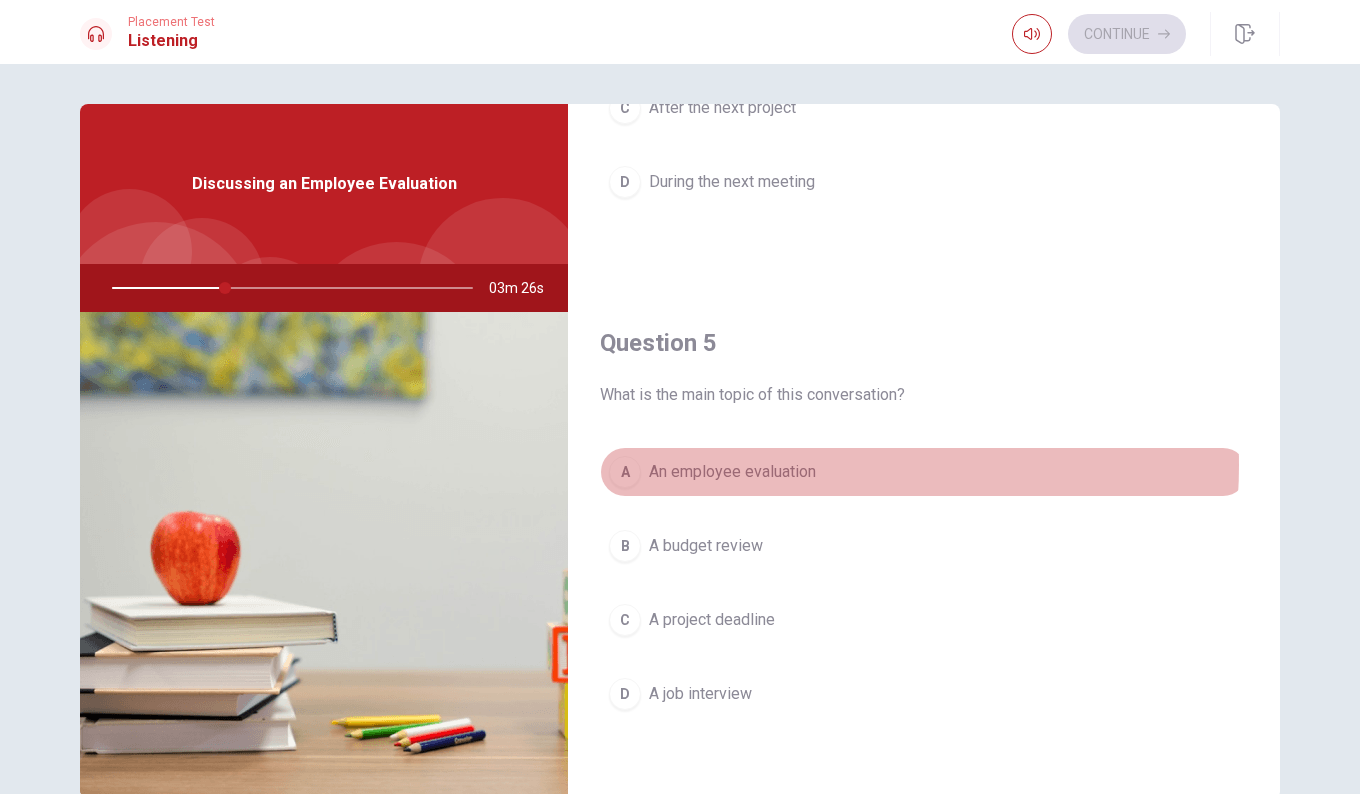 click on "An employee evaluation" at bounding box center (732, 472) 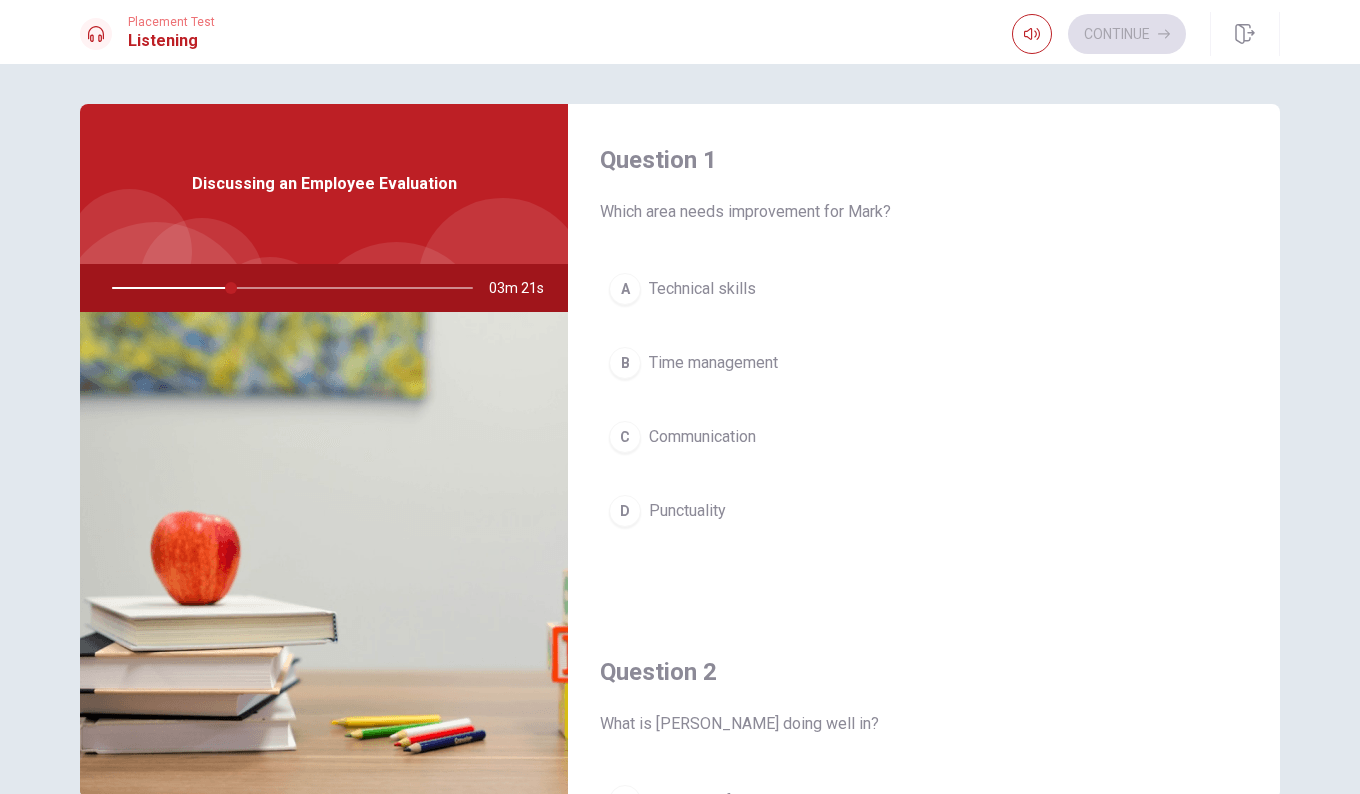 scroll, scrollTop: 0, scrollLeft: 0, axis: both 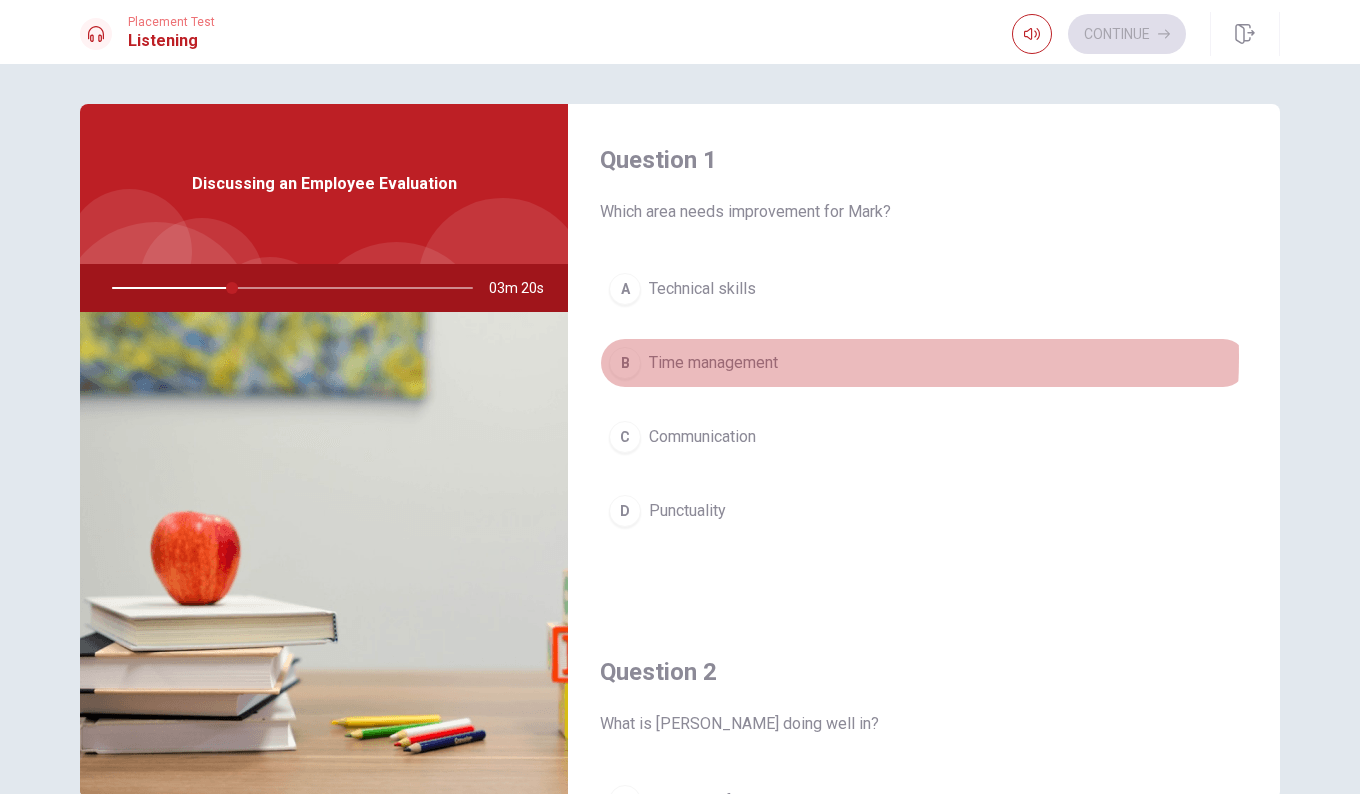 click on "Time management" at bounding box center (713, 363) 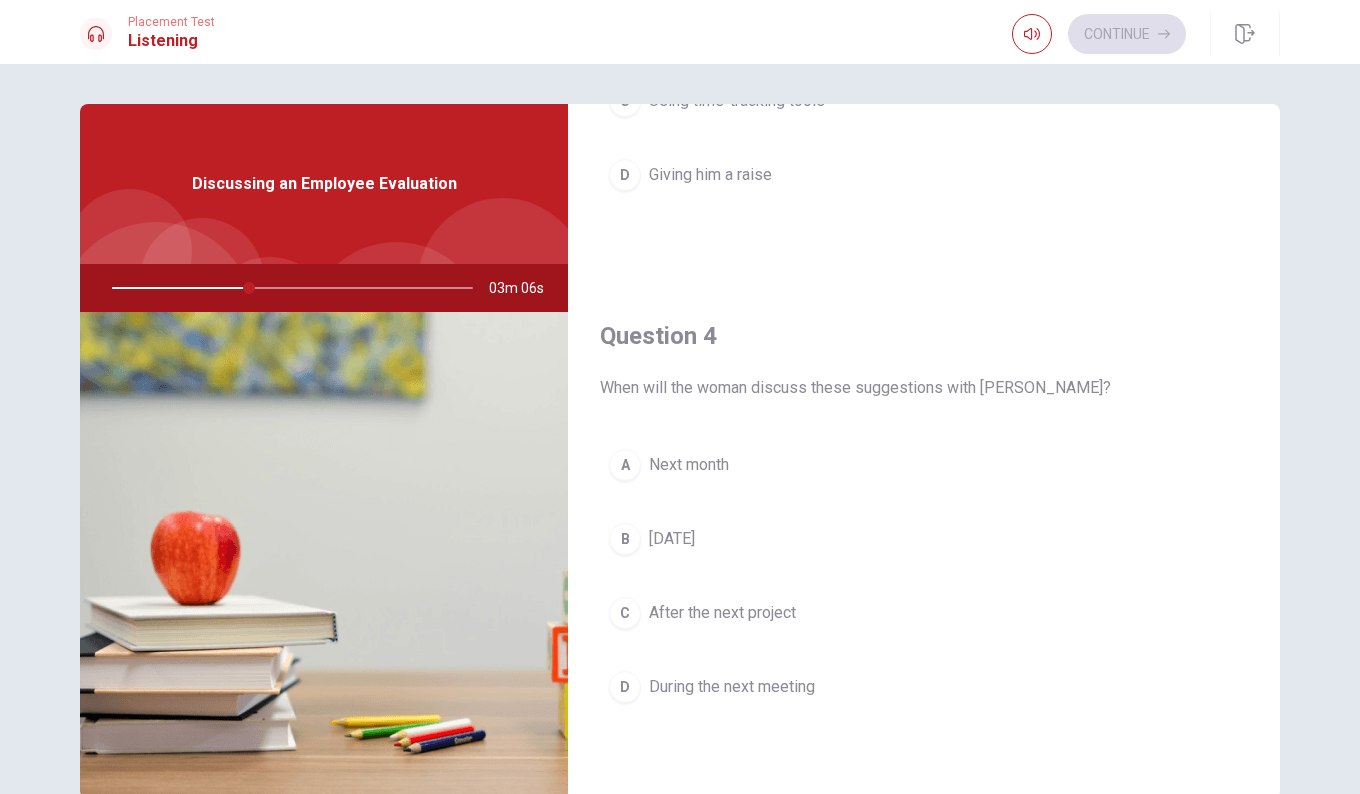 scroll, scrollTop: 1361, scrollLeft: 0, axis: vertical 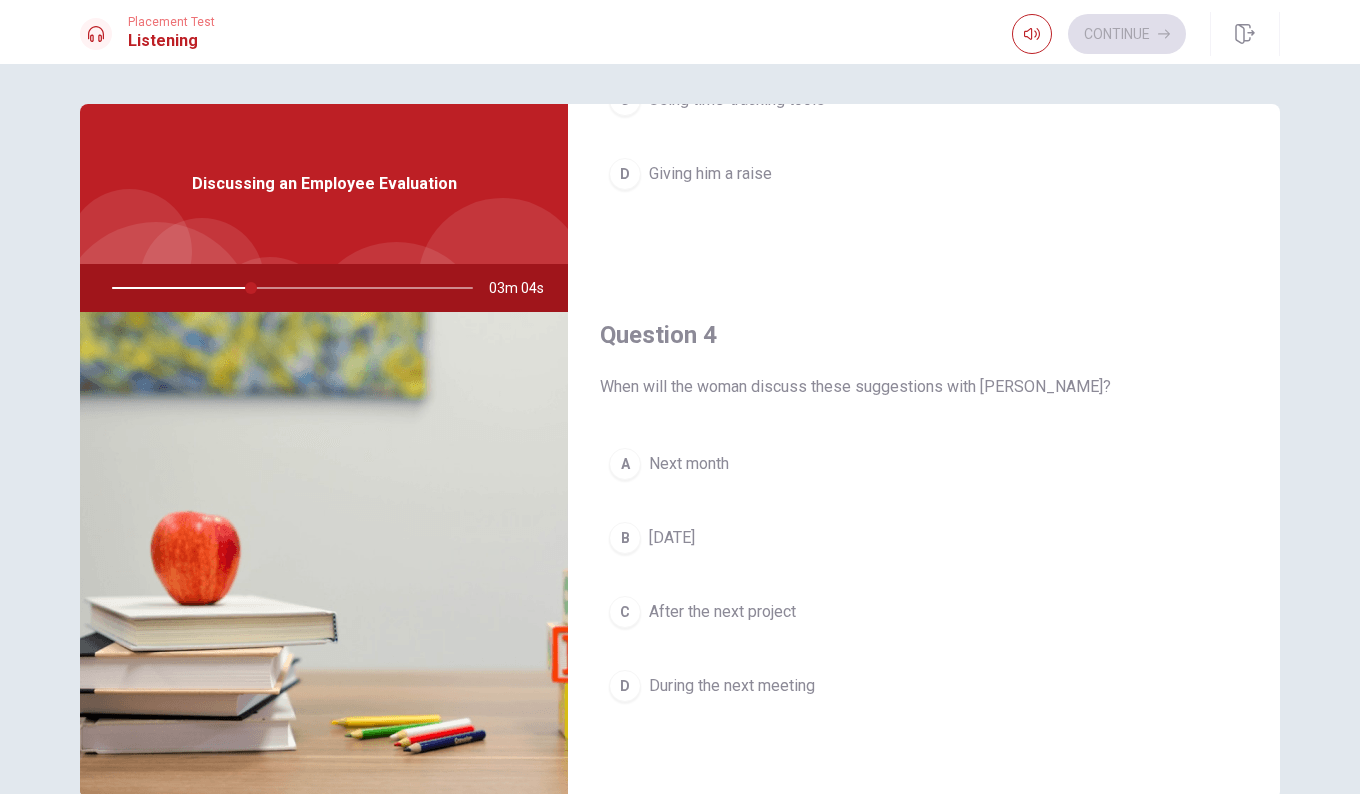 click on "D During the next meeting" at bounding box center [924, 686] 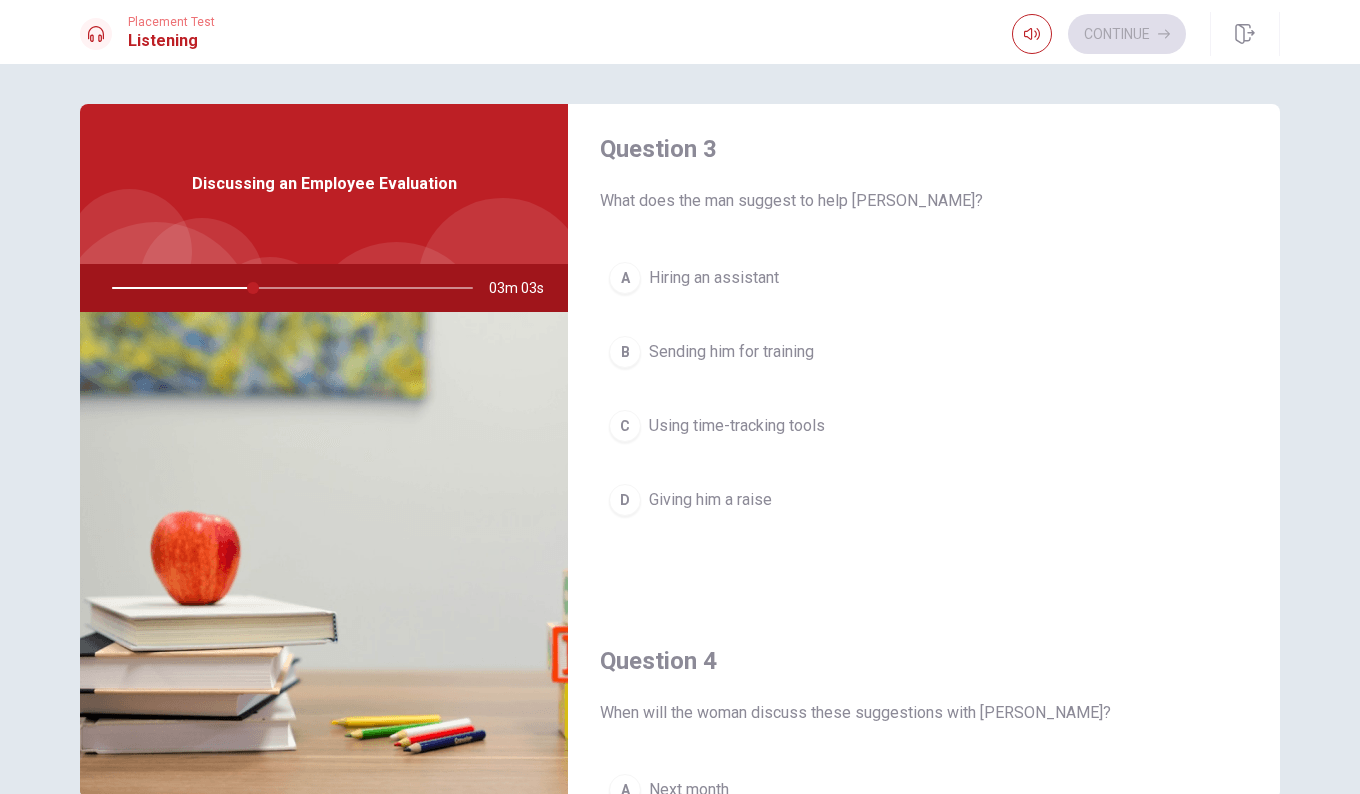 scroll, scrollTop: 1025, scrollLeft: 0, axis: vertical 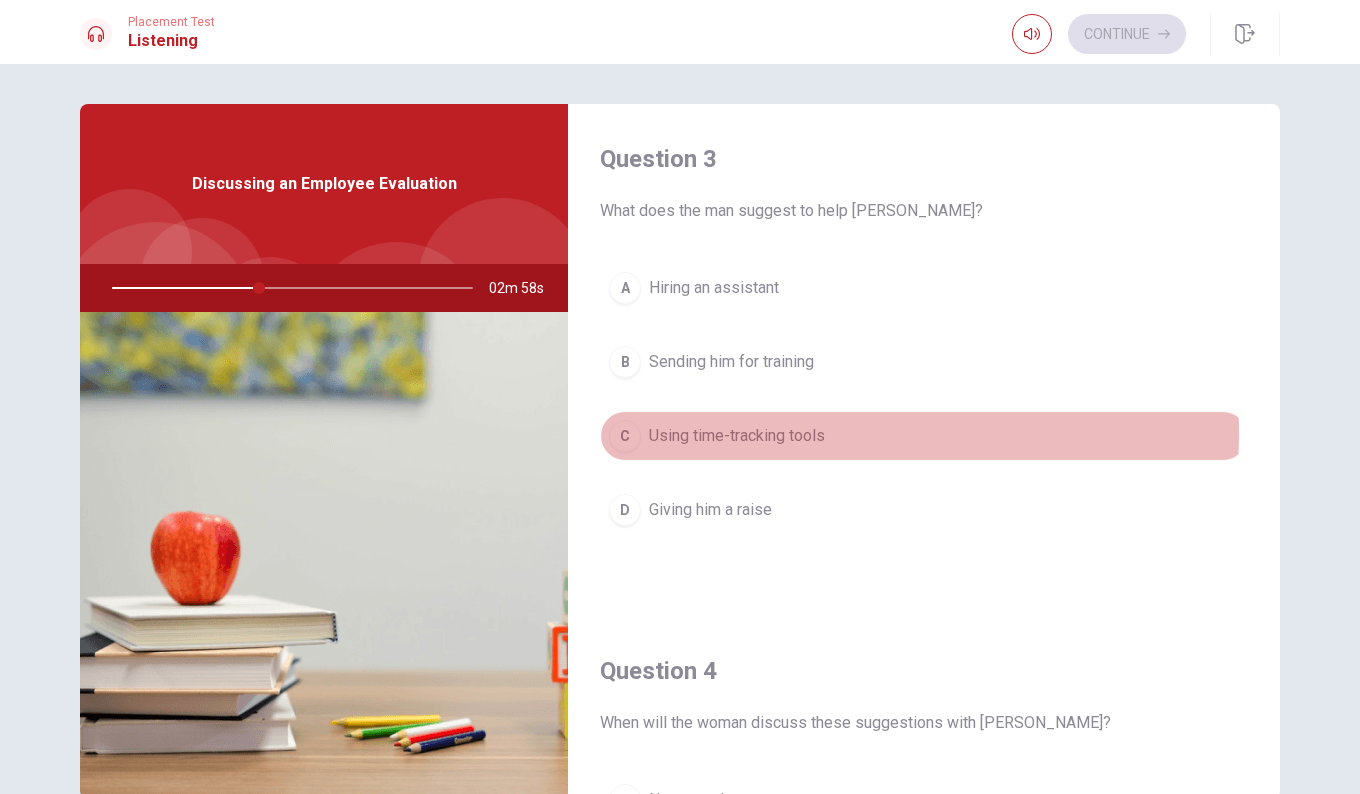 click on "Using time-tracking tools" at bounding box center [737, 436] 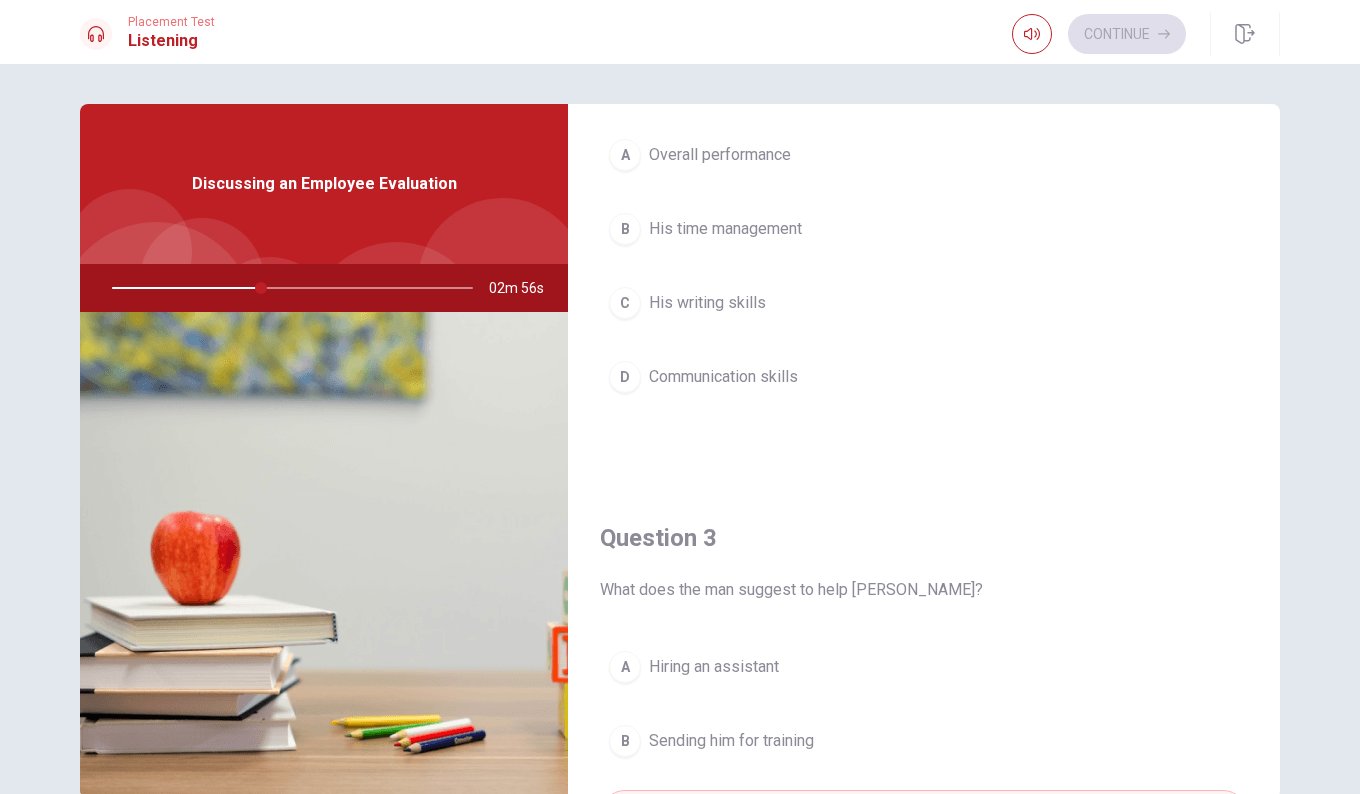 scroll, scrollTop: 457, scrollLeft: 0, axis: vertical 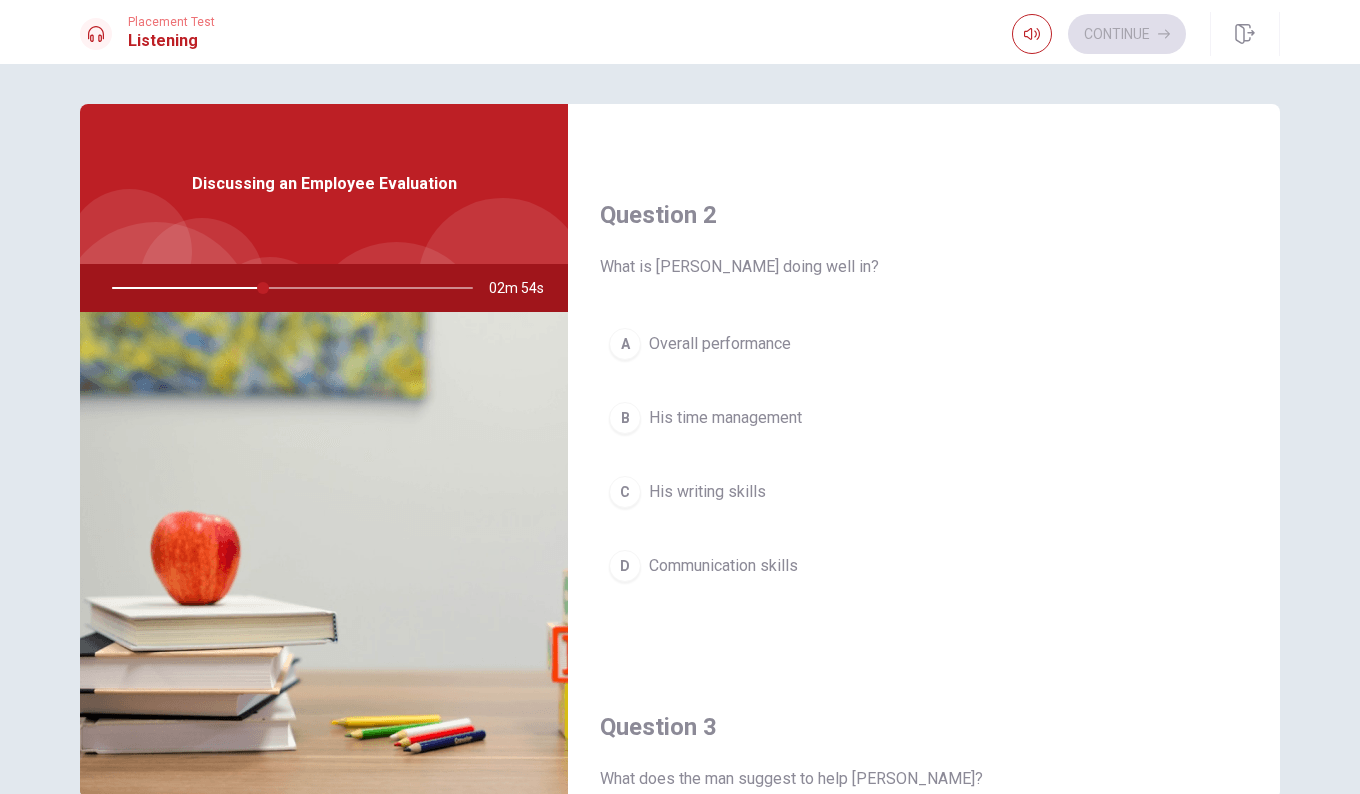 click on "Overall performance" at bounding box center [720, 344] 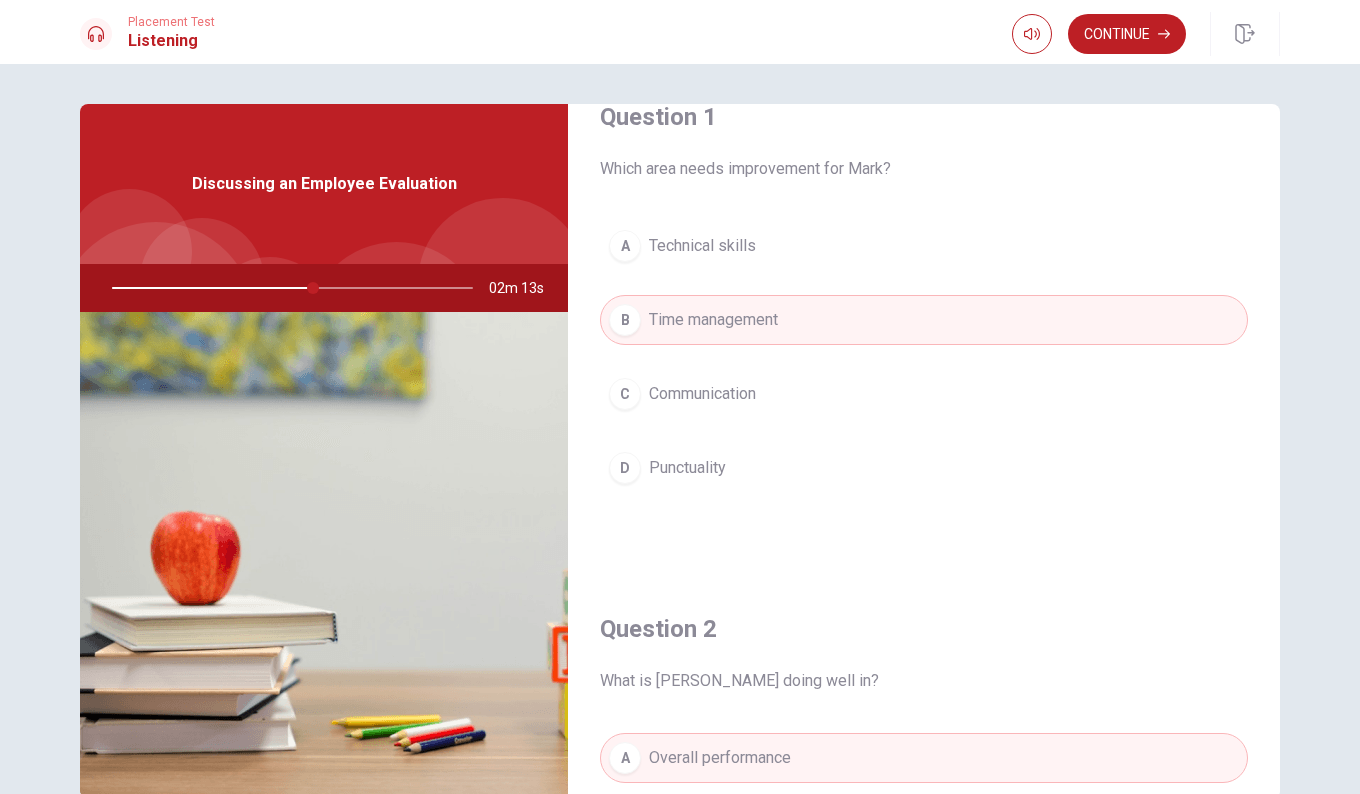 scroll, scrollTop: 0, scrollLeft: 0, axis: both 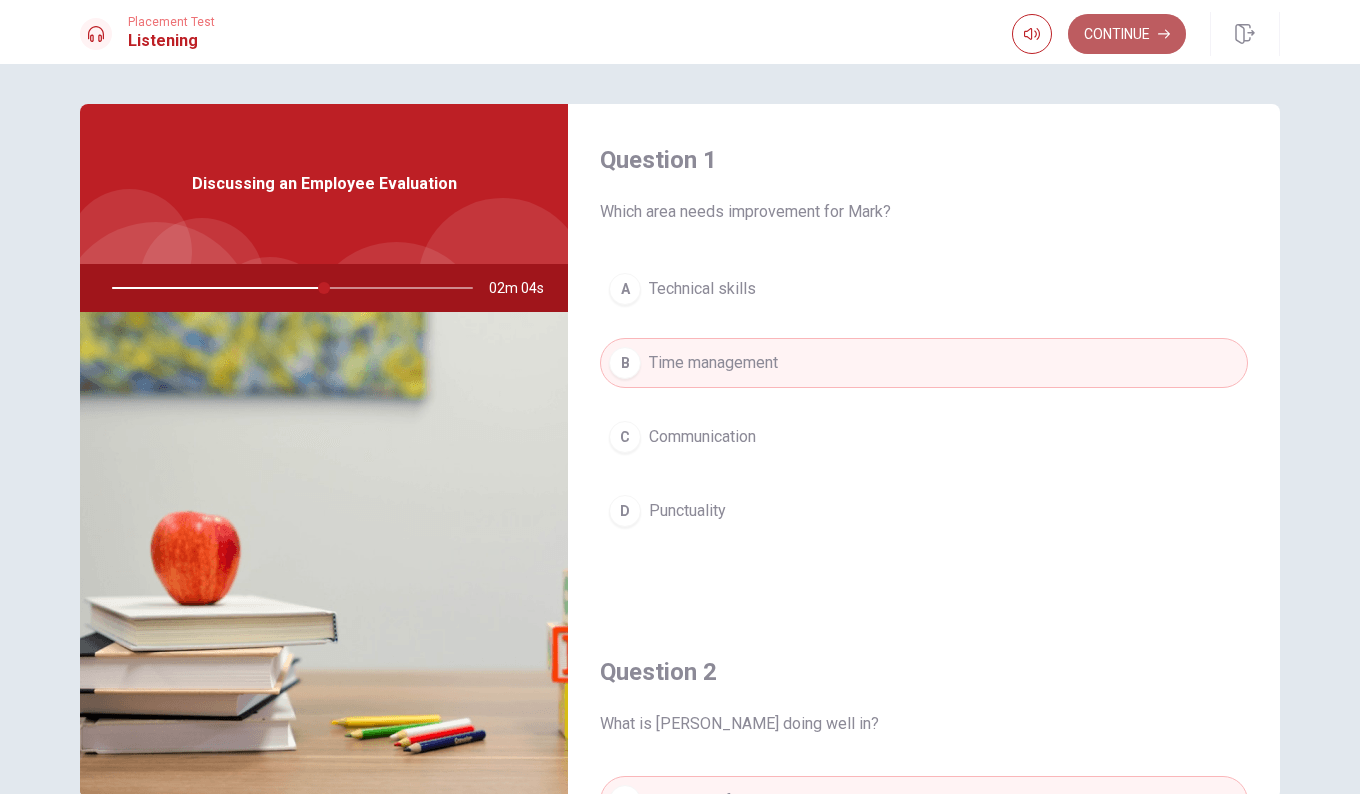 click on "Continue" at bounding box center [1127, 34] 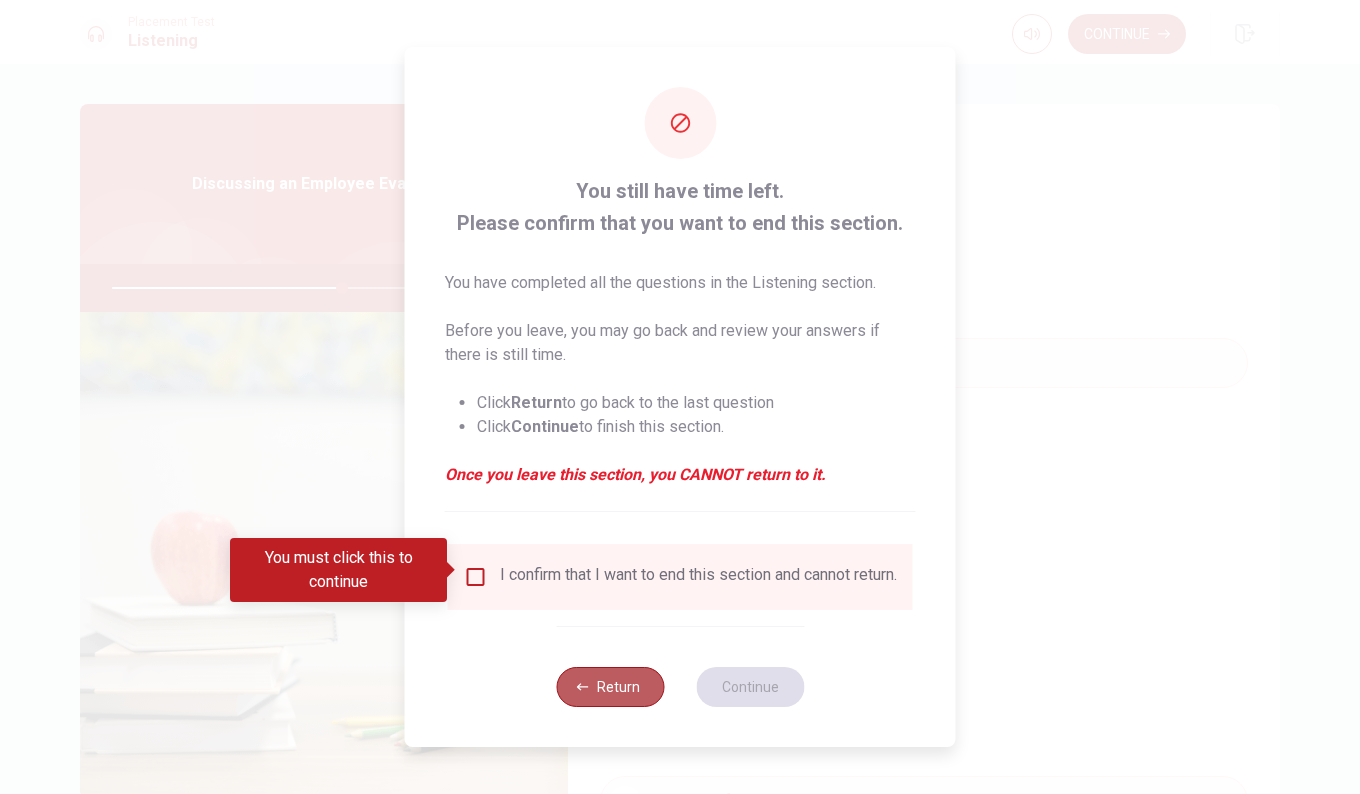 click on "Return" at bounding box center (610, 687) 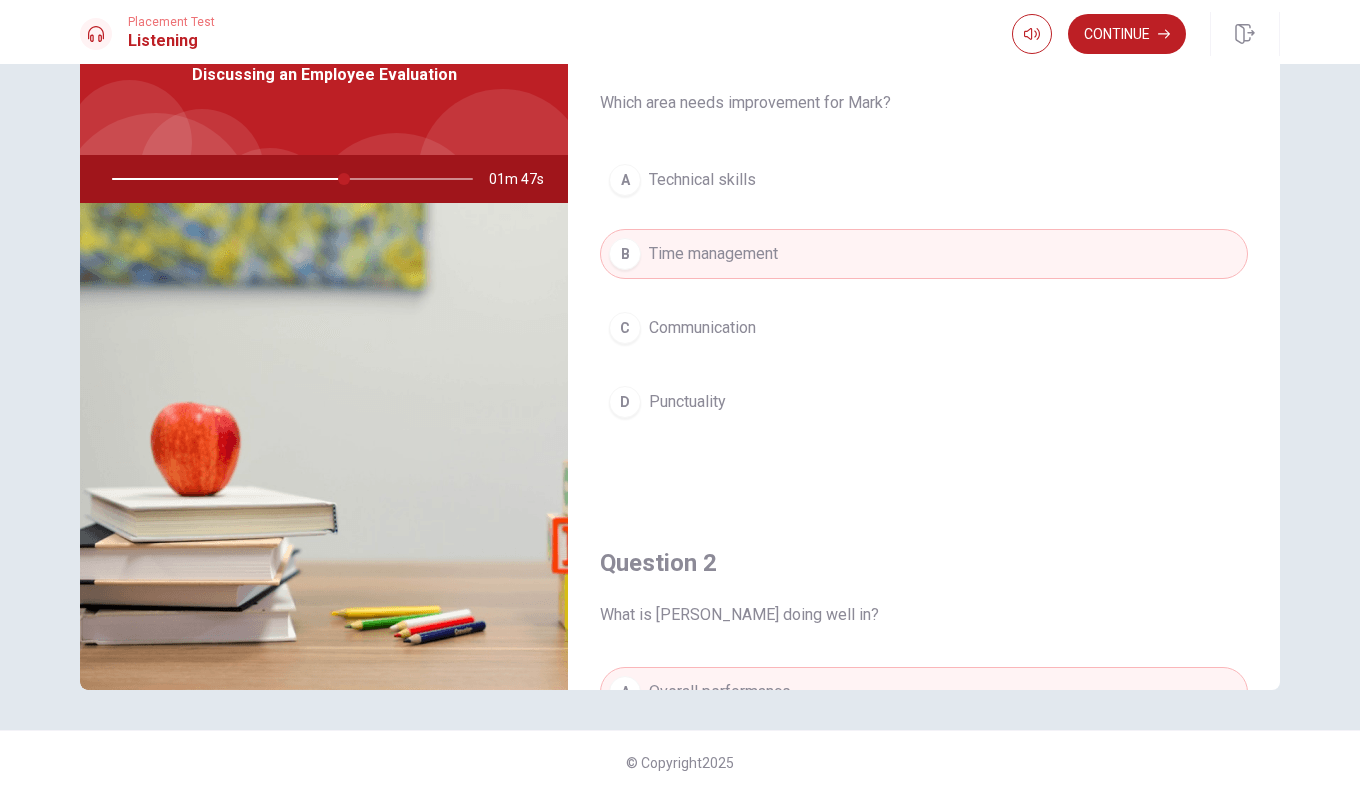 scroll, scrollTop: 0, scrollLeft: 0, axis: both 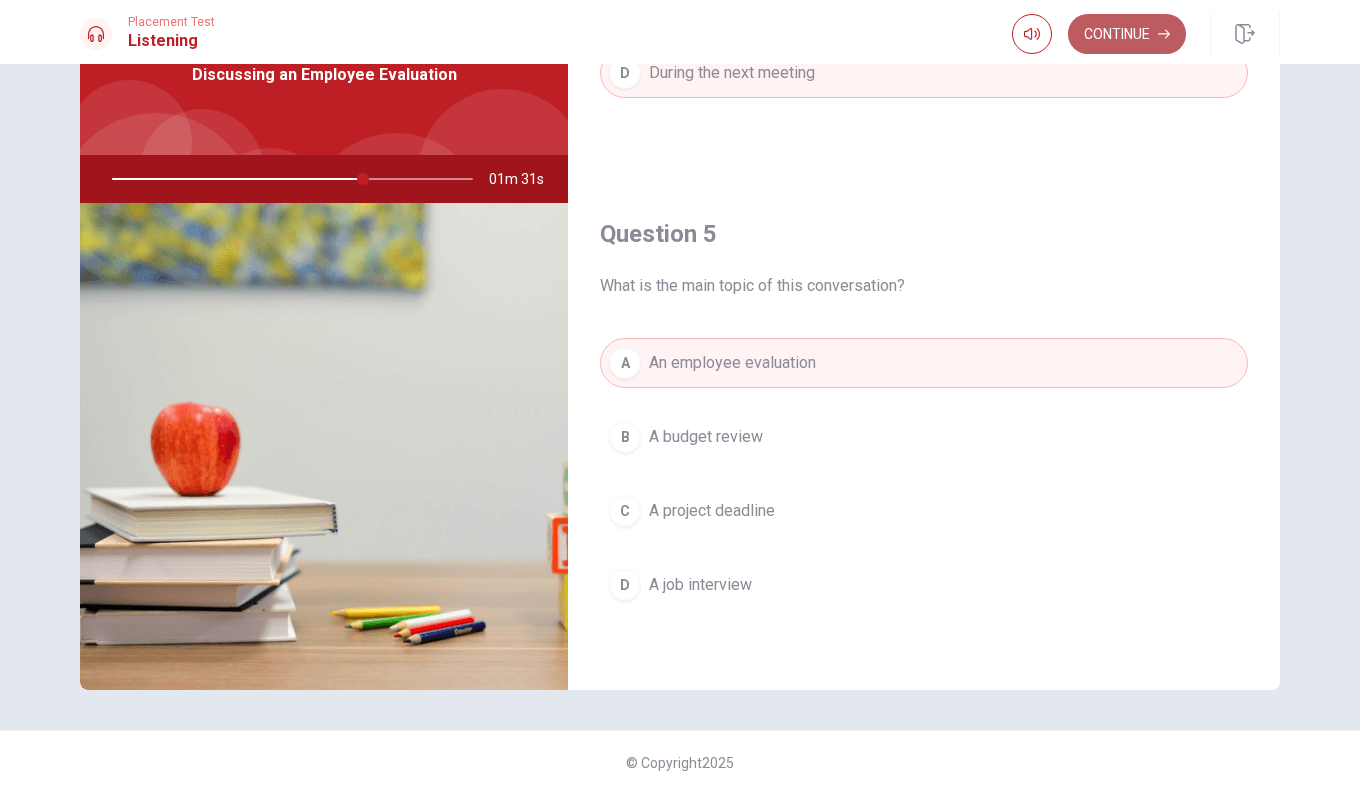 click on "Continue" at bounding box center [1127, 34] 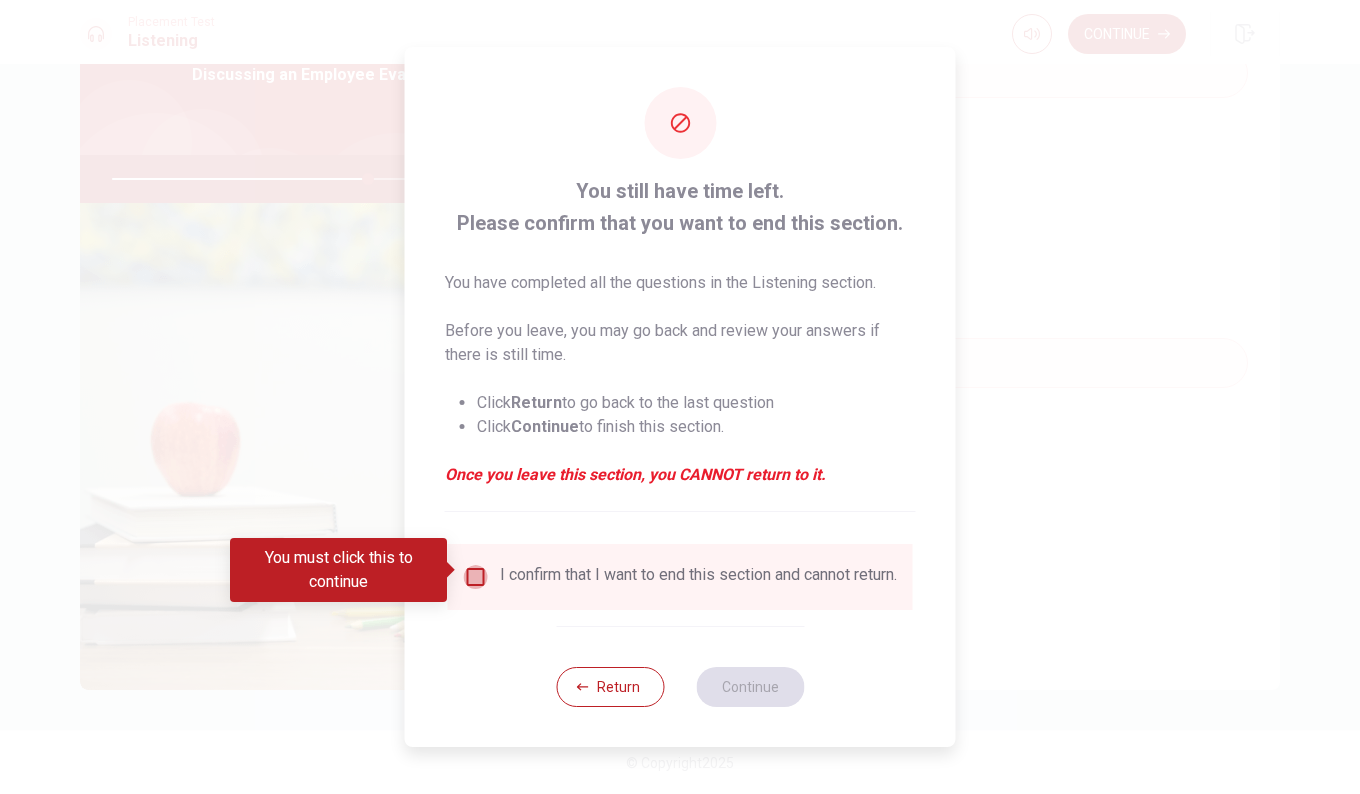 click at bounding box center (476, 577) 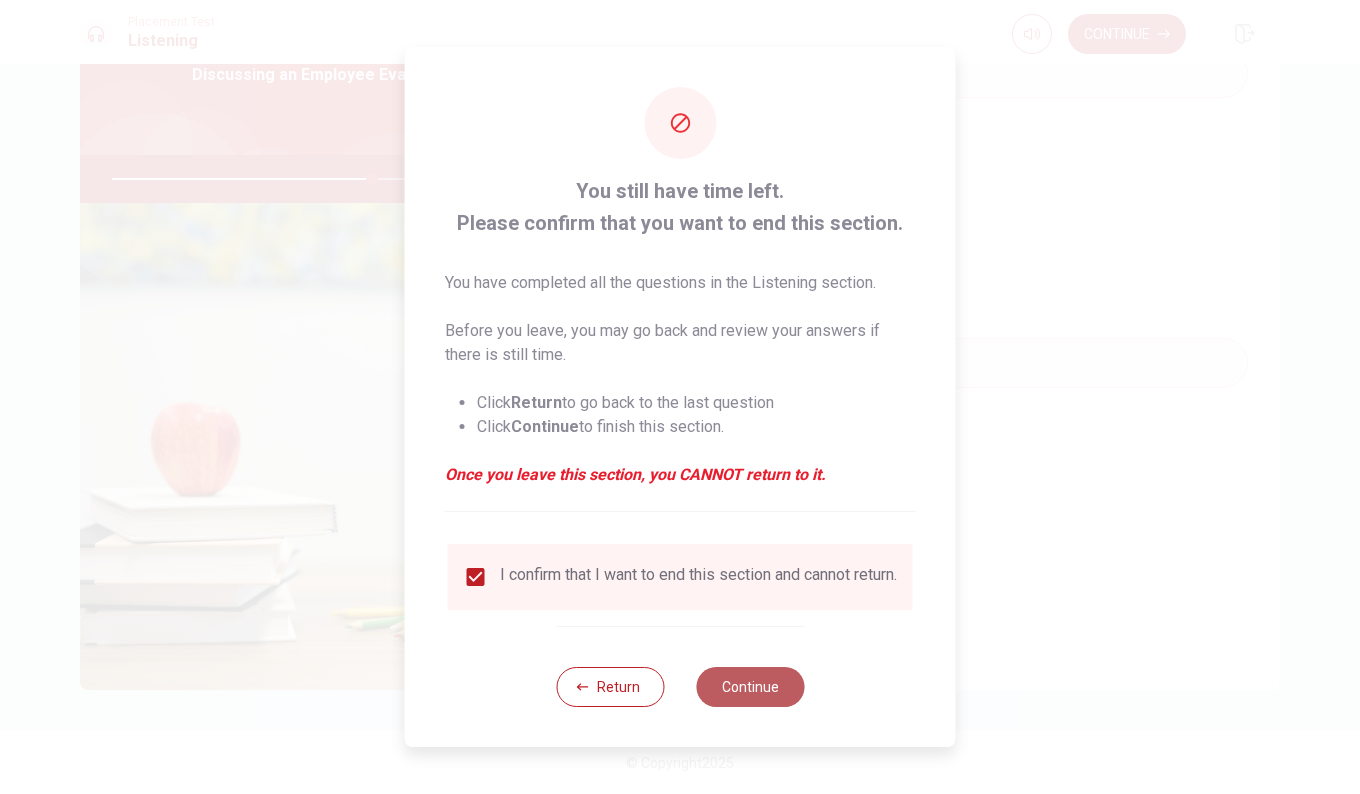 click on "Continue" at bounding box center [750, 687] 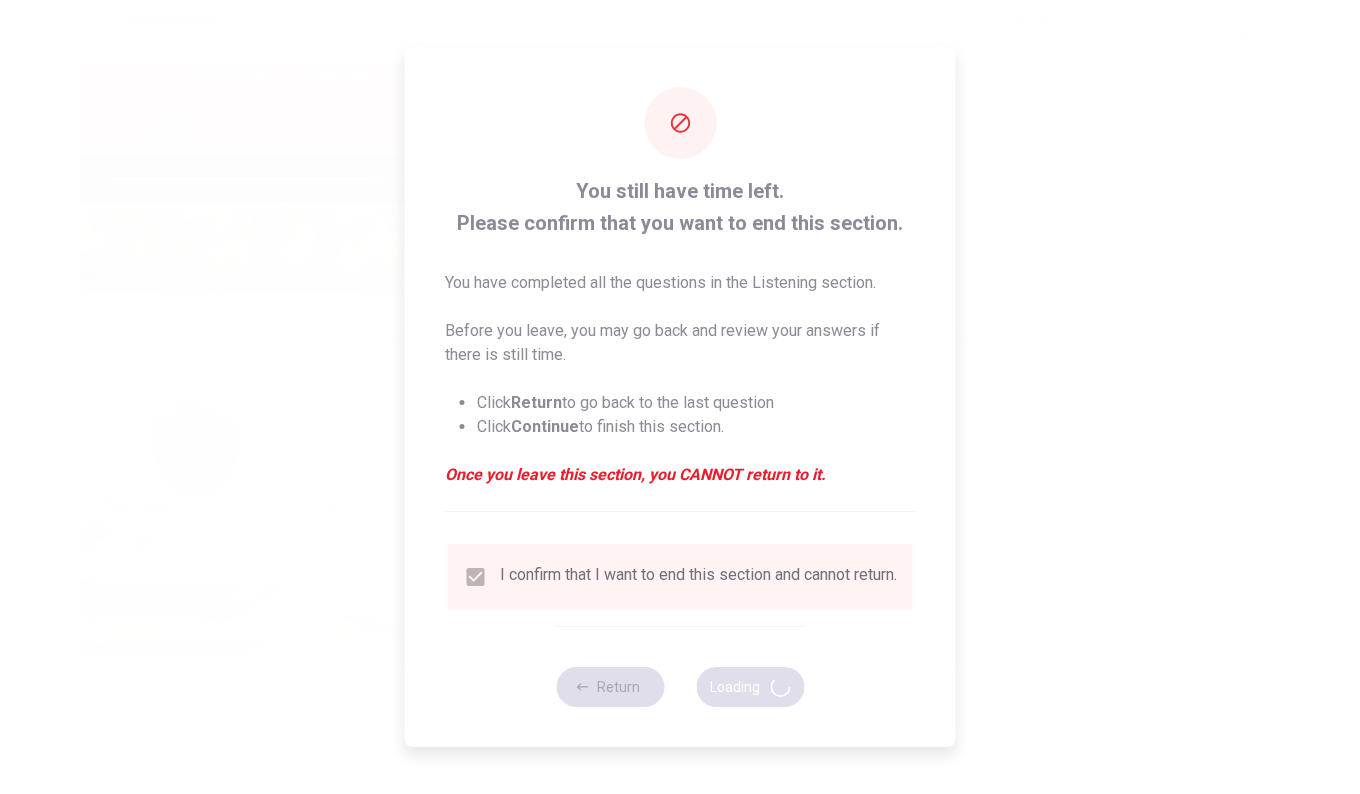 type on "73" 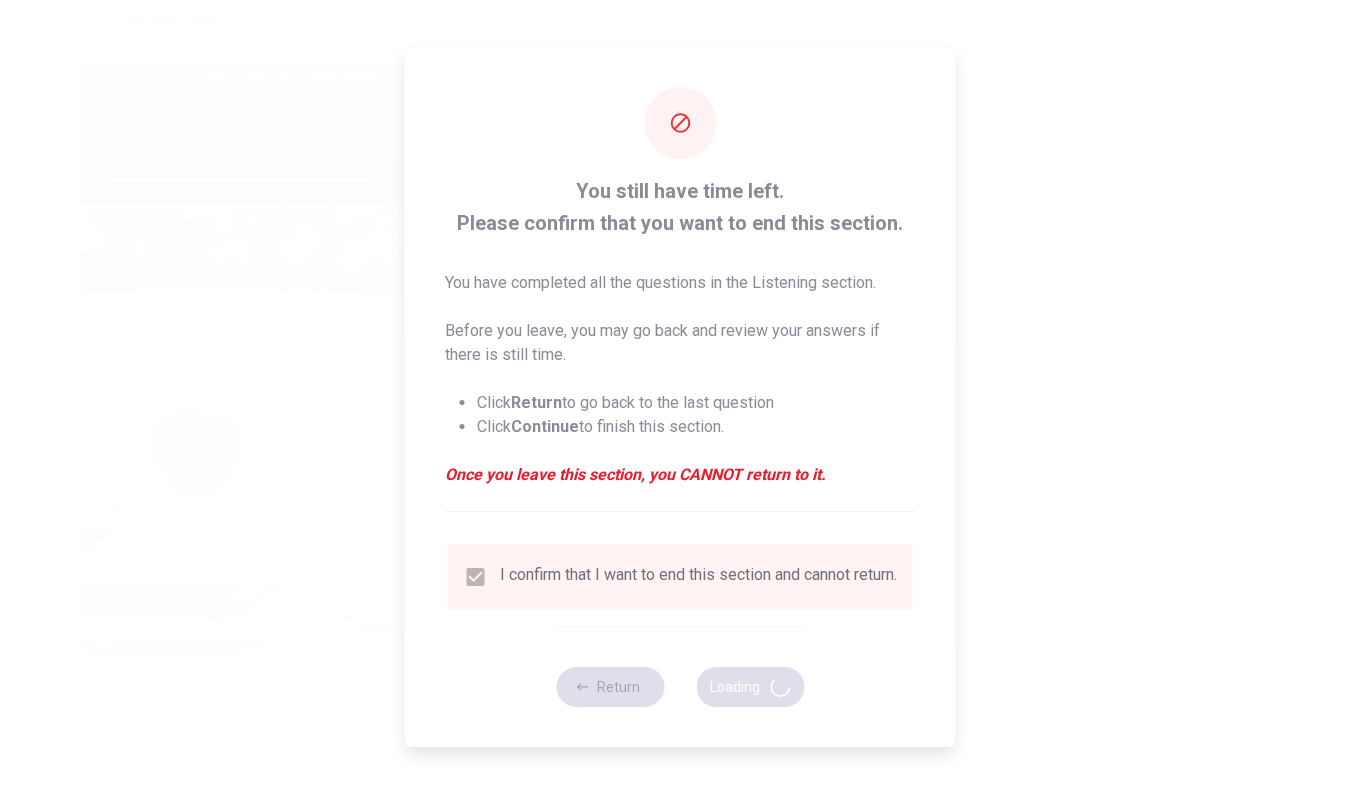 scroll, scrollTop: 0, scrollLeft: 0, axis: both 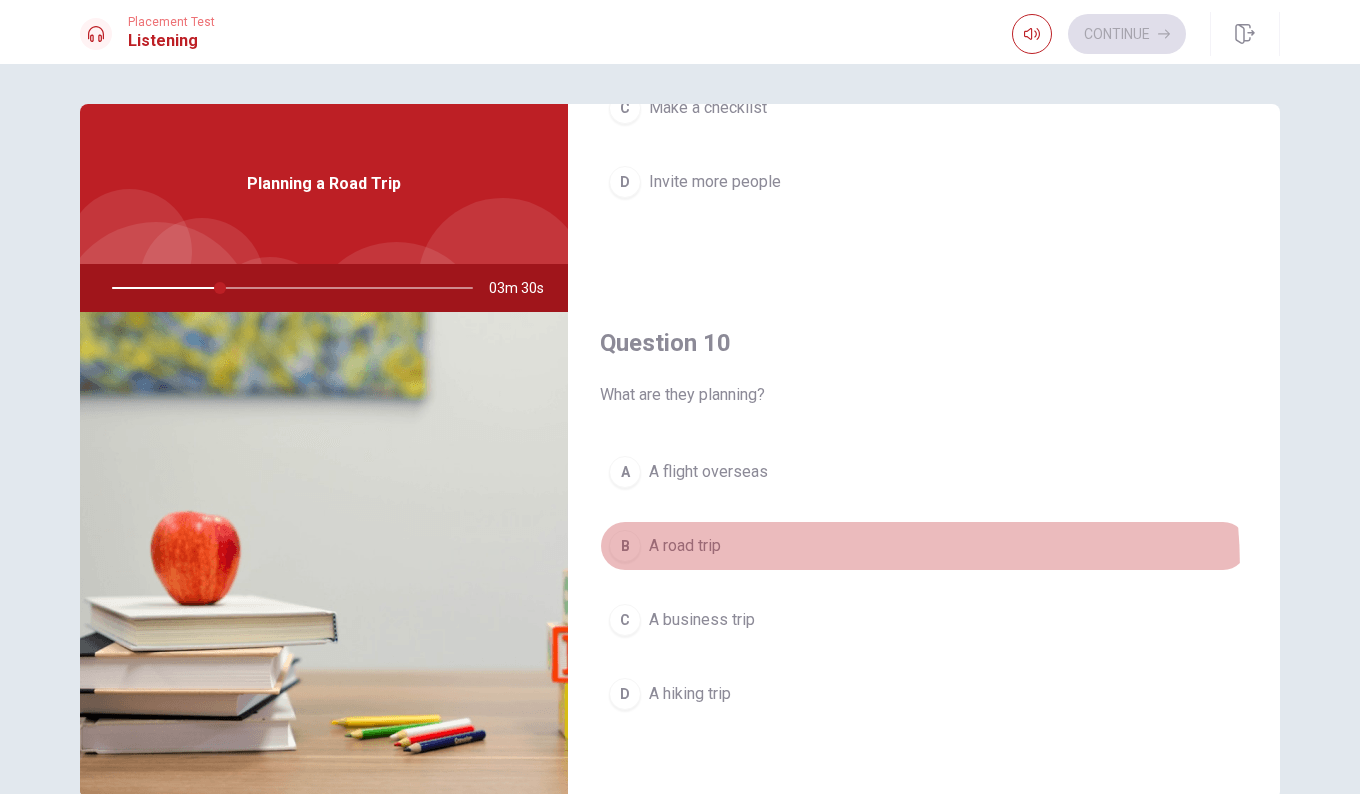 click on "B A road trip" at bounding box center [924, 546] 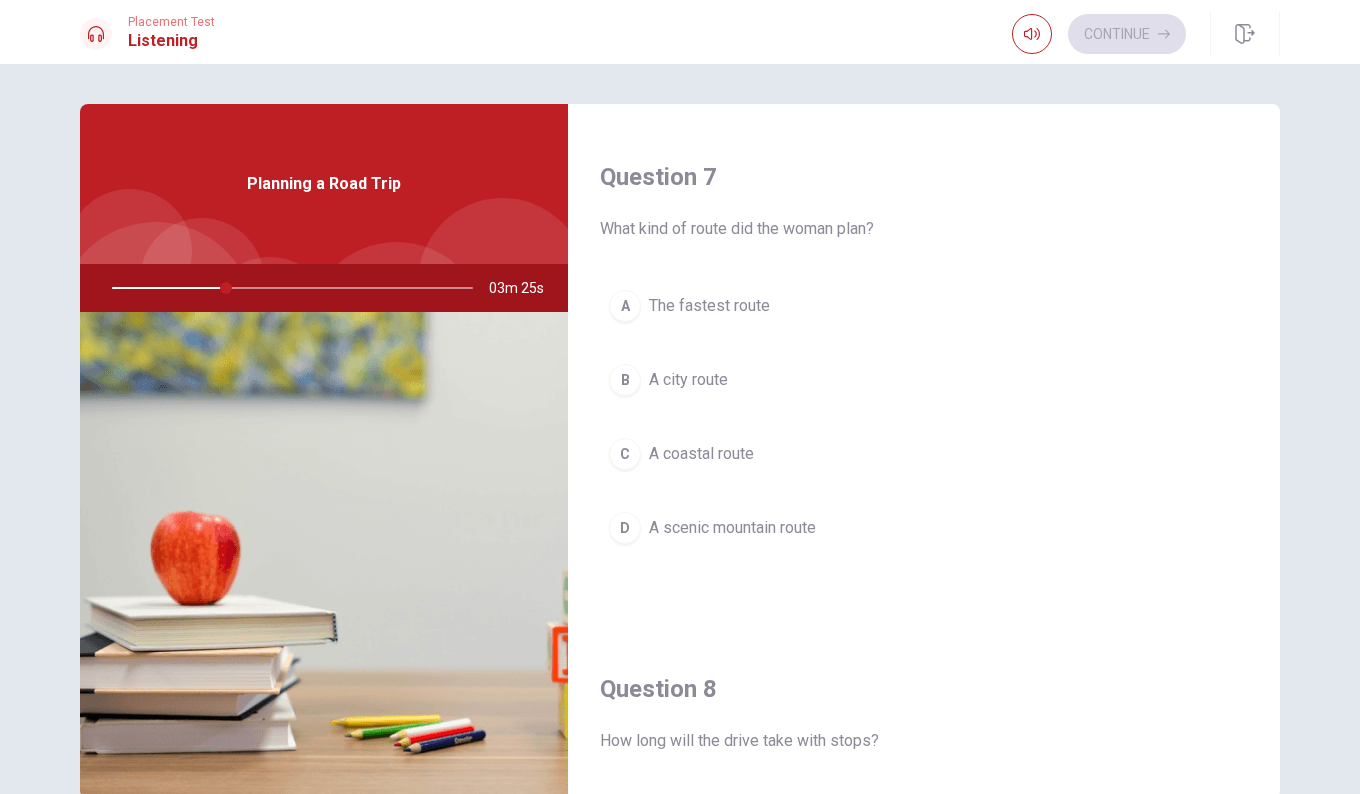 scroll, scrollTop: 496, scrollLeft: 0, axis: vertical 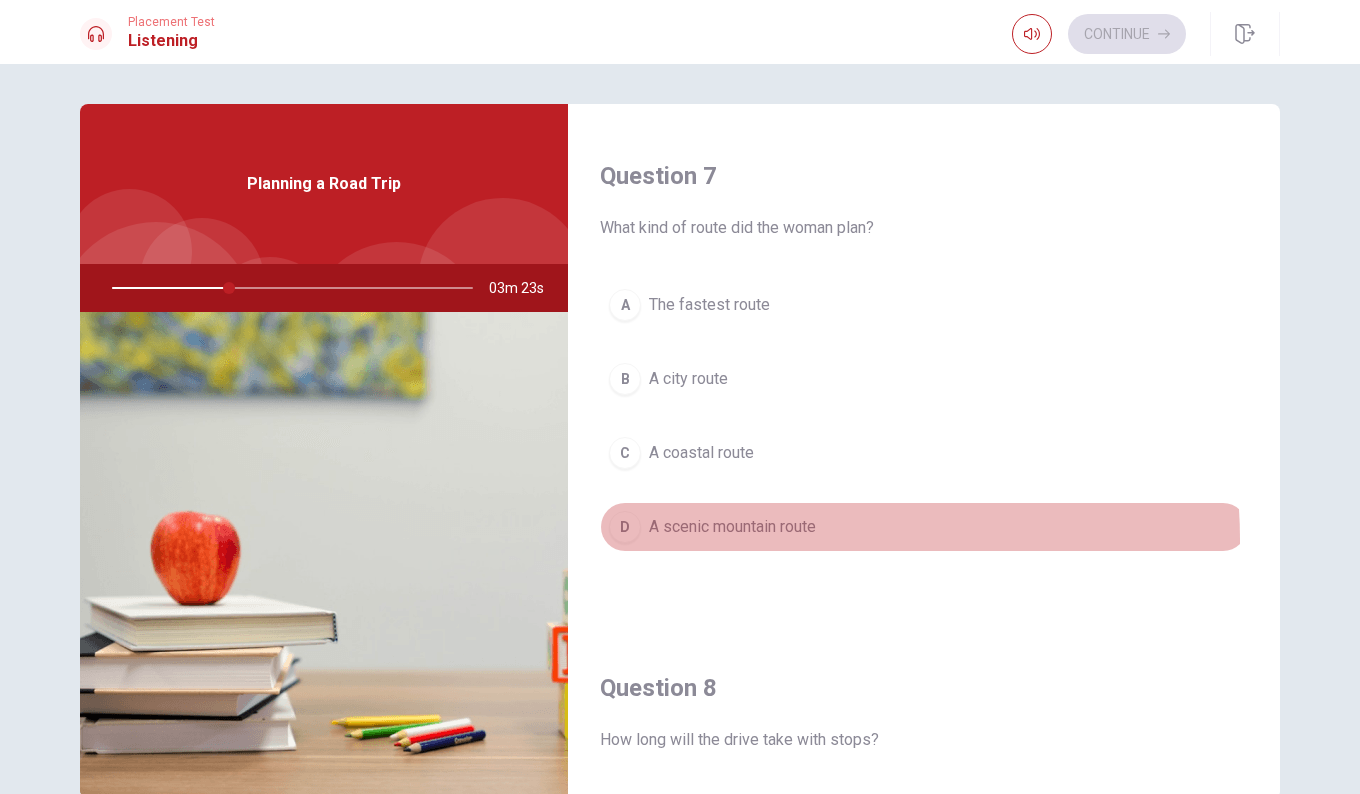 click on "D A scenic mountain route" at bounding box center [924, 527] 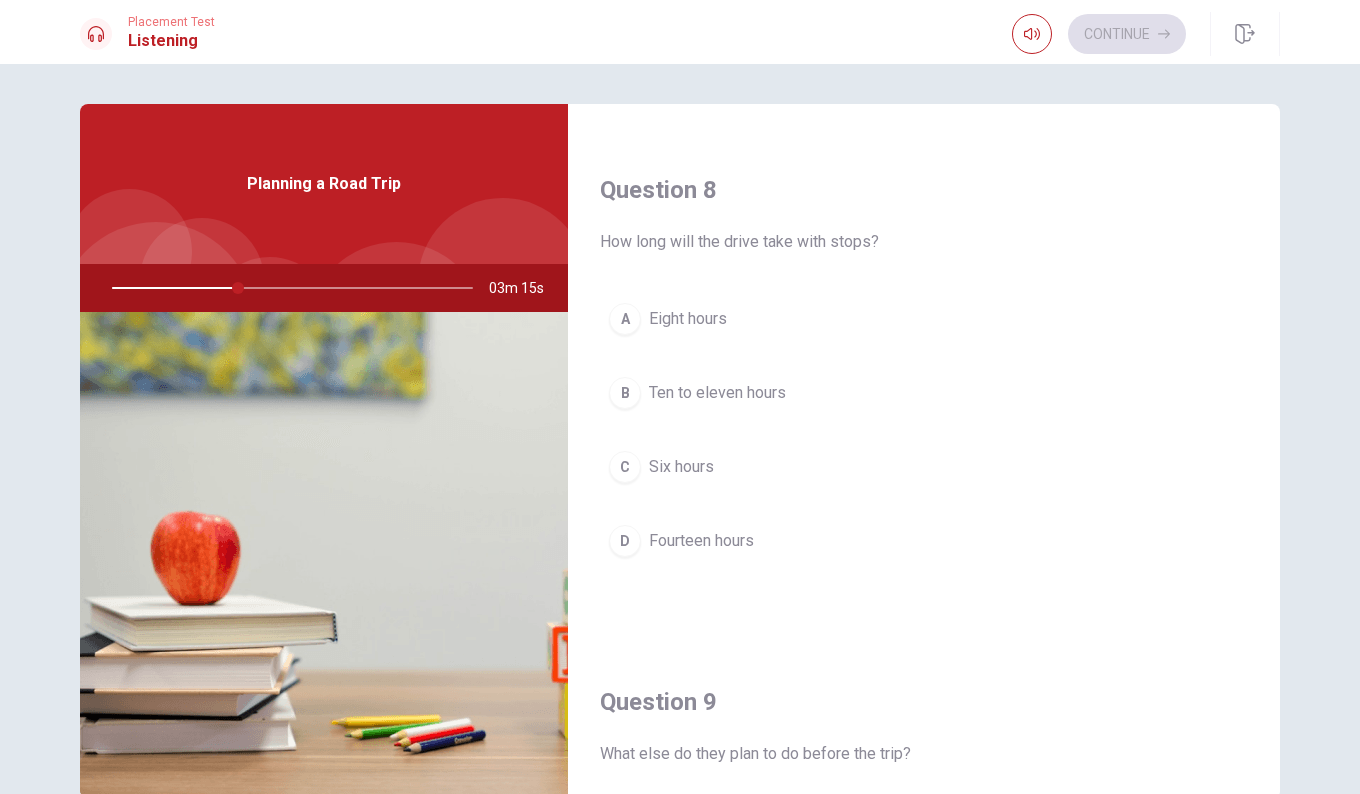 scroll, scrollTop: 995, scrollLeft: 0, axis: vertical 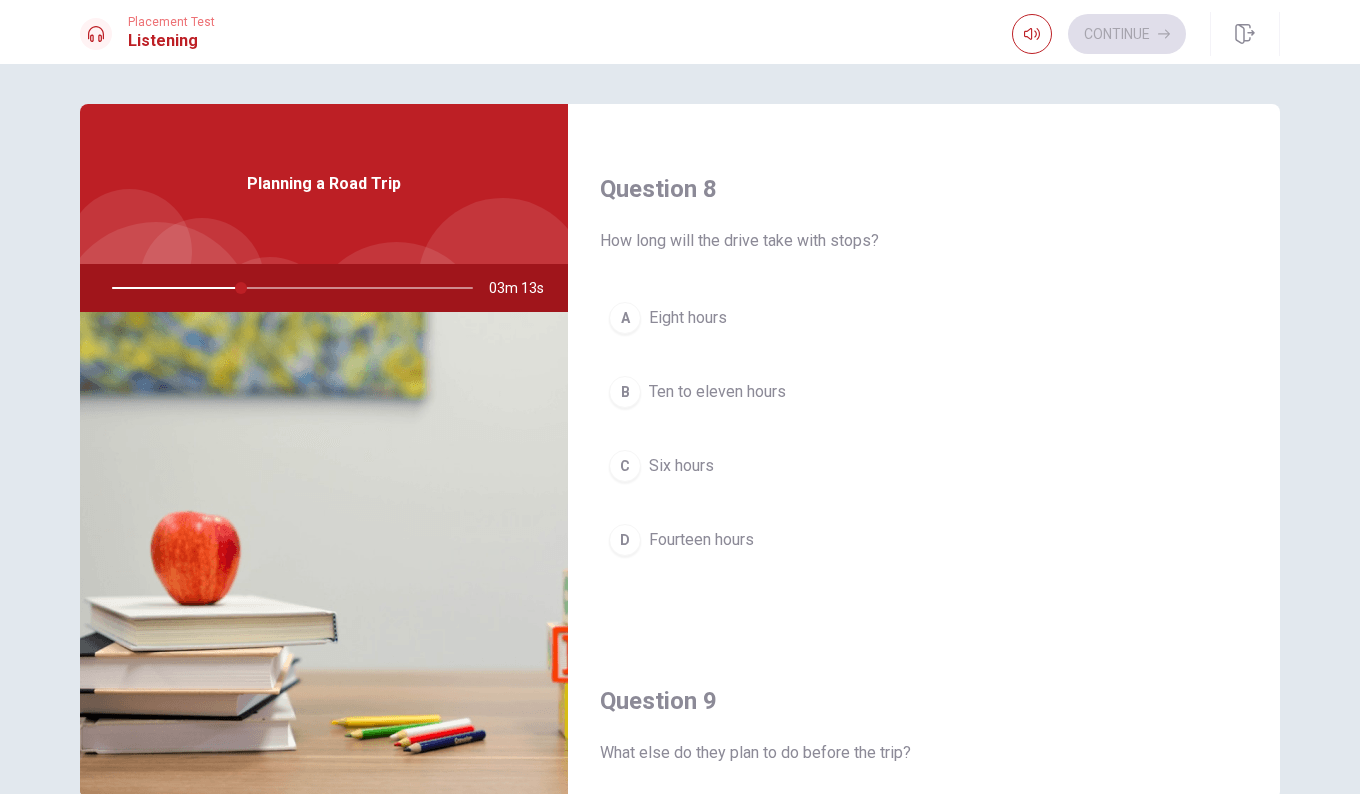 click on "A Eight hours" at bounding box center (924, 318) 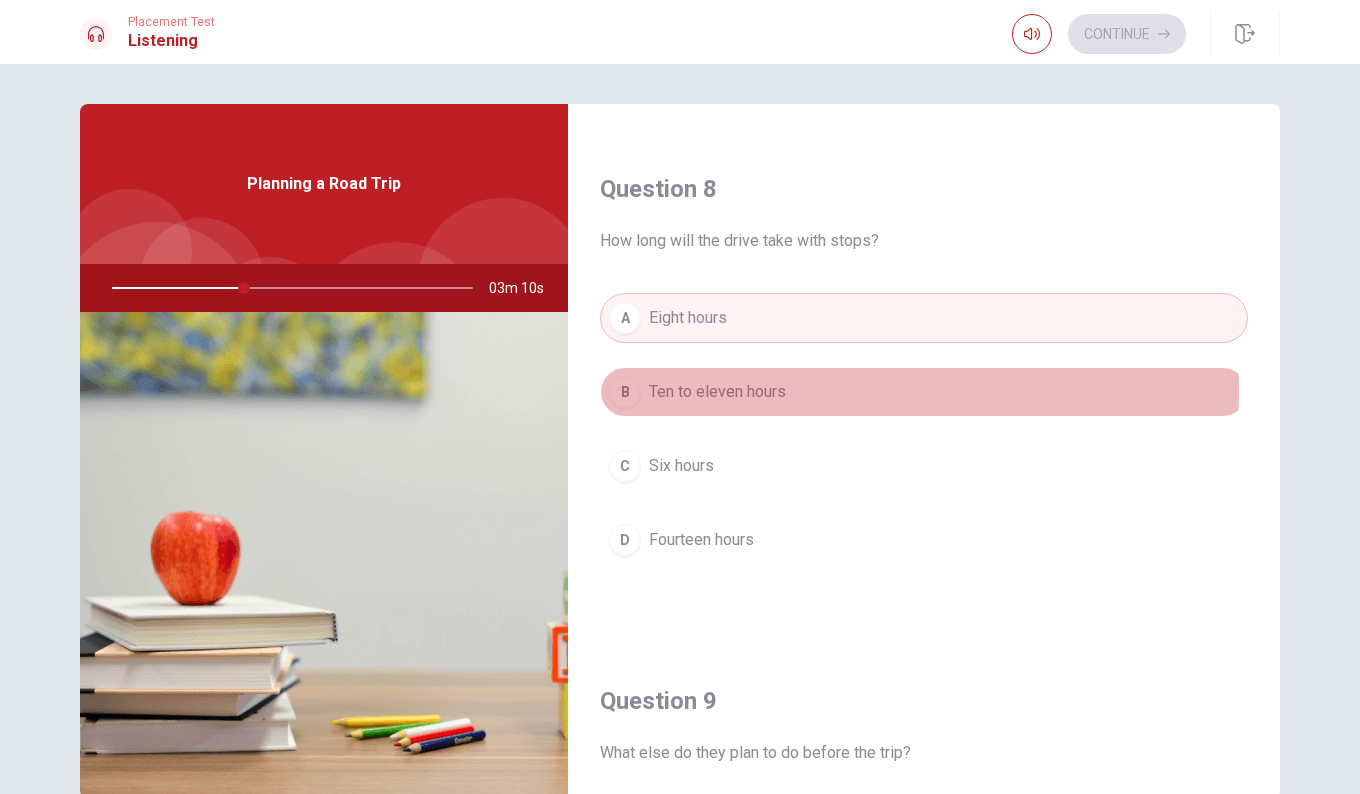 click on "Ten to eleven hours" at bounding box center [717, 392] 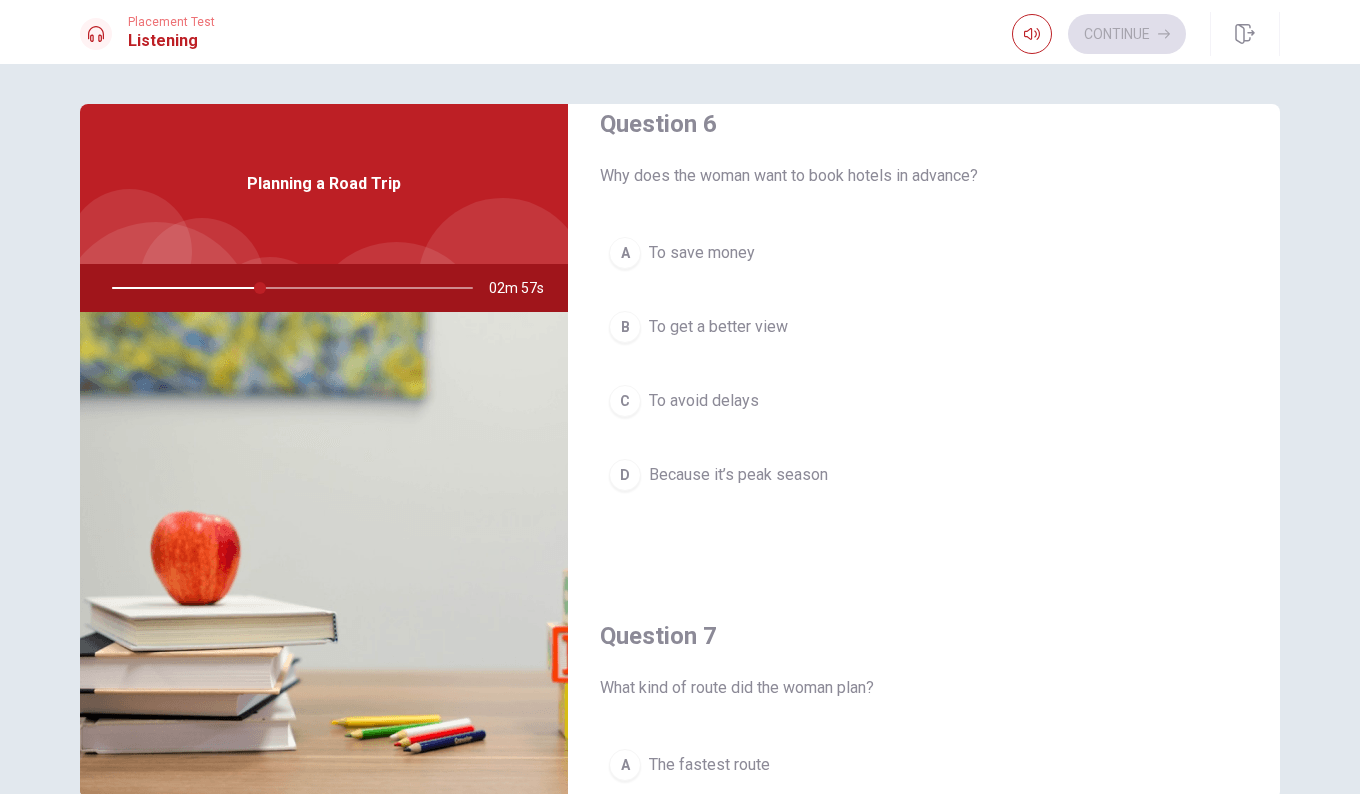 scroll, scrollTop: 35, scrollLeft: 0, axis: vertical 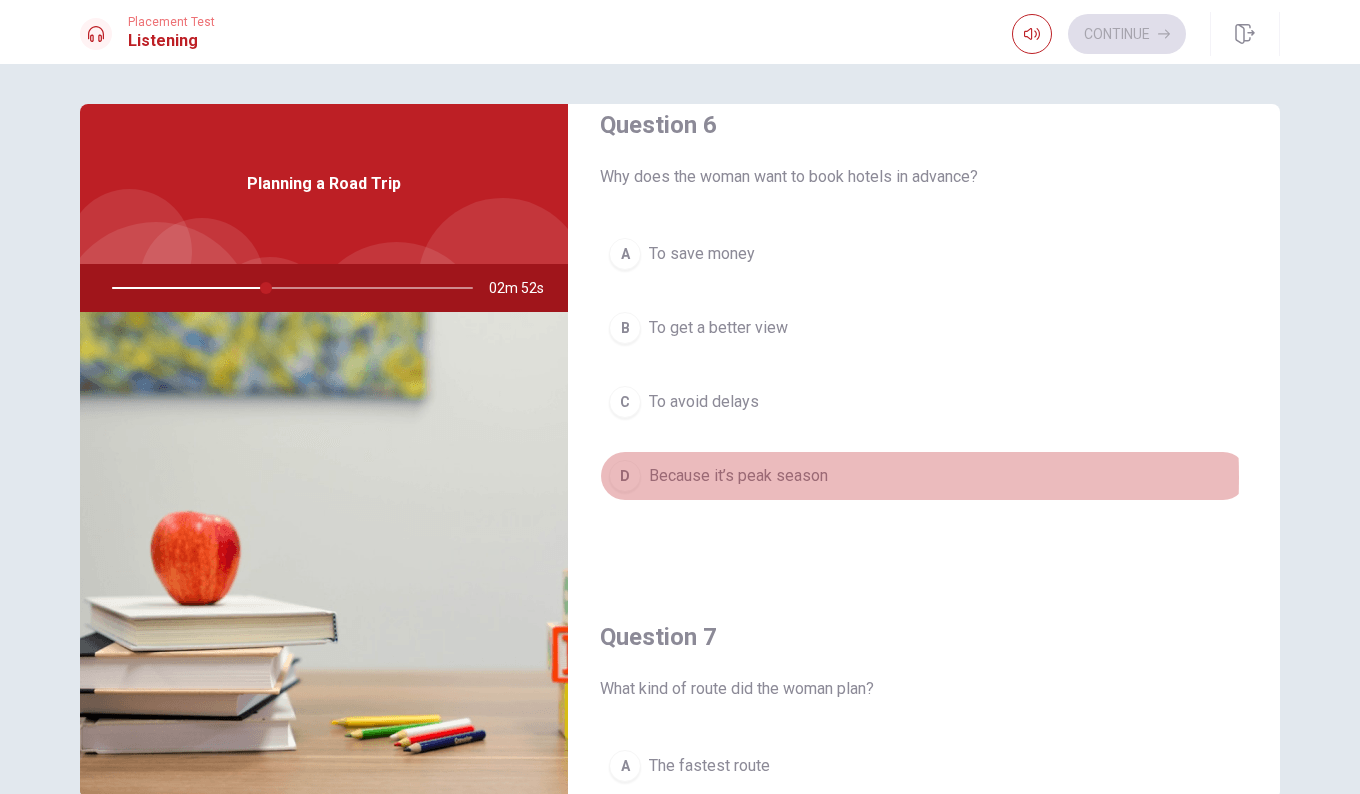 click on "Because it’s peak season" at bounding box center (738, 476) 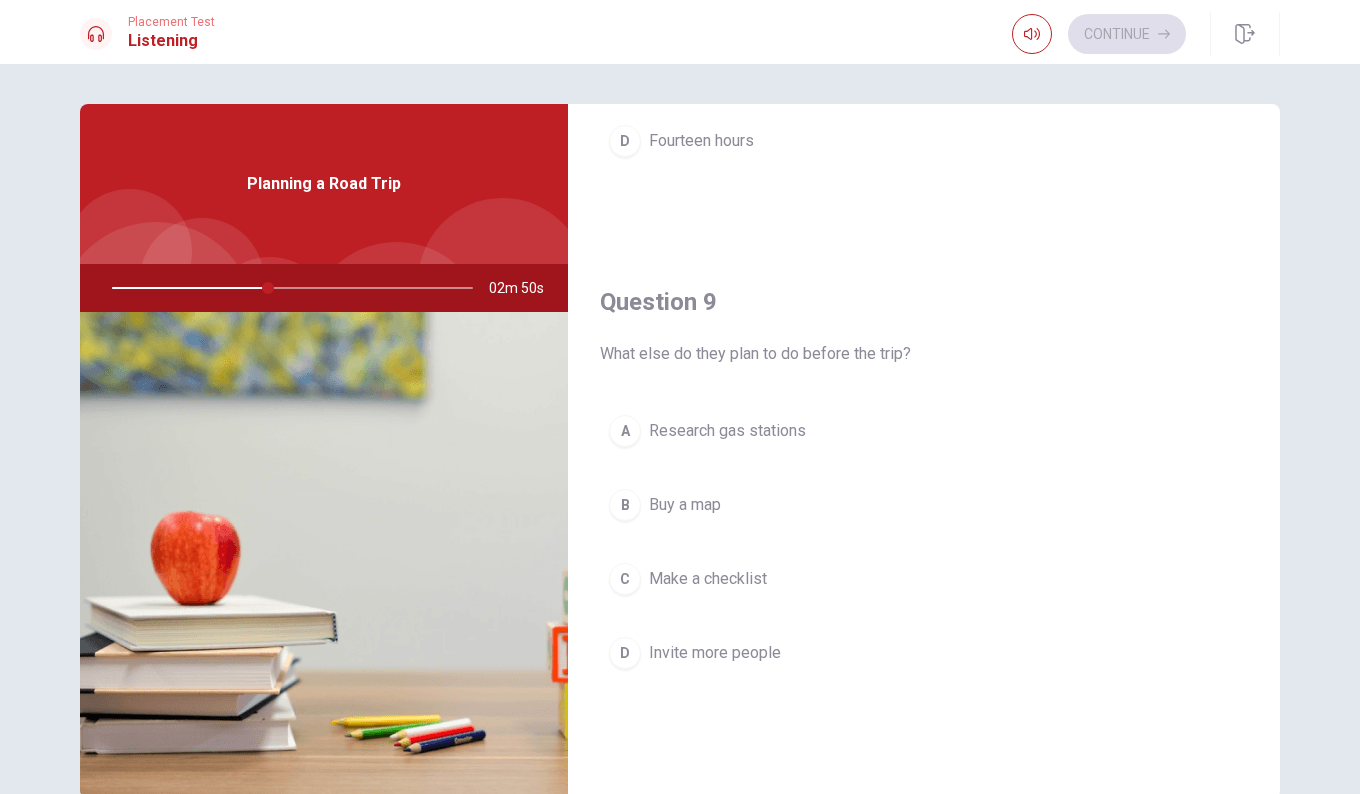 scroll, scrollTop: 1455, scrollLeft: 0, axis: vertical 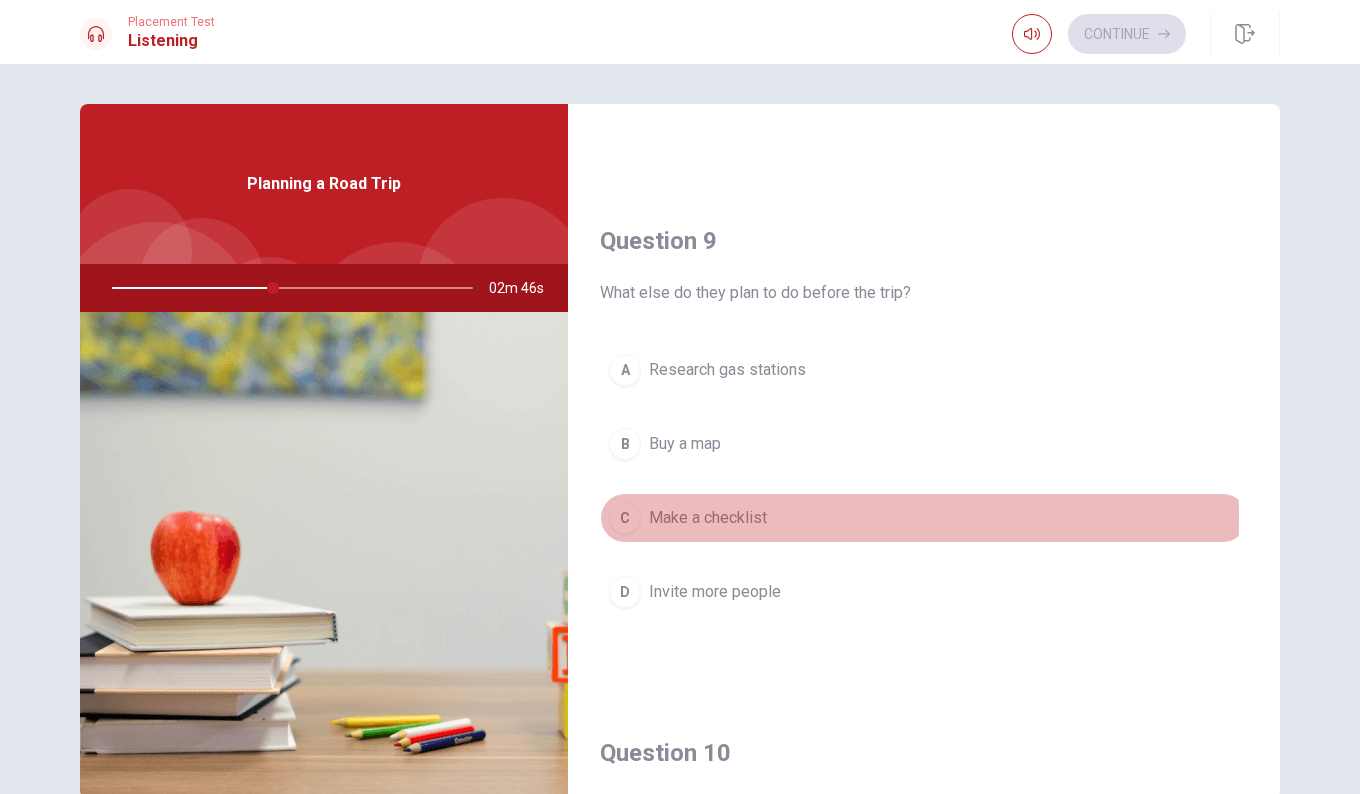 click on "Make a checklist" at bounding box center (708, 518) 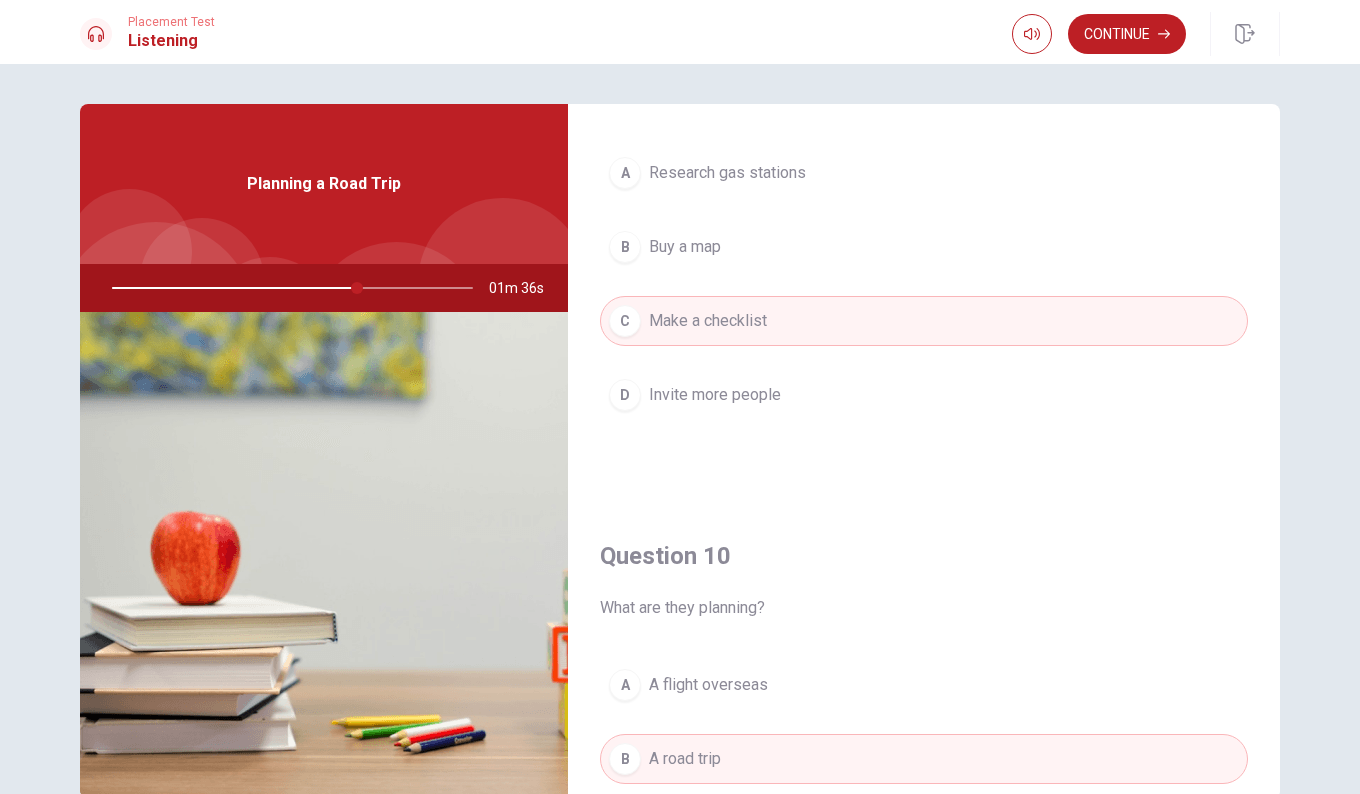 scroll, scrollTop: 1865, scrollLeft: 0, axis: vertical 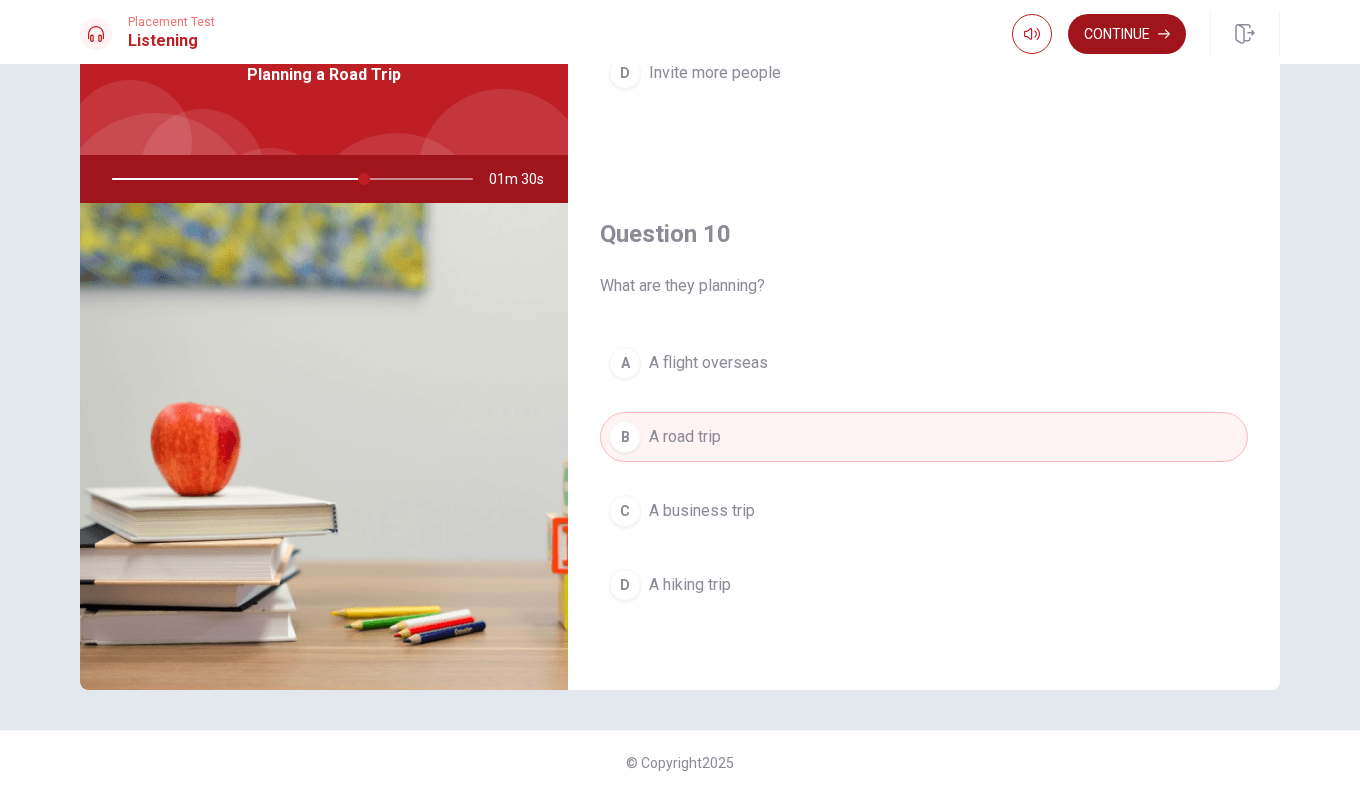 click on "Continue" at bounding box center (1127, 34) 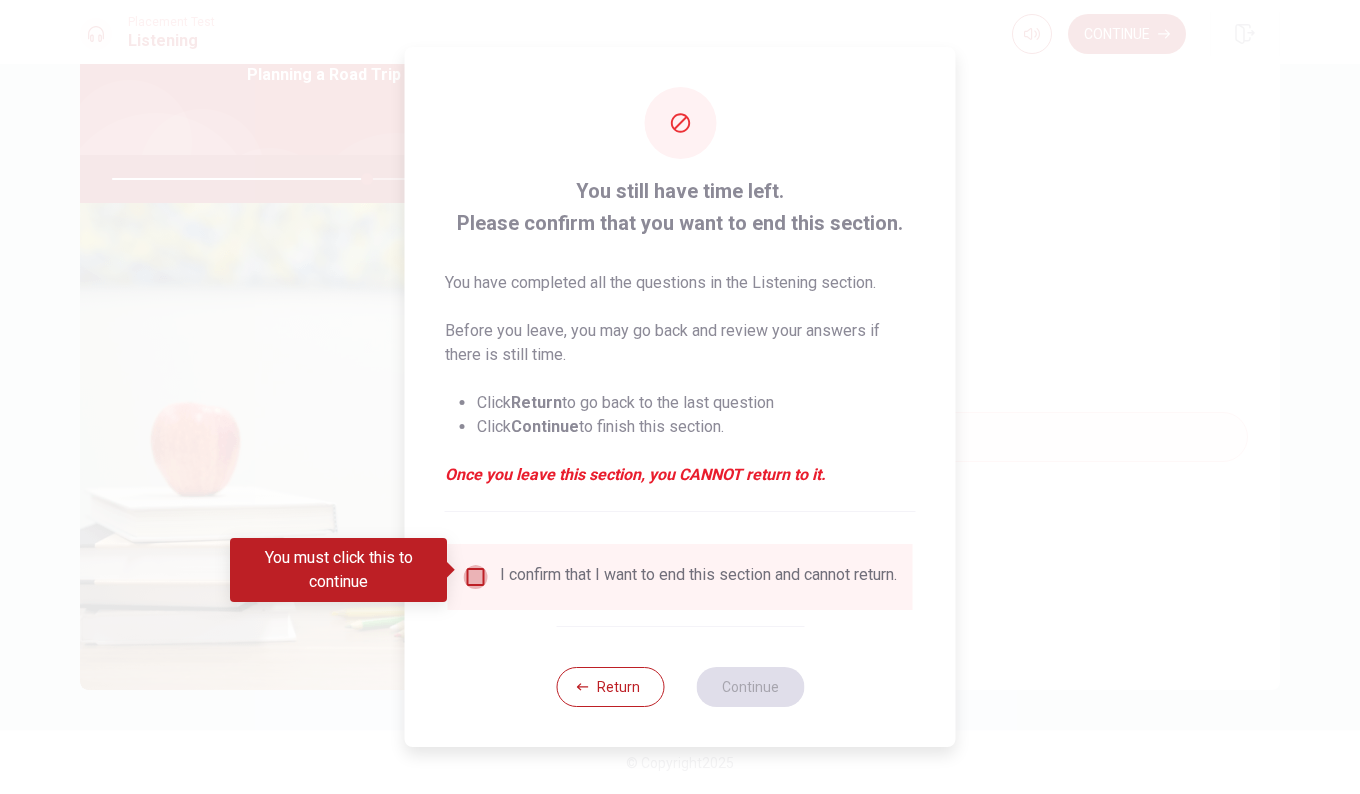 click at bounding box center [476, 577] 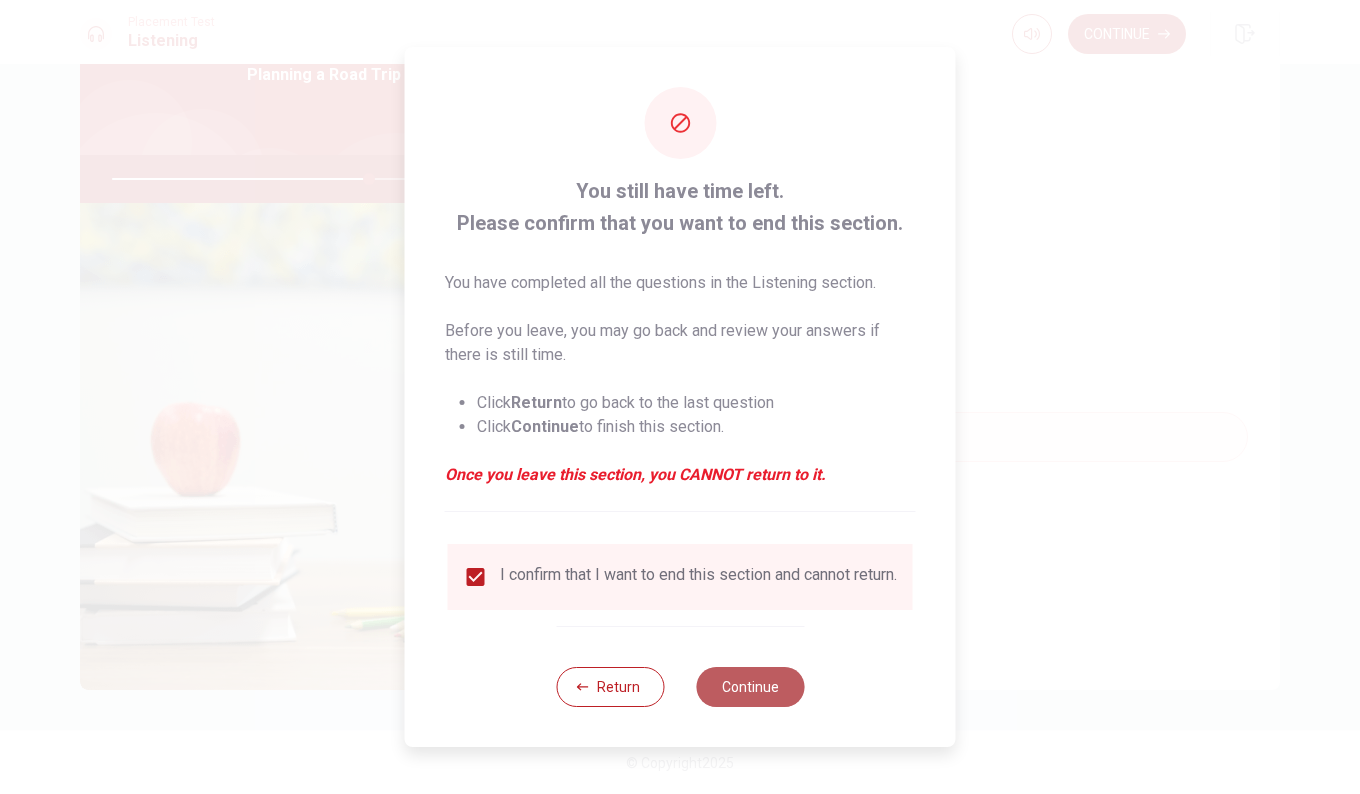 click on "Continue" at bounding box center [750, 687] 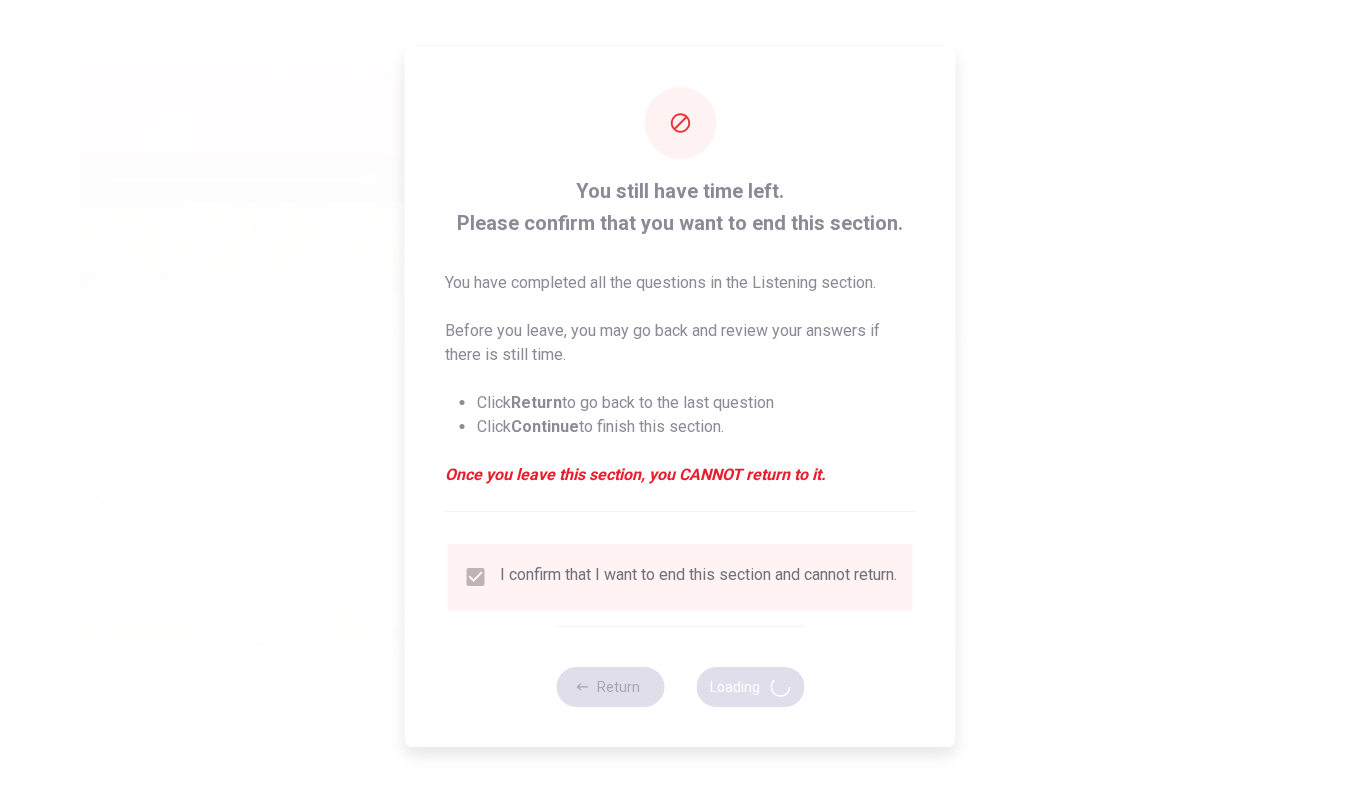type on "72" 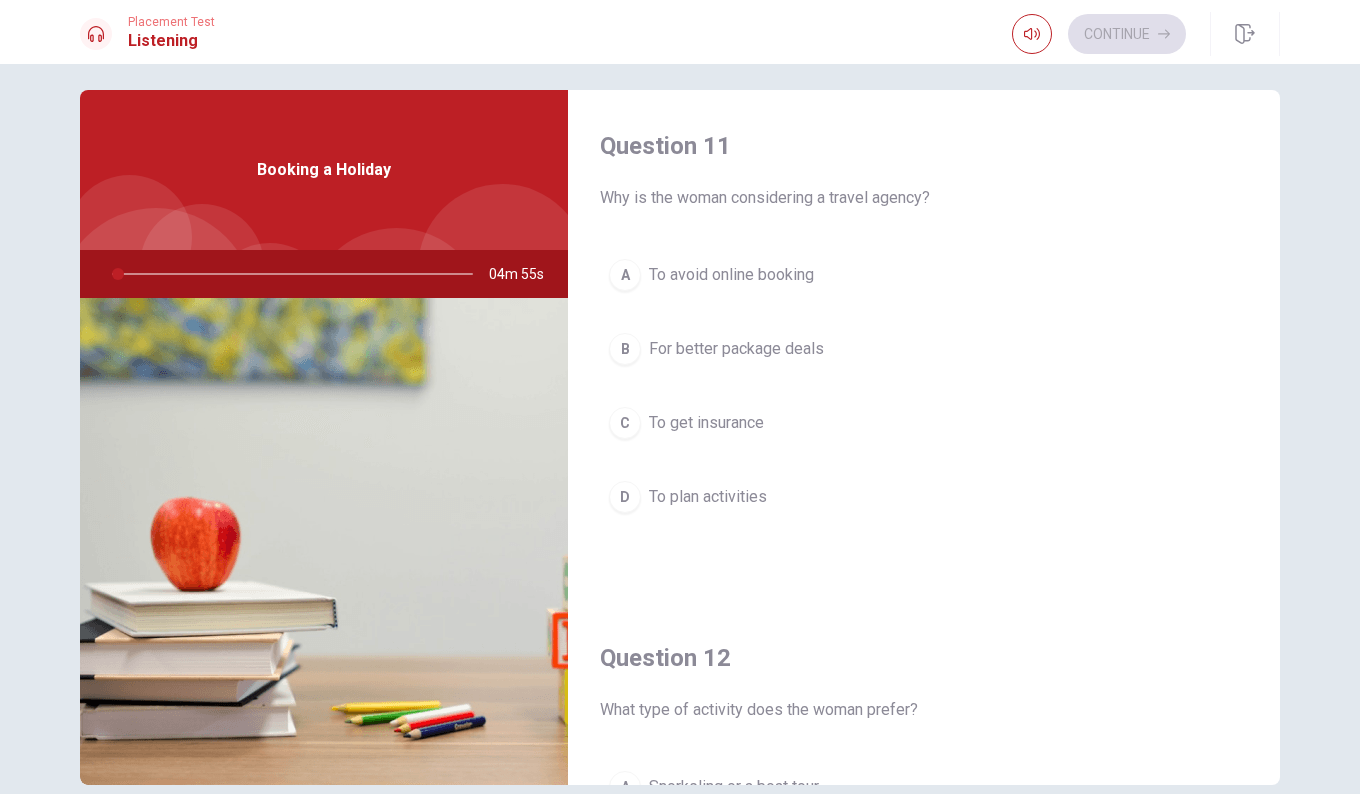 scroll, scrollTop: 11, scrollLeft: 0, axis: vertical 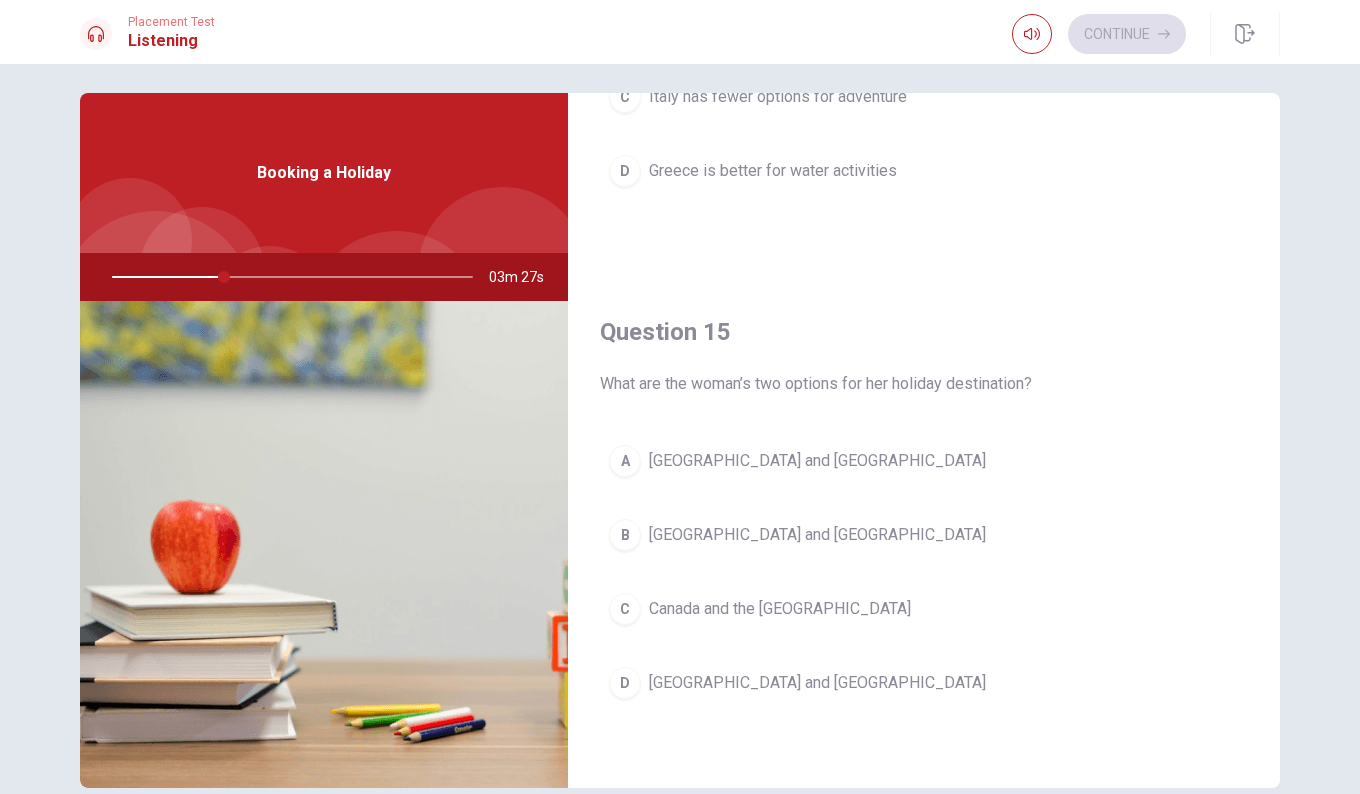 click on "A [GEOGRAPHIC_DATA] and [GEOGRAPHIC_DATA] B [GEOGRAPHIC_DATA] and [GEOGRAPHIC_DATA] C [GEOGRAPHIC_DATA] and the US D Australia and [GEOGRAPHIC_DATA]" at bounding box center (924, 592) 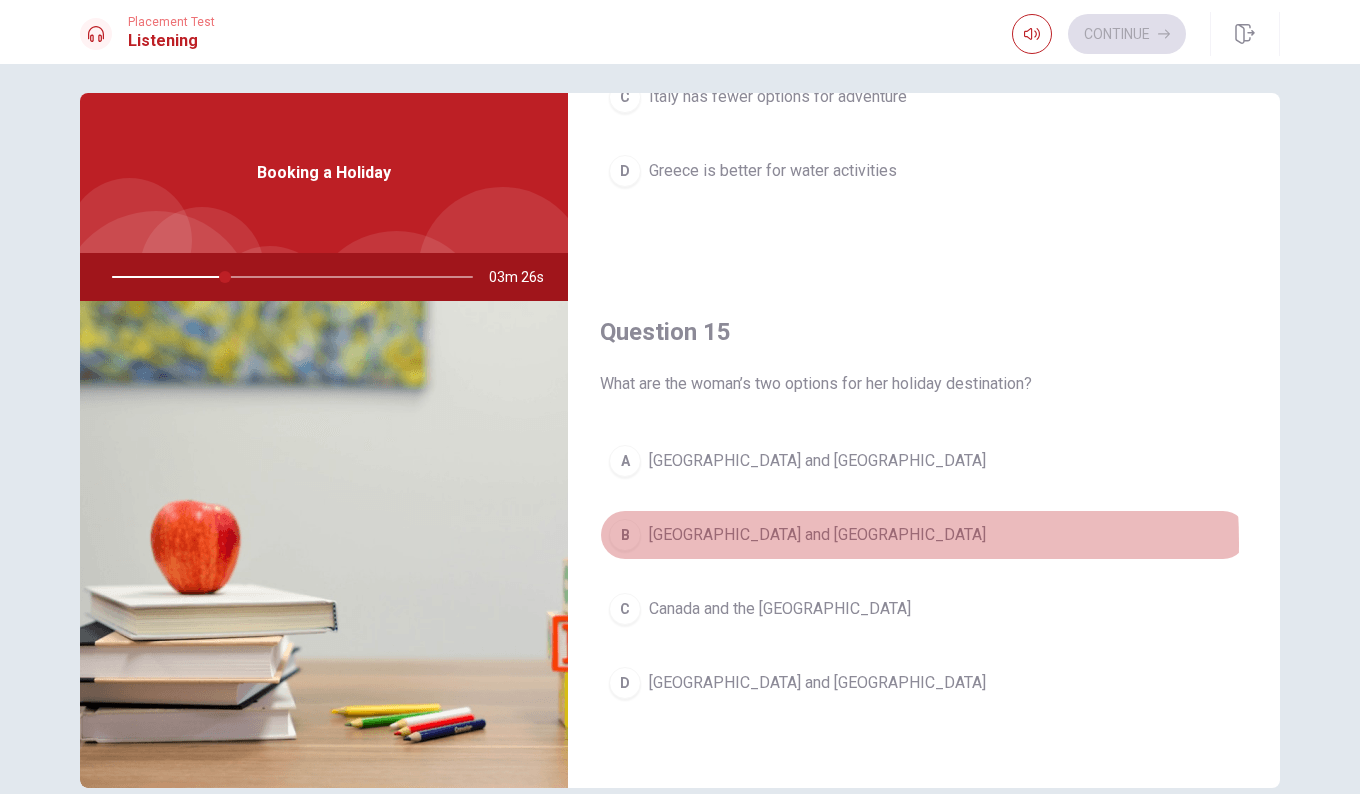 click on "[GEOGRAPHIC_DATA] and [GEOGRAPHIC_DATA]" at bounding box center (817, 535) 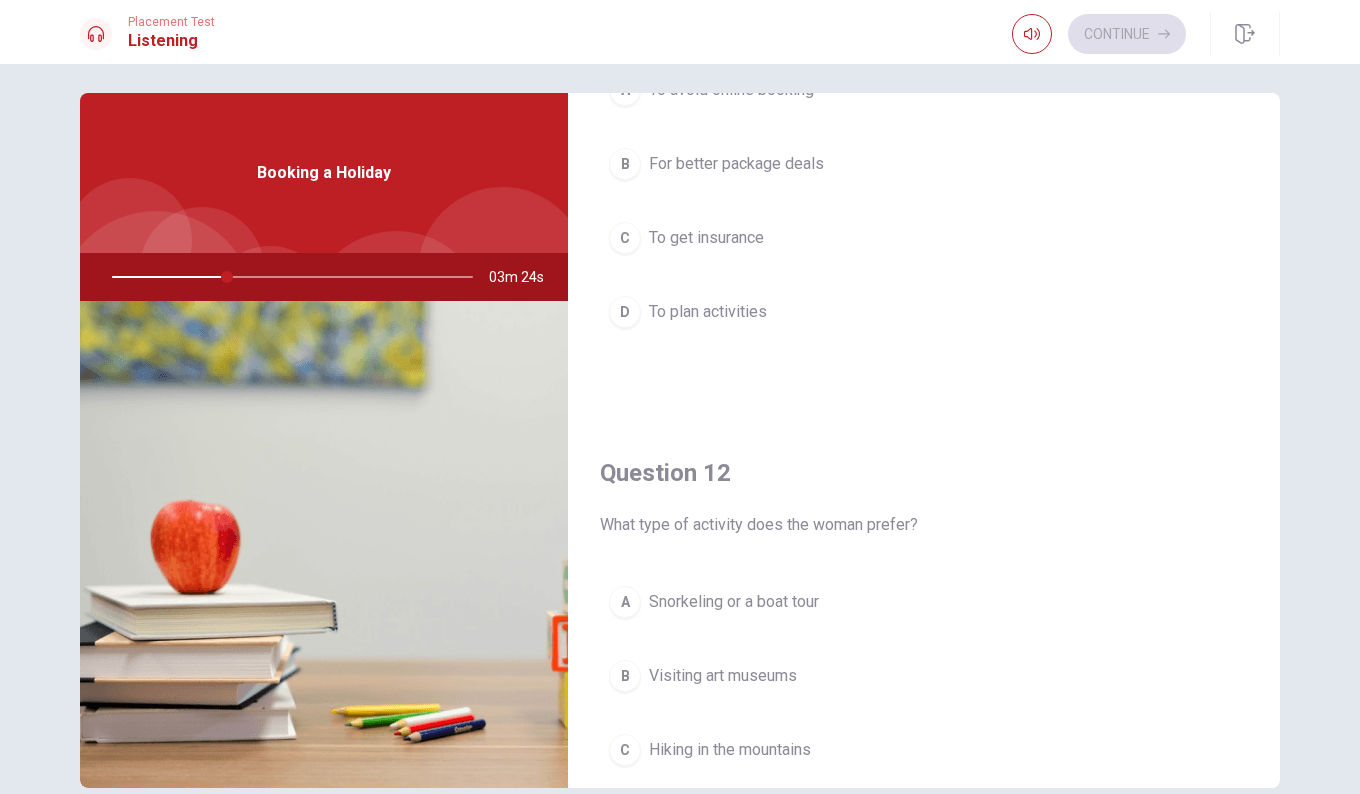 scroll, scrollTop: 0, scrollLeft: 0, axis: both 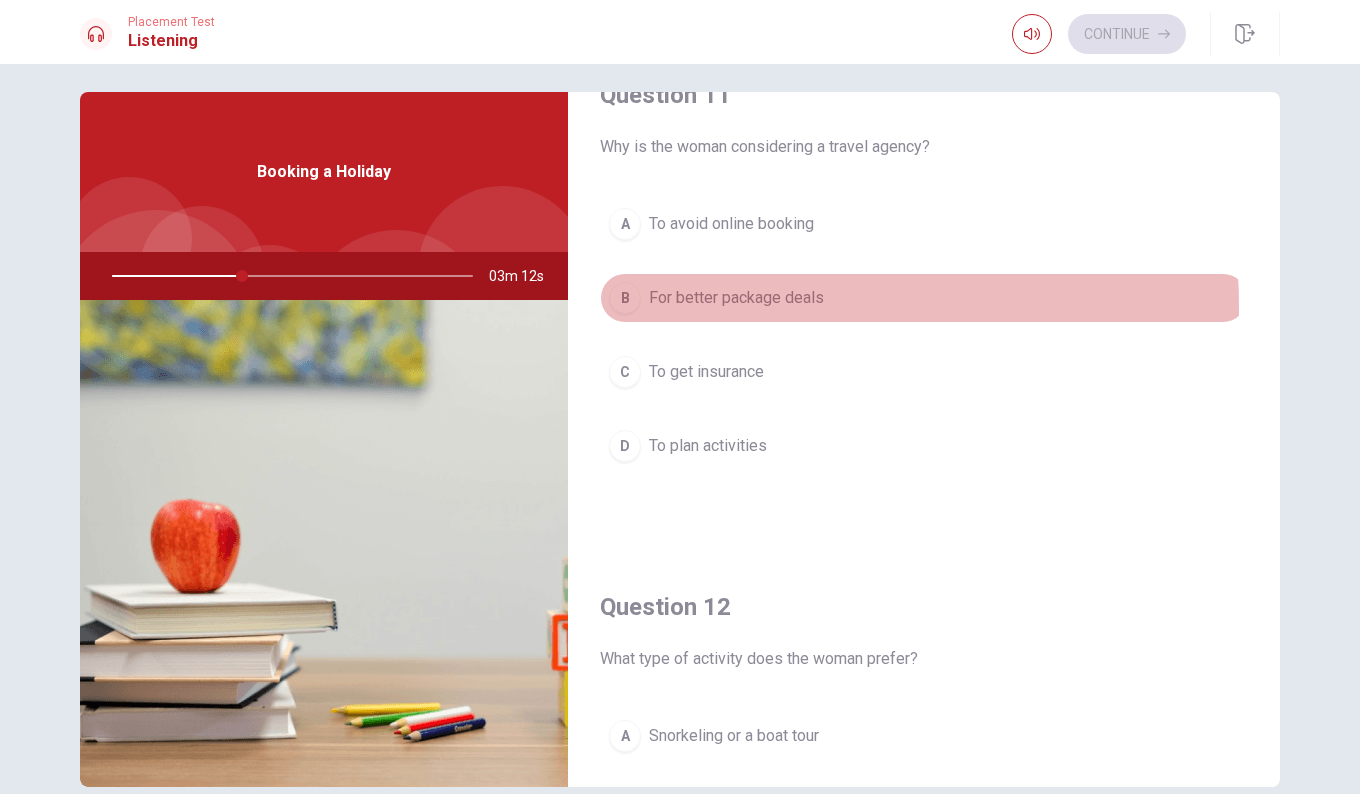 click on "For better package deals" at bounding box center [736, 298] 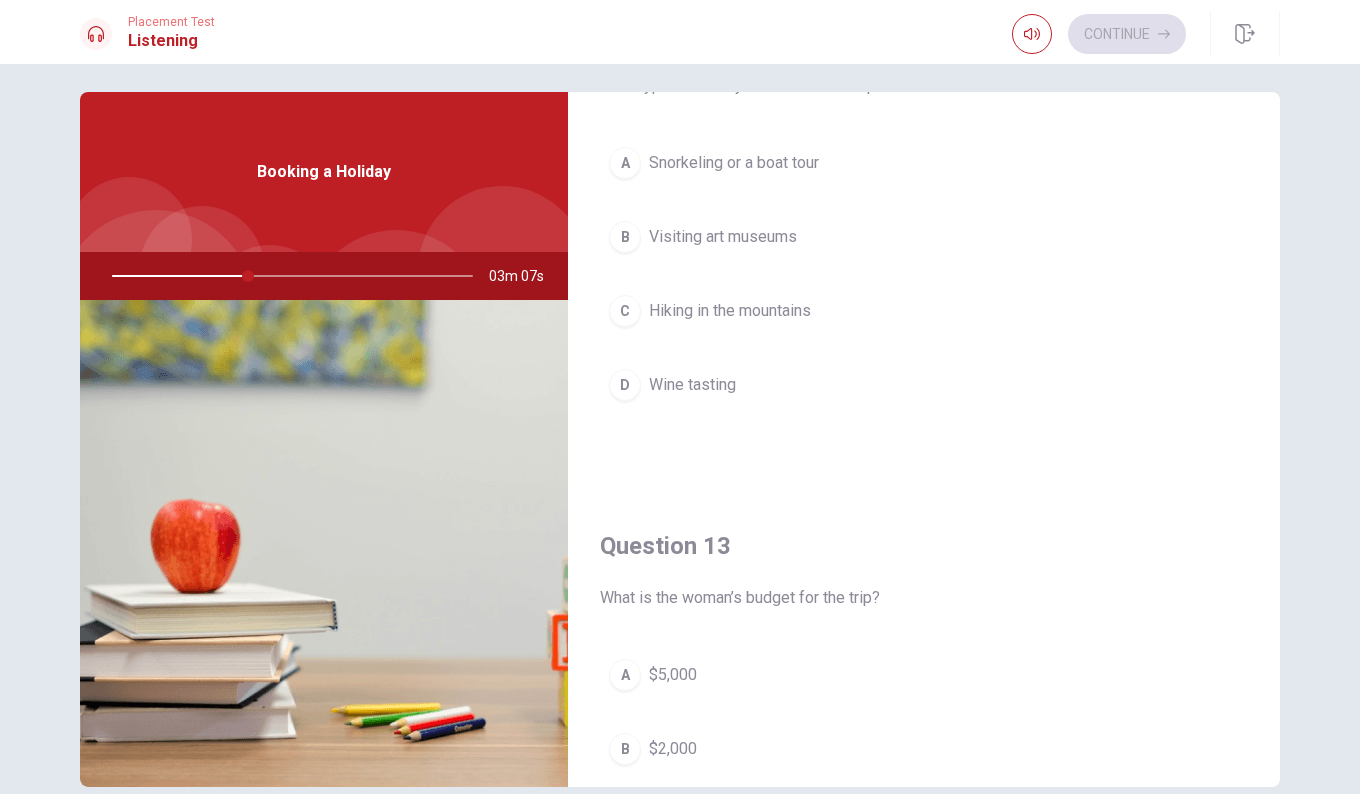 scroll, scrollTop: 497, scrollLeft: 0, axis: vertical 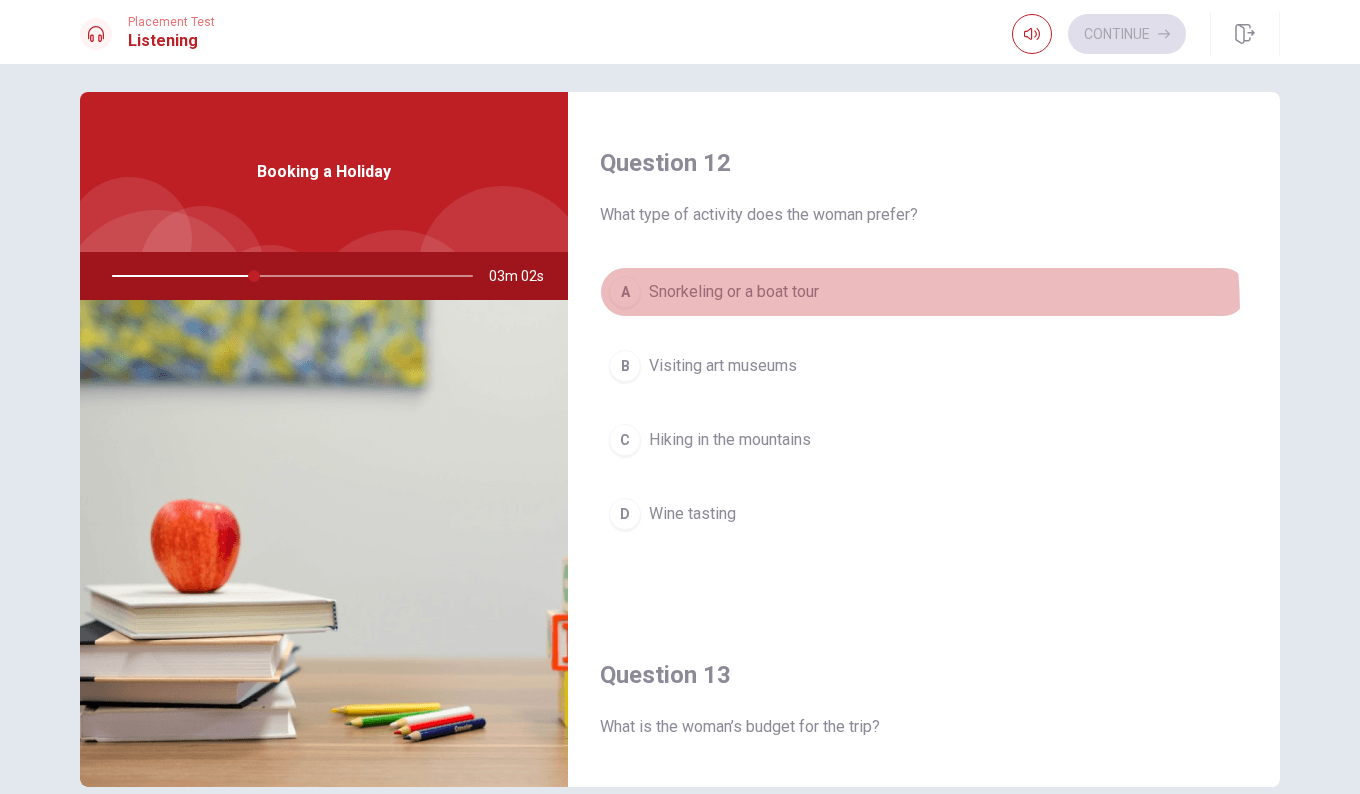 click on "A Snorkeling or a boat tour" at bounding box center [924, 292] 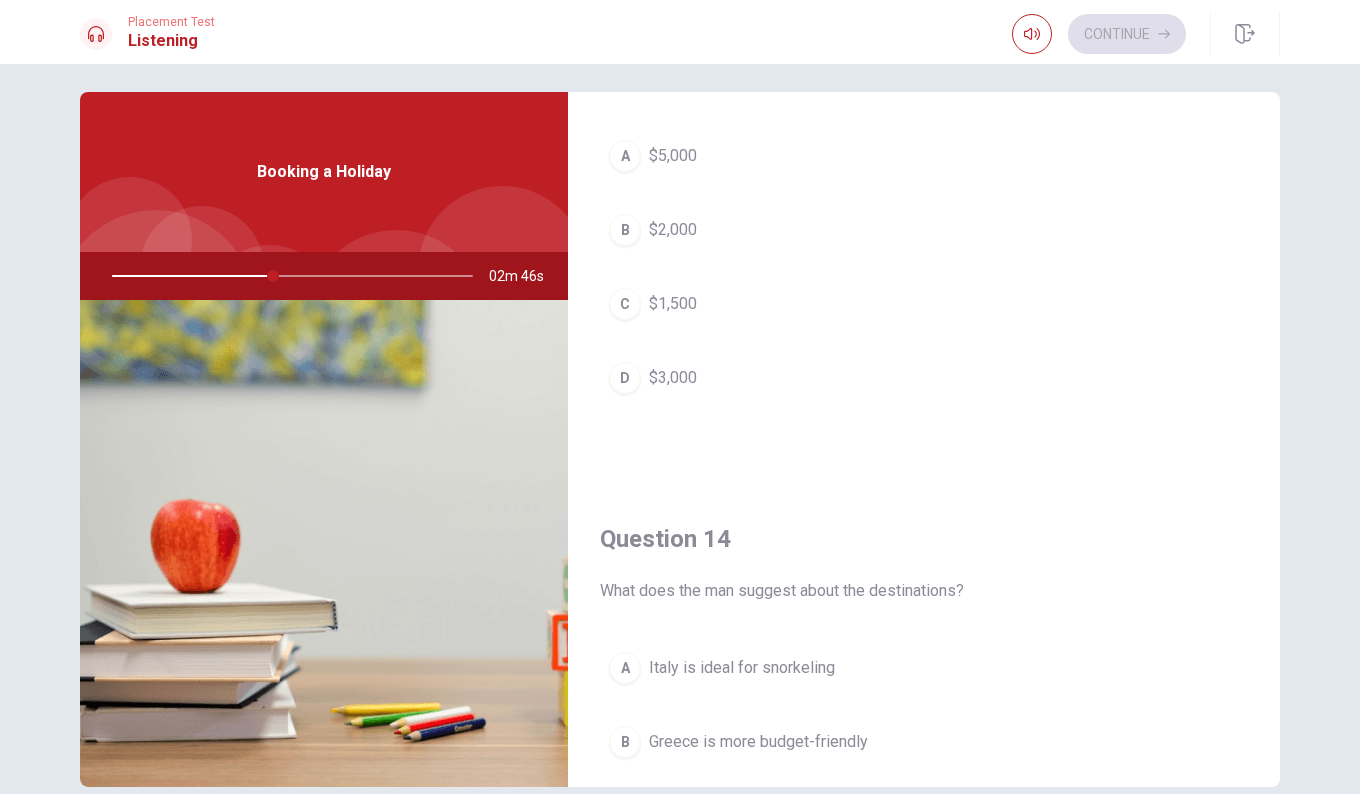scroll, scrollTop: 1134, scrollLeft: 0, axis: vertical 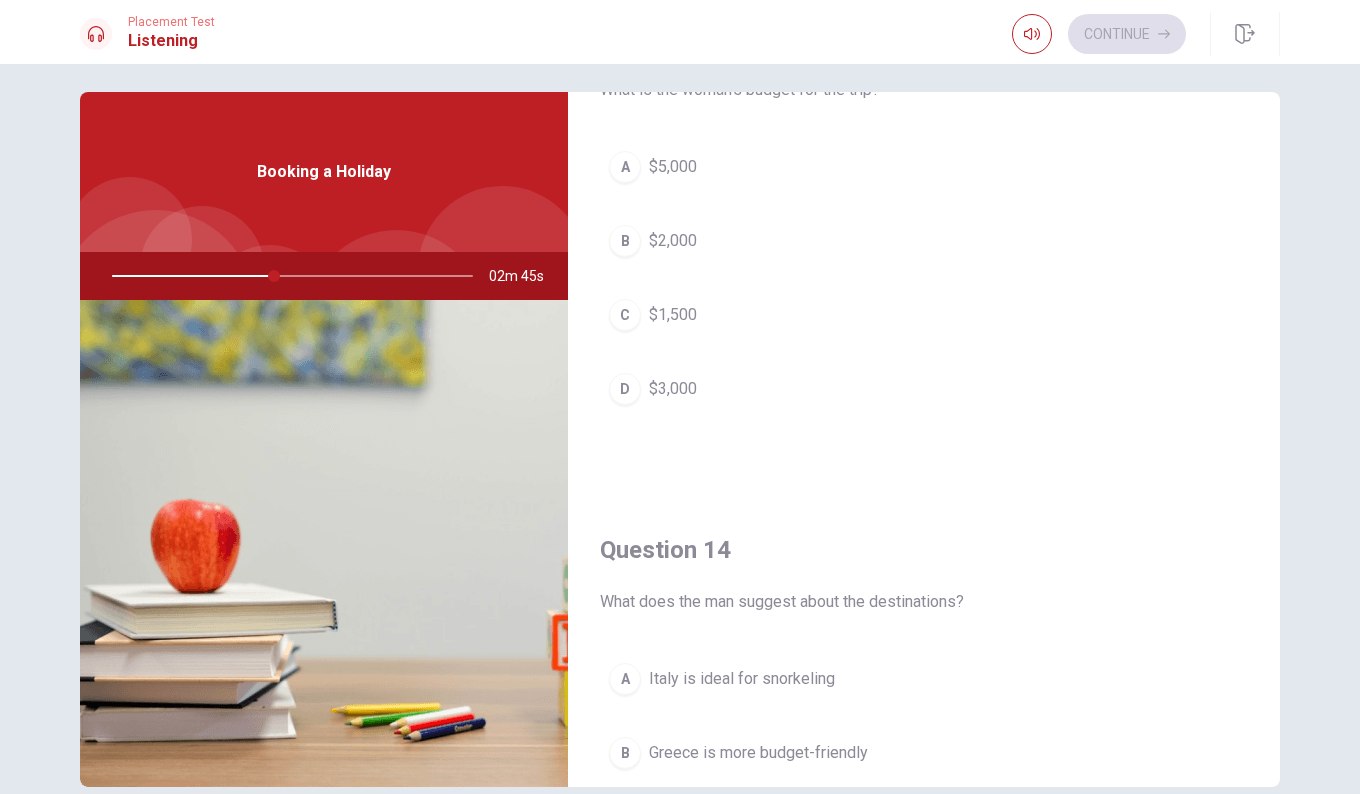 click on "B $2,000" at bounding box center (924, 241) 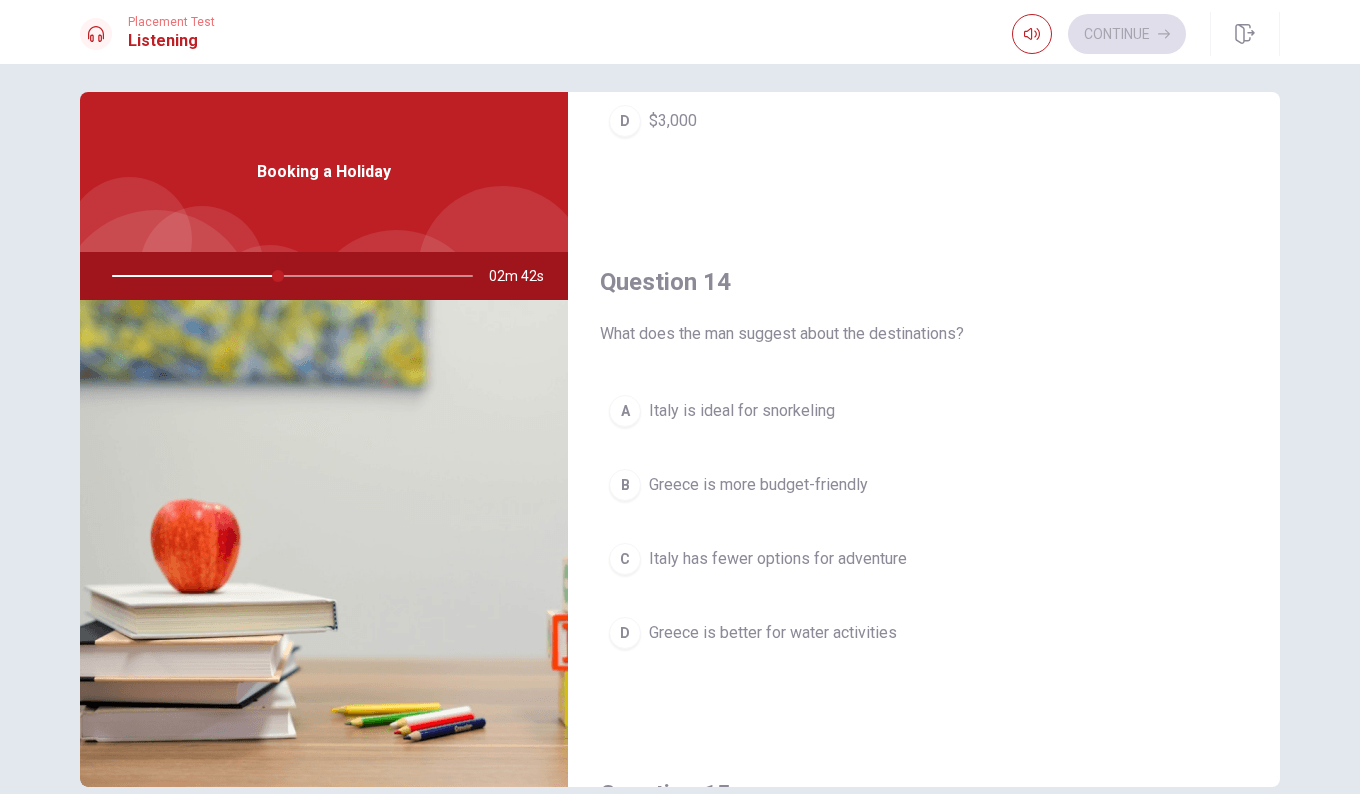 scroll, scrollTop: 1477, scrollLeft: 0, axis: vertical 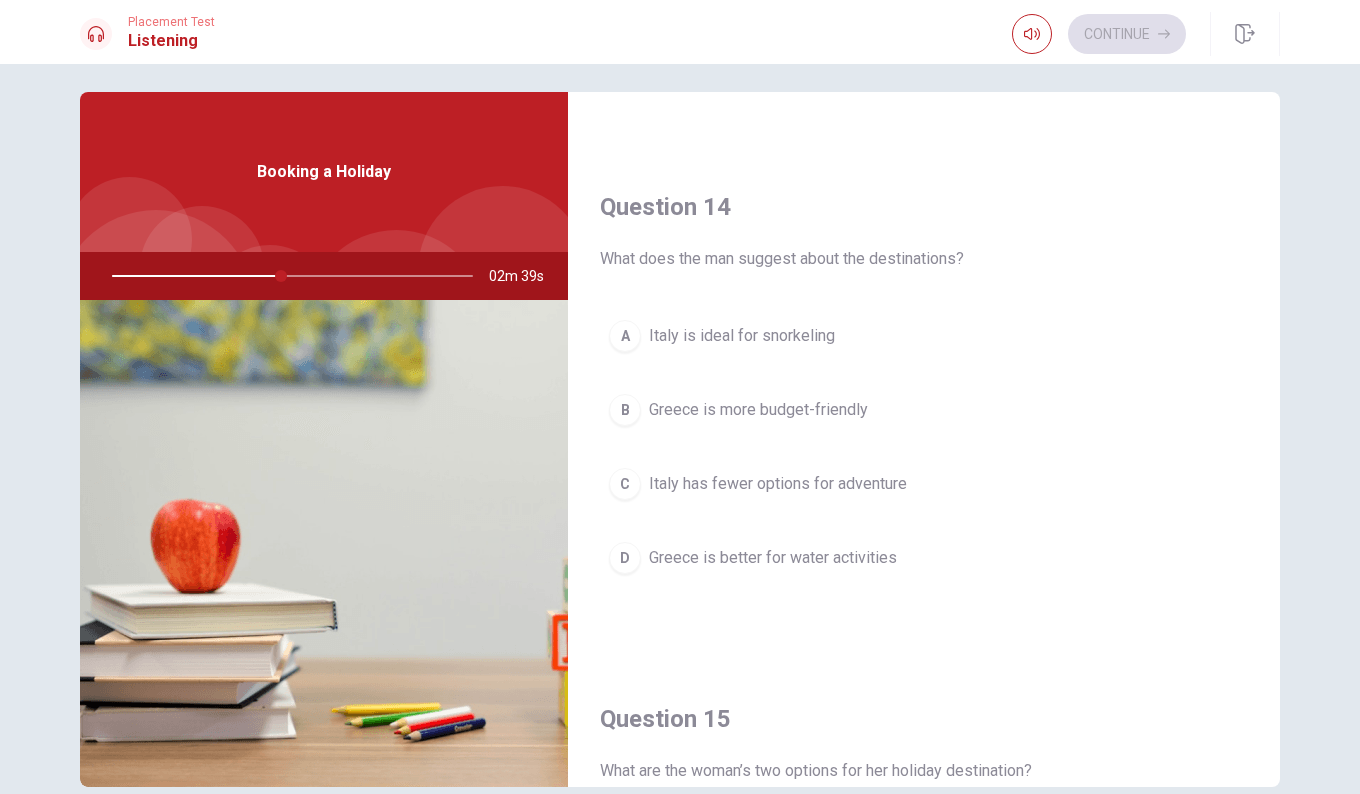 click on "Italy is ideal for snorkeling" at bounding box center [742, 336] 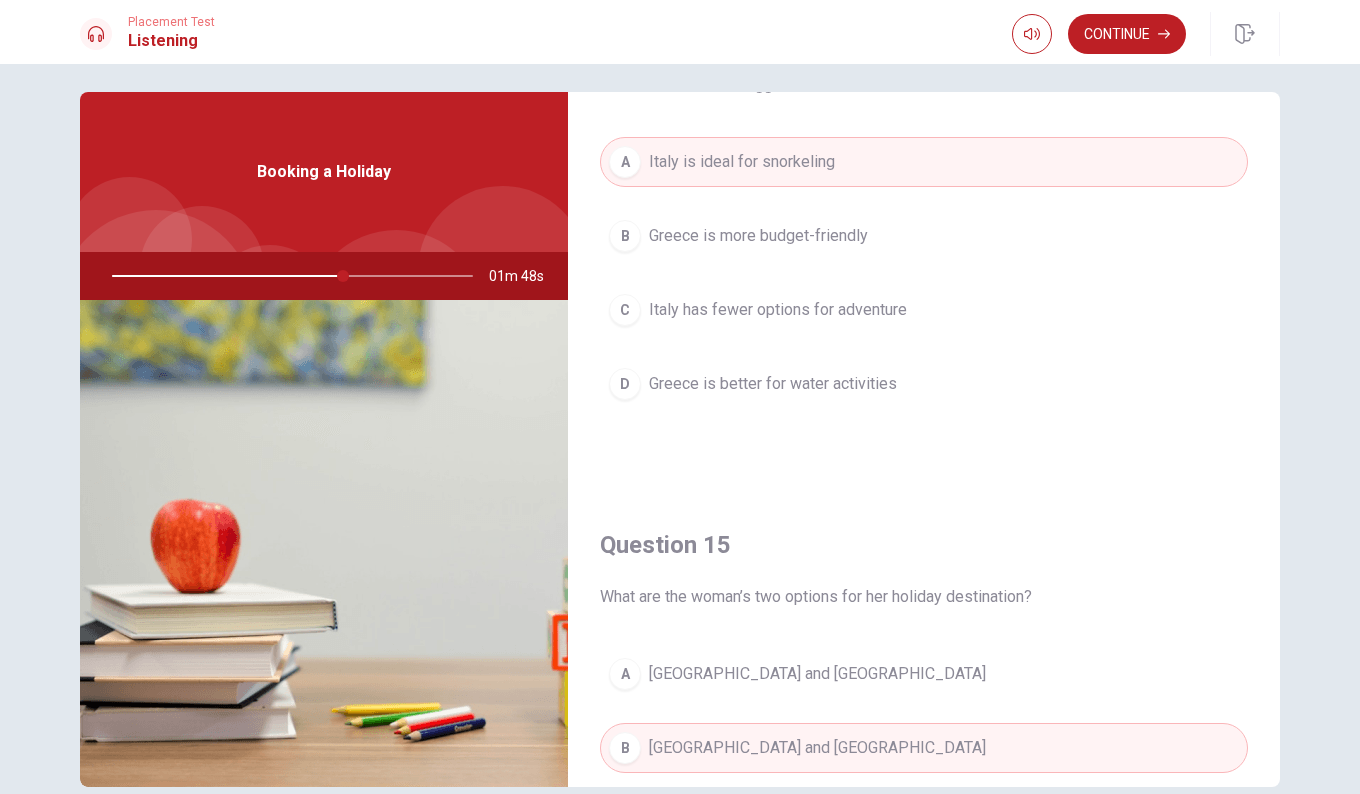 scroll, scrollTop: 1652, scrollLeft: 0, axis: vertical 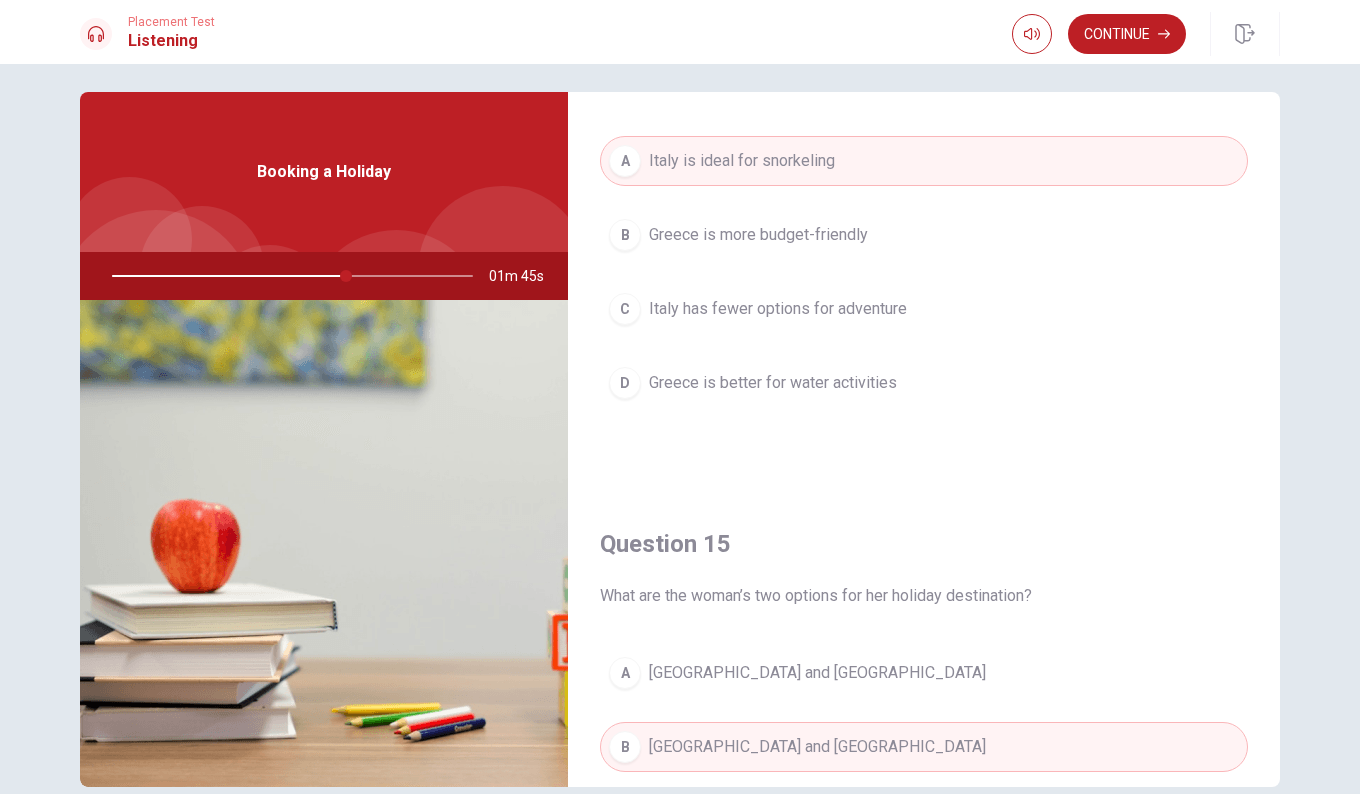 click on "Greece is better for water activities" at bounding box center [773, 383] 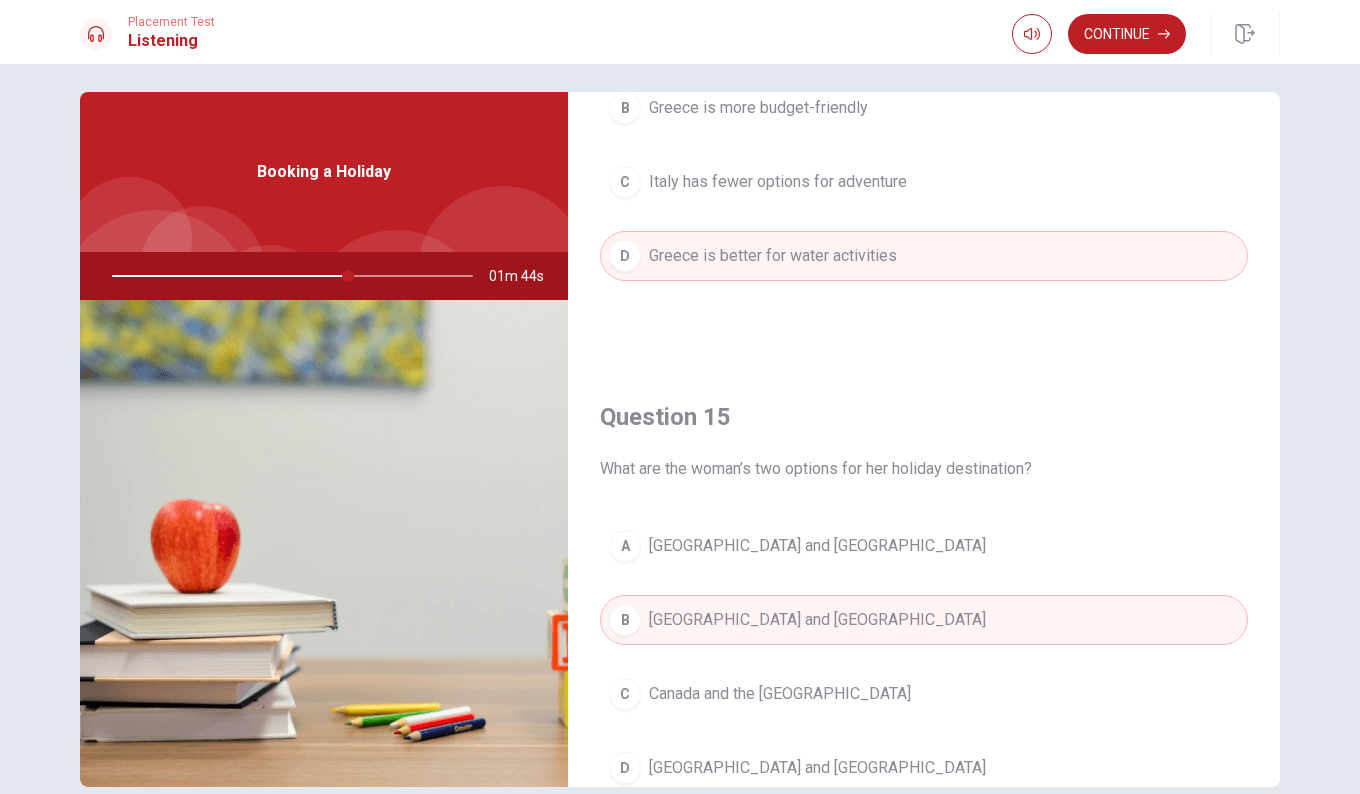 scroll, scrollTop: 1780, scrollLeft: 0, axis: vertical 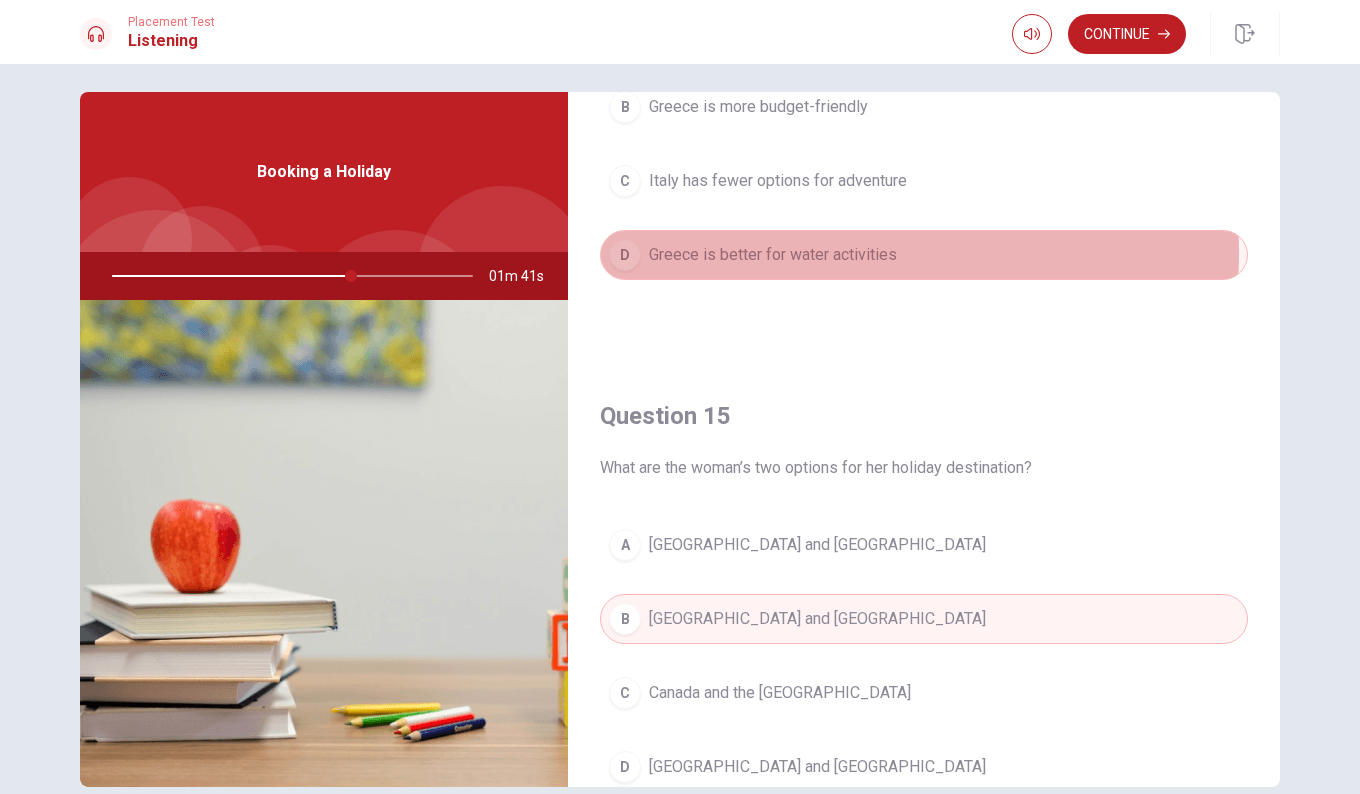 click on "Greece is better for water activities" at bounding box center [773, 255] 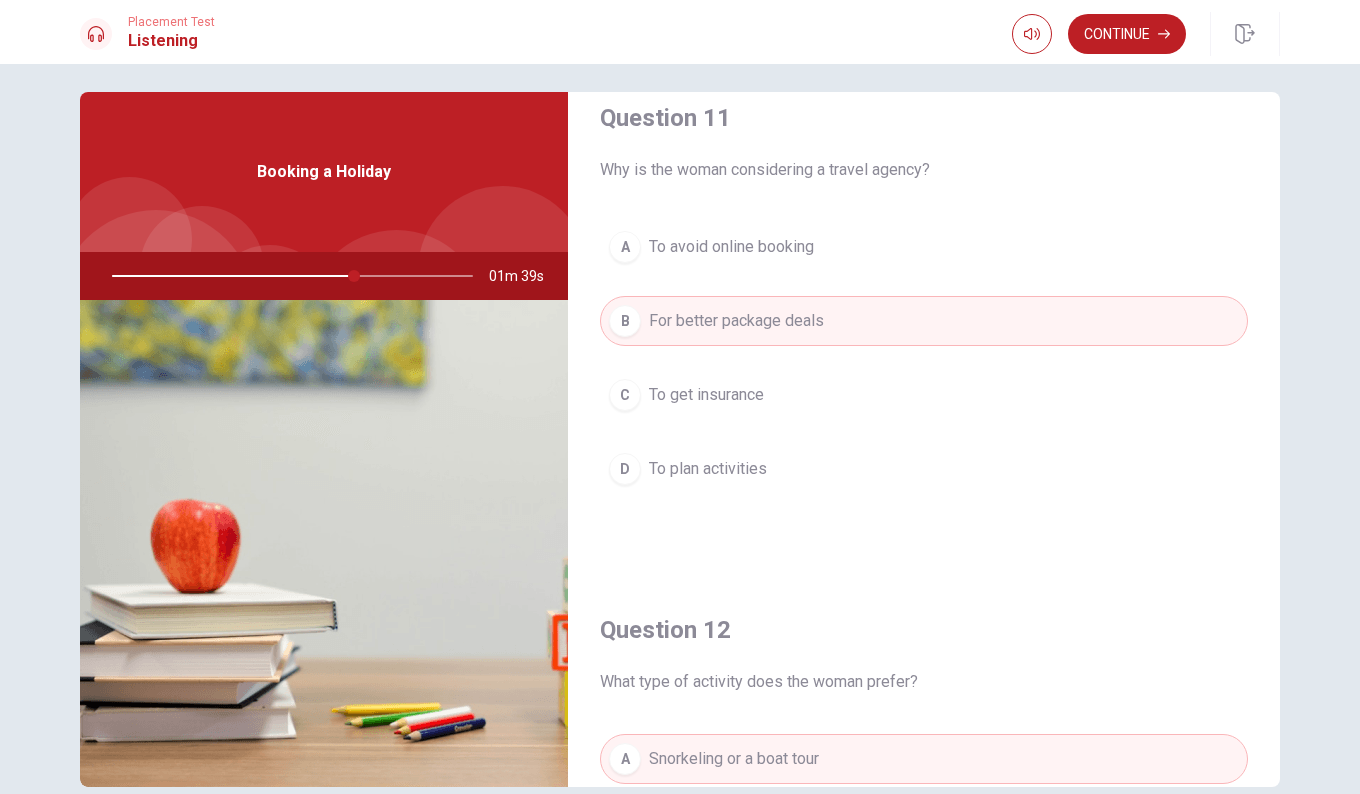 scroll, scrollTop: 0, scrollLeft: 0, axis: both 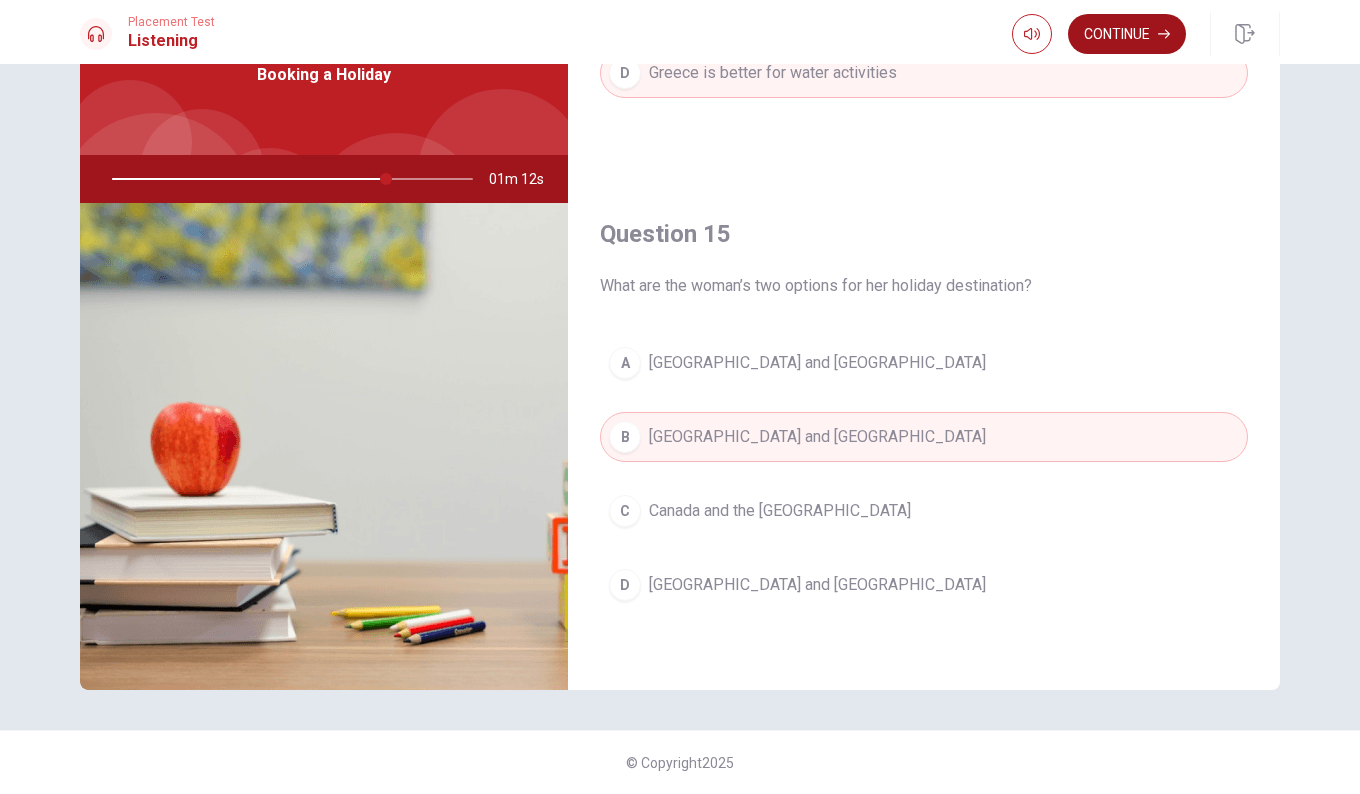 click on "Continue" at bounding box center (1127, 34) 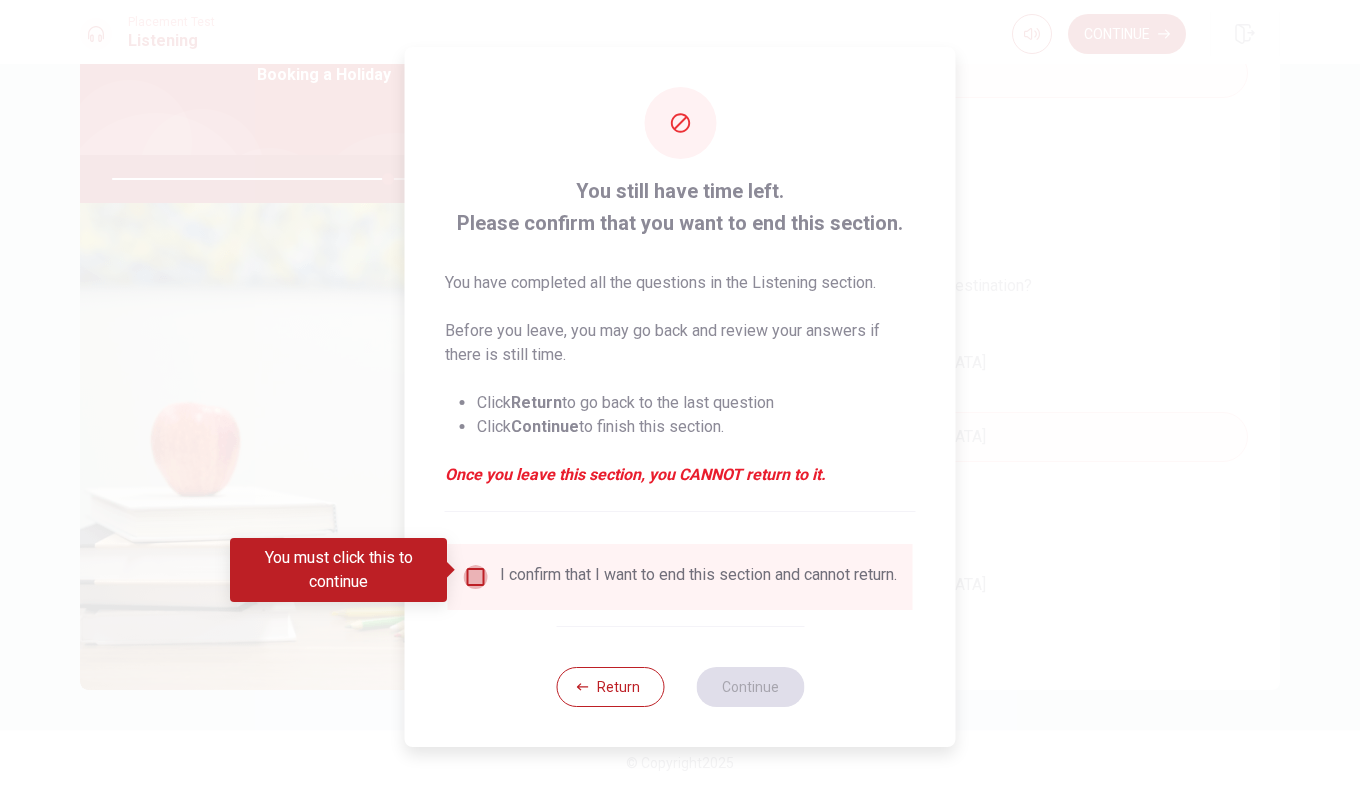 click at bounding box center [476, 577] 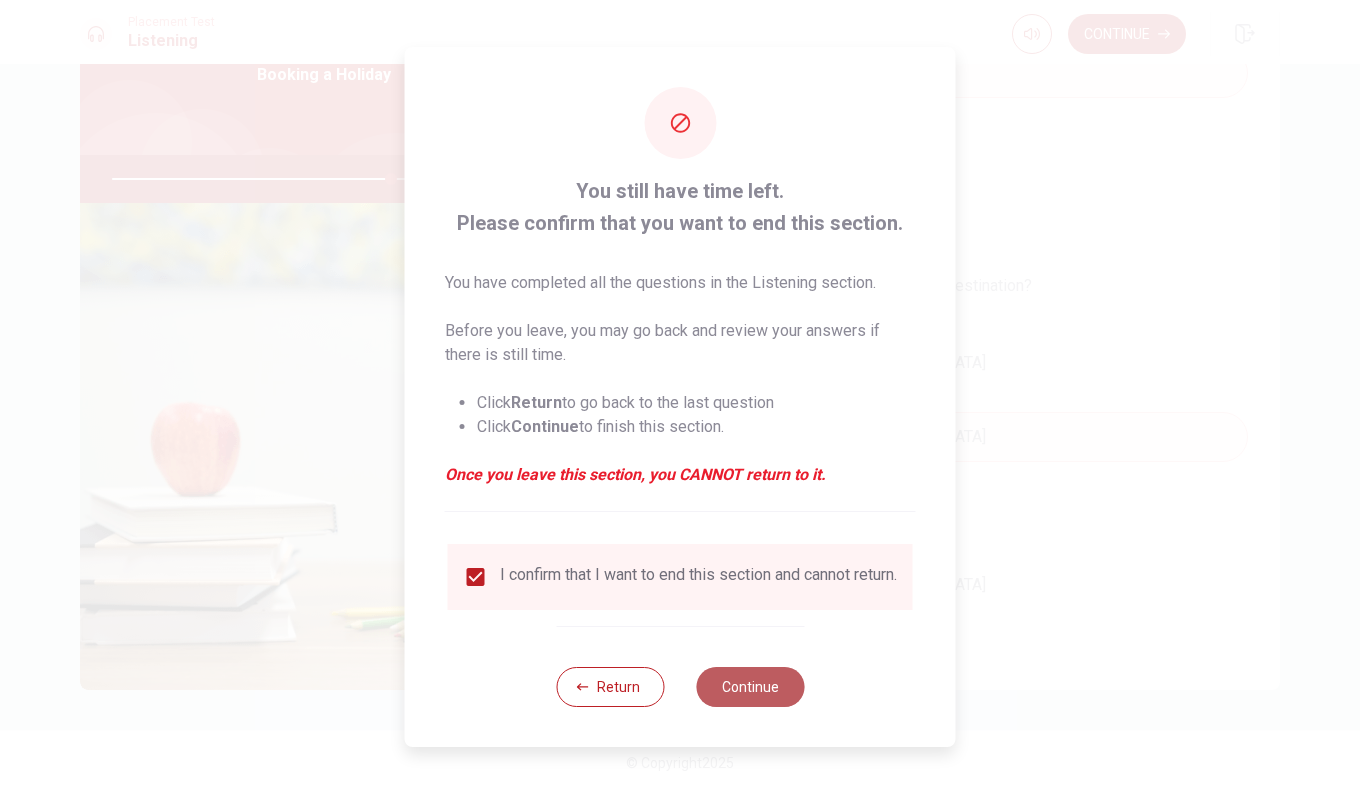 click on "Continue" at bounding box center (750, 687) 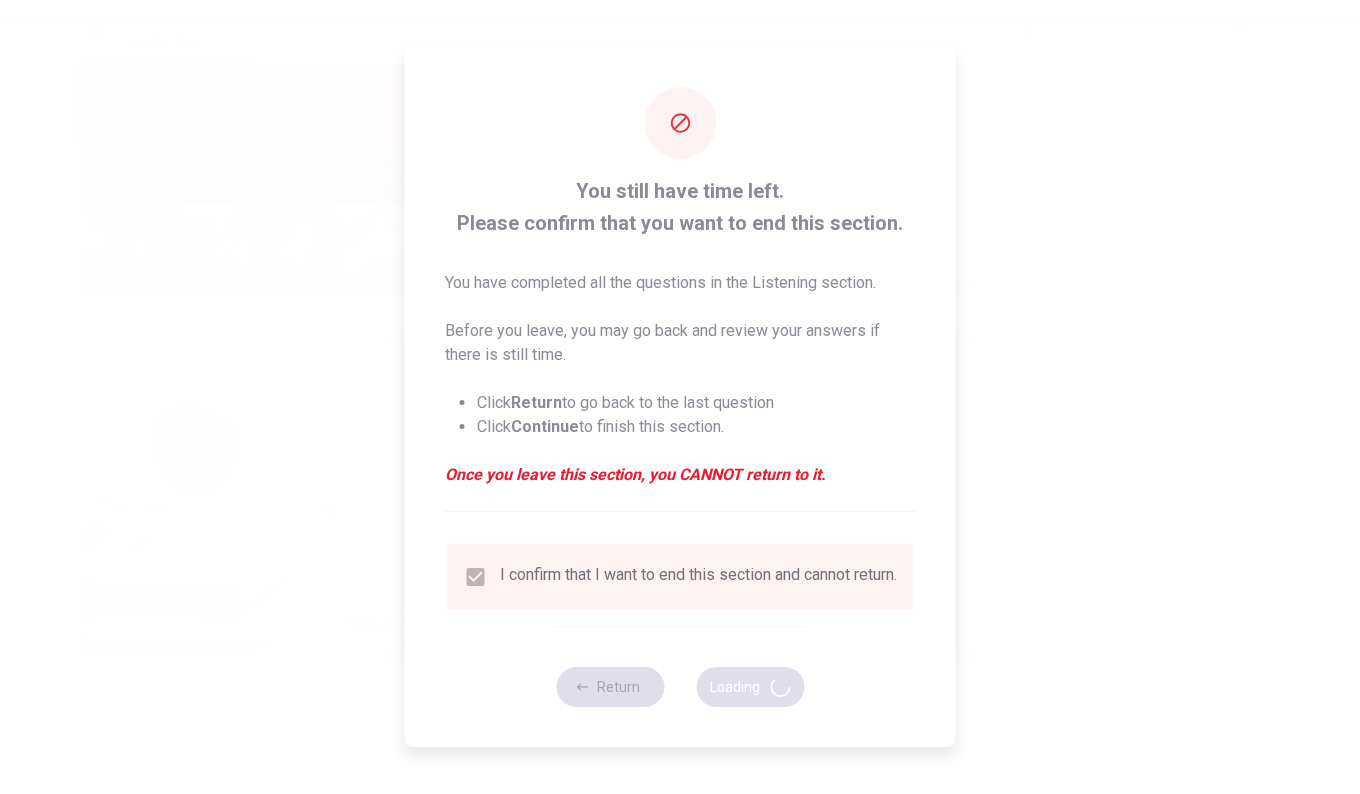 type on "78" 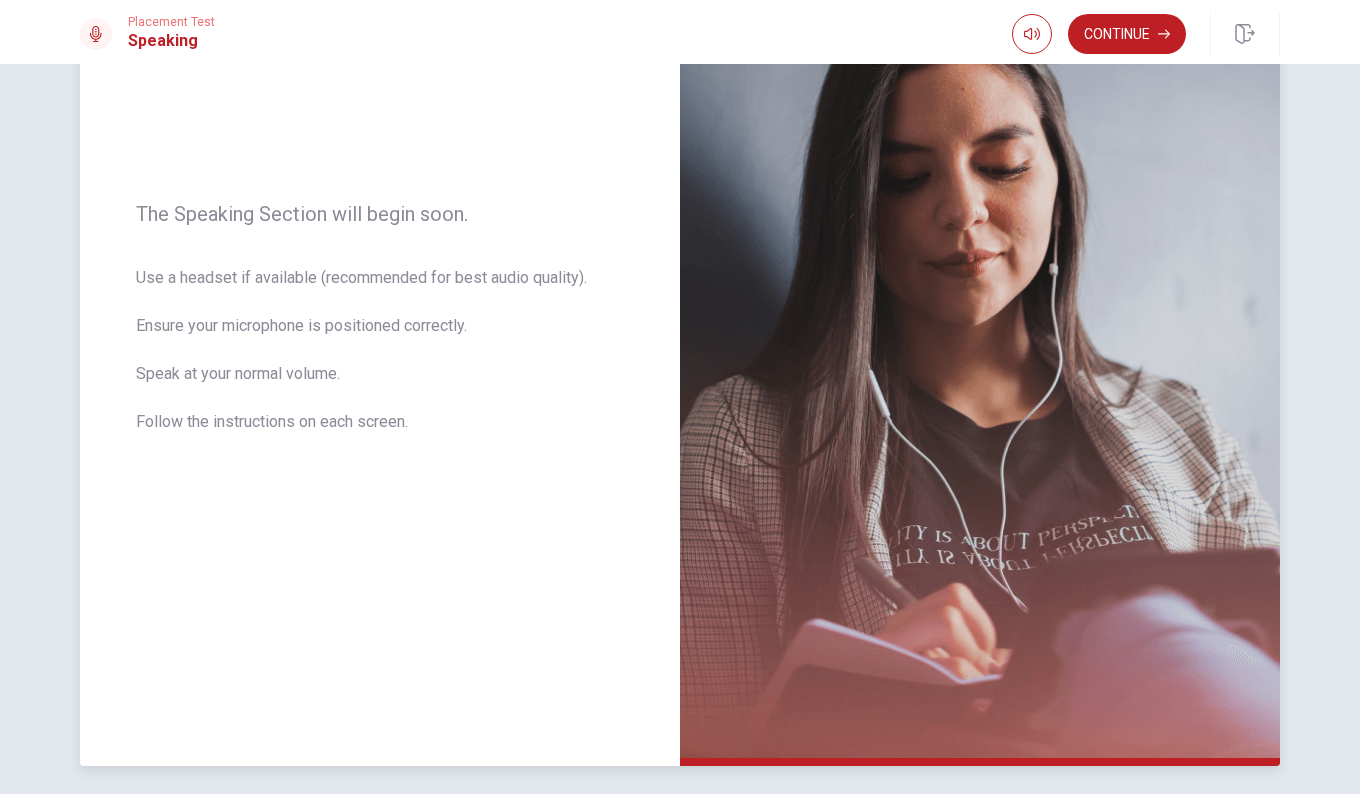 scroll, scrollTop: 209, scrollLeft: 0, axis: vertical 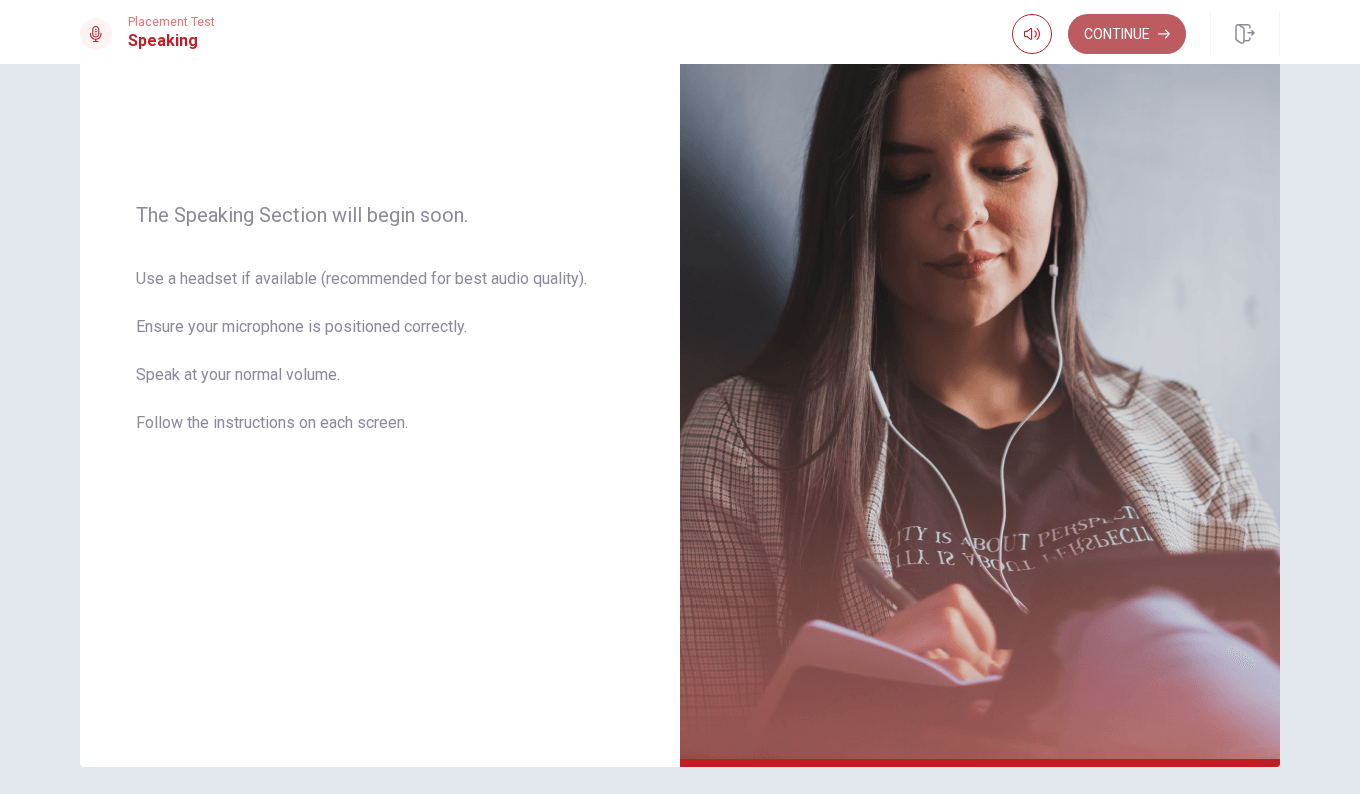 click on "Continue" at bounding box center (1127, 34) 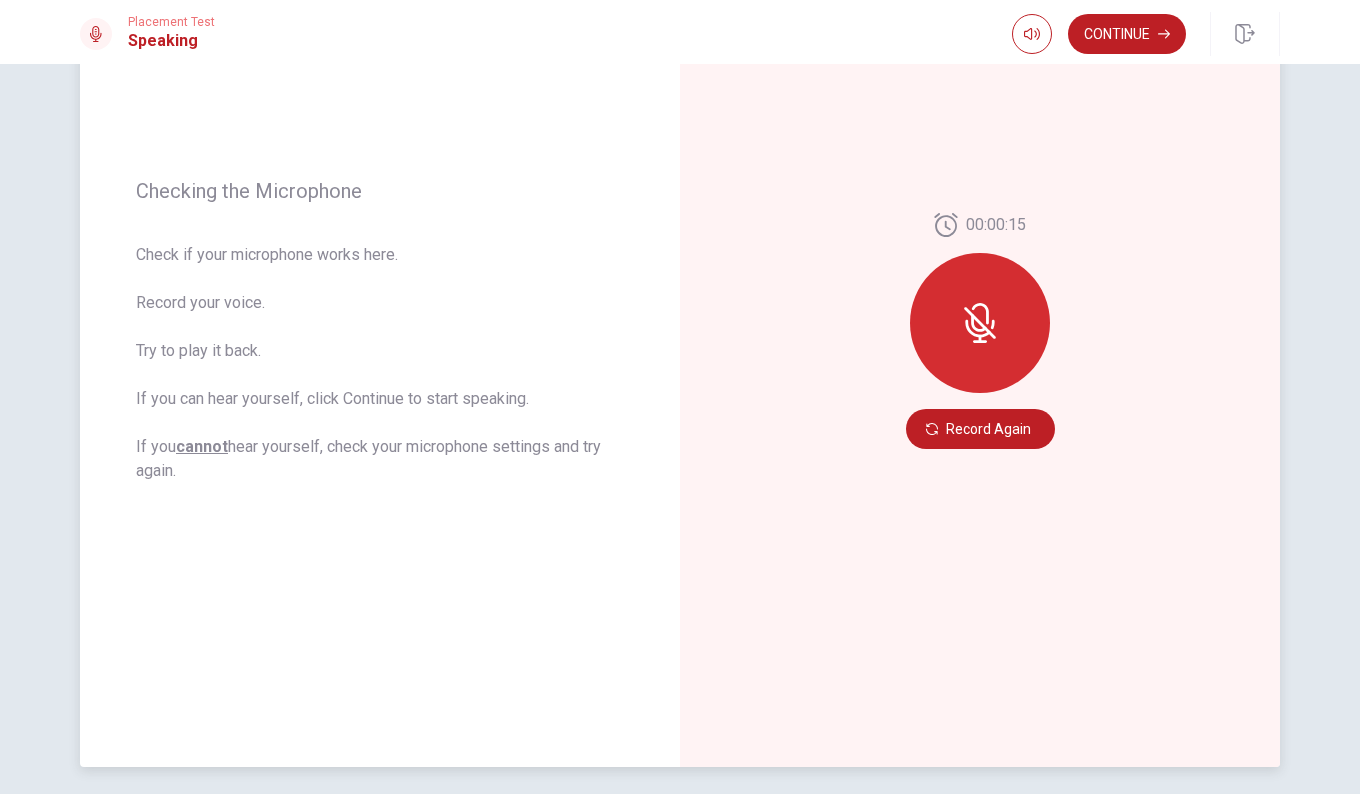 click 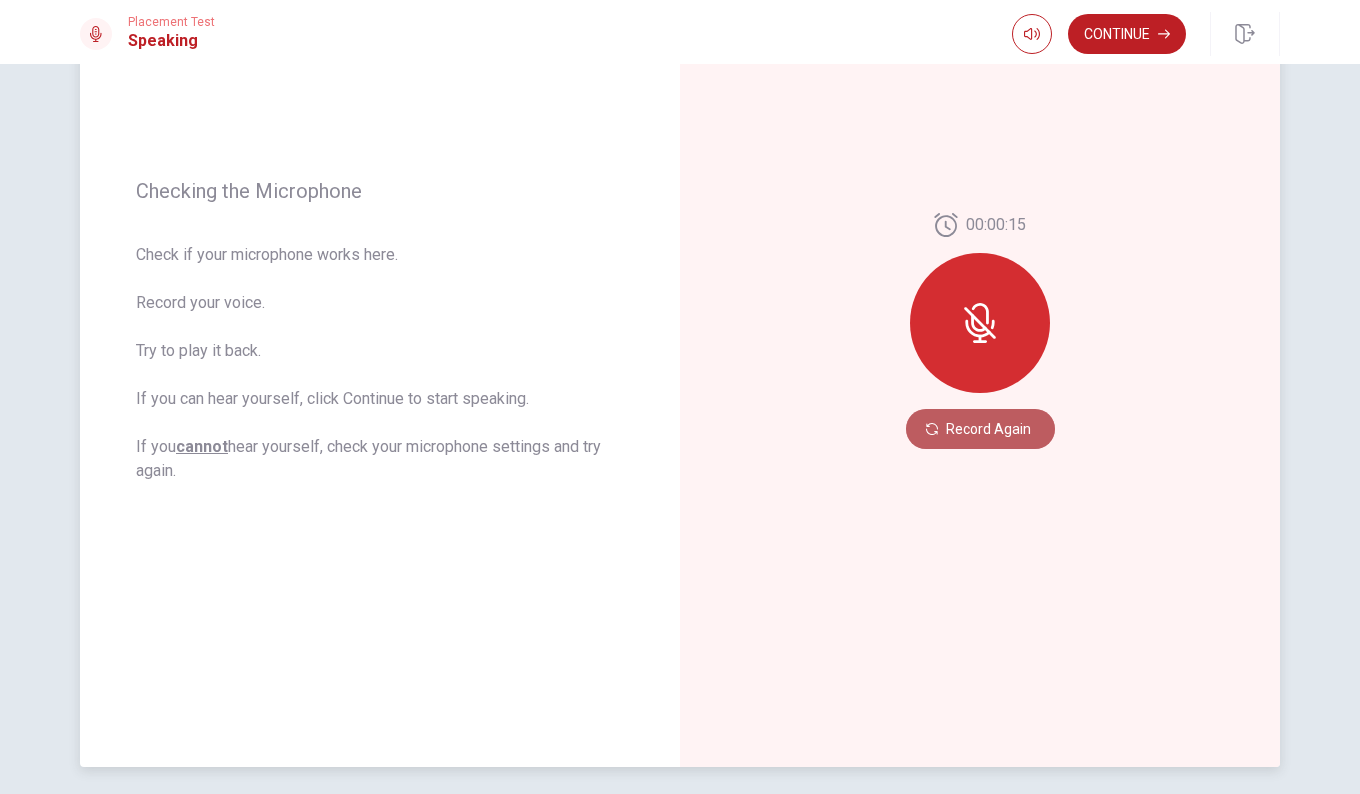click on "Record Again" at bounding box center [980, 429] 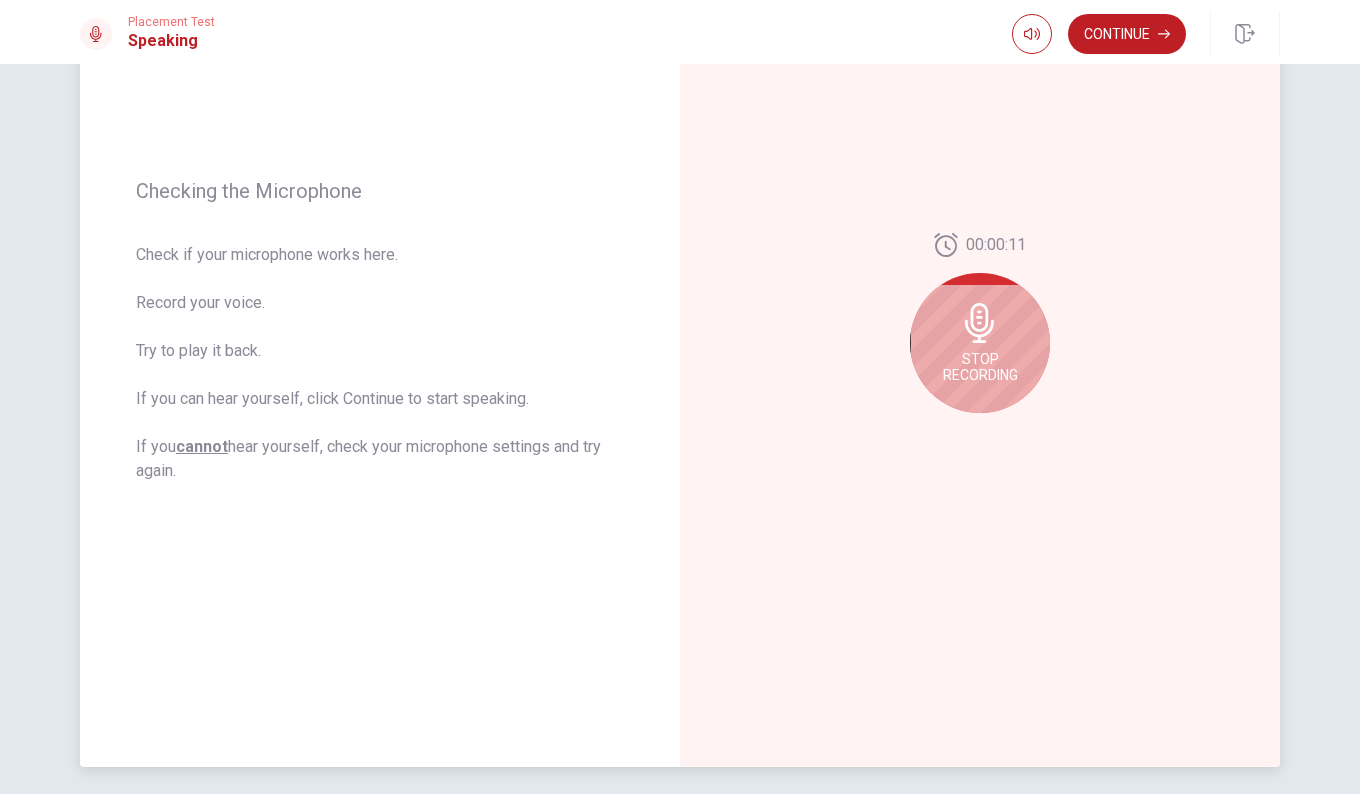 click on "Stop   Recording" at bounding box center [980, 367] 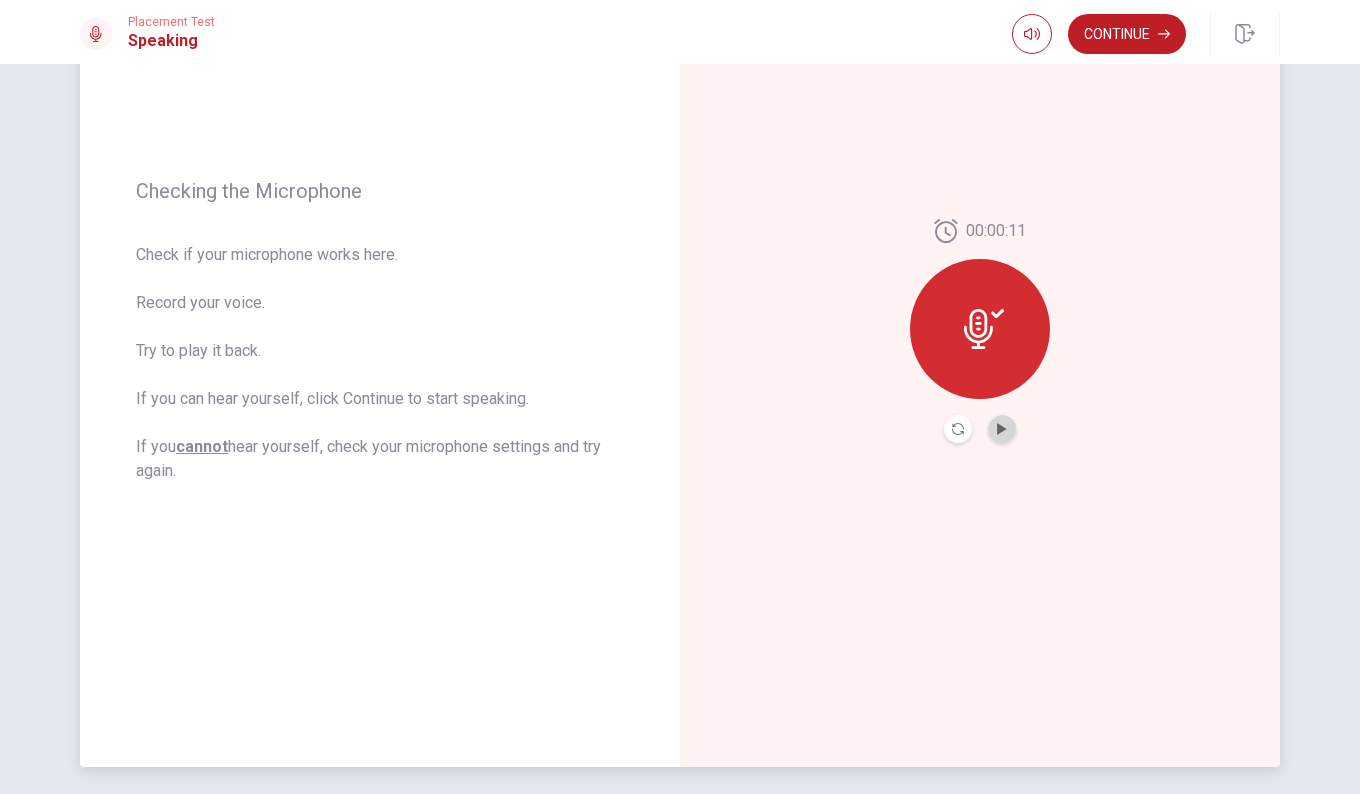 click at bounding box center (1002, 429) 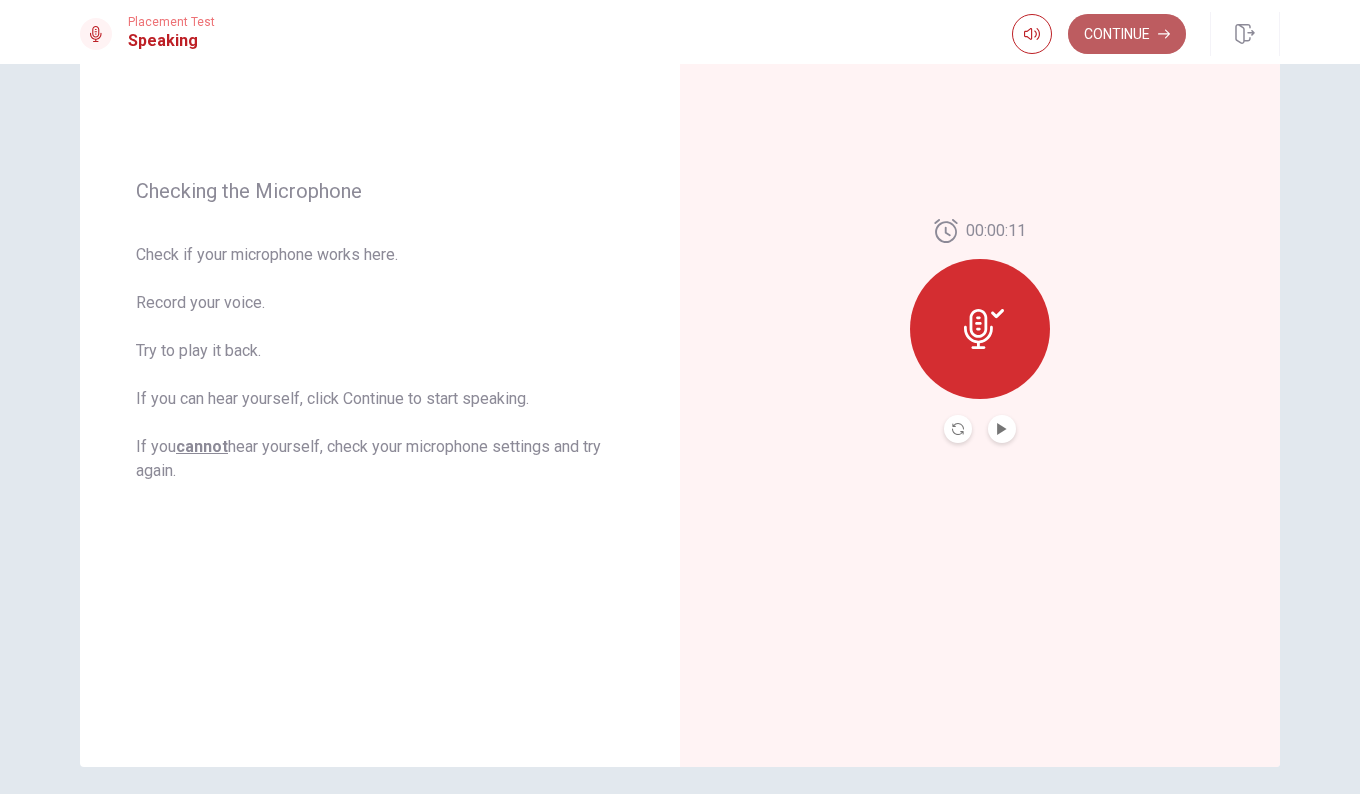 click on "Continue" at bounding box center (1127, 34) 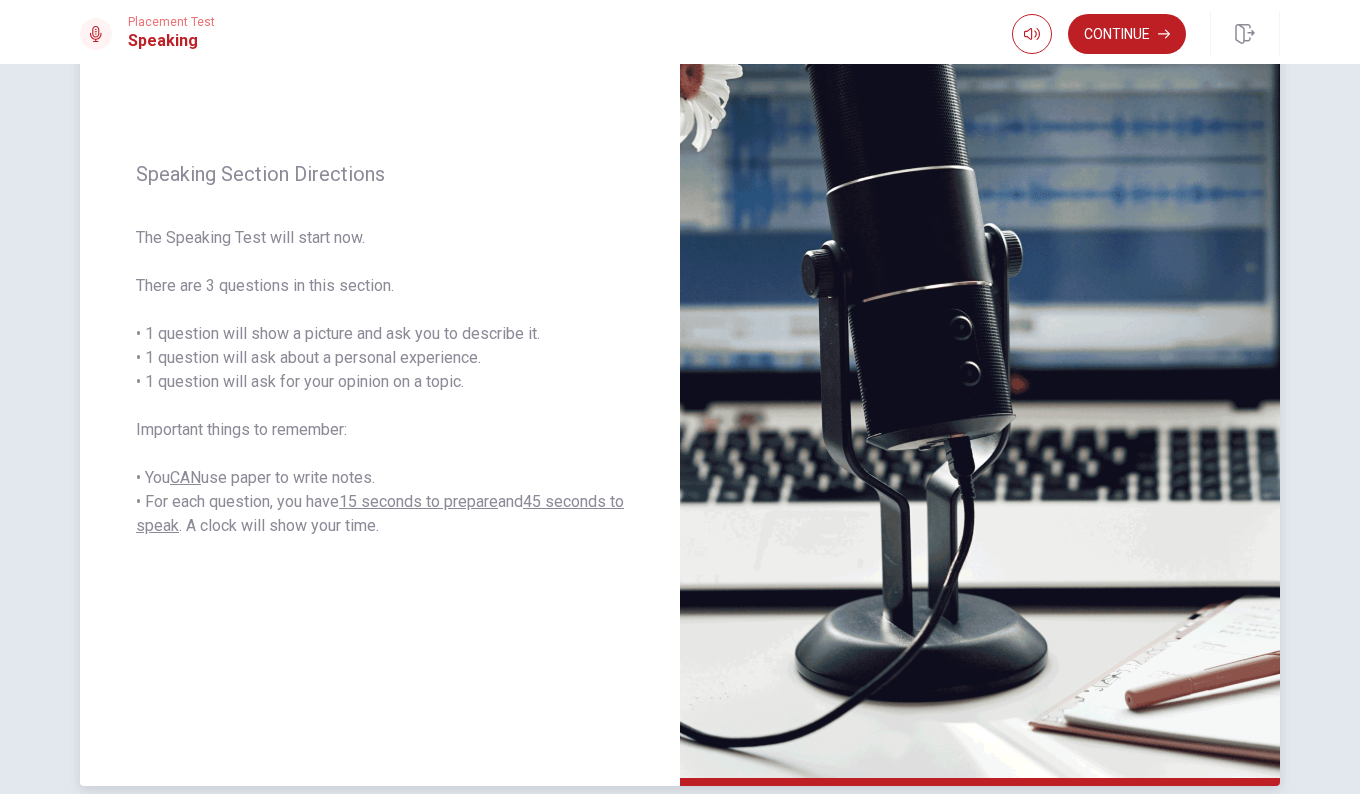 scroll, scrollTop: 191, scrollLeft: 0, axis: vertical 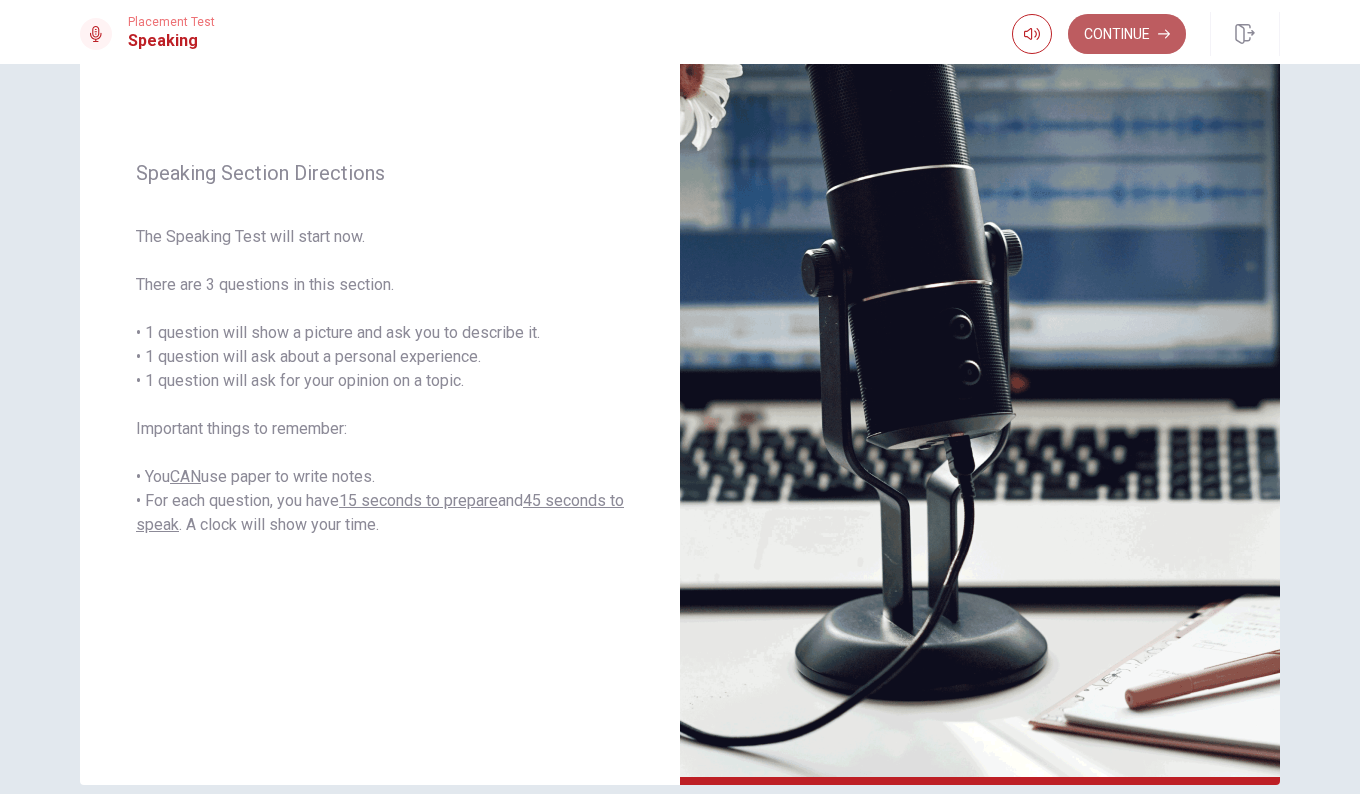 click on "Continue" at bounding box center (1127, 34) 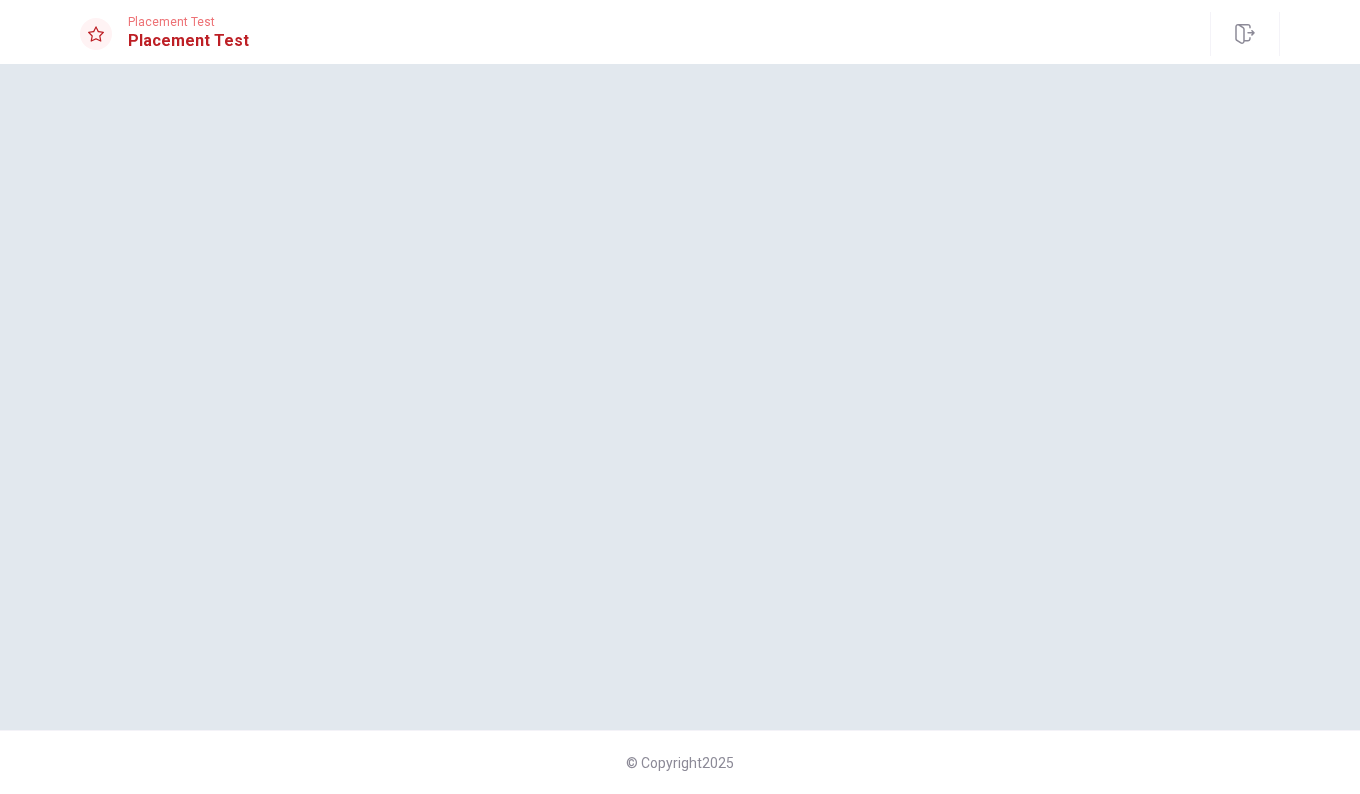 scroll, scrollTop: 0, scrollLeft: 0, axis: both 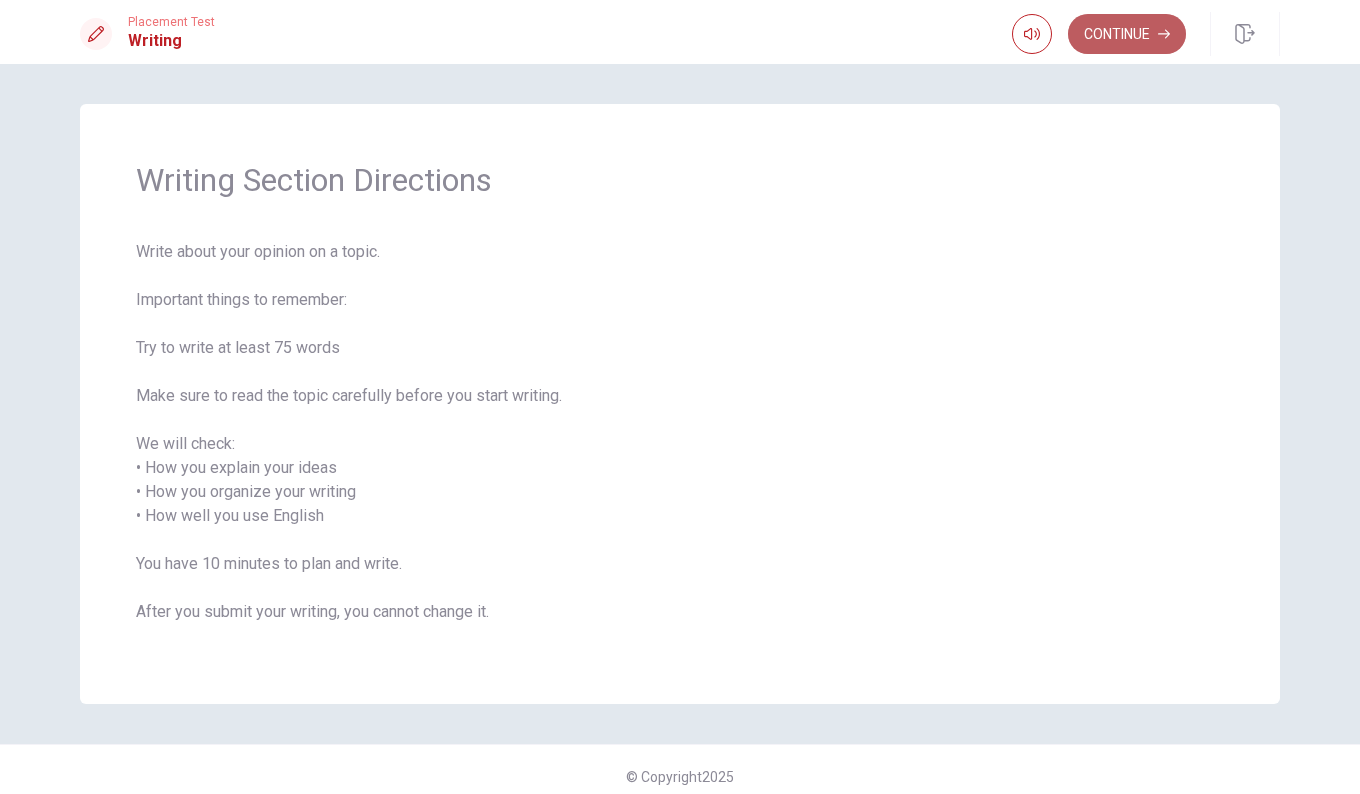 click on "Continue" at bounding box center [1127, 34] 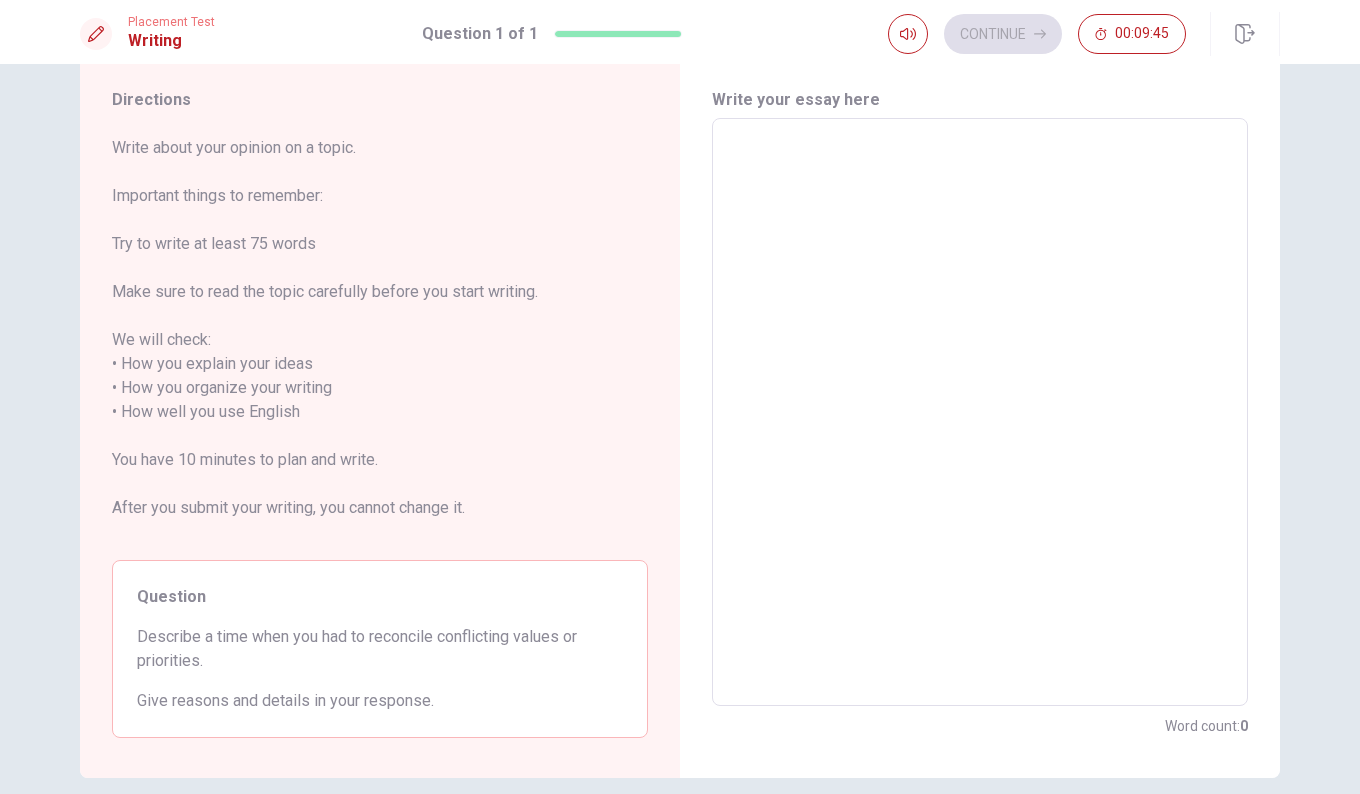 scroll, scrollTop: 56, scrollLeft: 0, axis: vertical 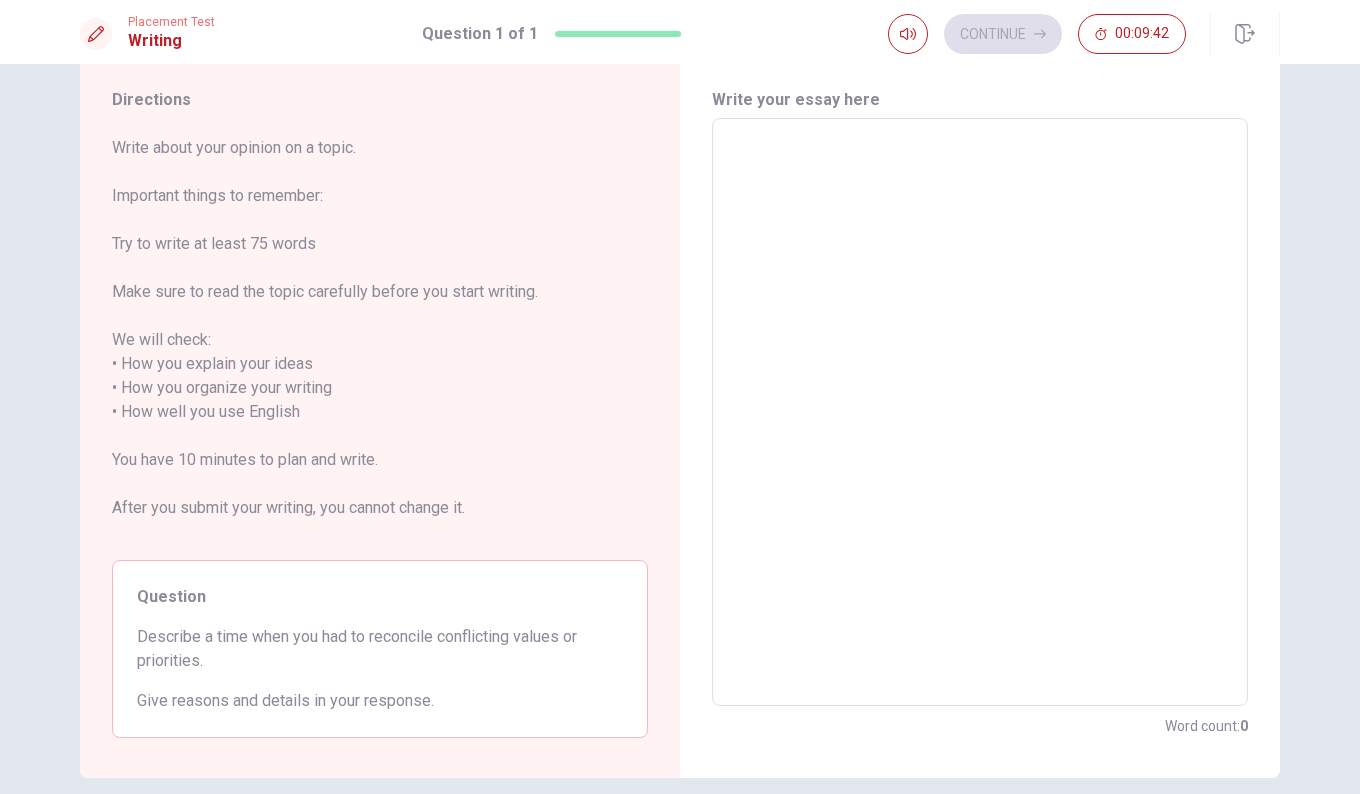 click at bounding box center [980, 412] 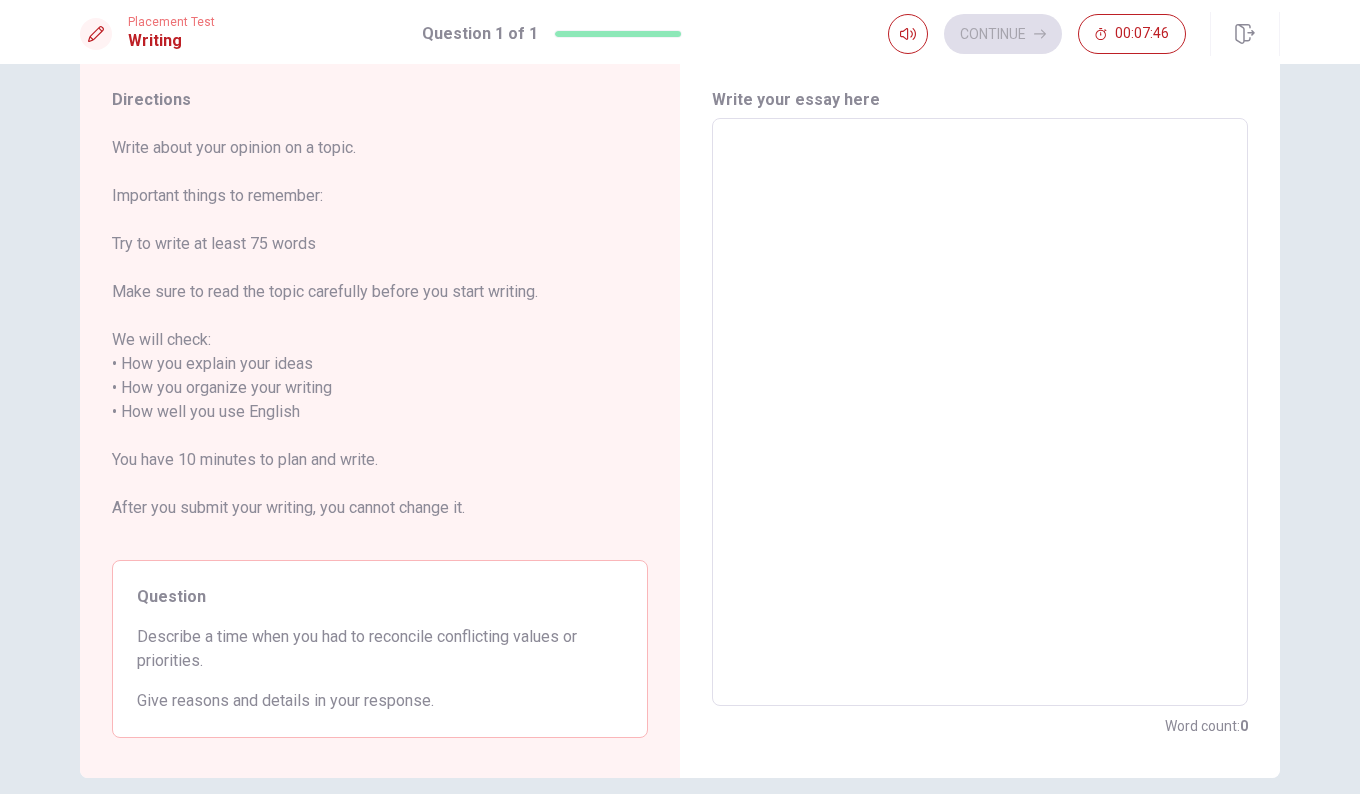 type on "I" 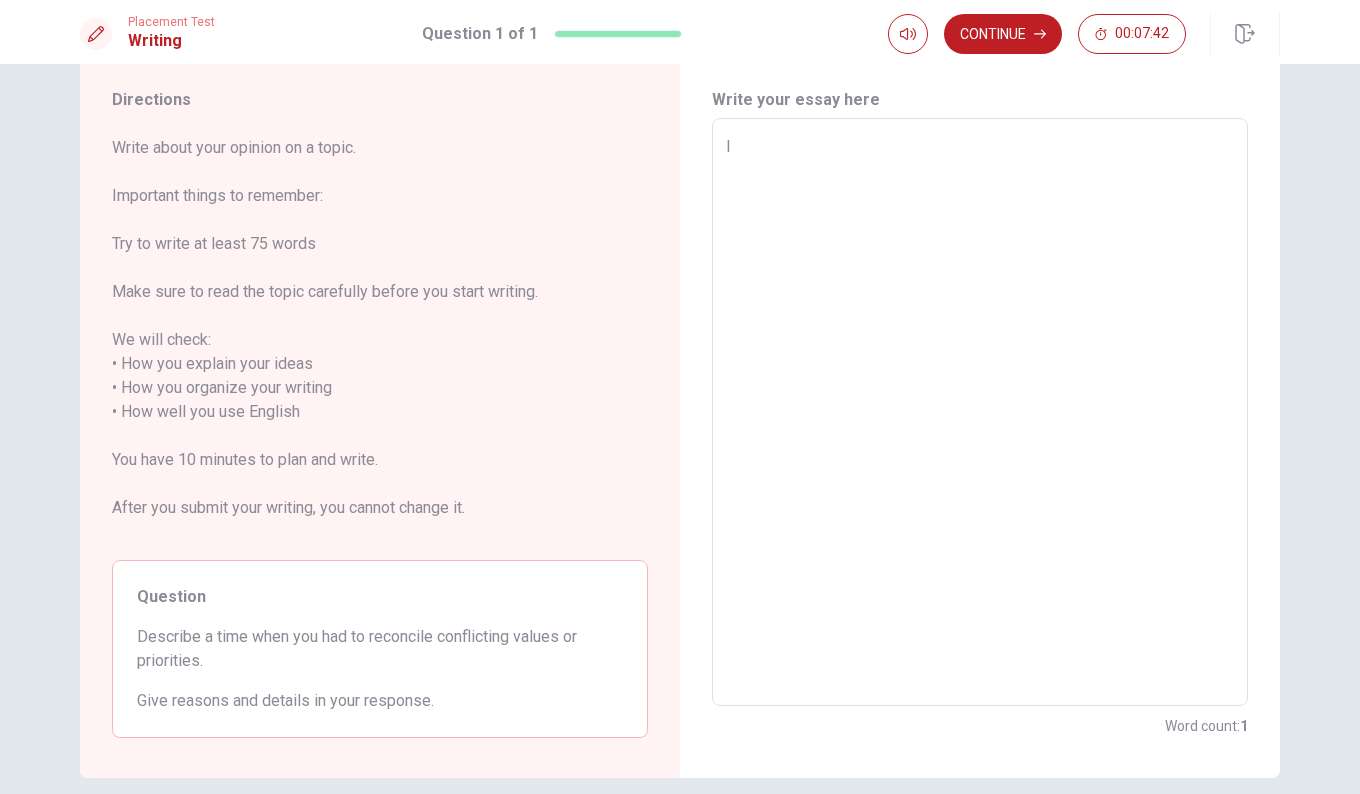 type on "x" 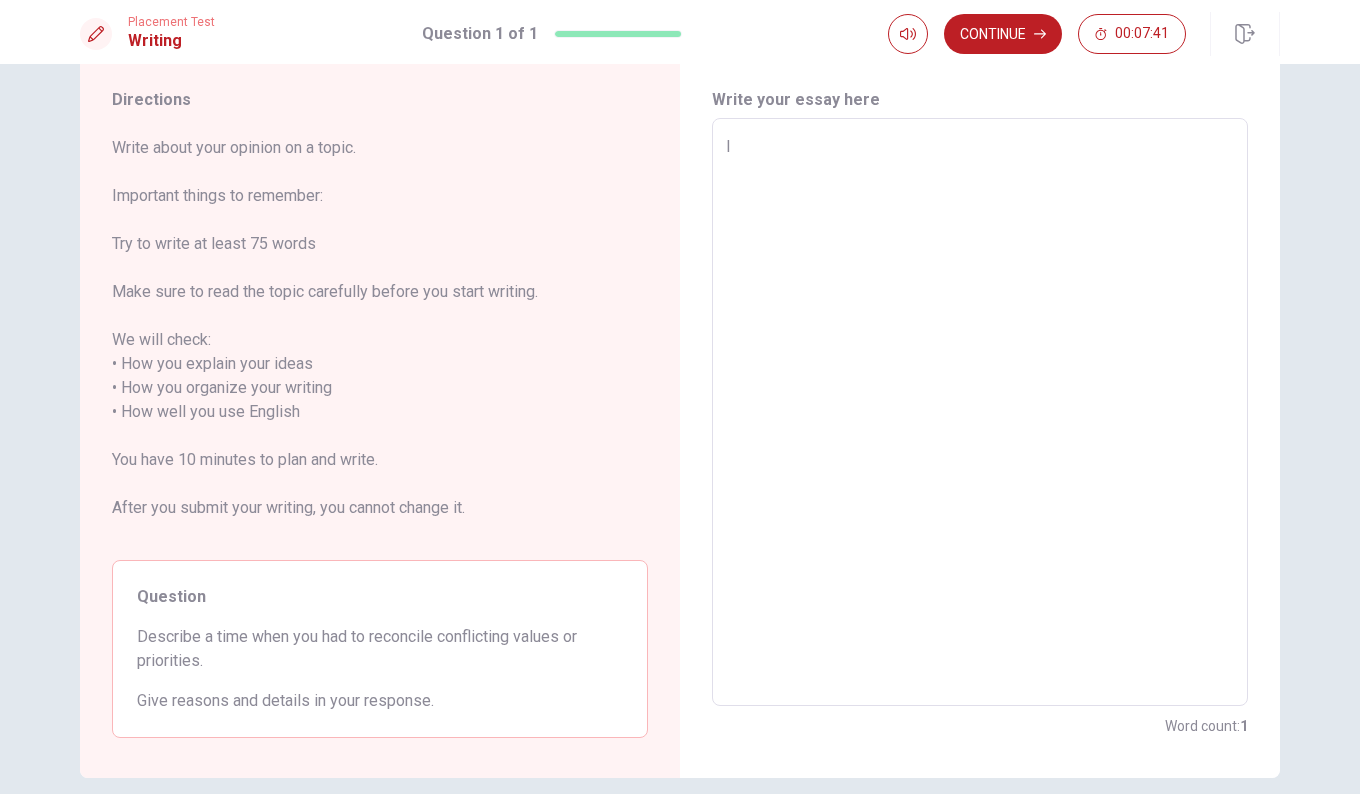 type on "I" 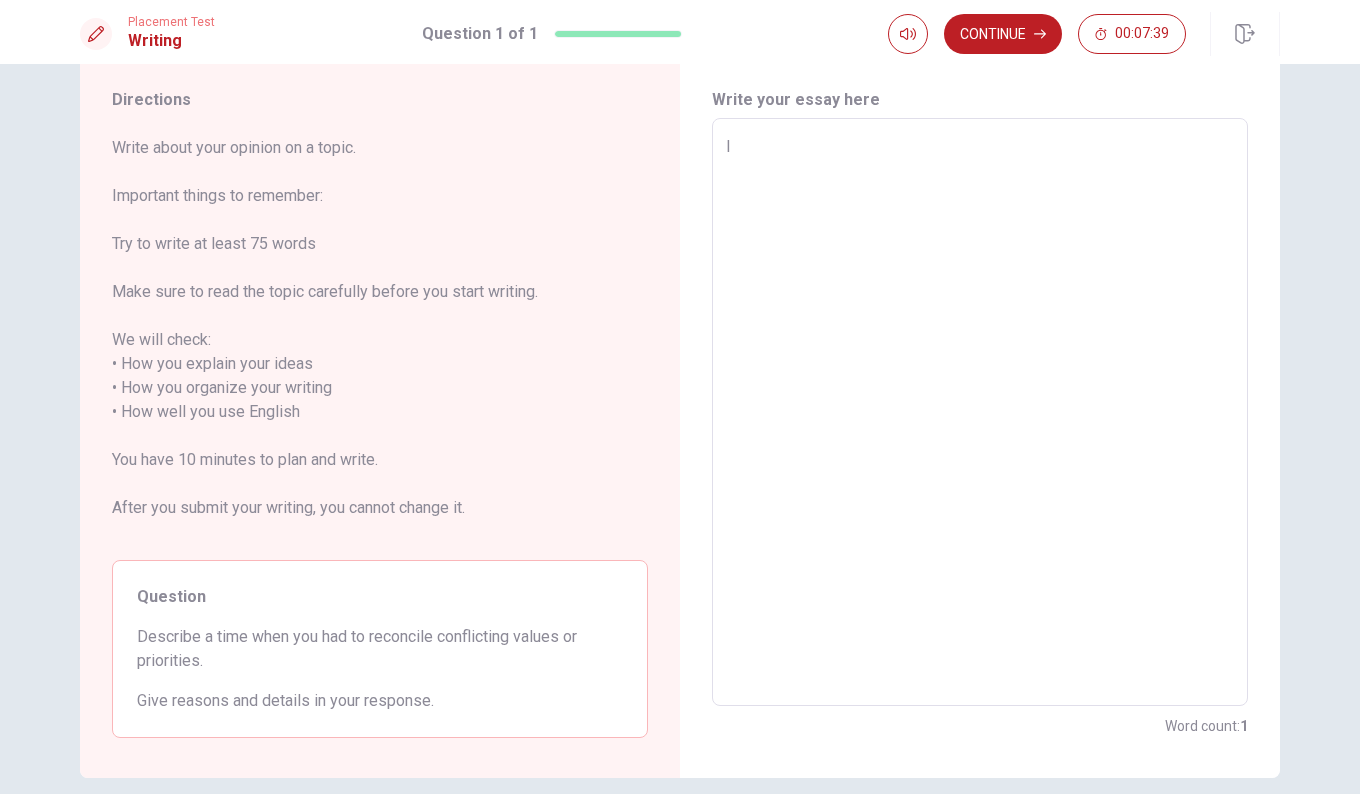type on "x" 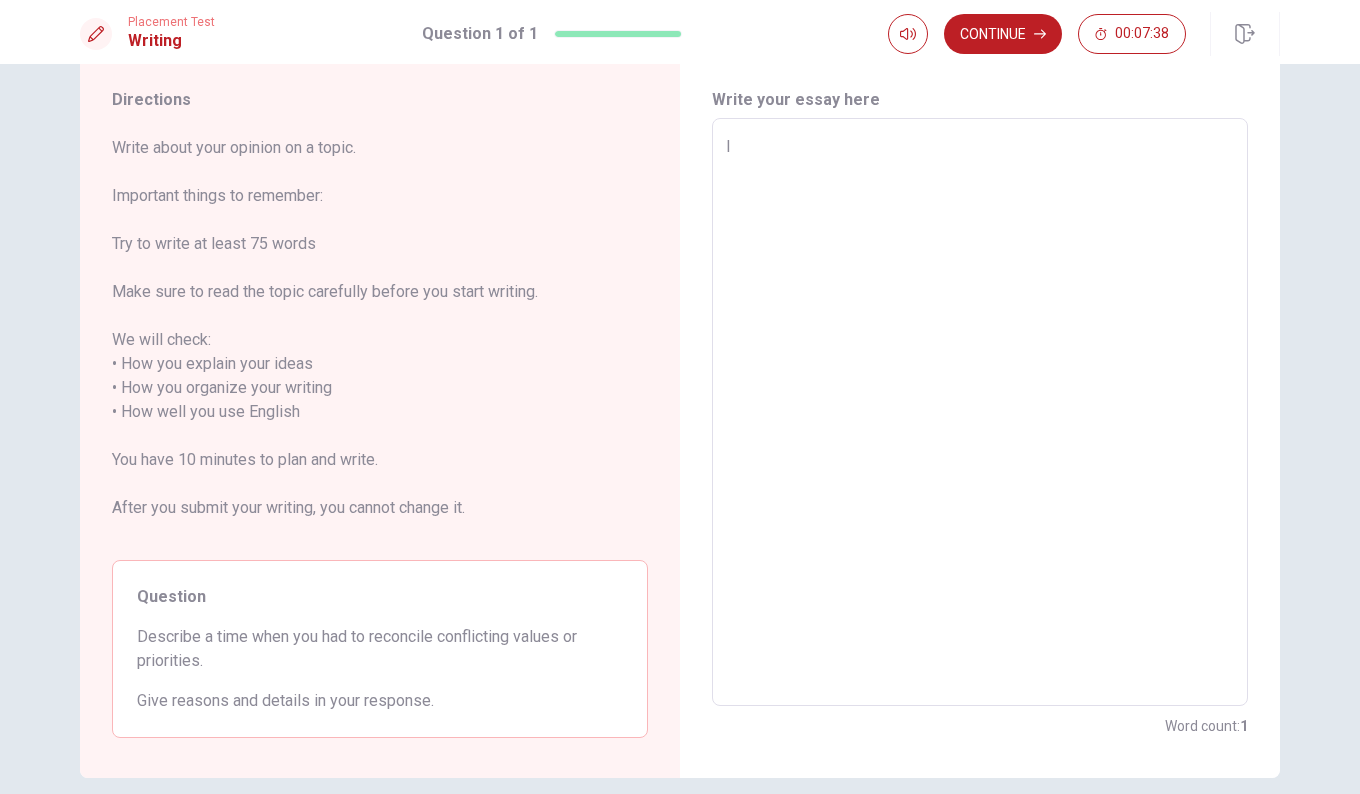 type on "I u" 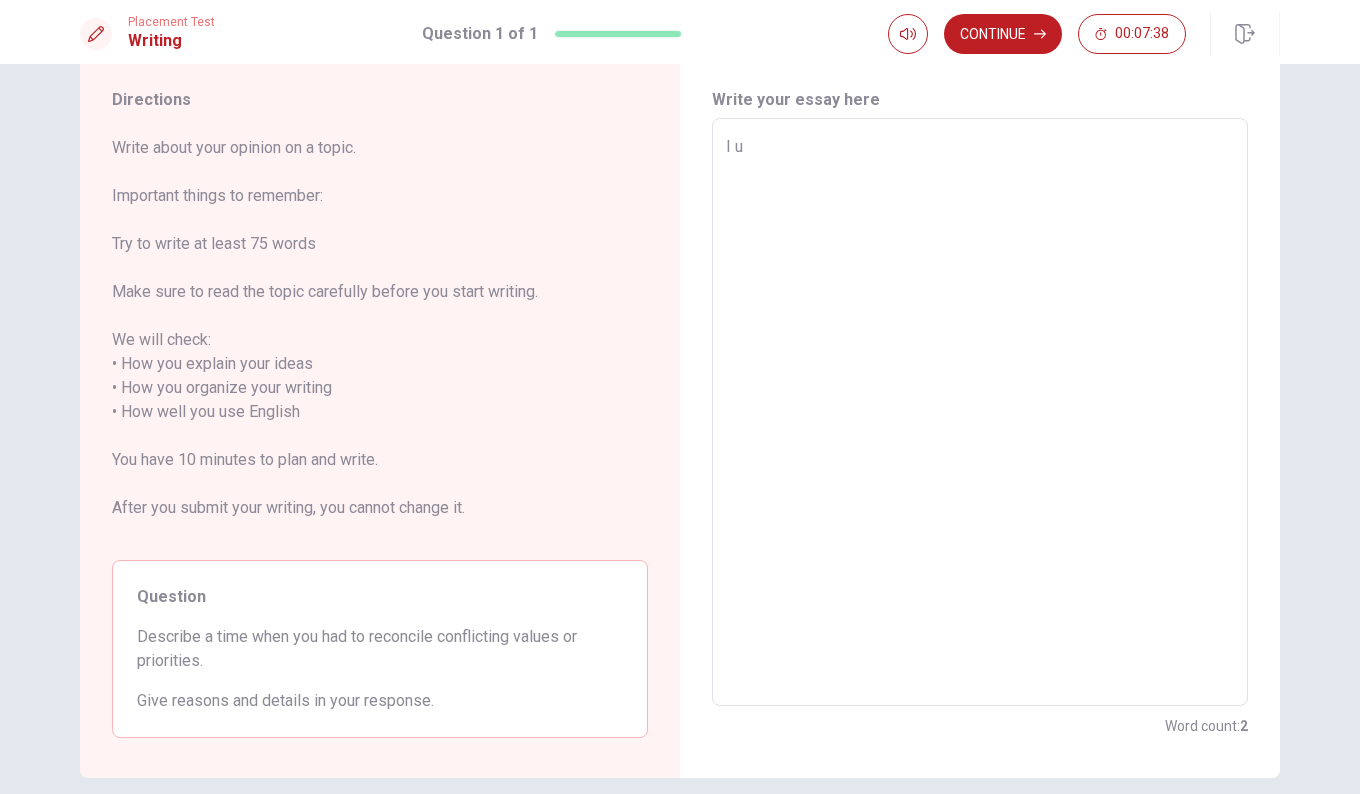 type on "x" 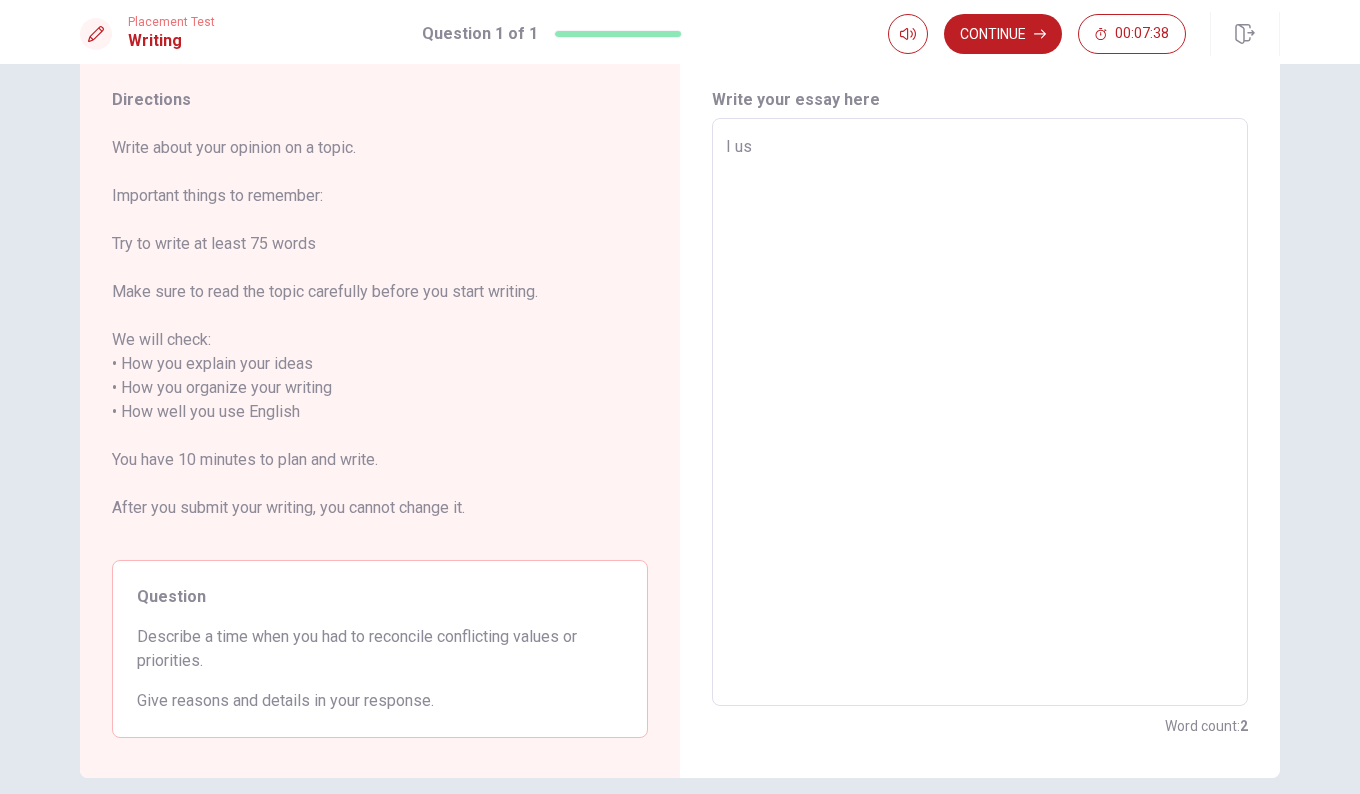 type on "x" 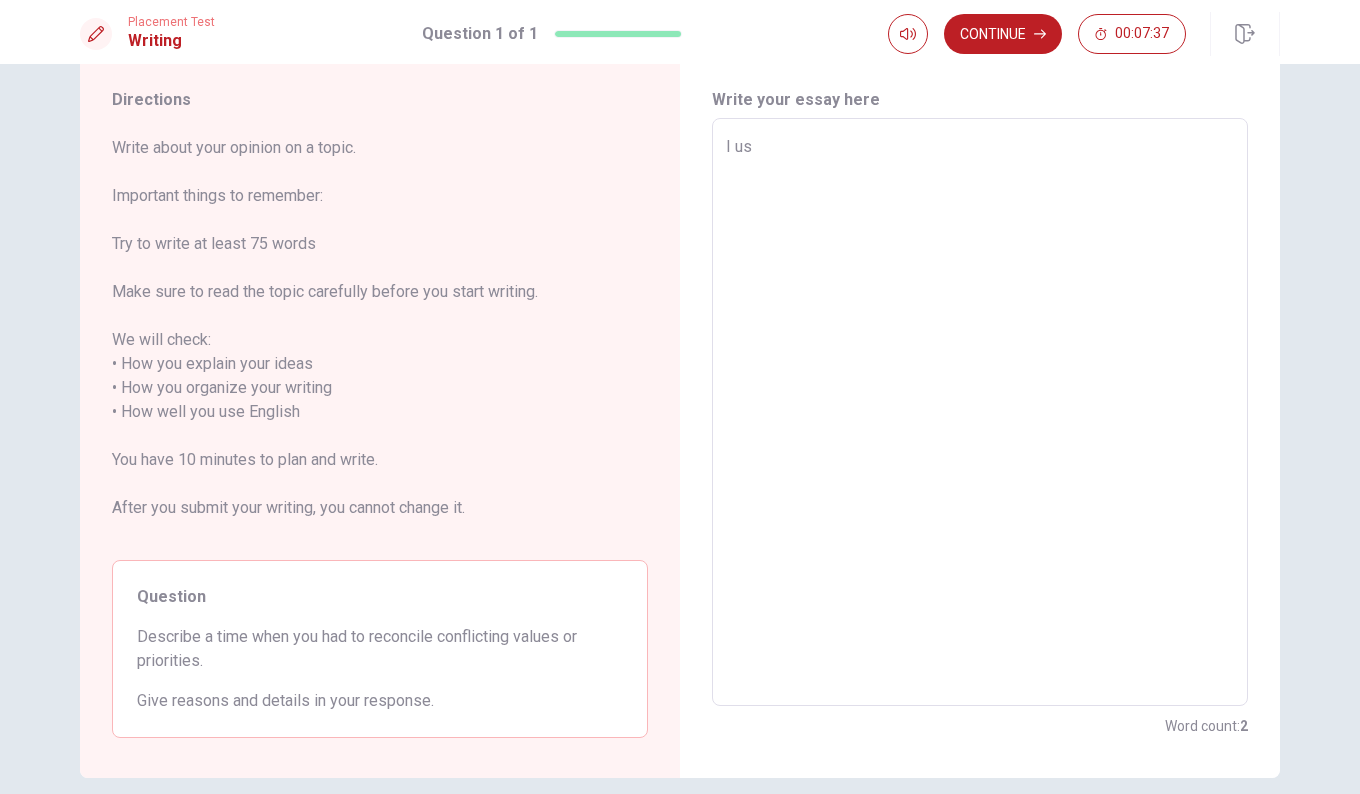type on "I usu" 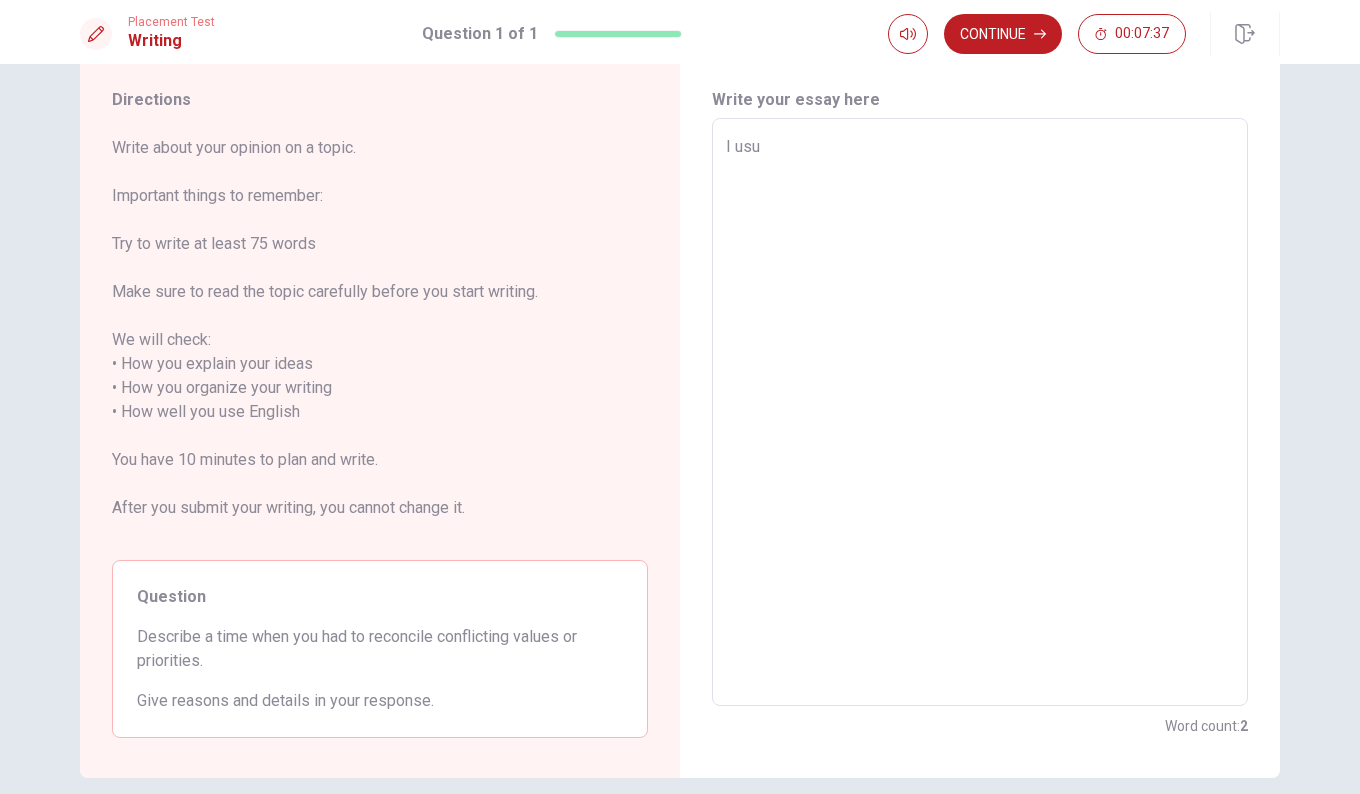 type on "x" 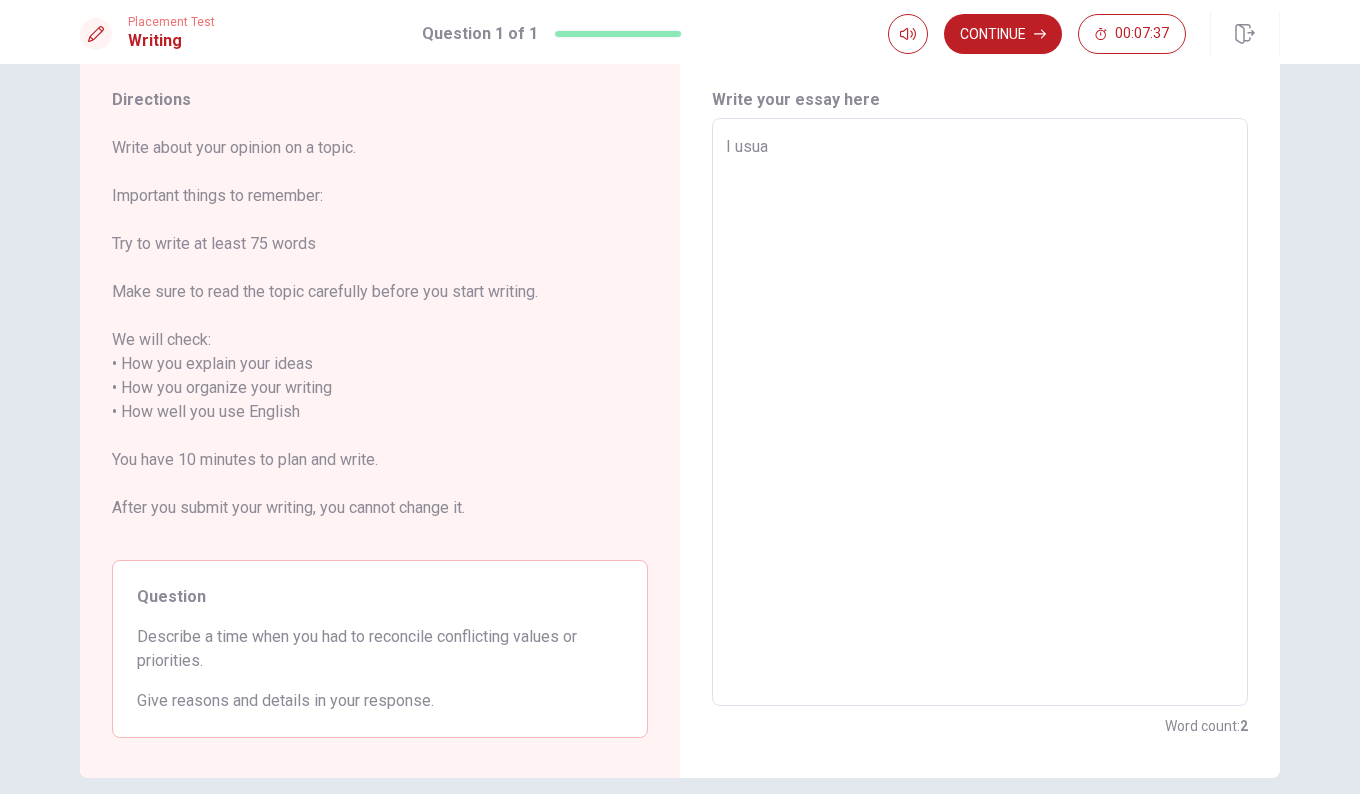 type on "x" 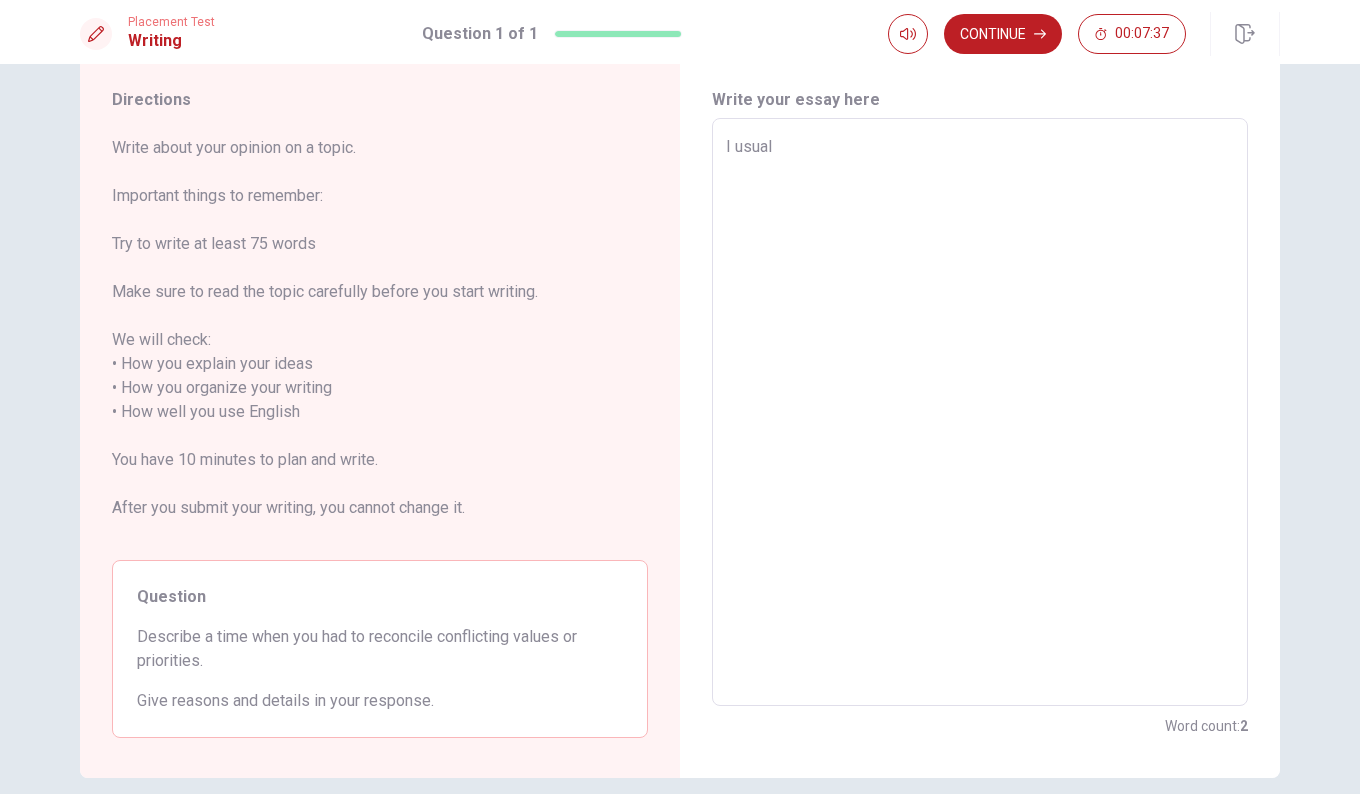 type on "x" 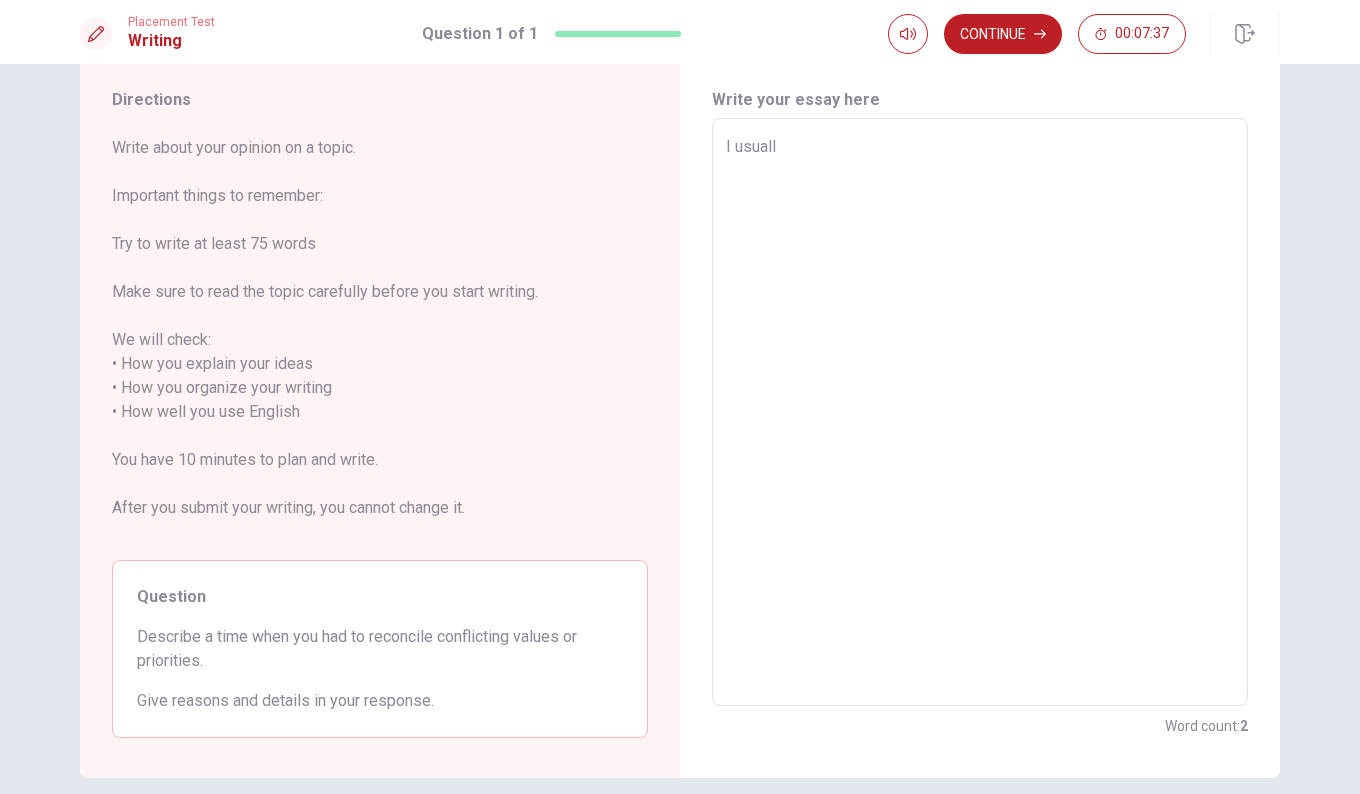 type on "x" 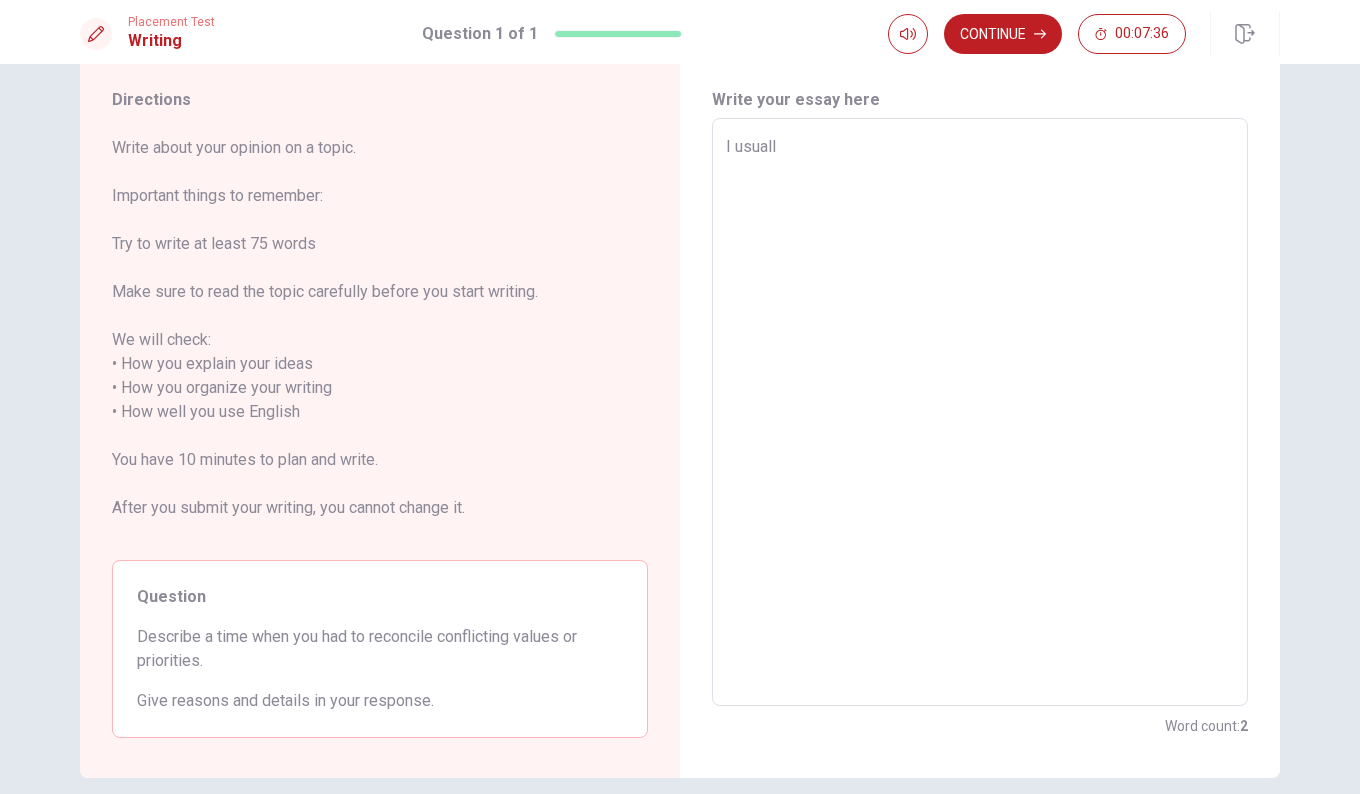 type on "I usually" 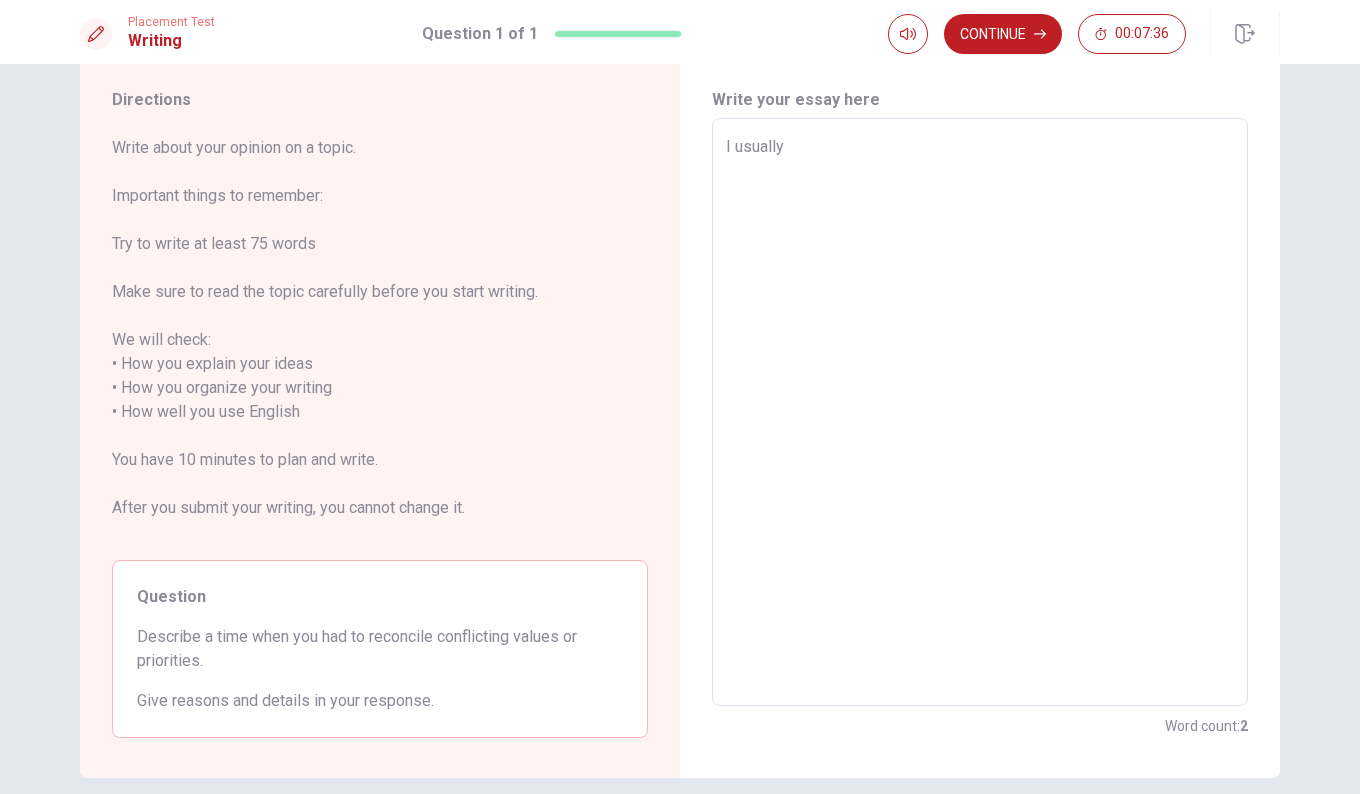 type on "x" 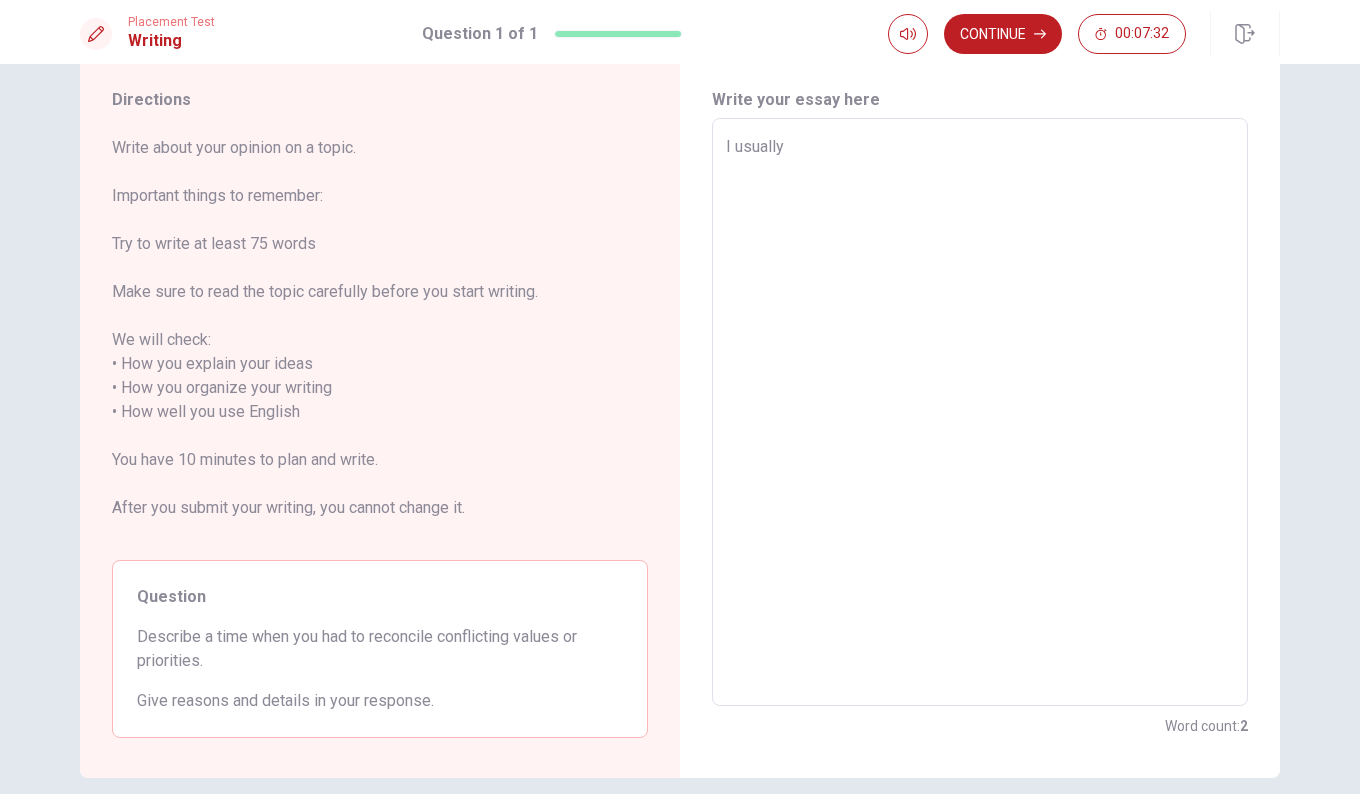 type on "x" 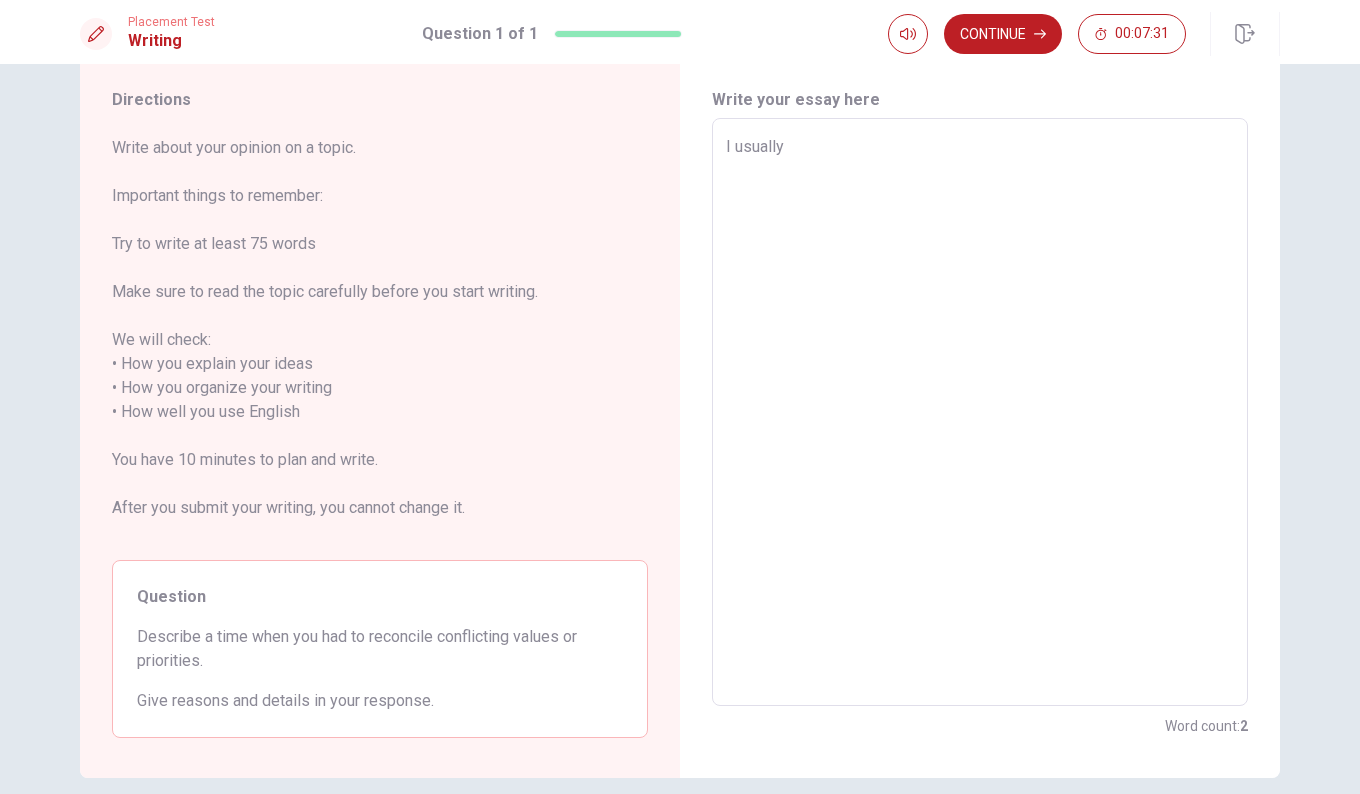 type on "I usually m" 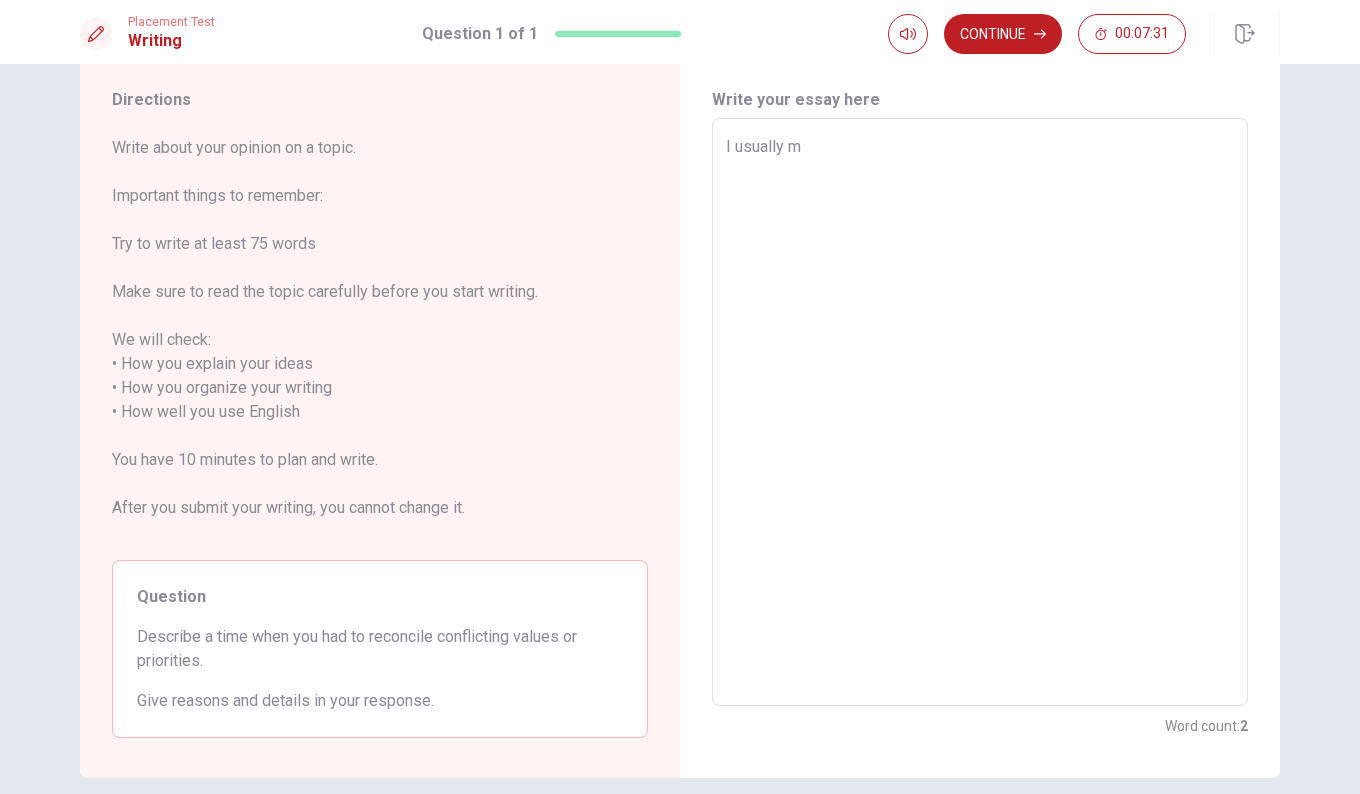 type on "x" 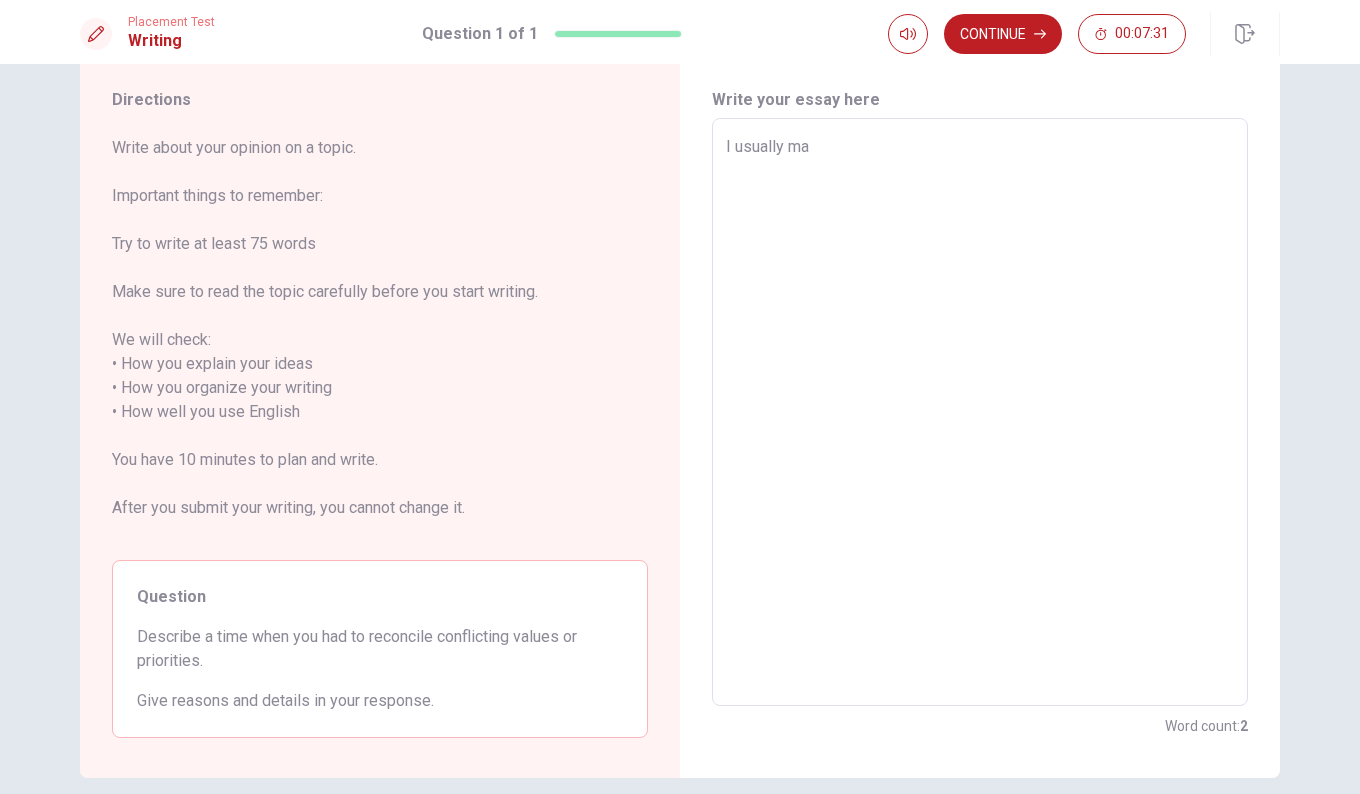 type on "x" 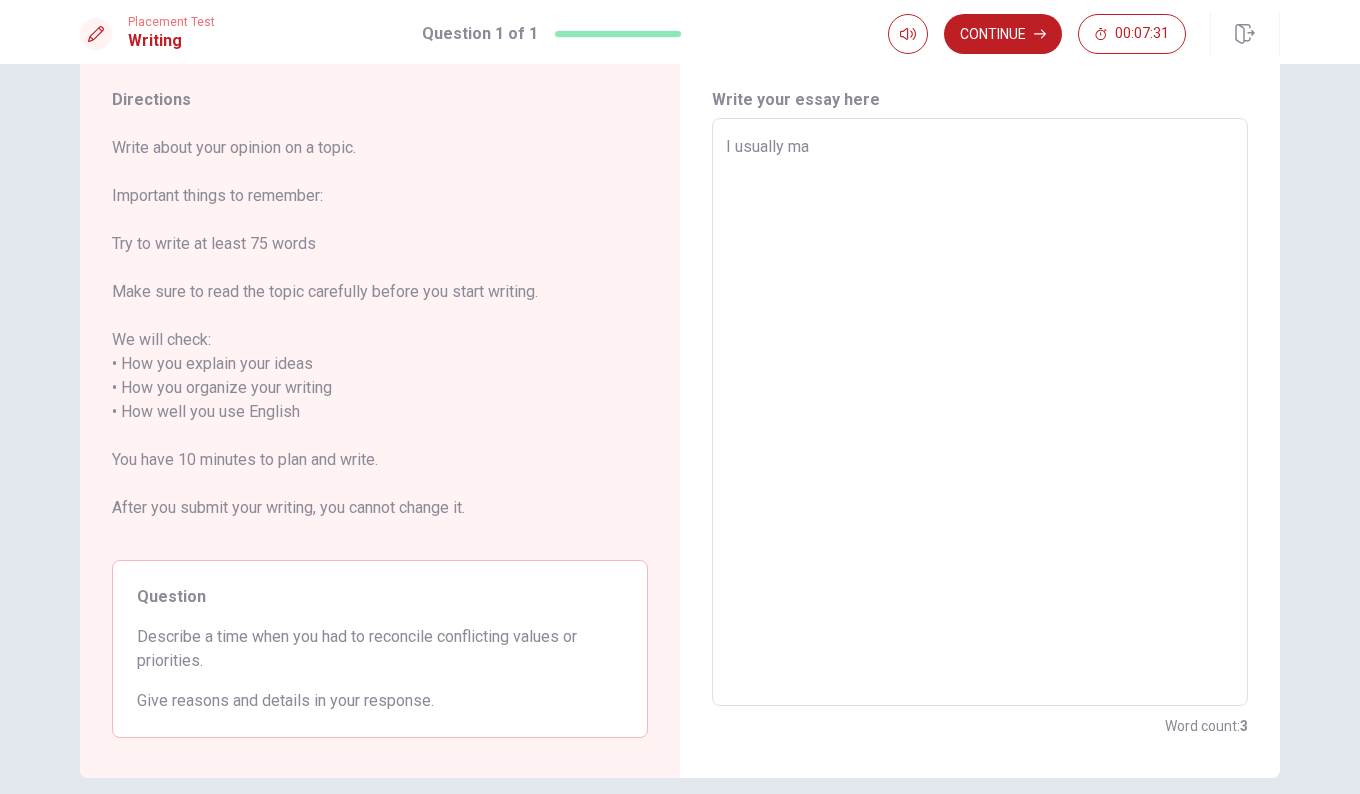 type on "I usually mak" 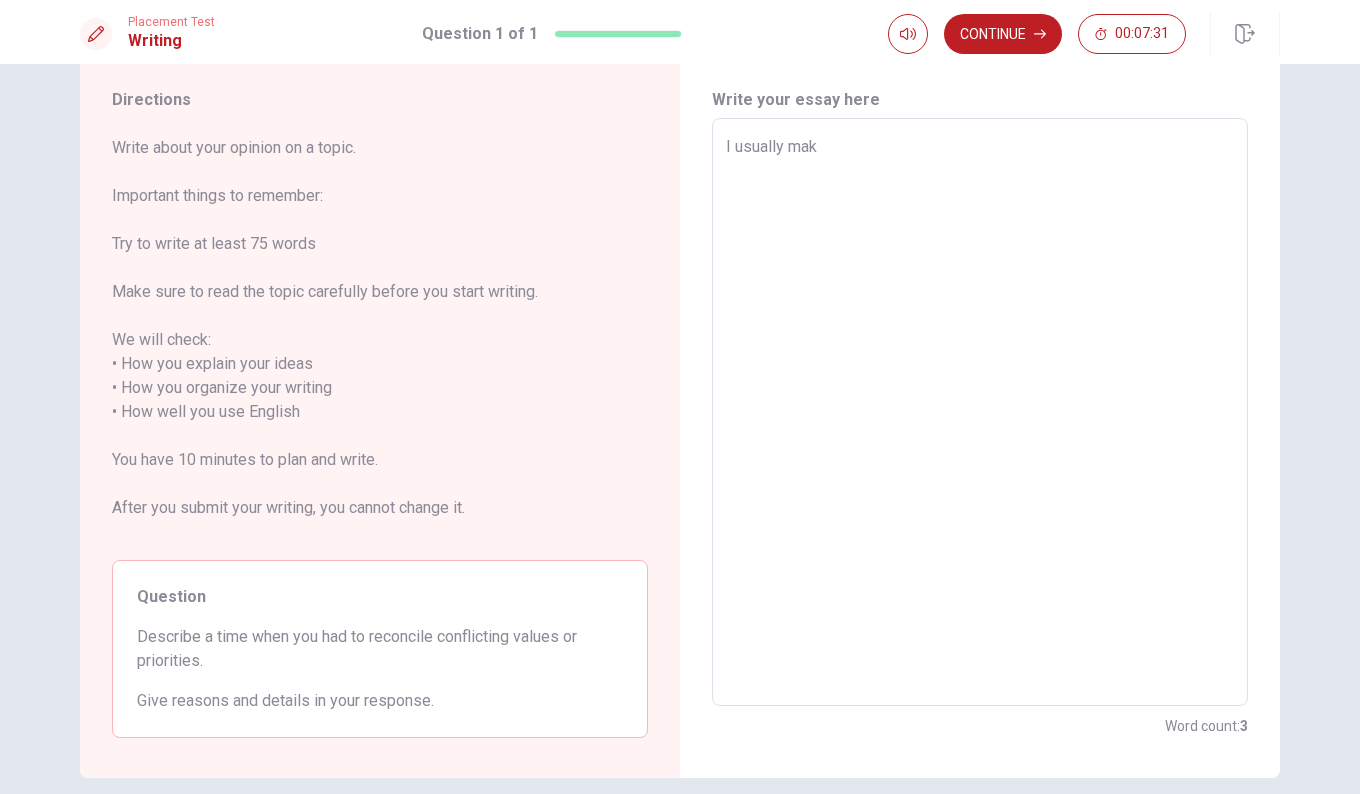 type on "x" 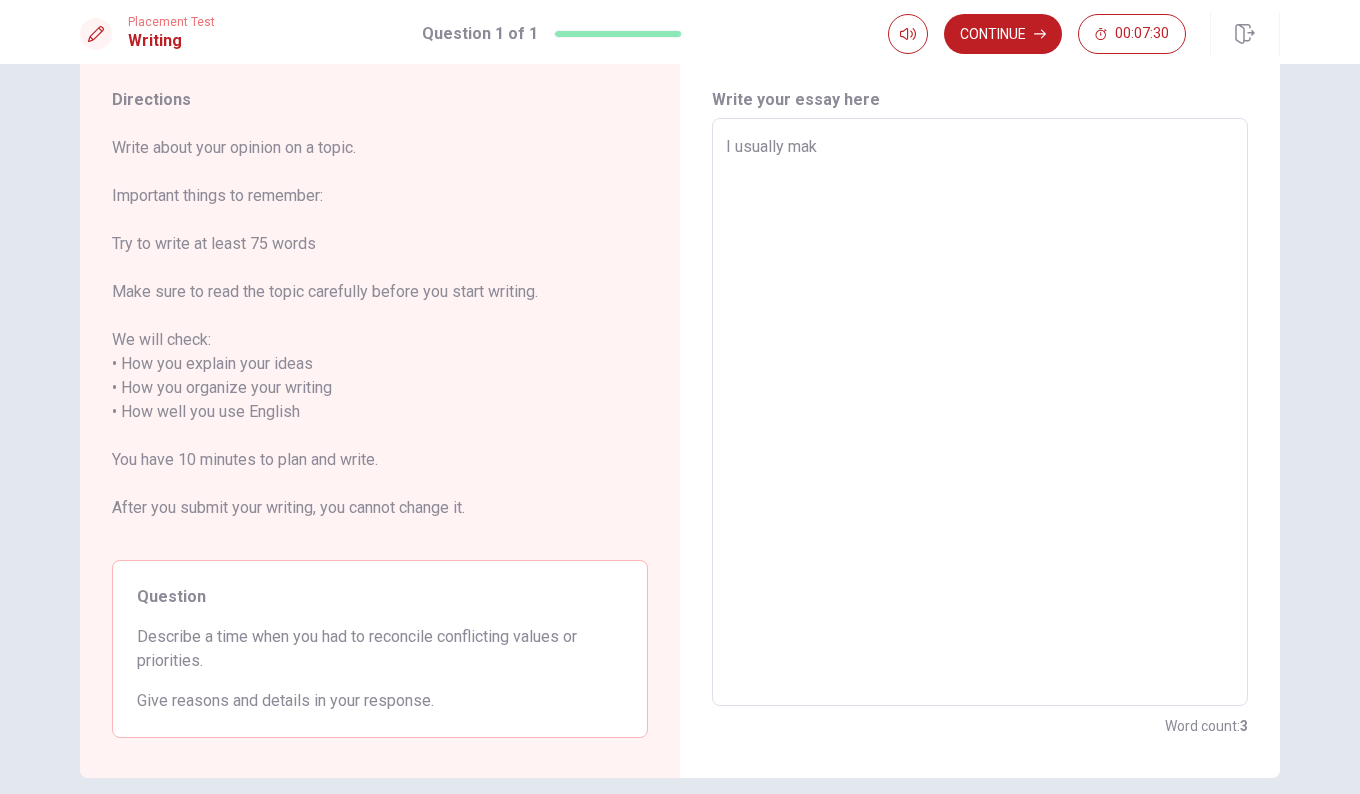 type on "I usually make" 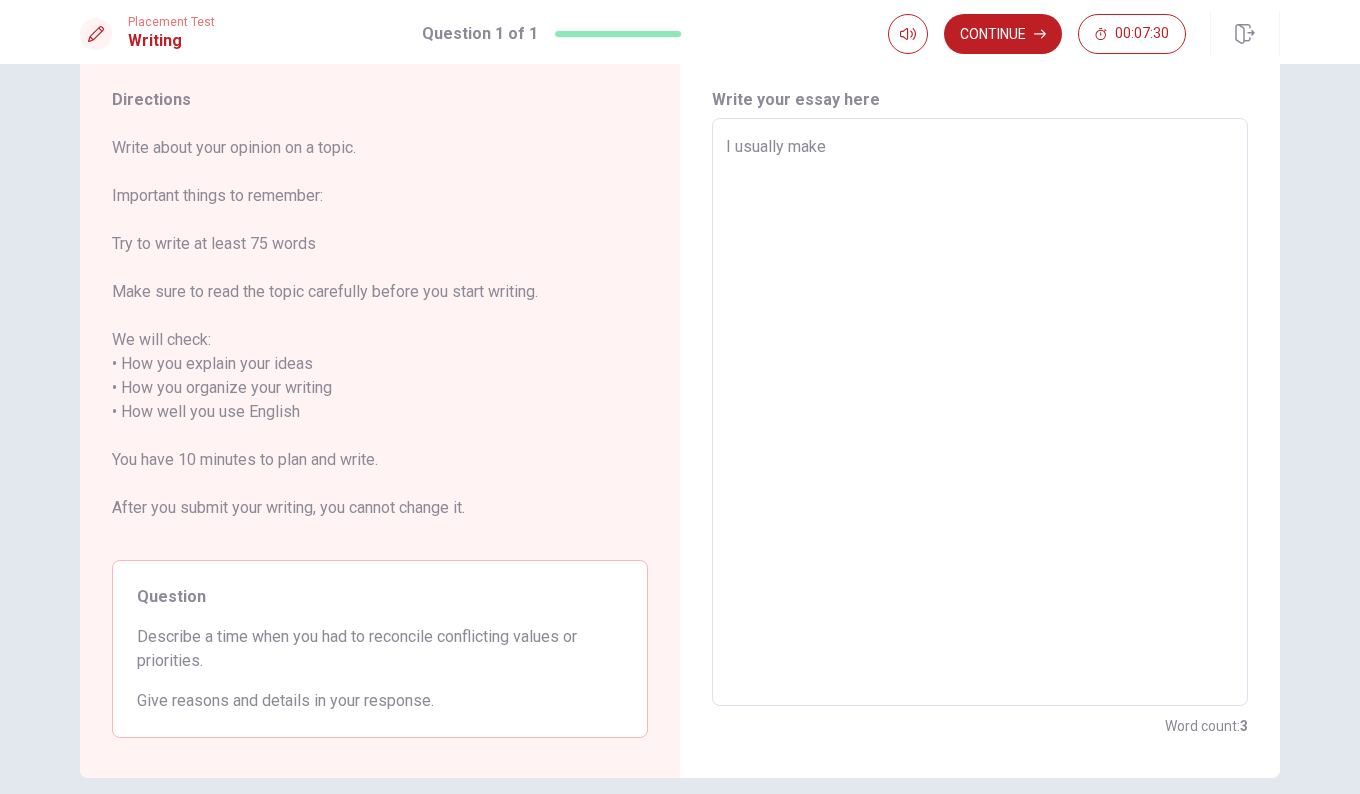 type on "x" 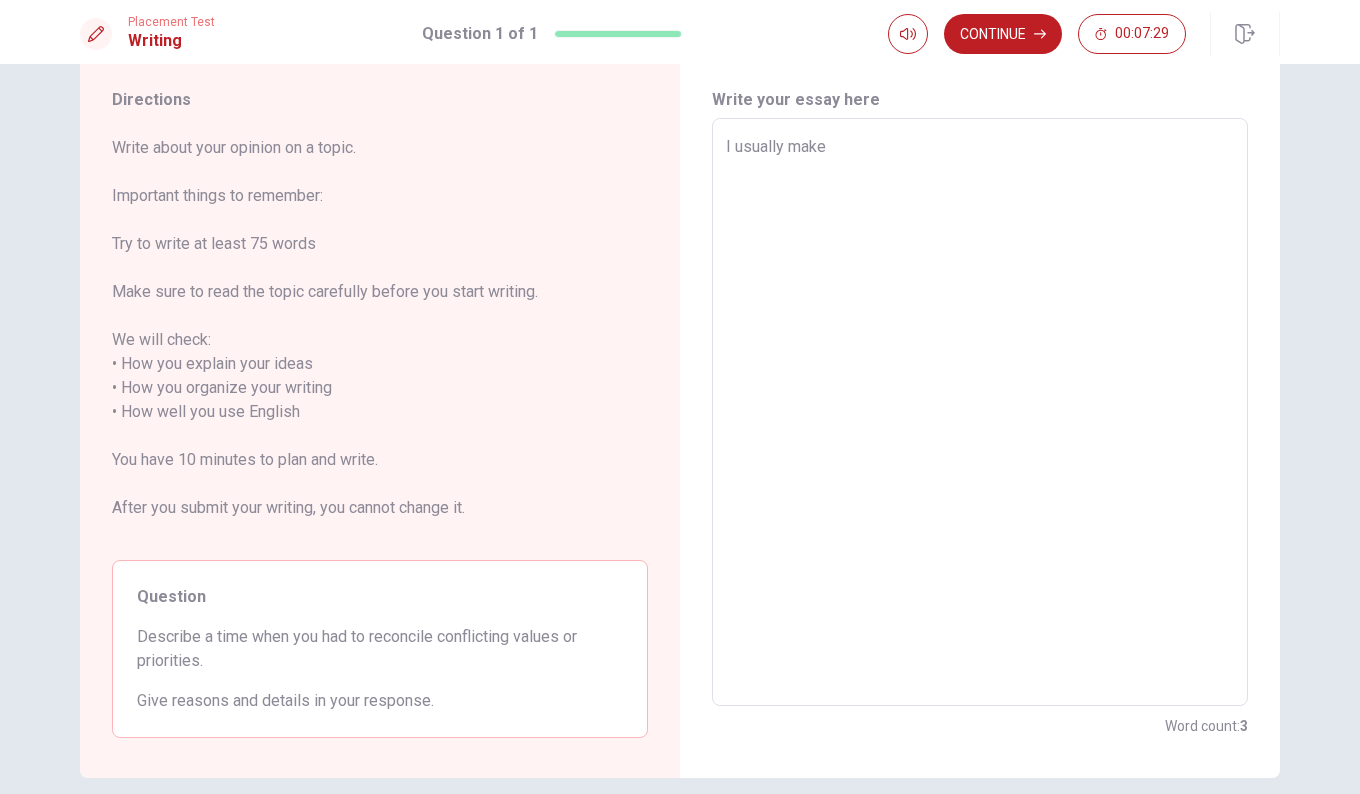 type on "x" 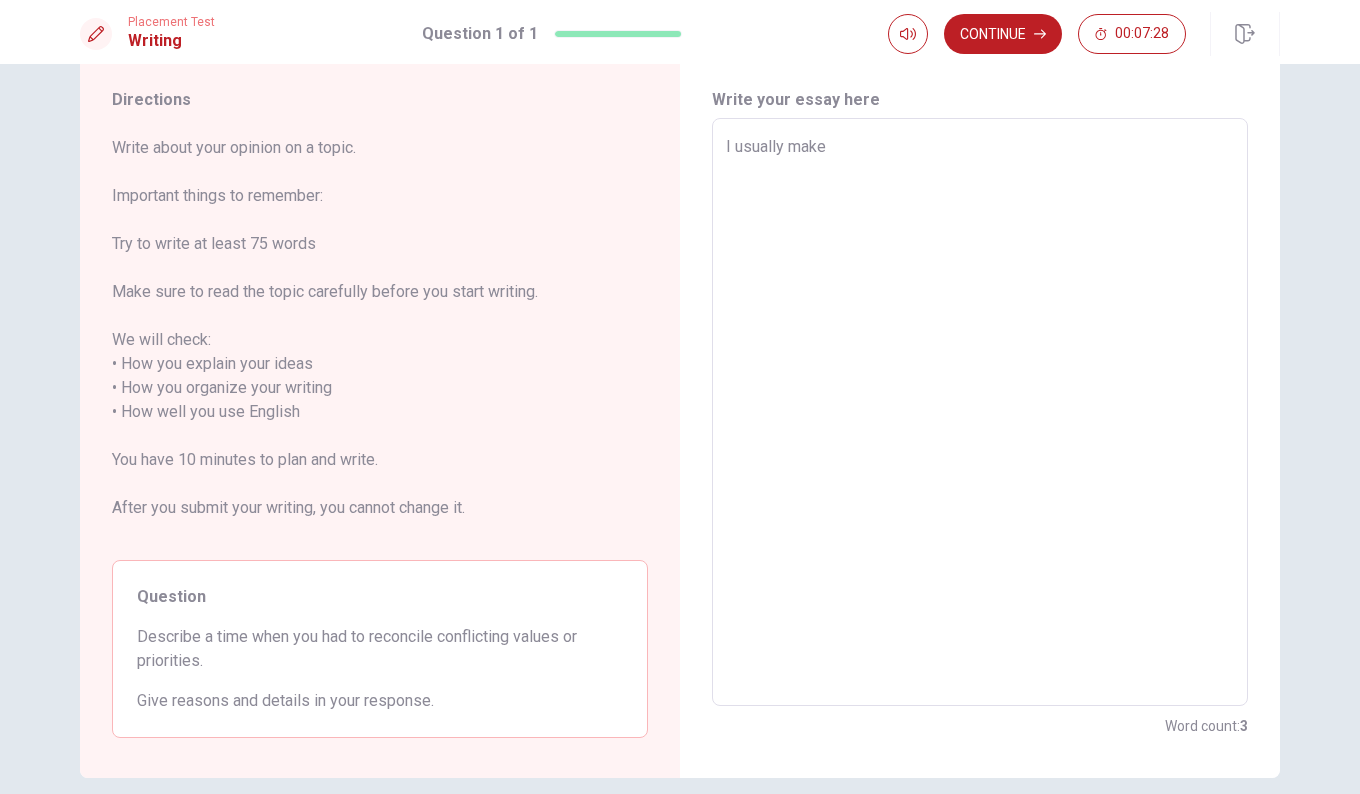 type on "I usually make a" 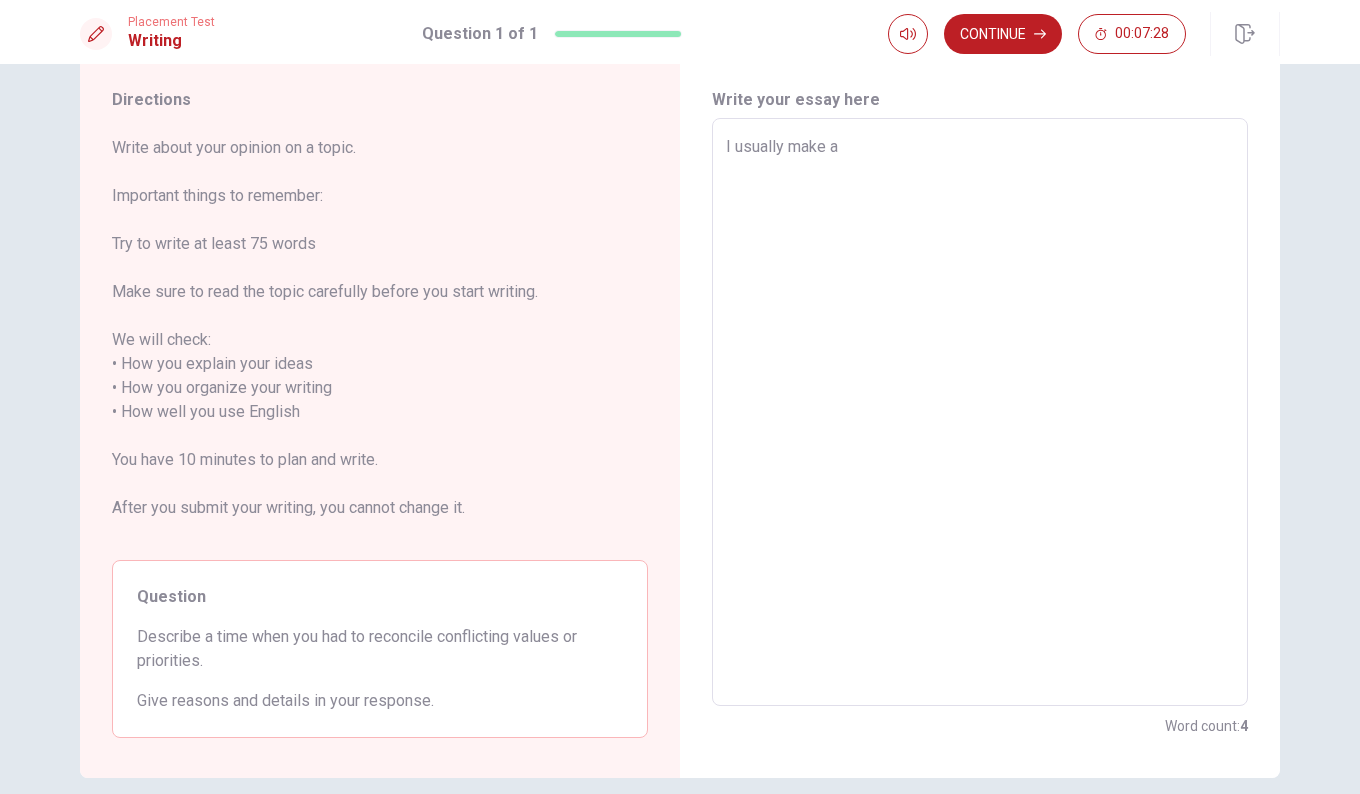 type on "x" 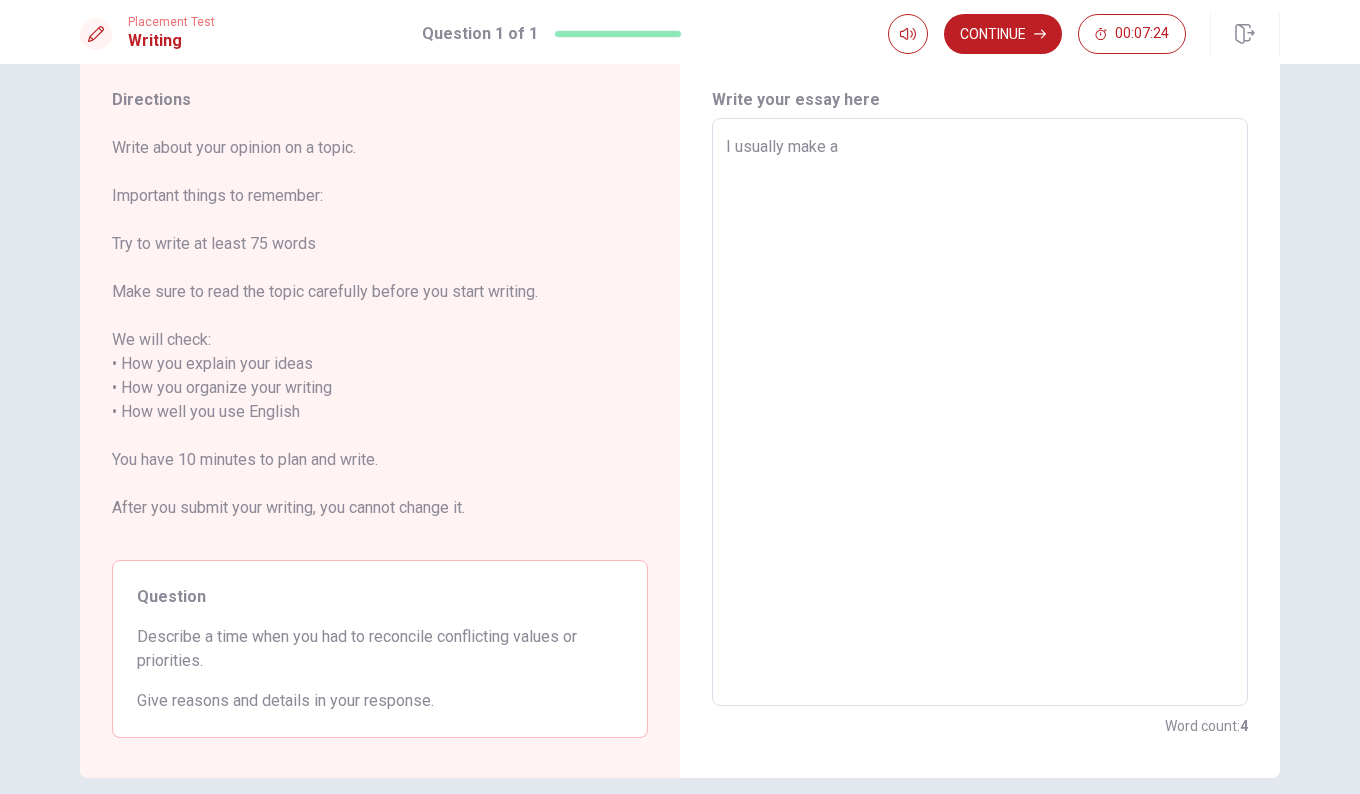 type on "x" 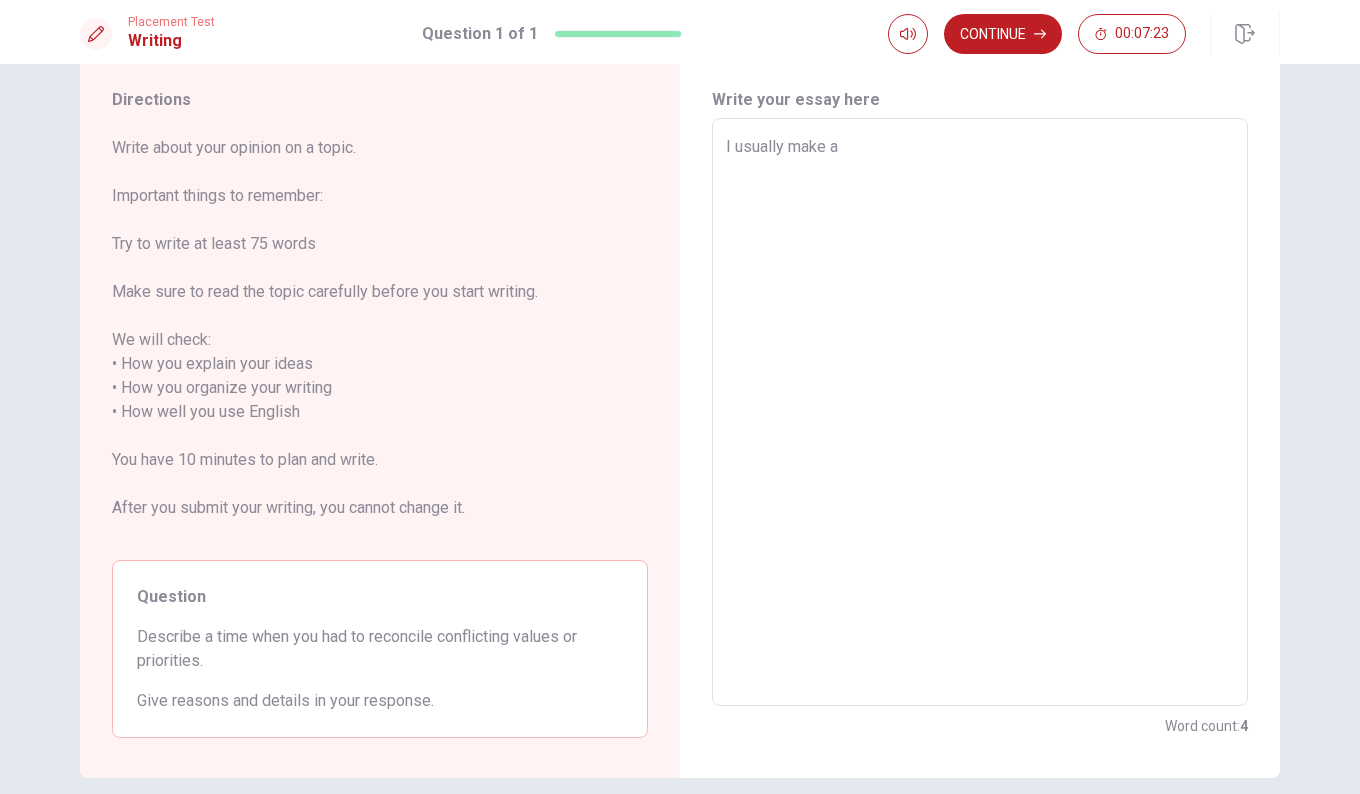 type on "I usually make a p" 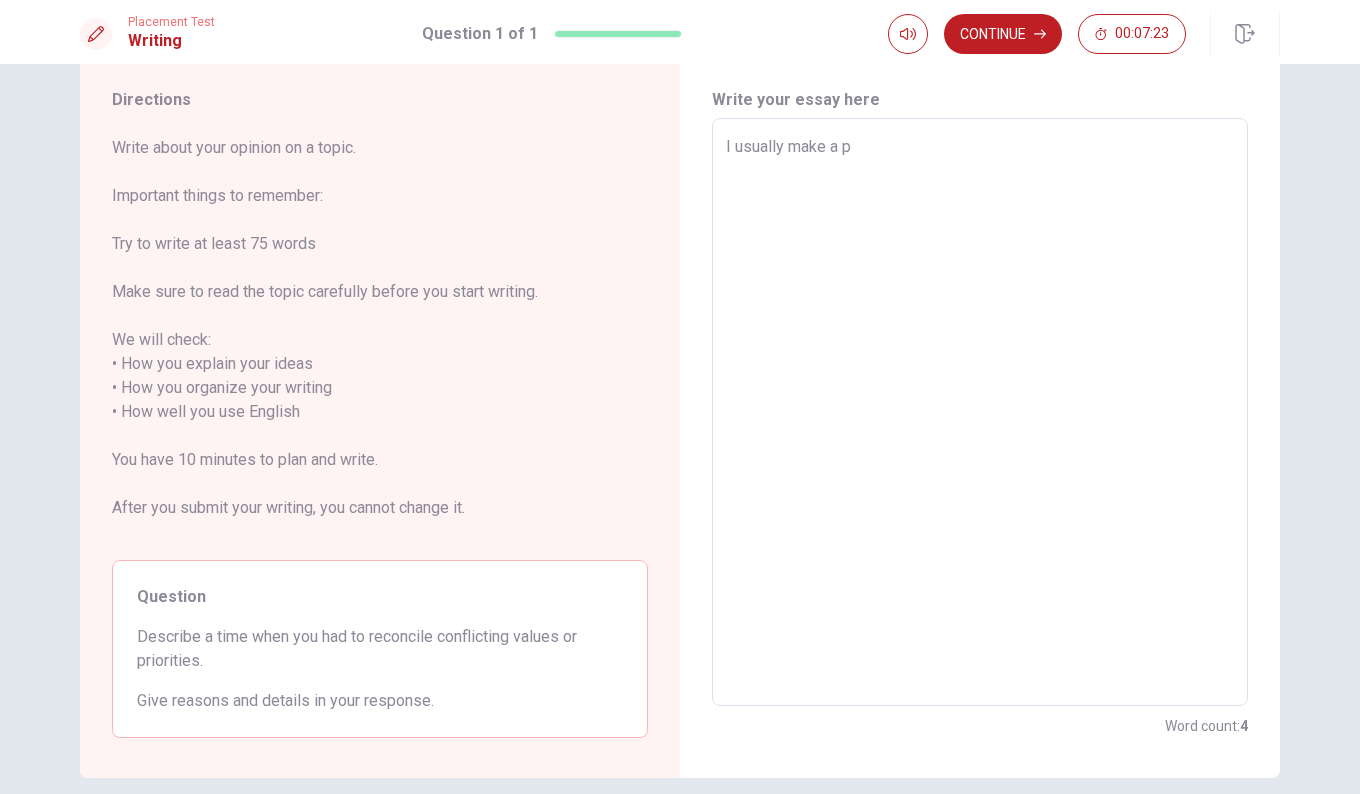 type on "x" 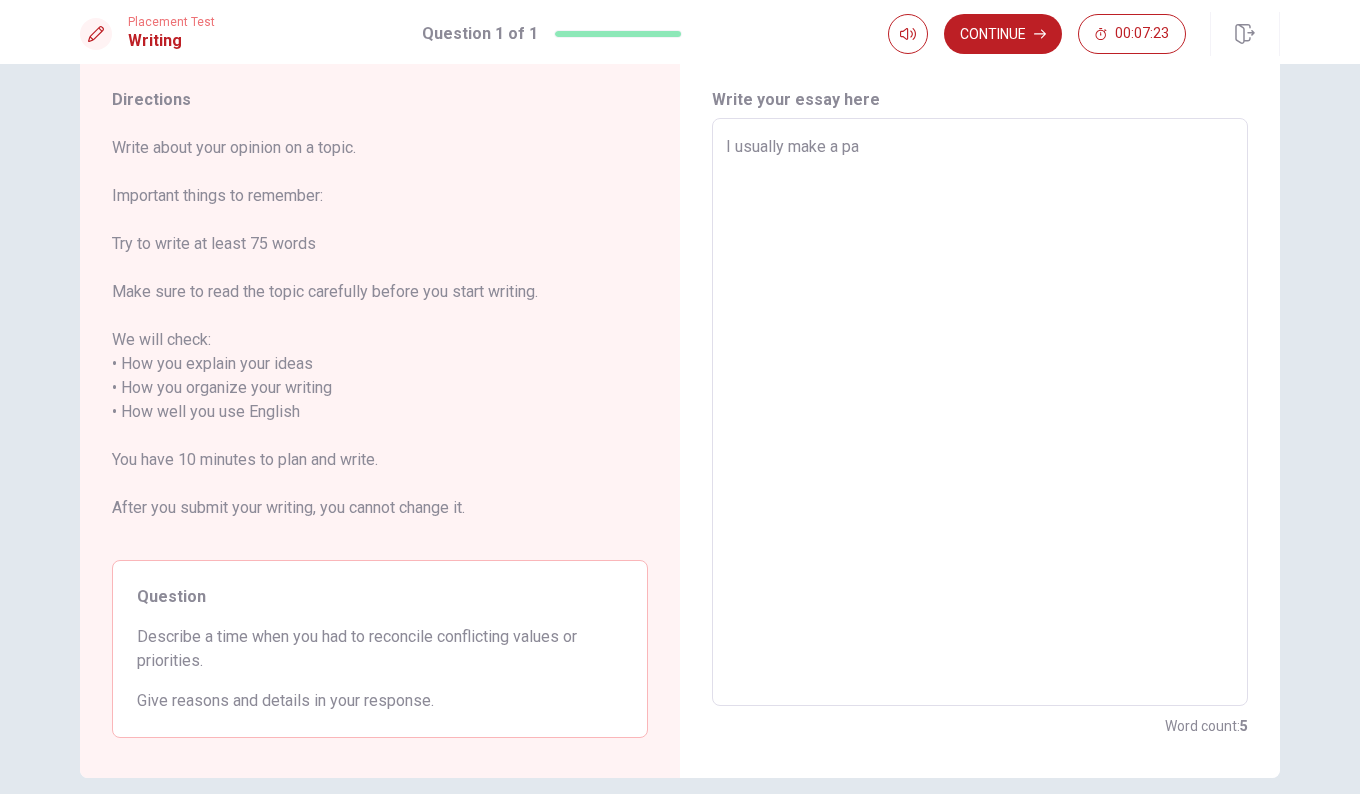type on "x" 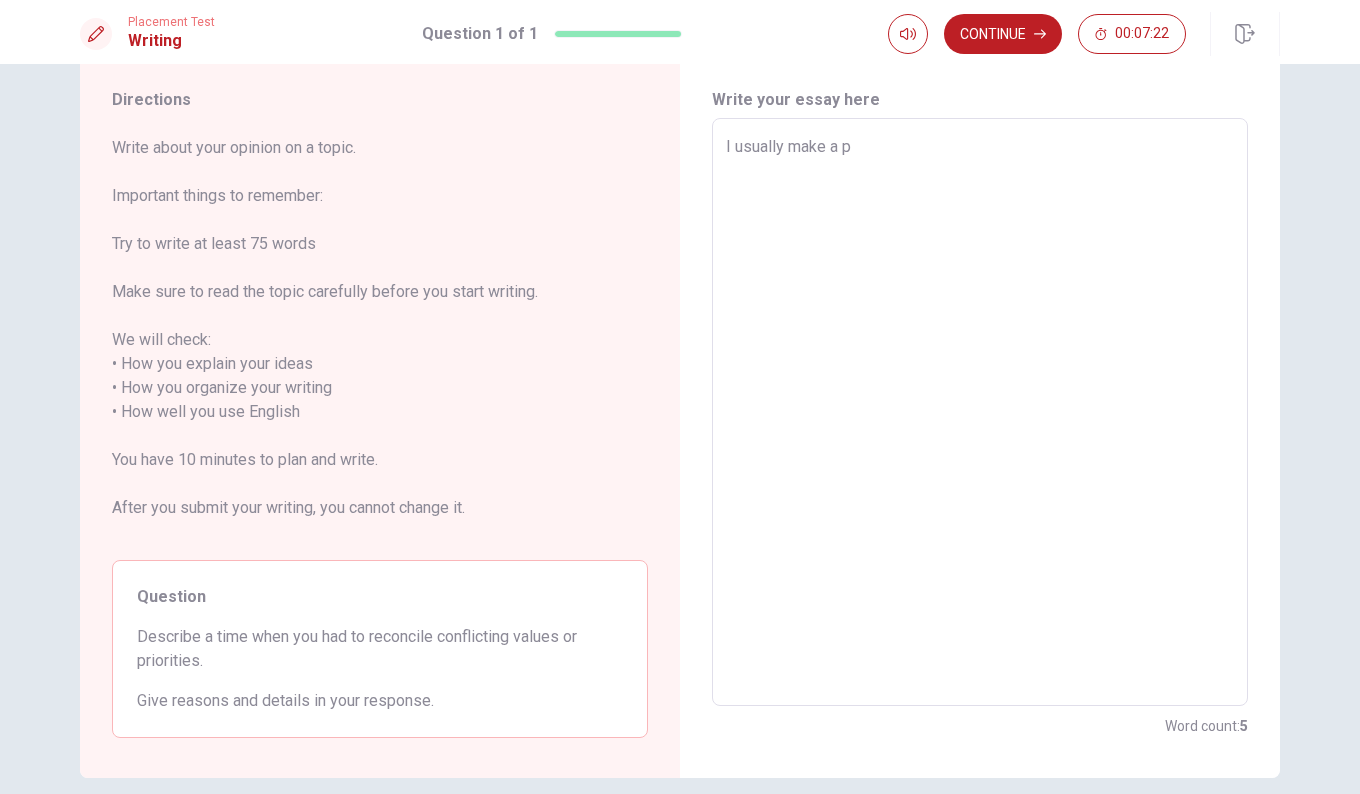type on "x" 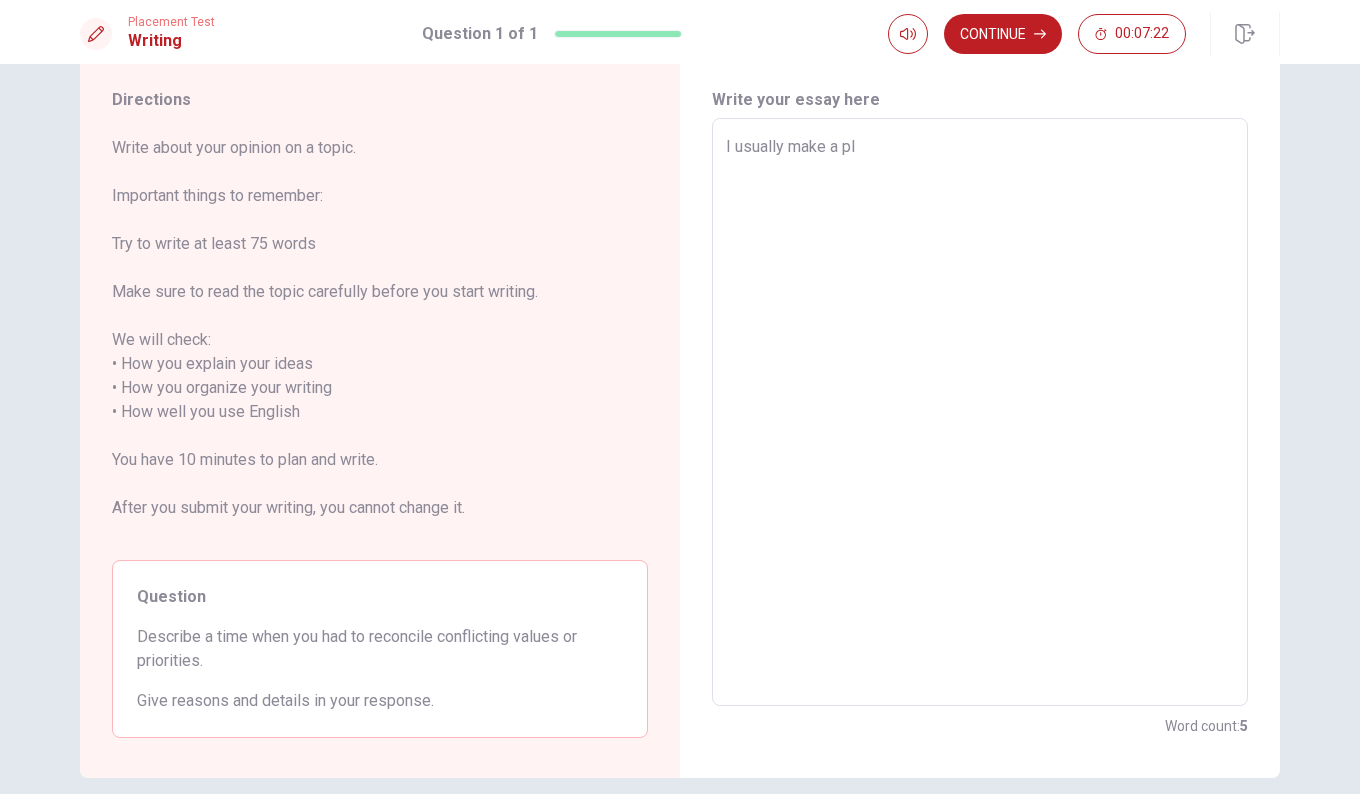 type on "x" 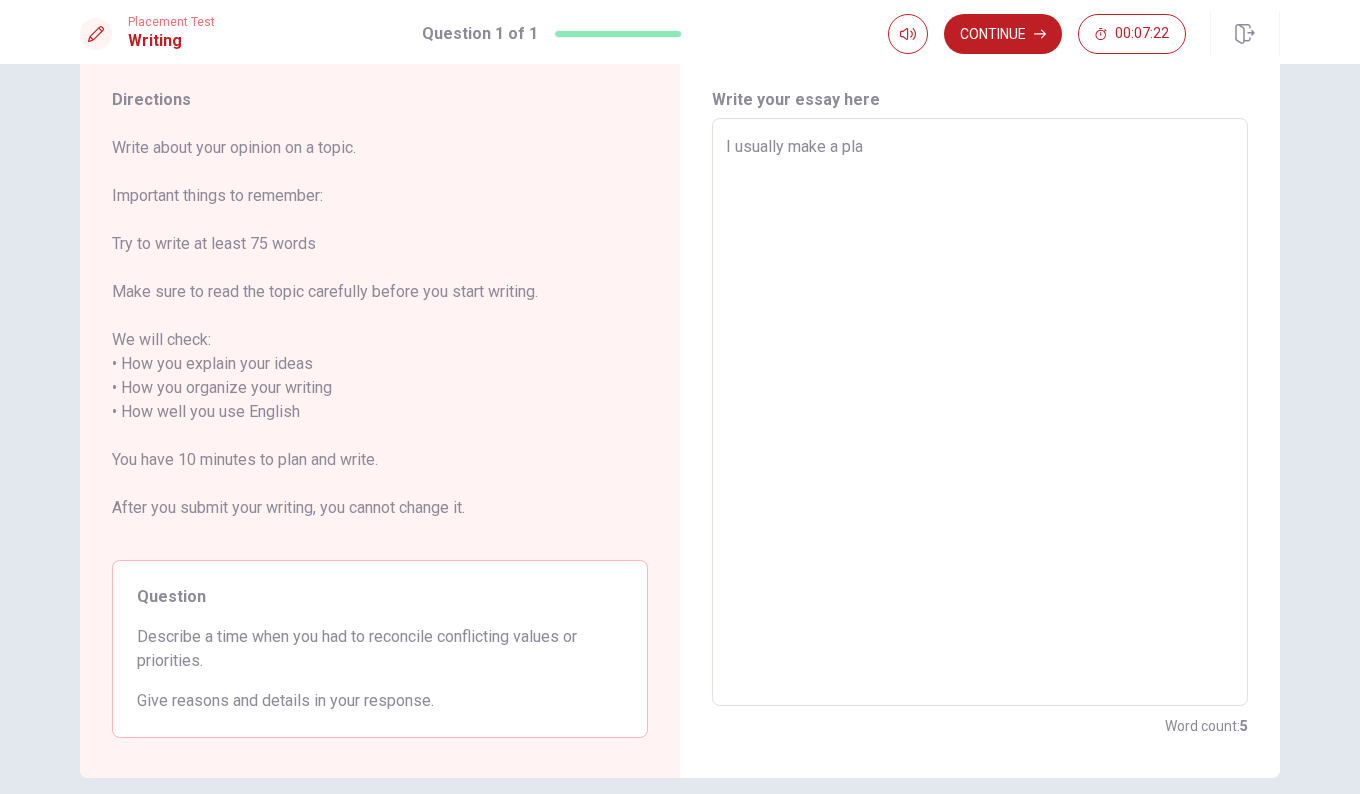 type on "x" 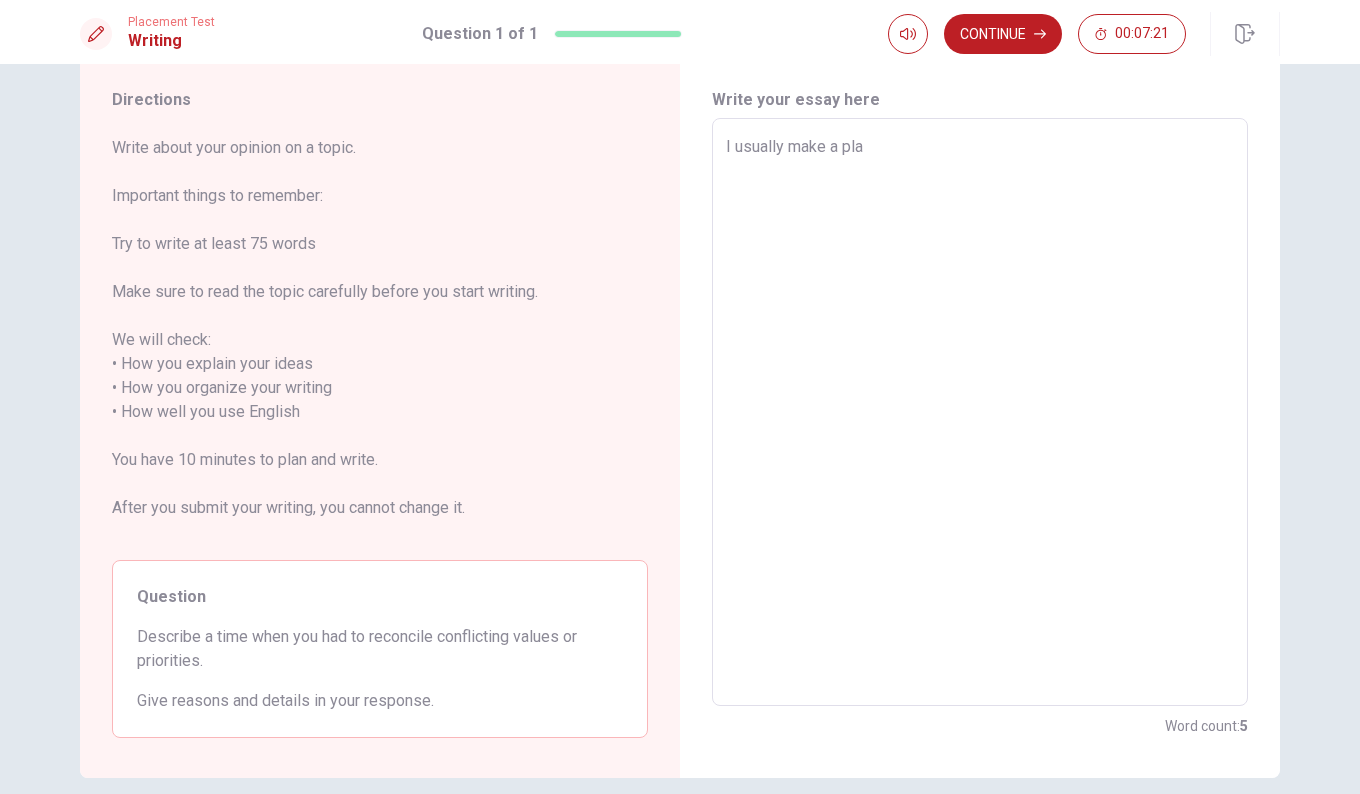 type on "I usually make a plan" 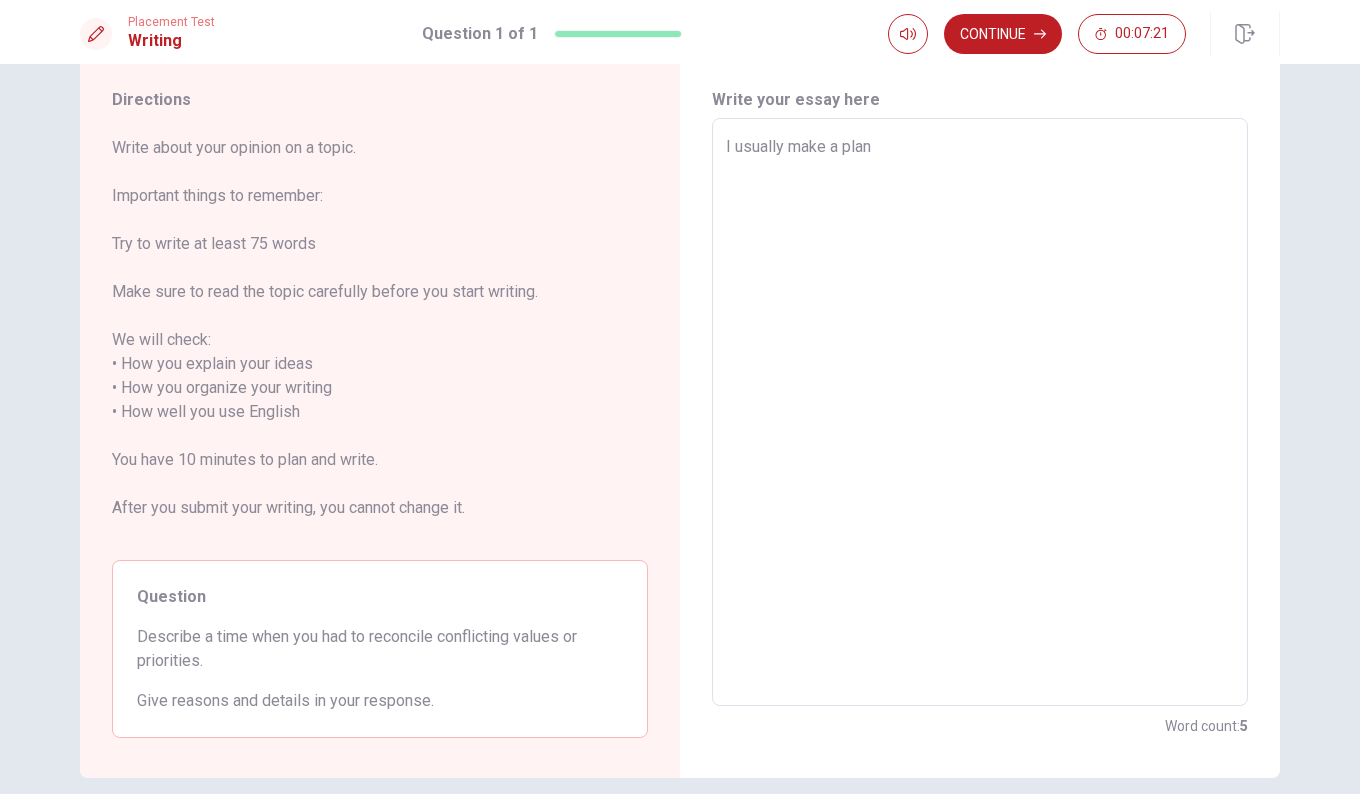 type on "x" 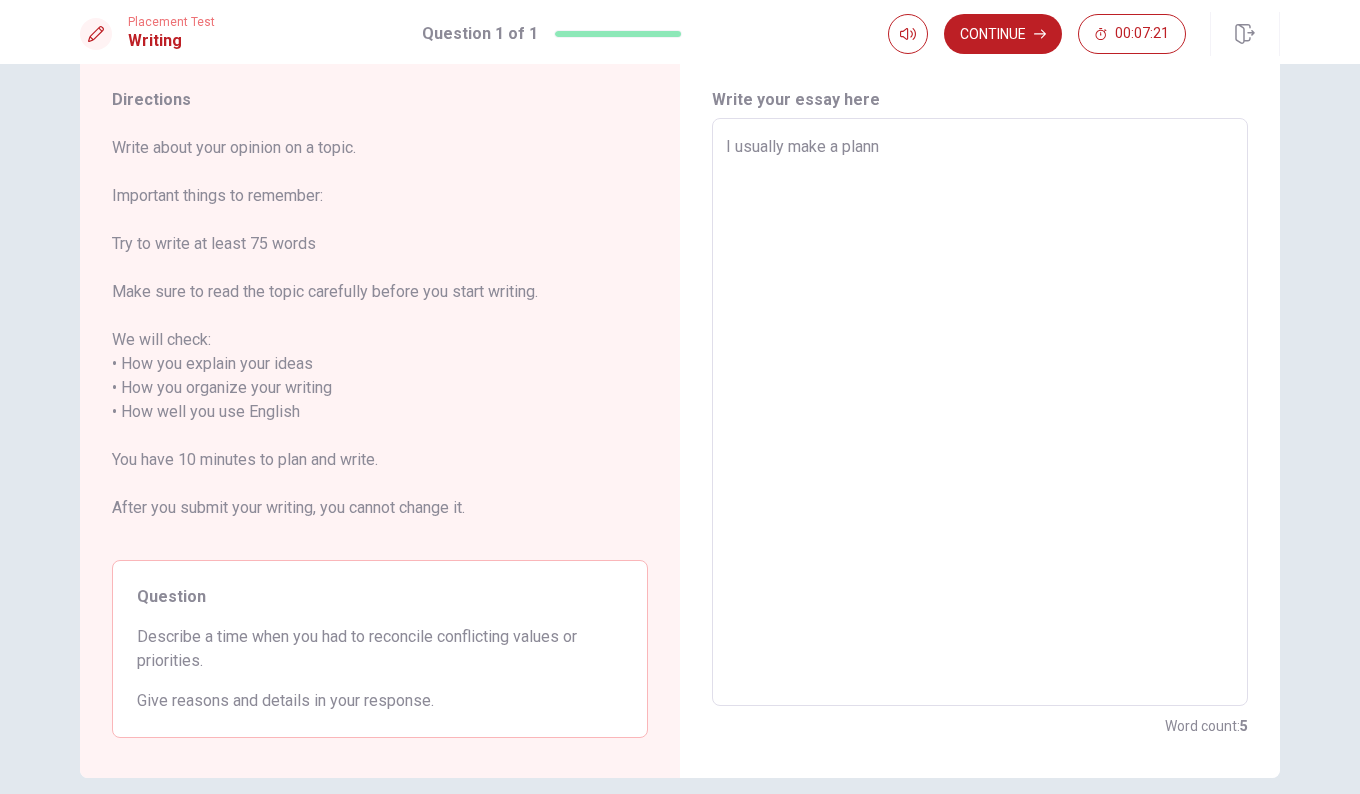 type on "x" 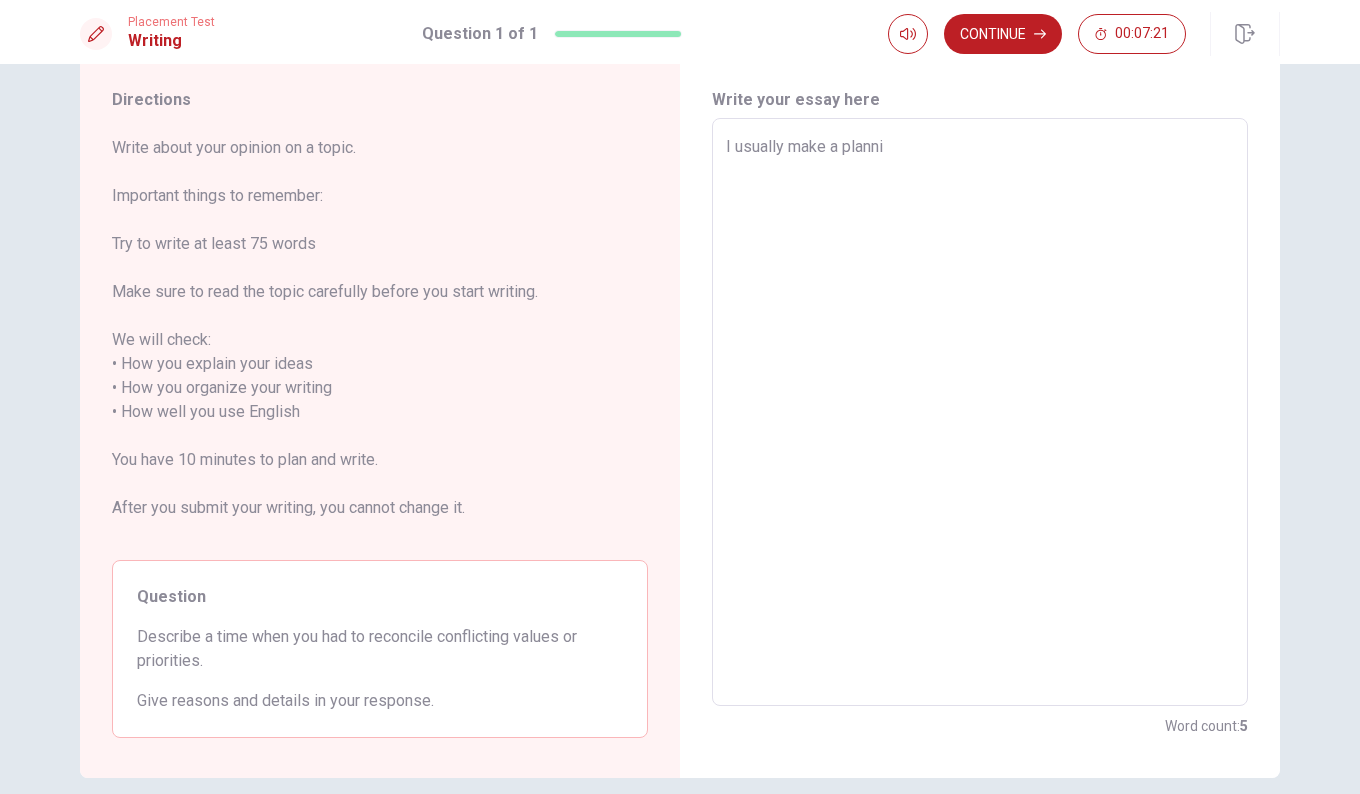 type on "x" 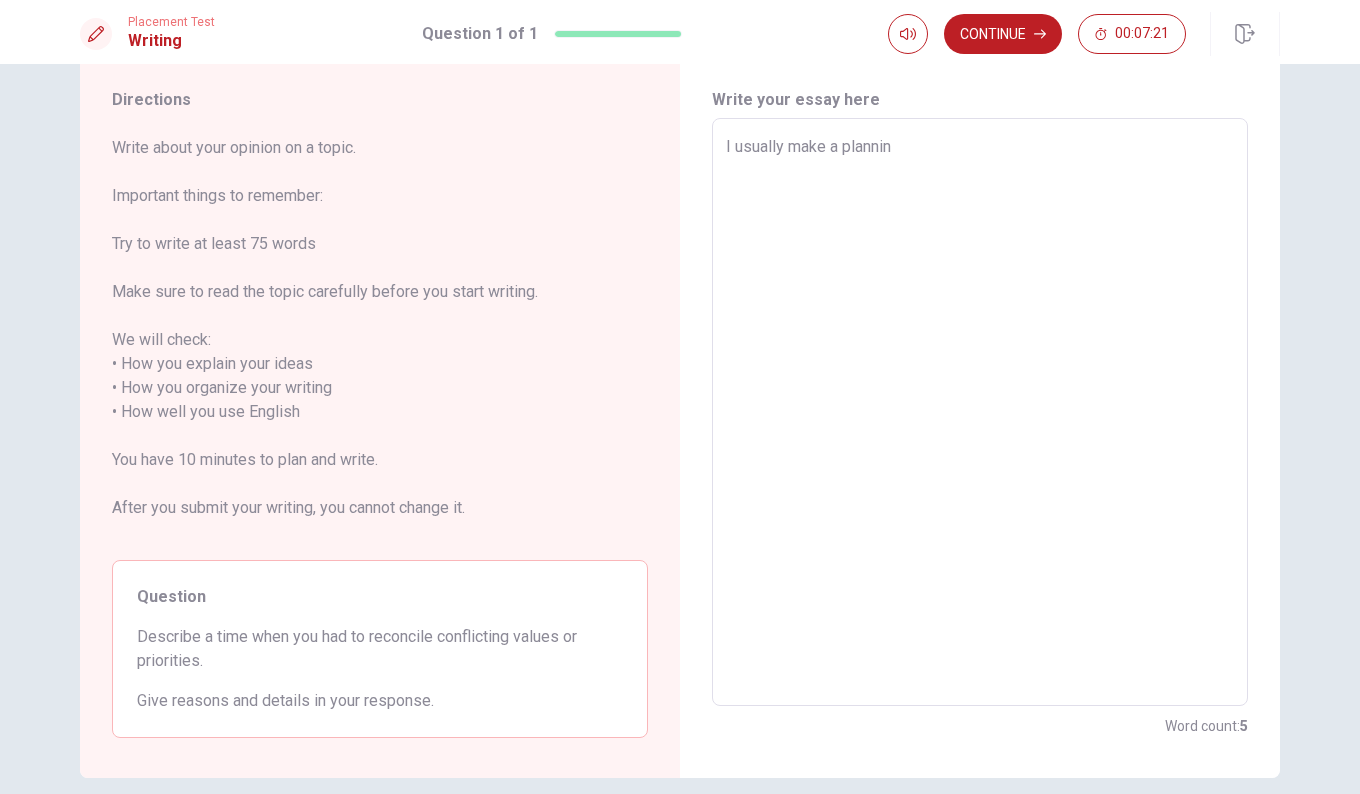 type on "x" 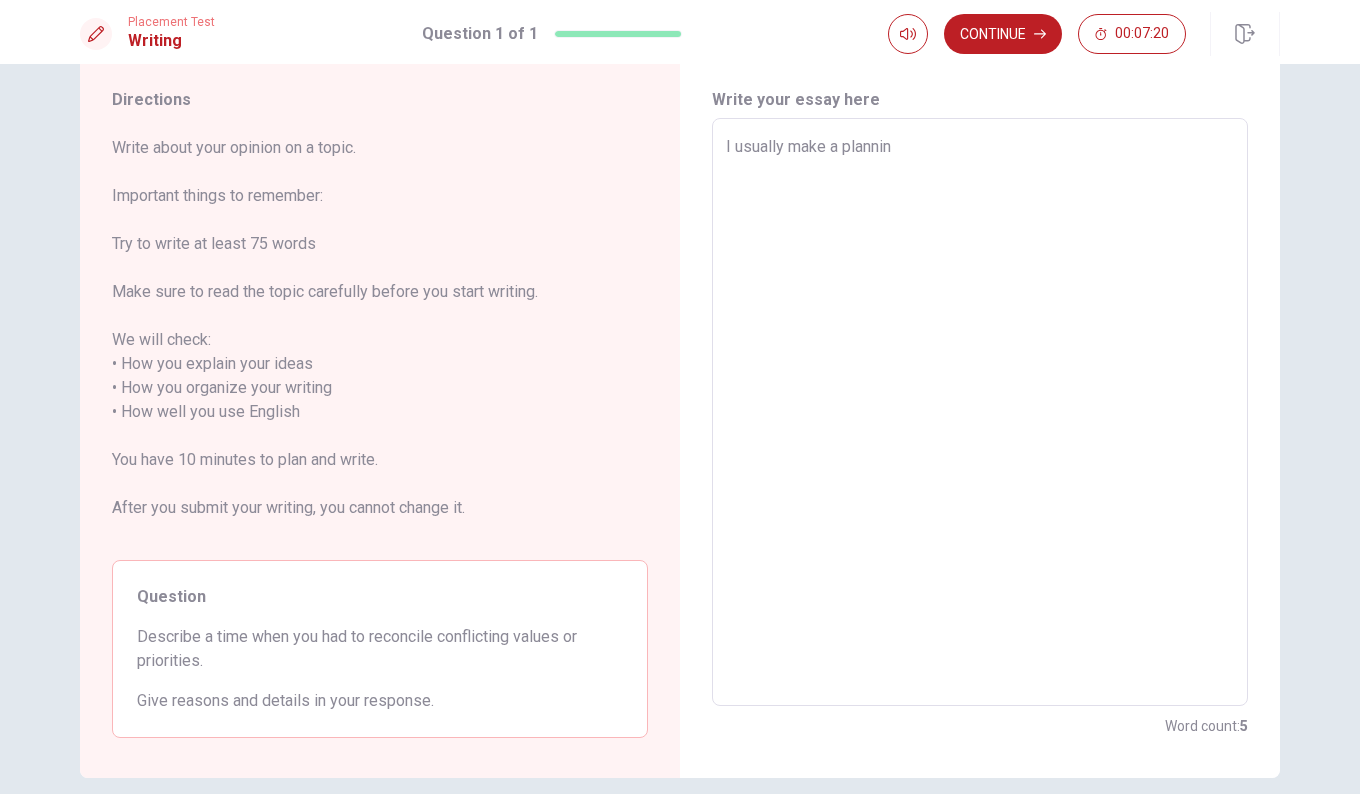 type on "I usually make a planninn" 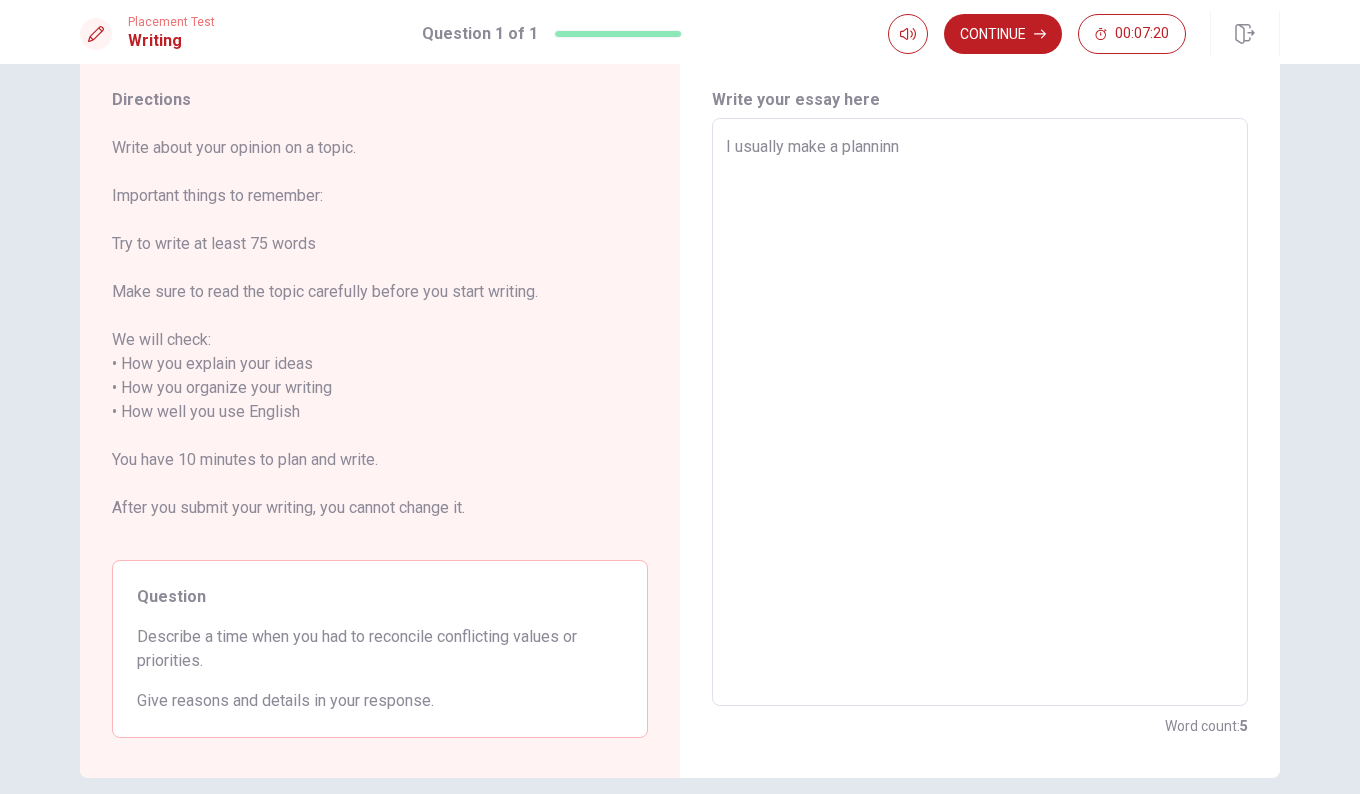 type on "I usually make a planninng" 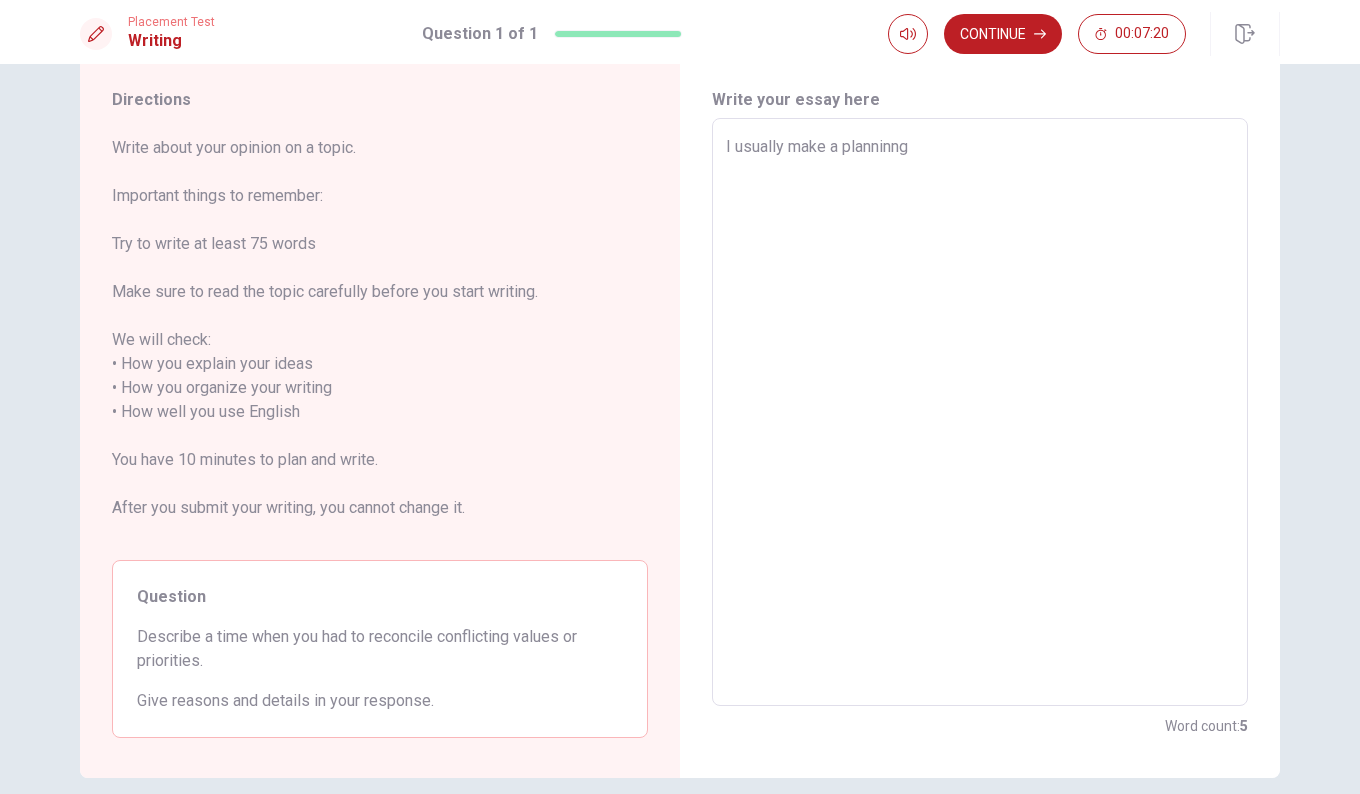 type on "x" 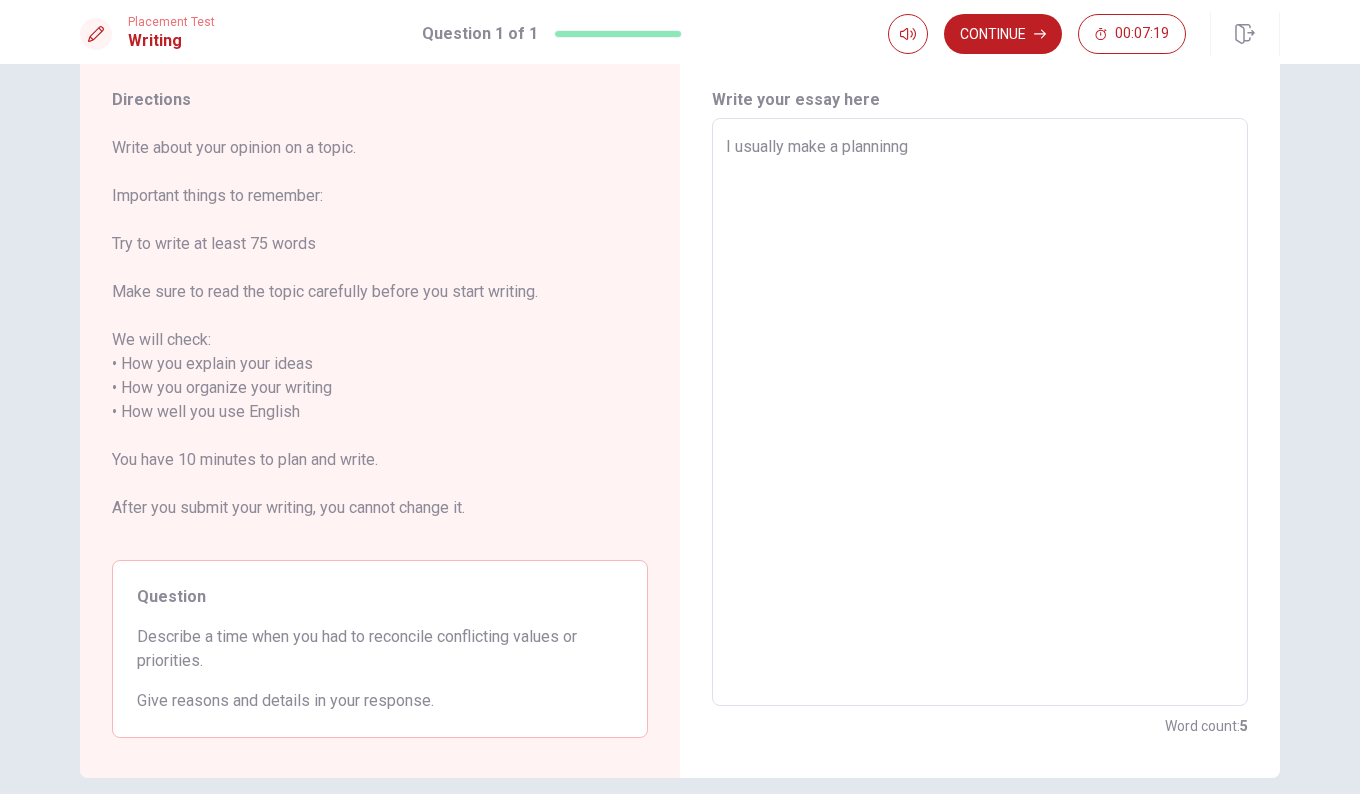 type on "I usually make a planninn" 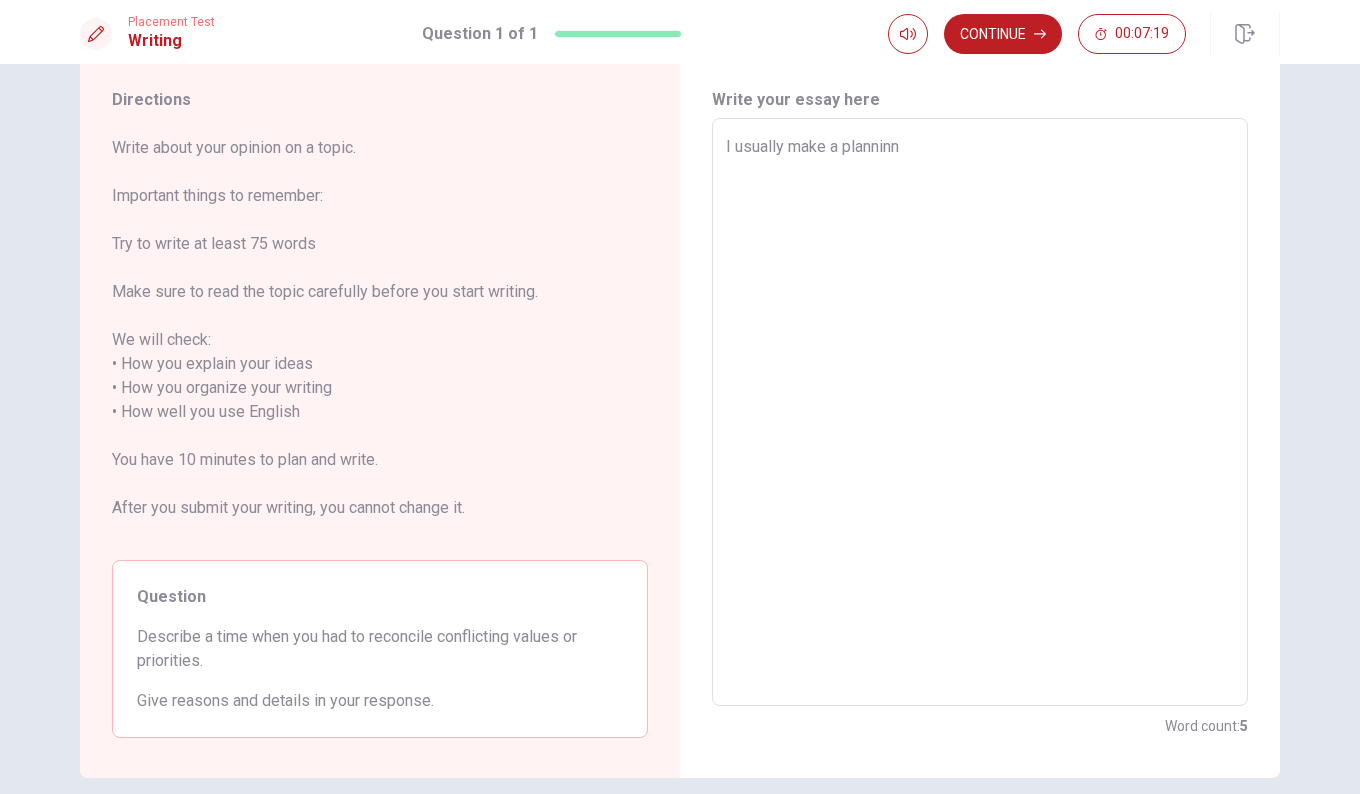 type on "x" 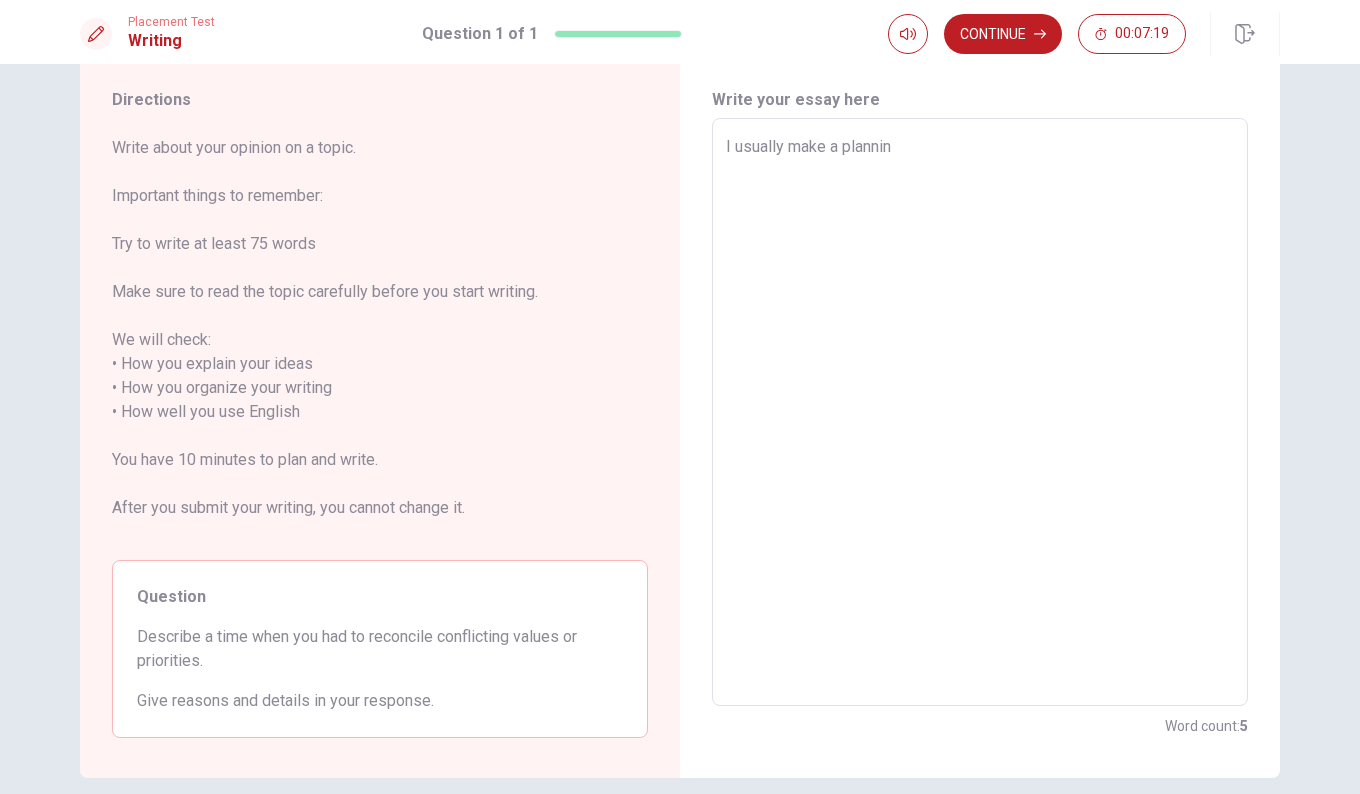 type on "x" 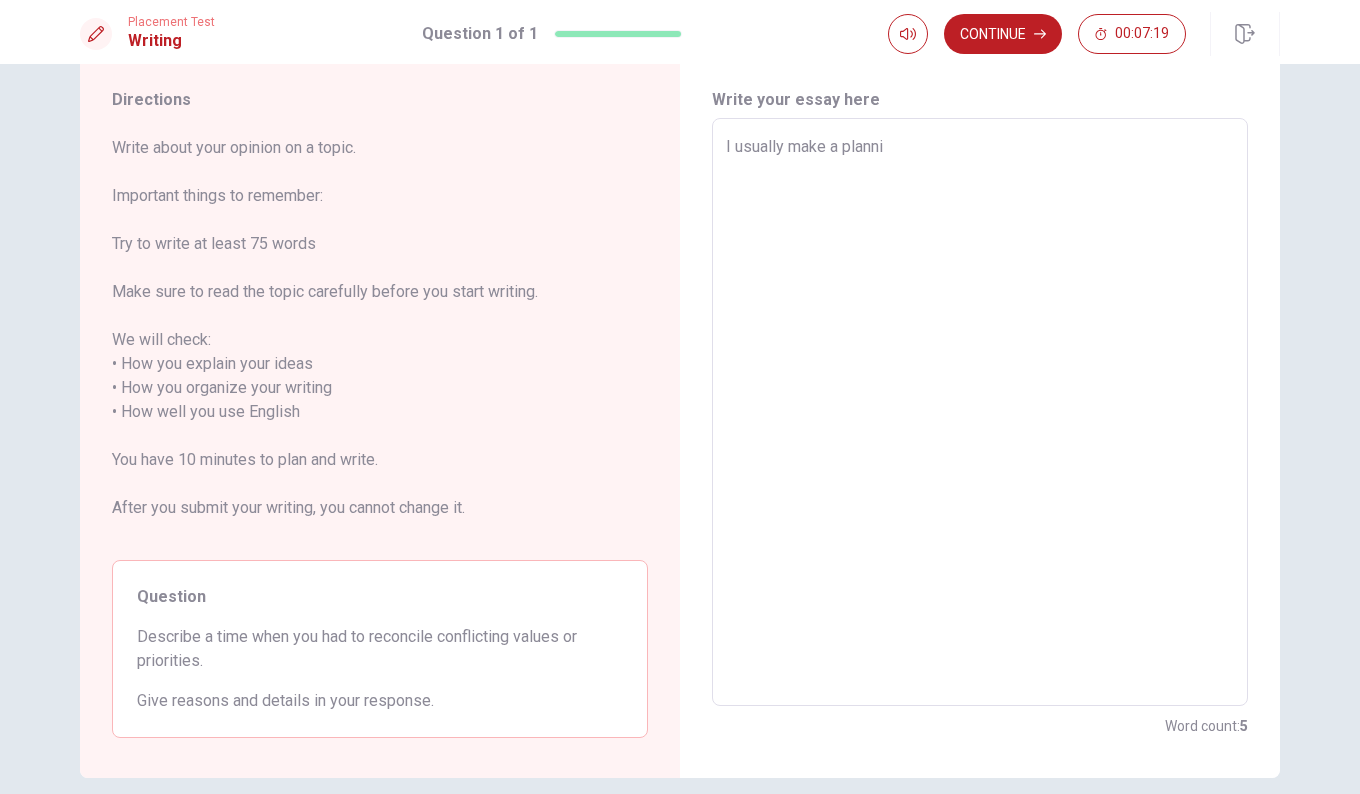 type on "x" 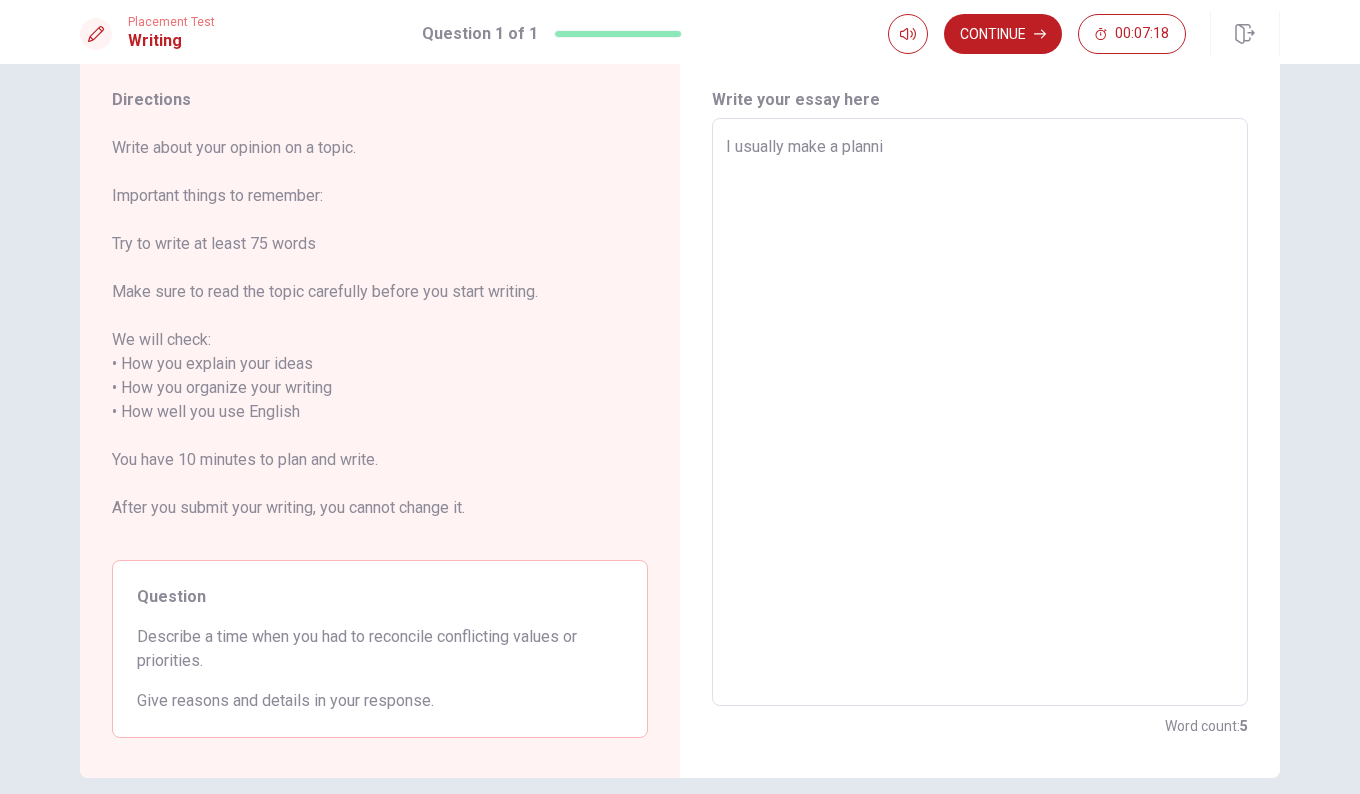 type on "I usually make a plann" 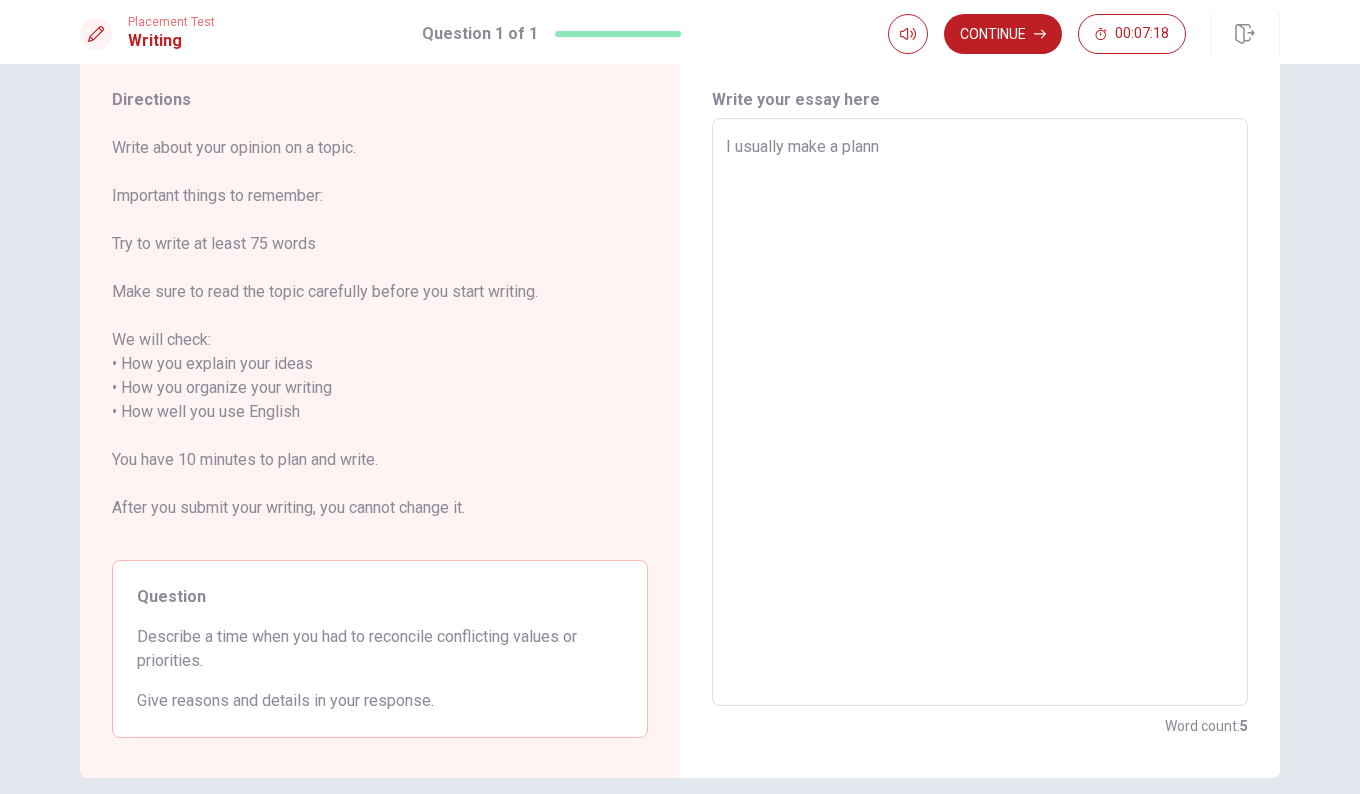 type on "x" 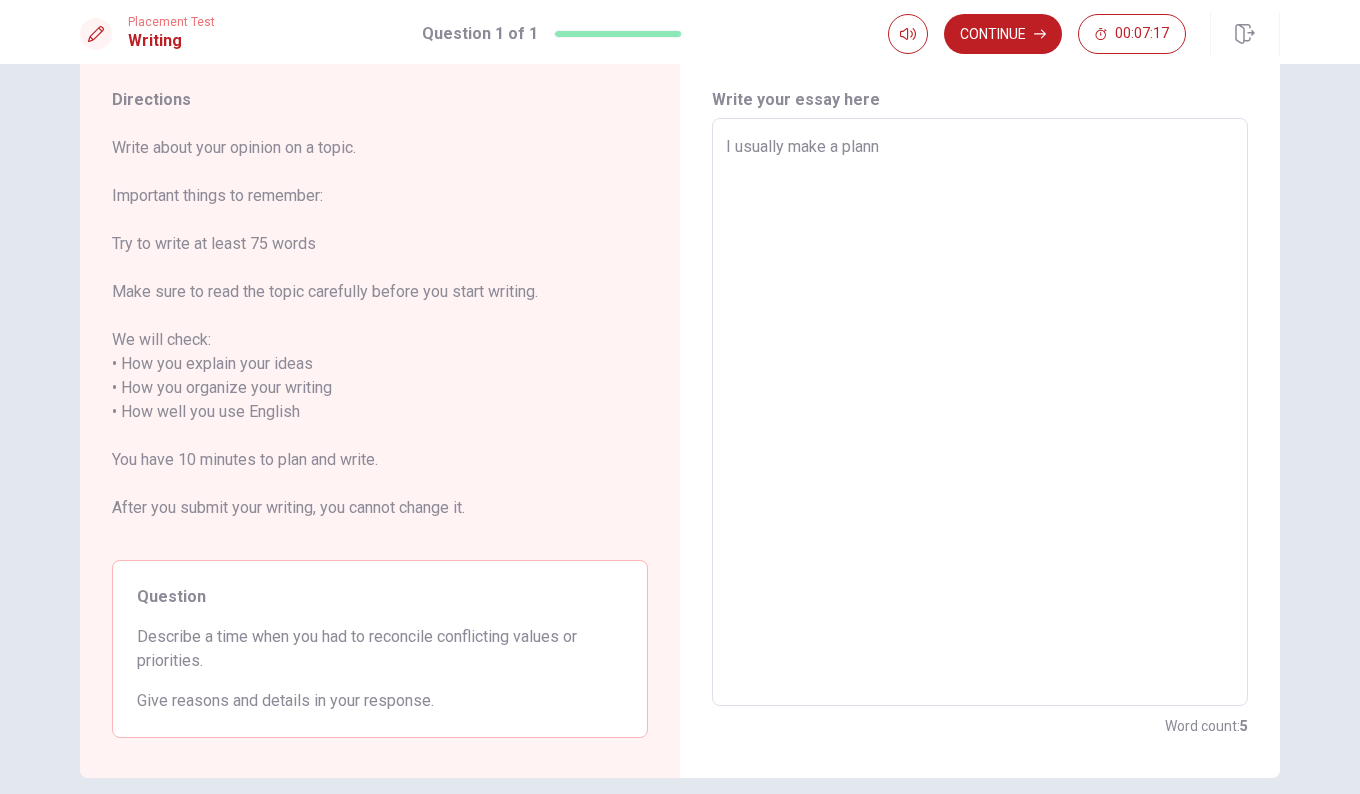 type on "I usually make a plan" 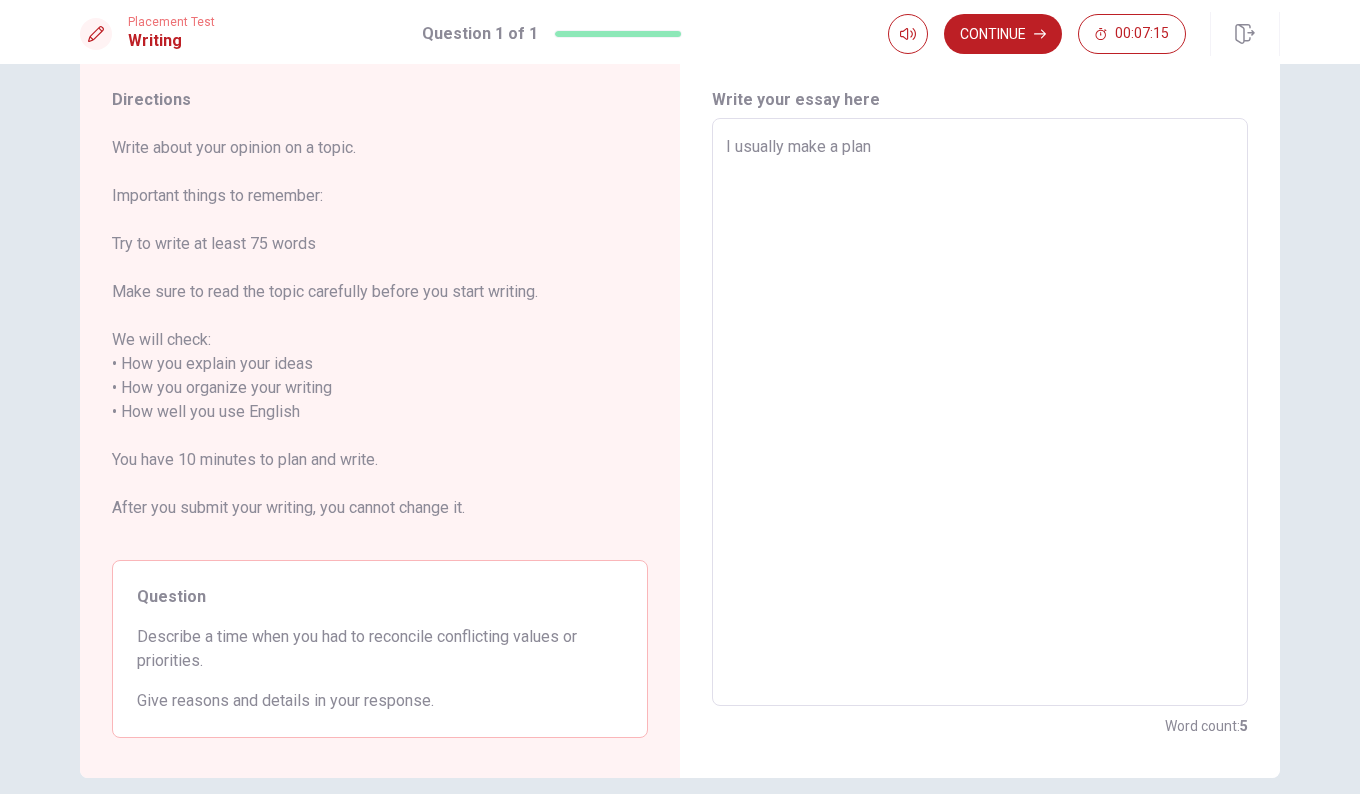 type on "x" 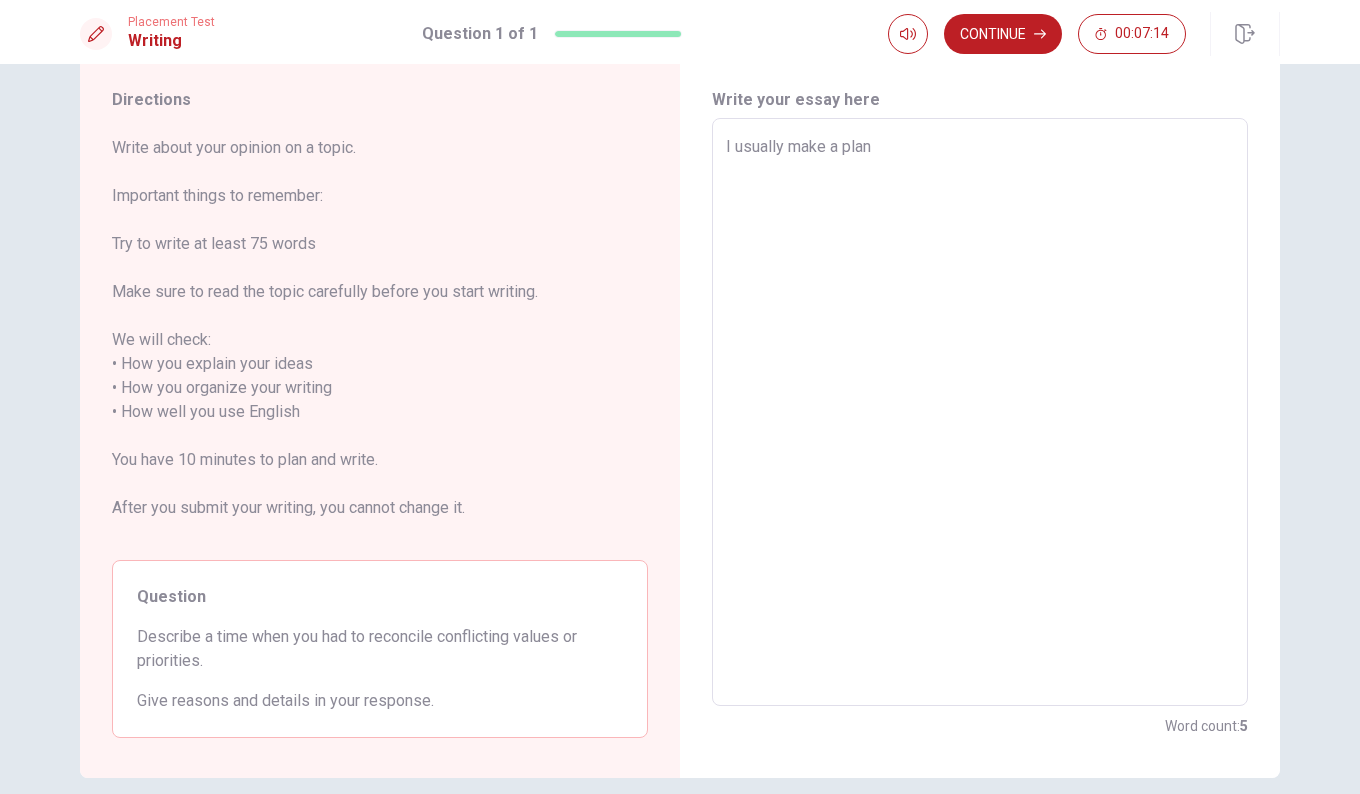 type on "I usually make a plan" 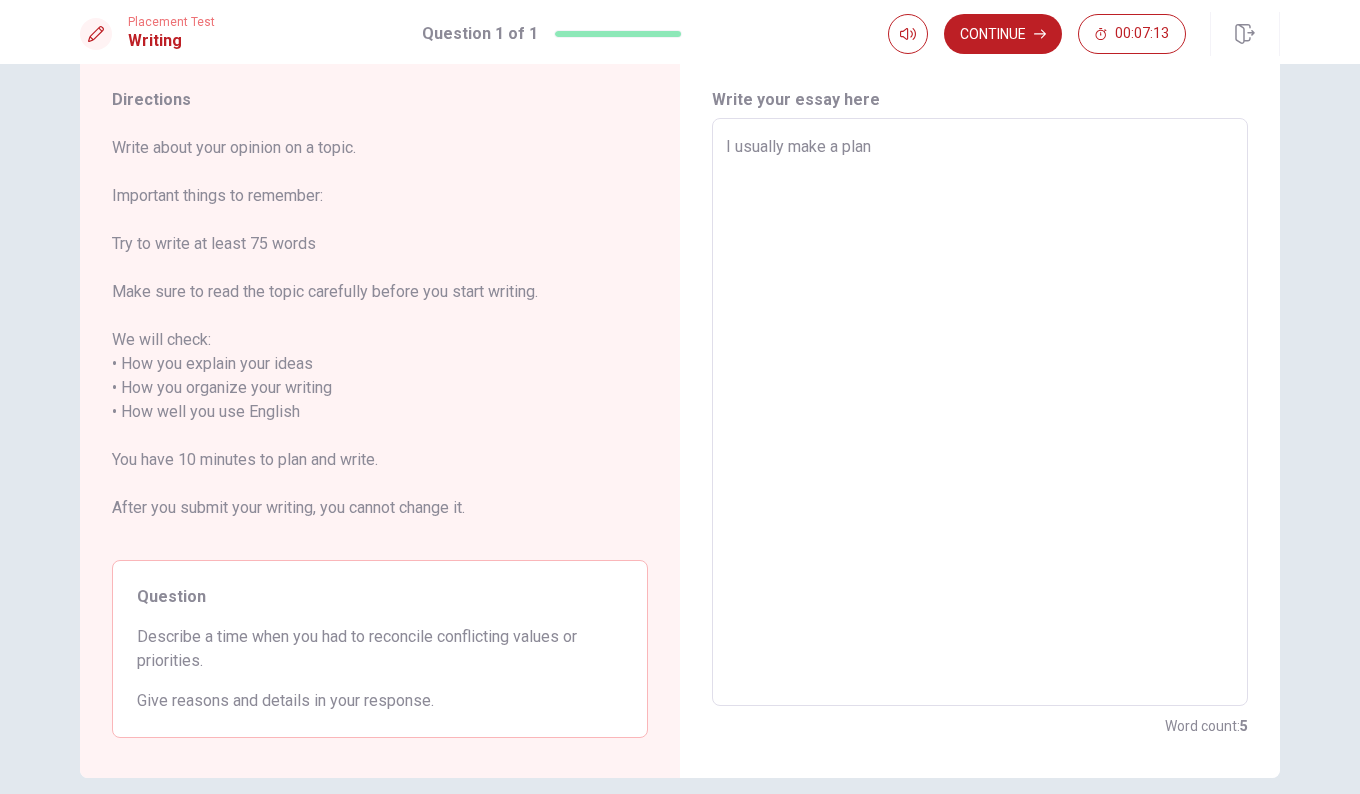 type on "I usually make a plan l" 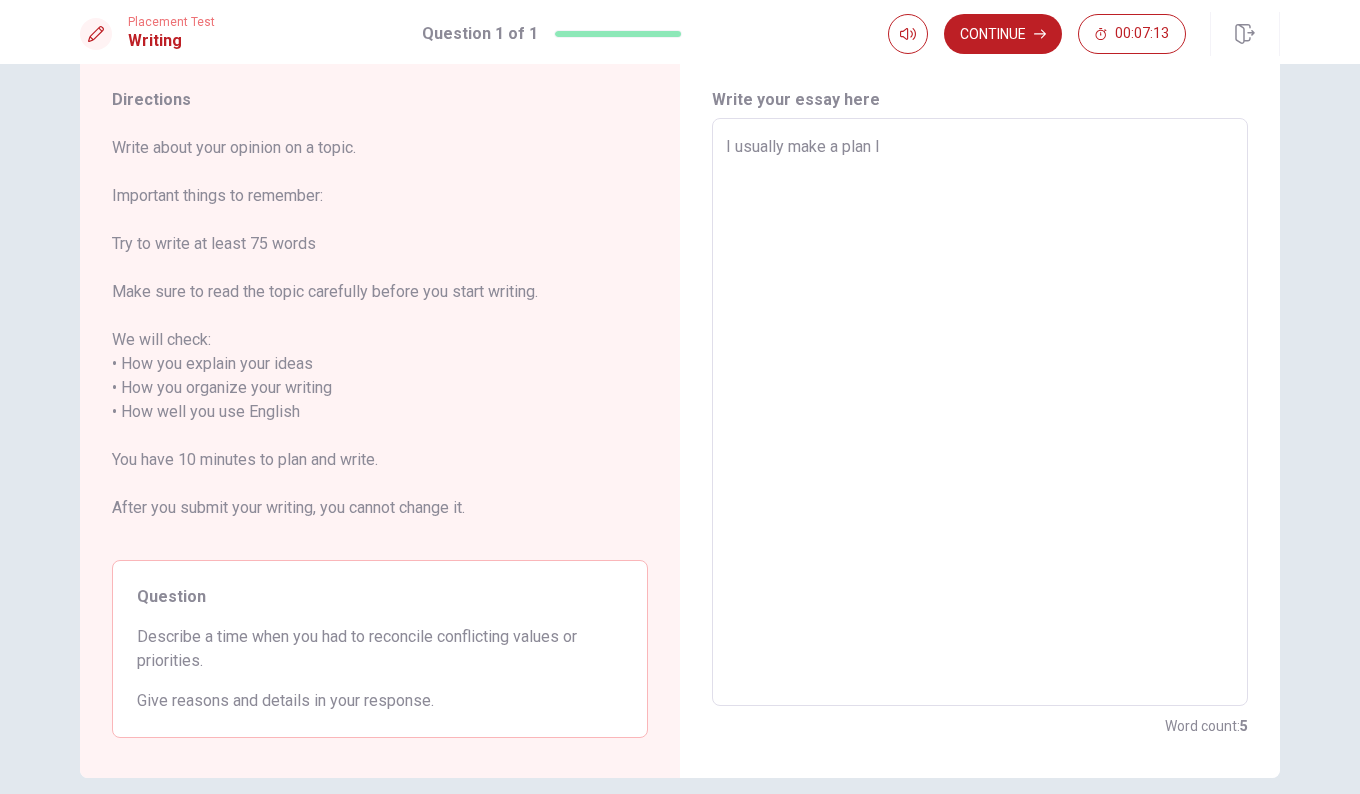type on "x" 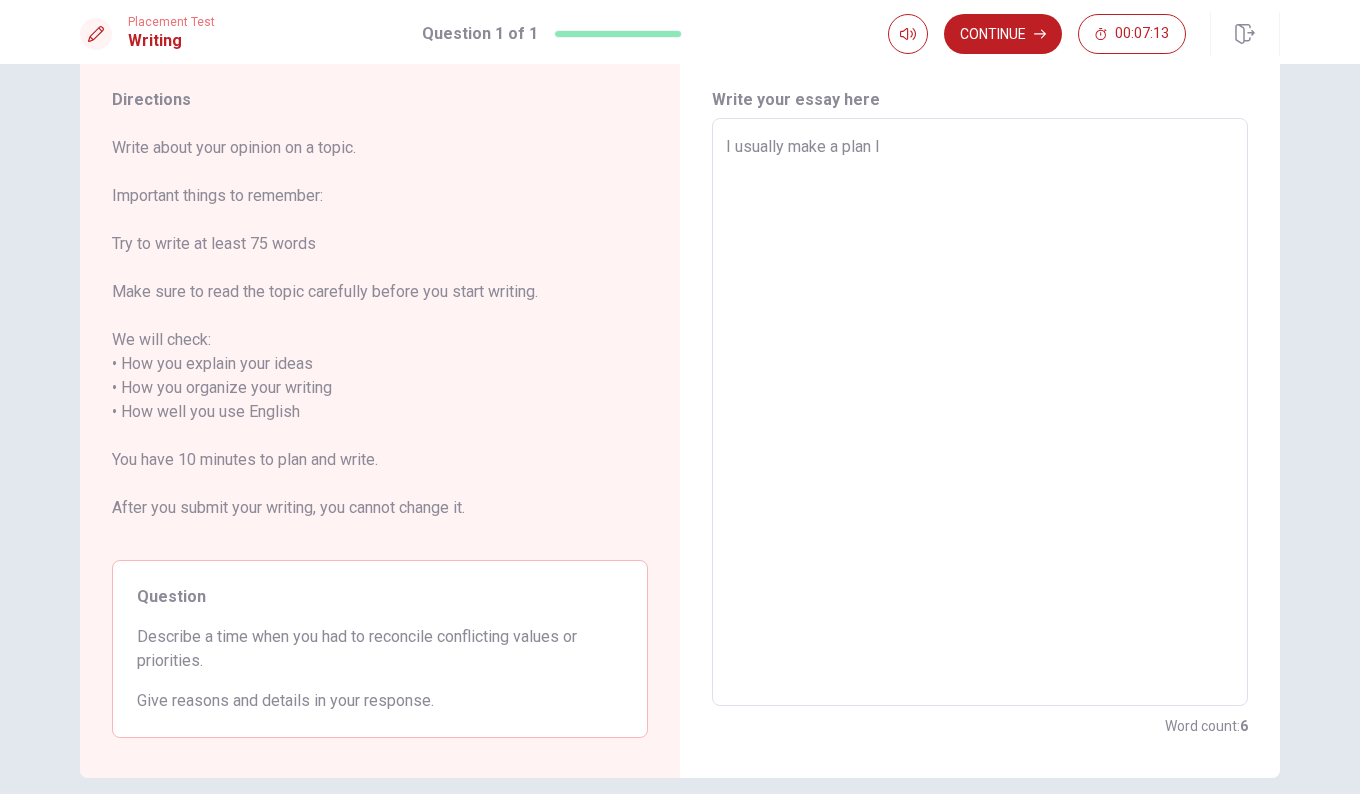 type on "I usually make a plan li" 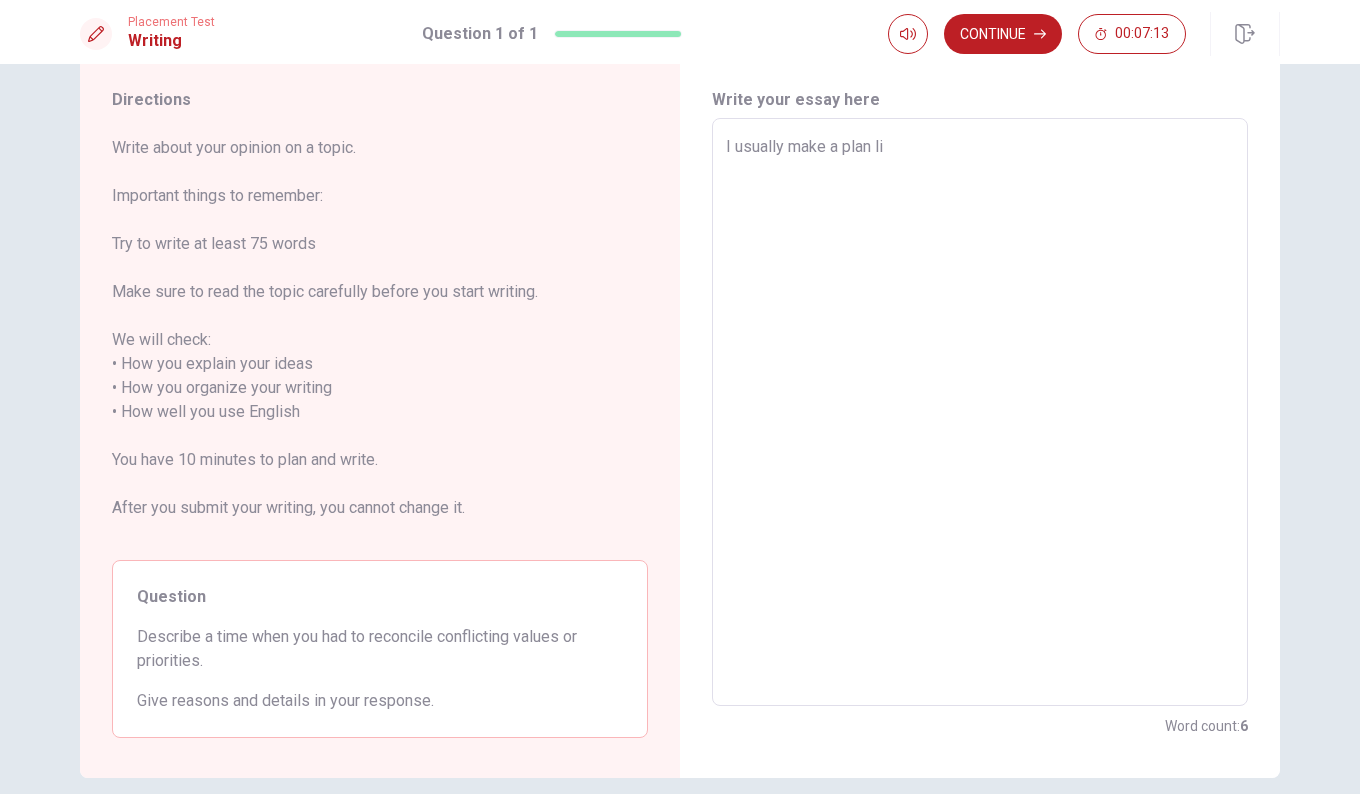 type on "x" 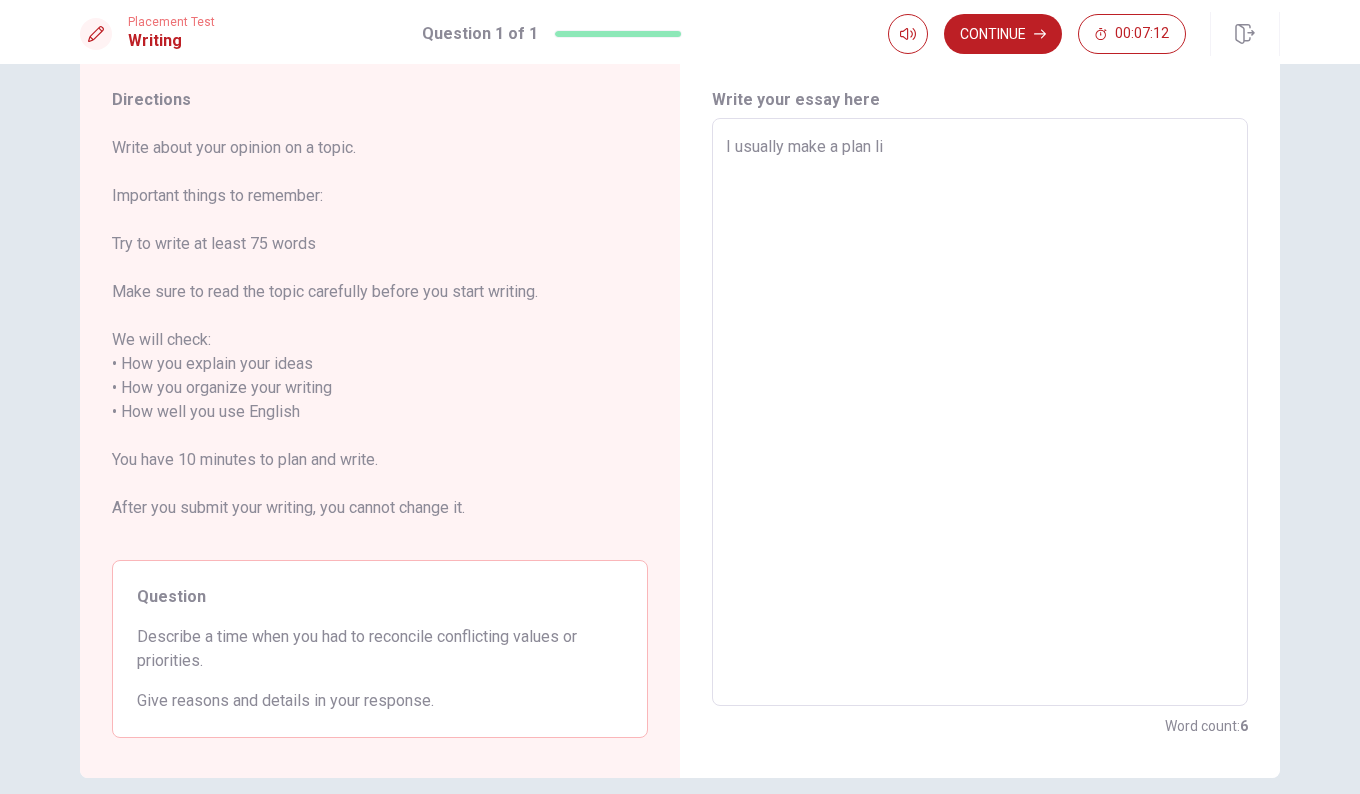 type on "I usually make a plan lis" 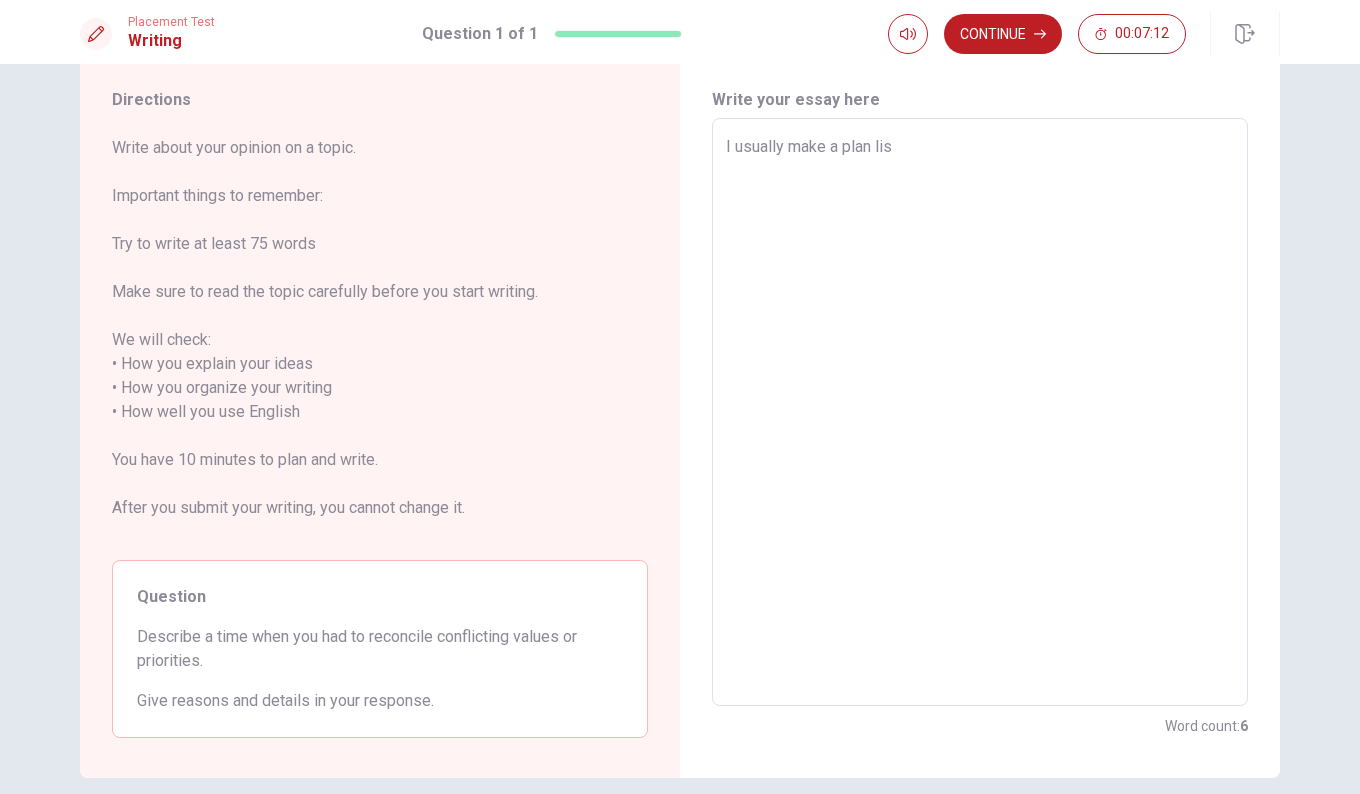 type on "x" 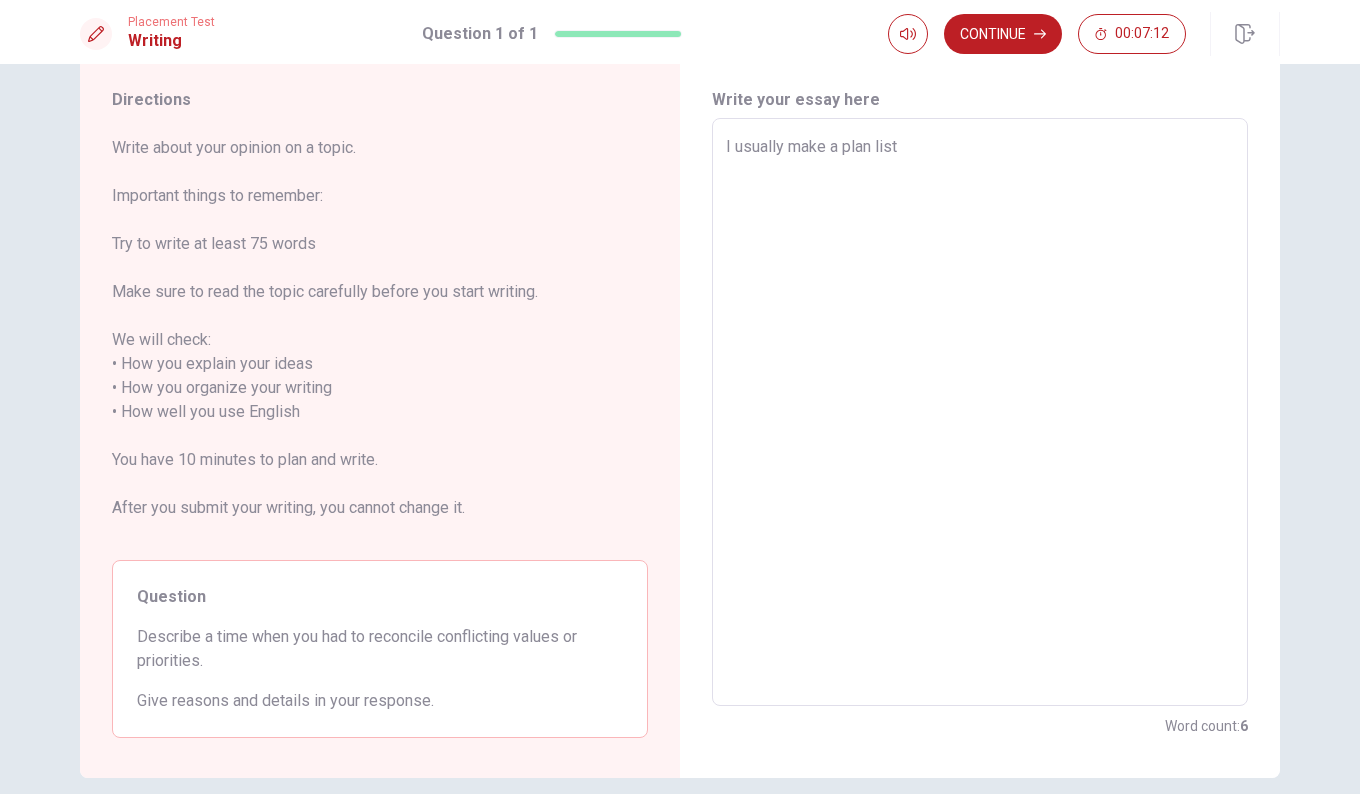 type on "x" 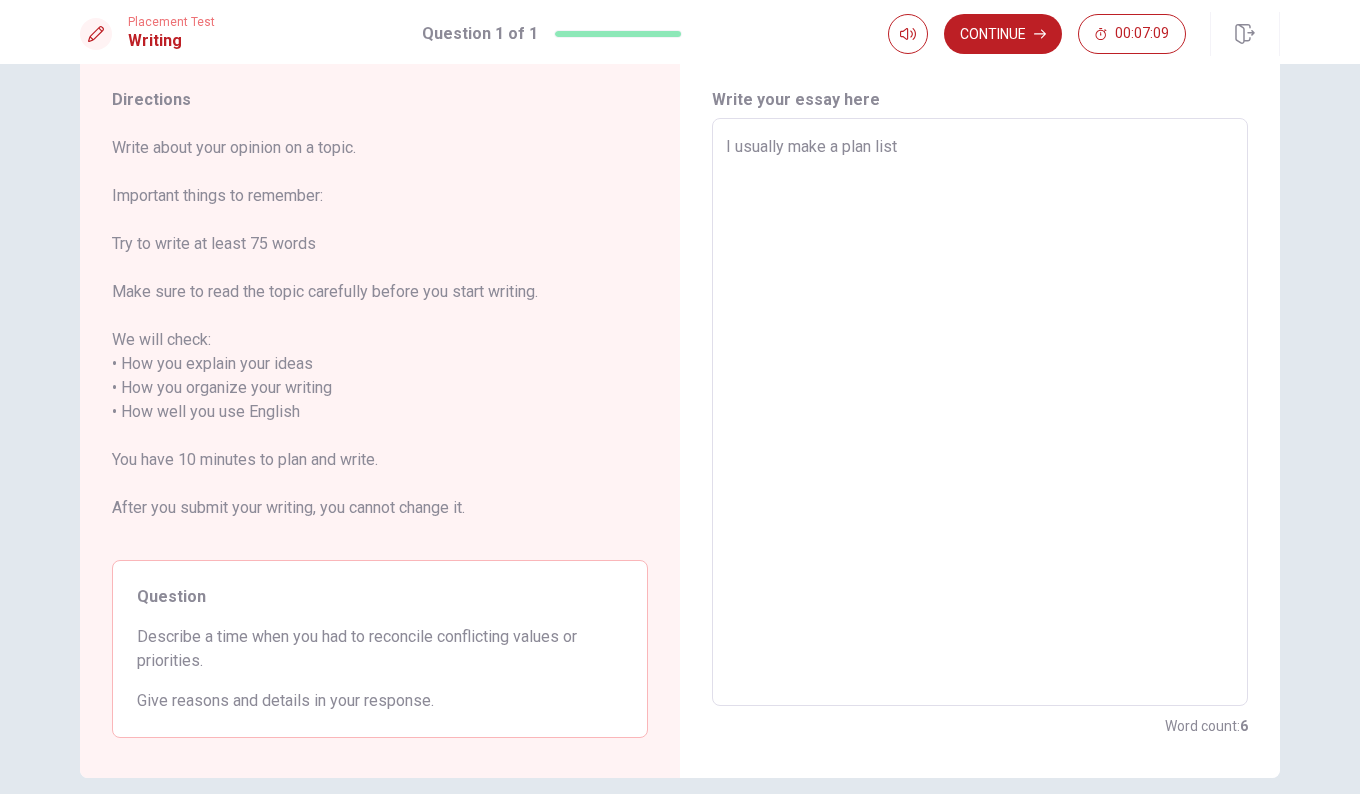 type on "x" 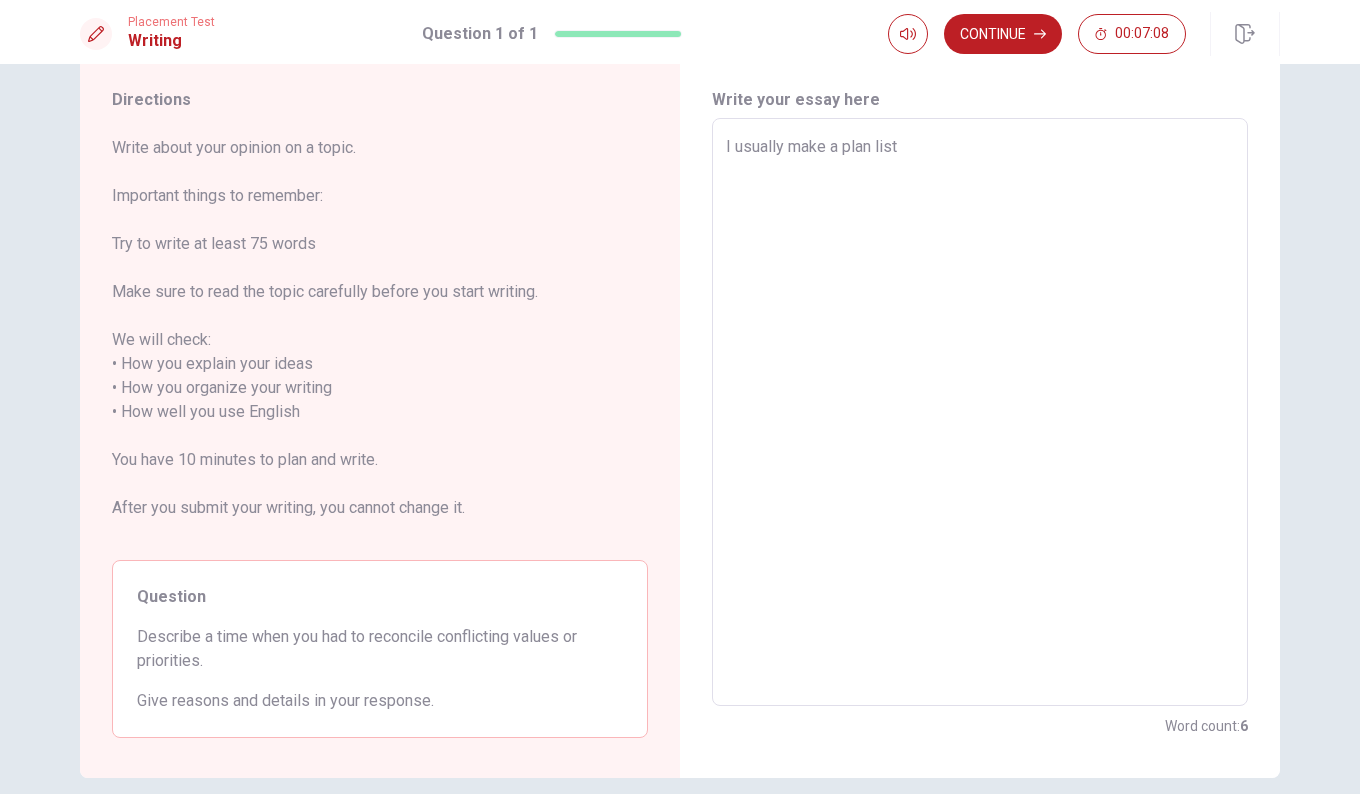 type on "I usually make a plan list a" 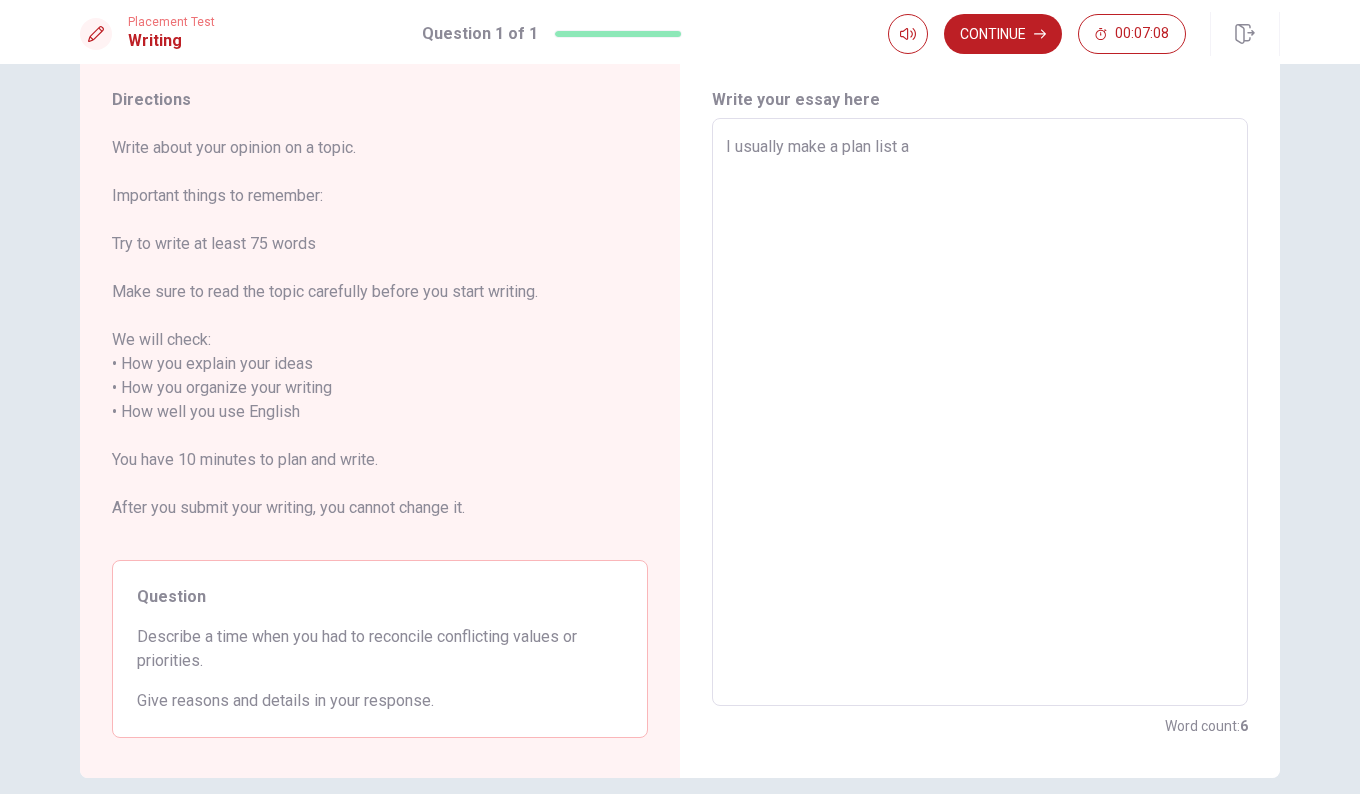 type on "x" 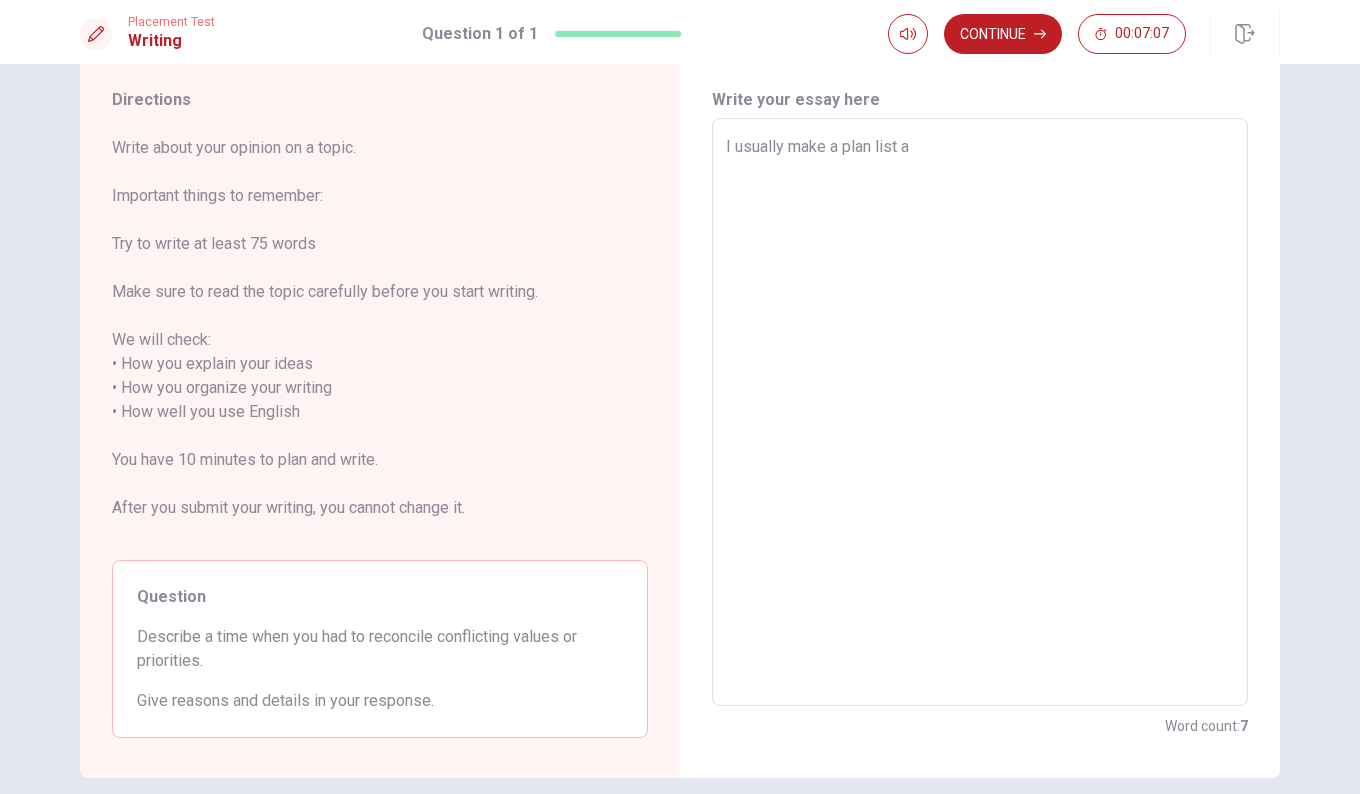 type on "I usually make a plan list an" 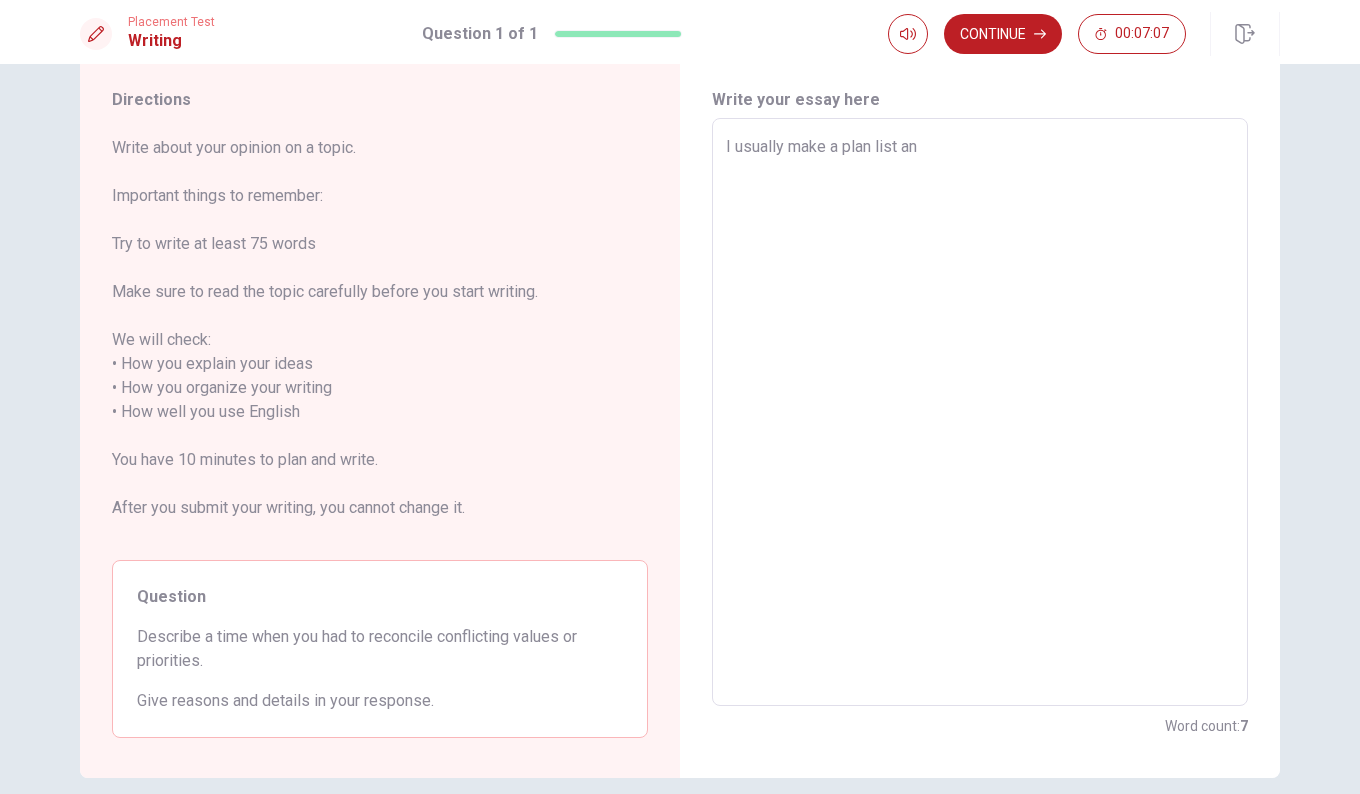 type on "x" 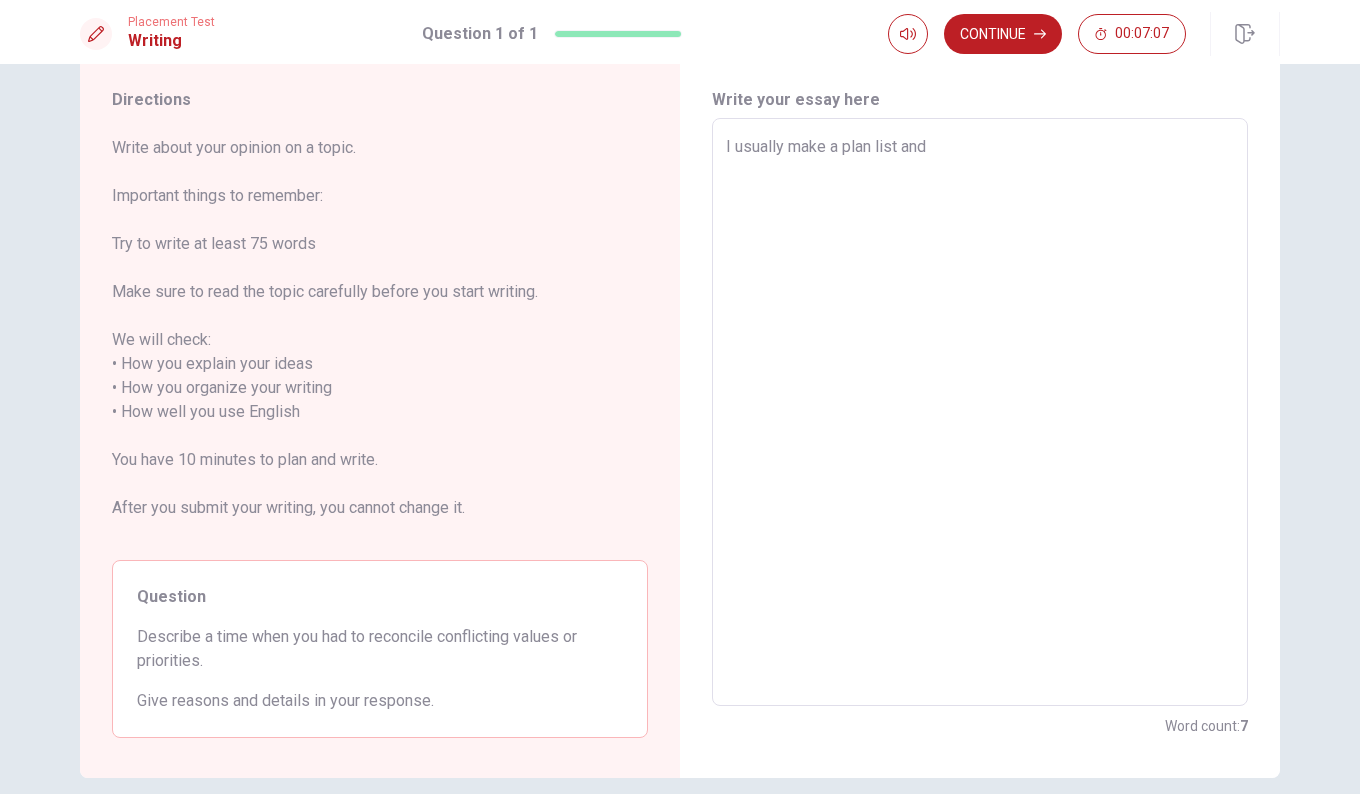 type on "x" 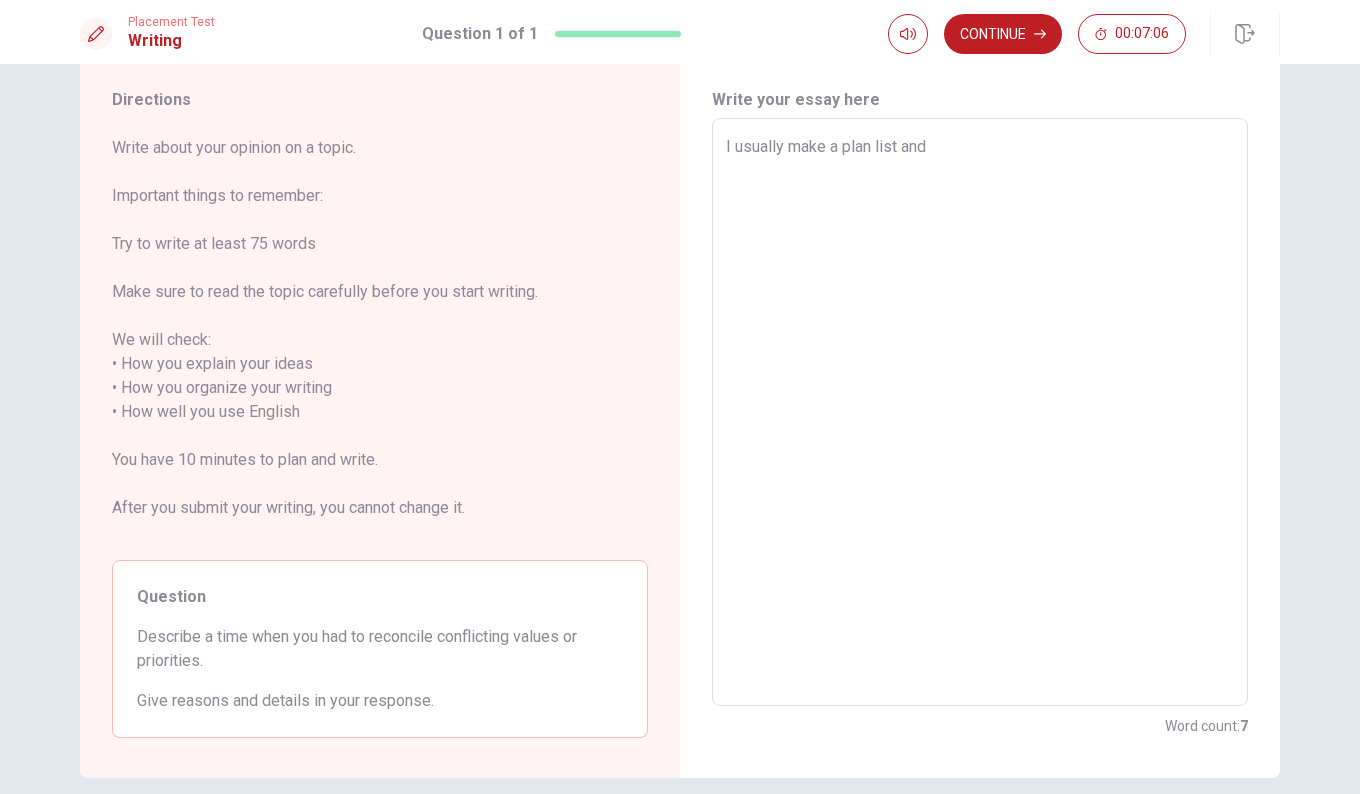type on "x" 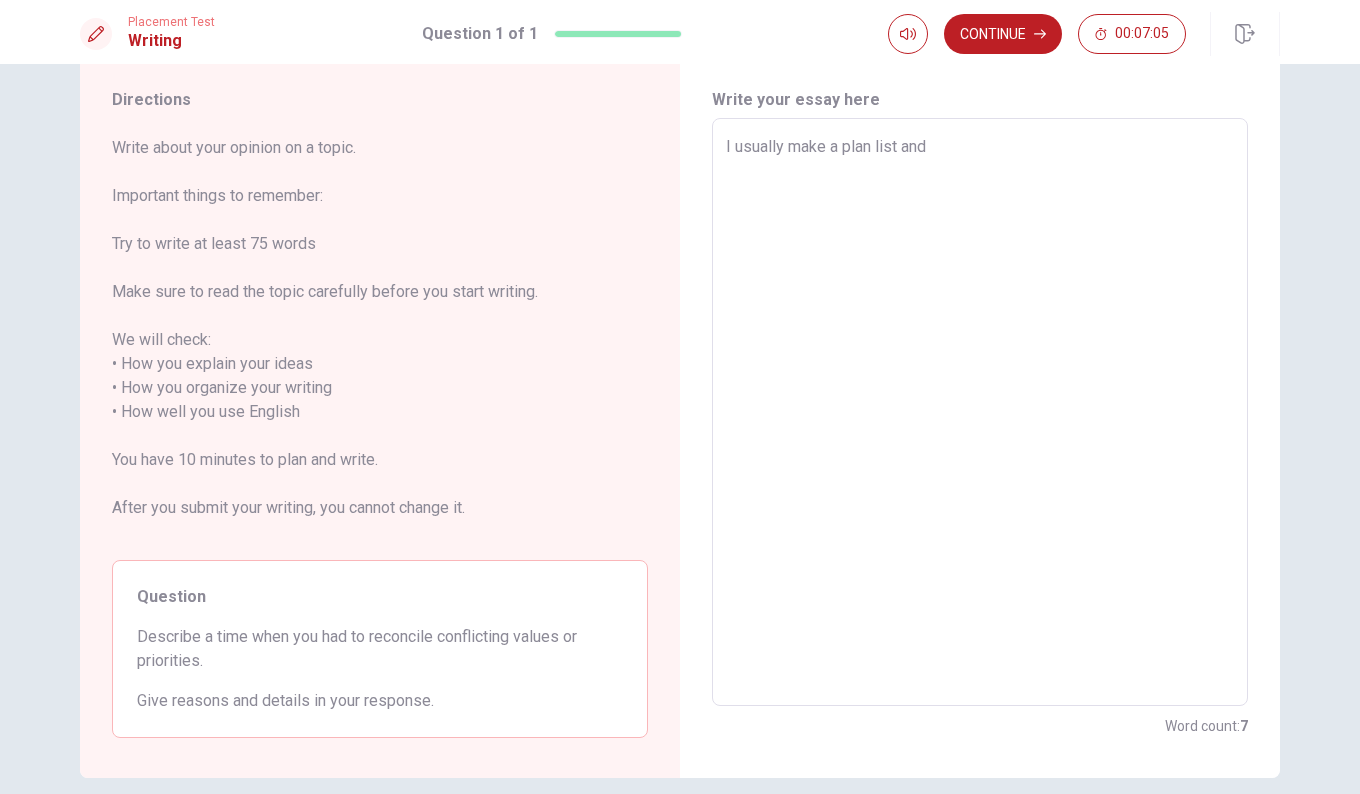 type on "I usually make a plan list and d" 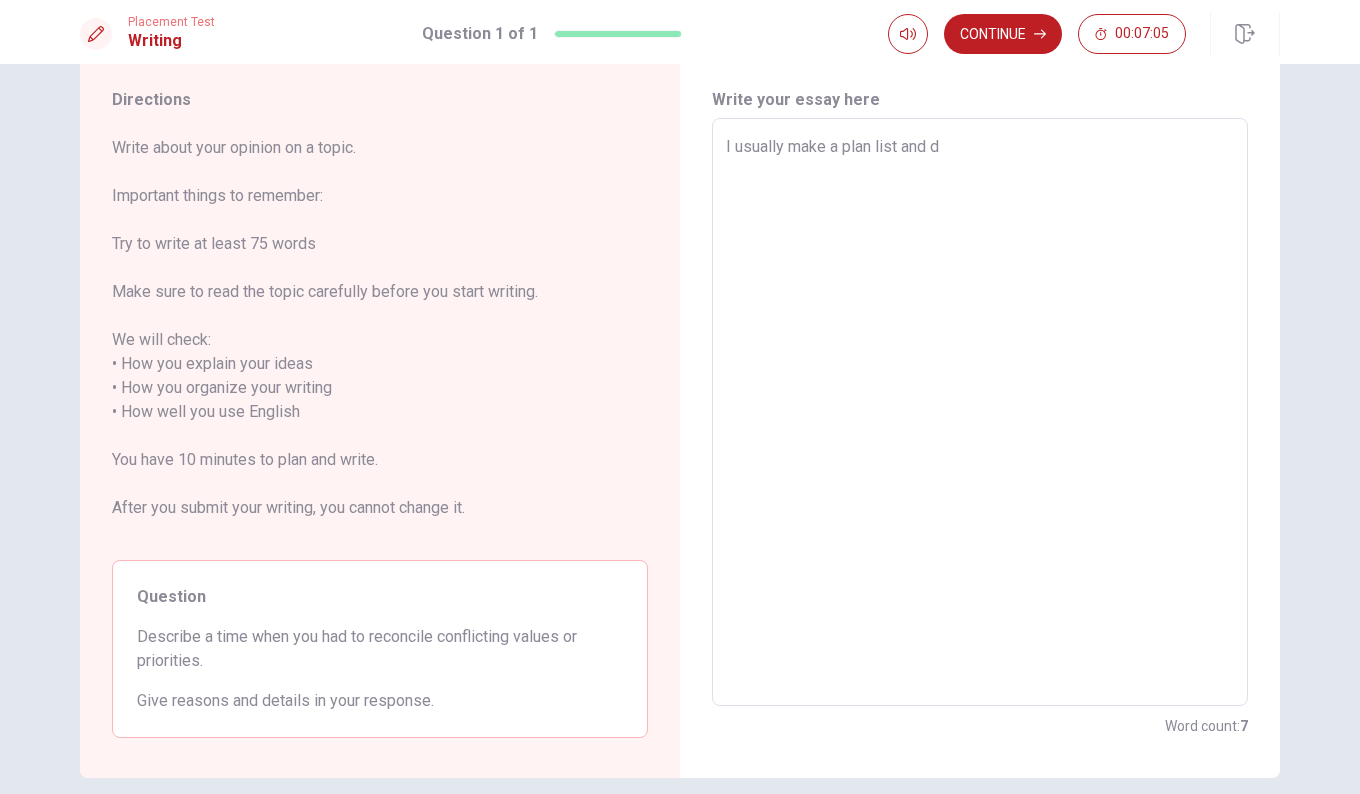 type on "x" 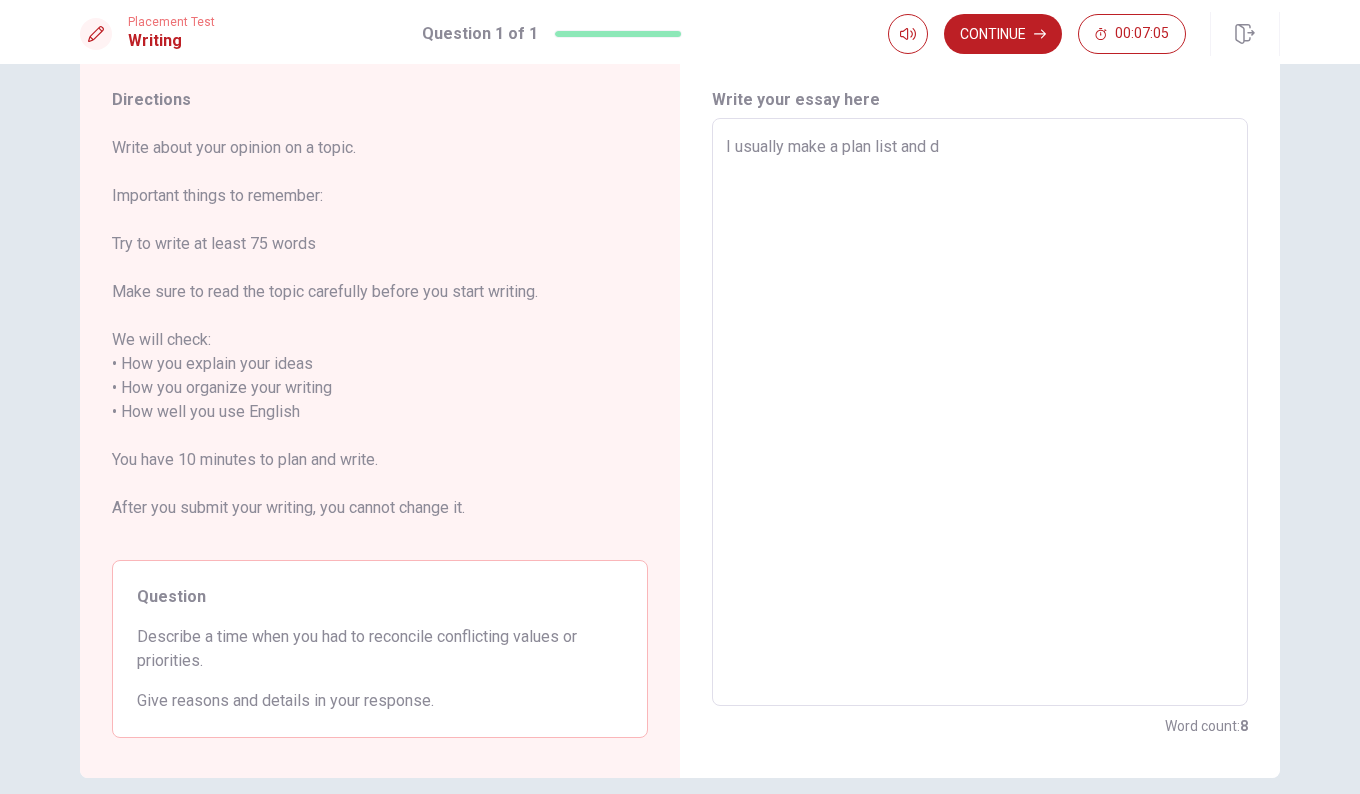 type on "I usually make a plan list and di" 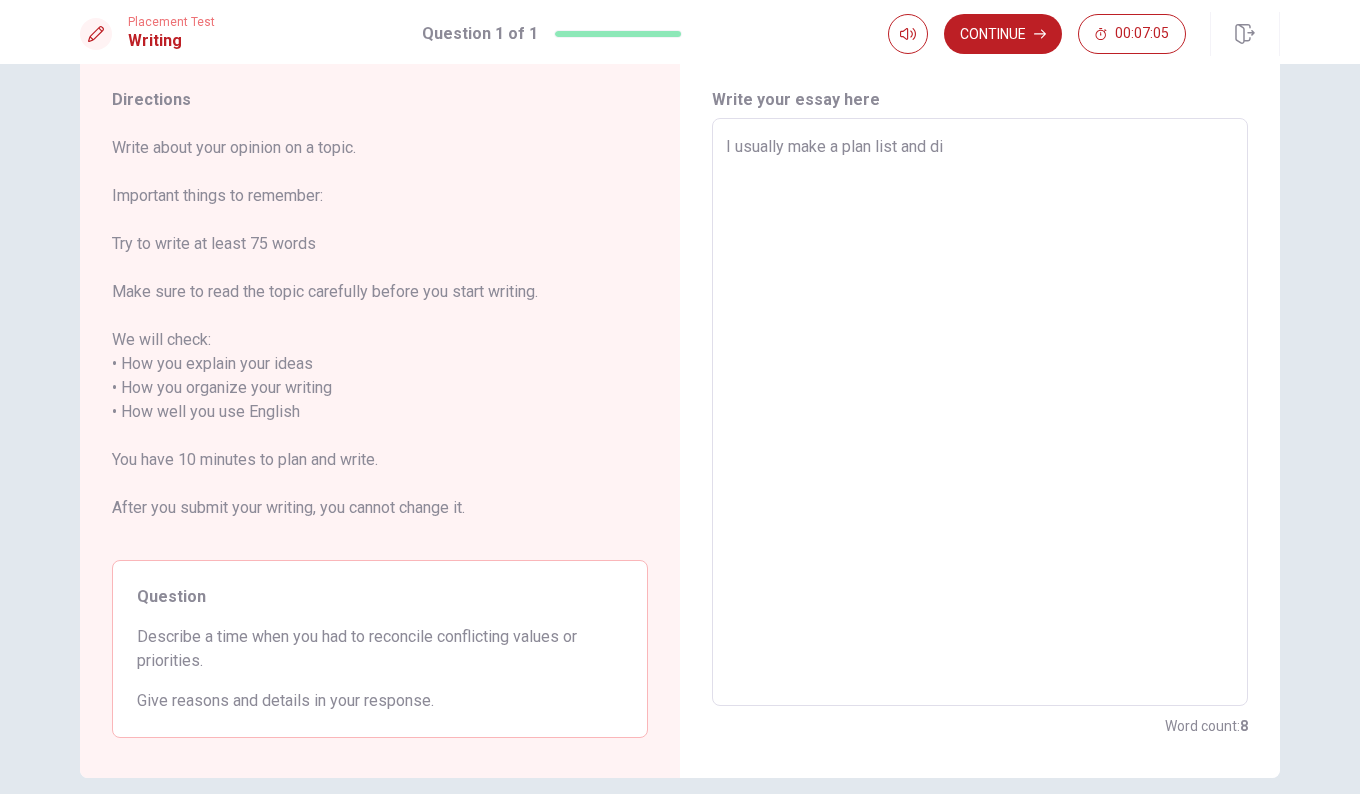 type on "x" 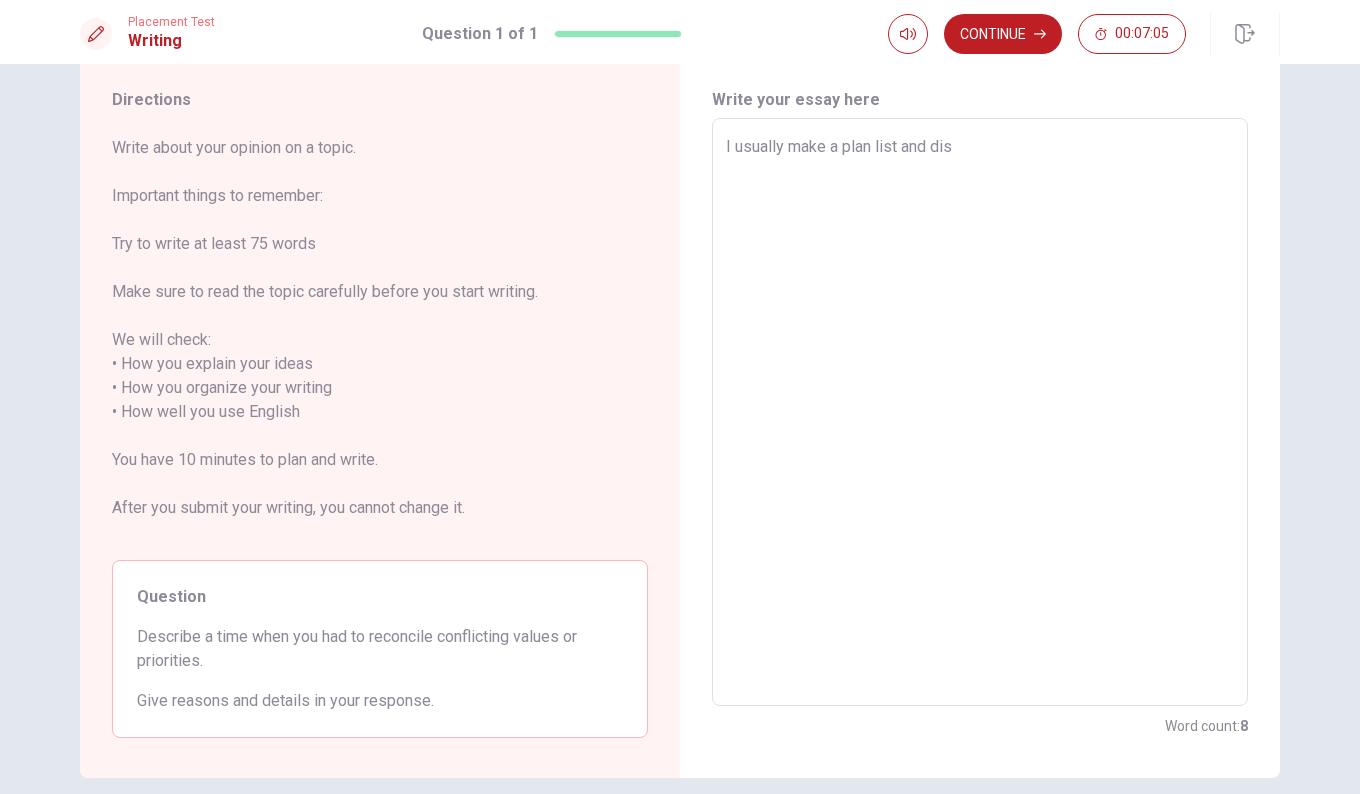 type on "x" 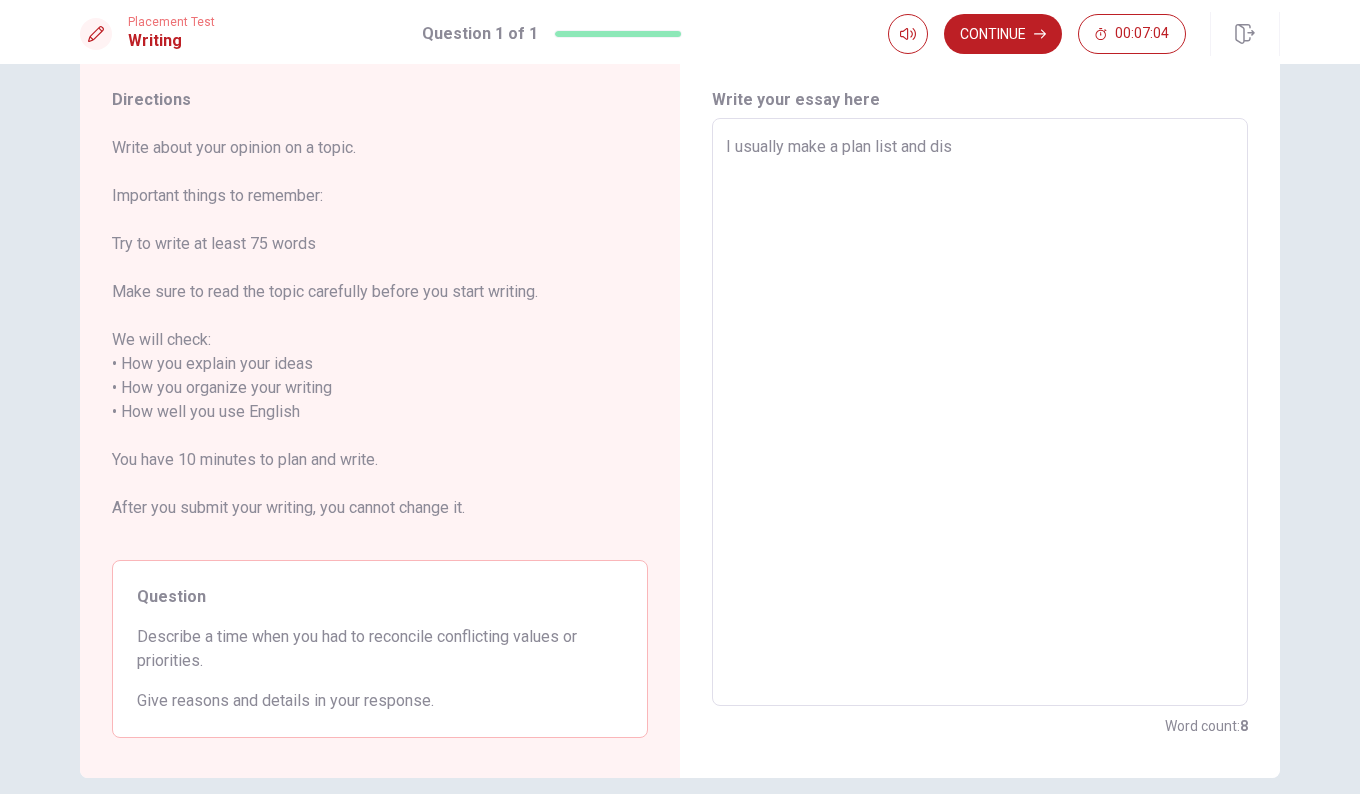 type on "I usually make a plan list and di" 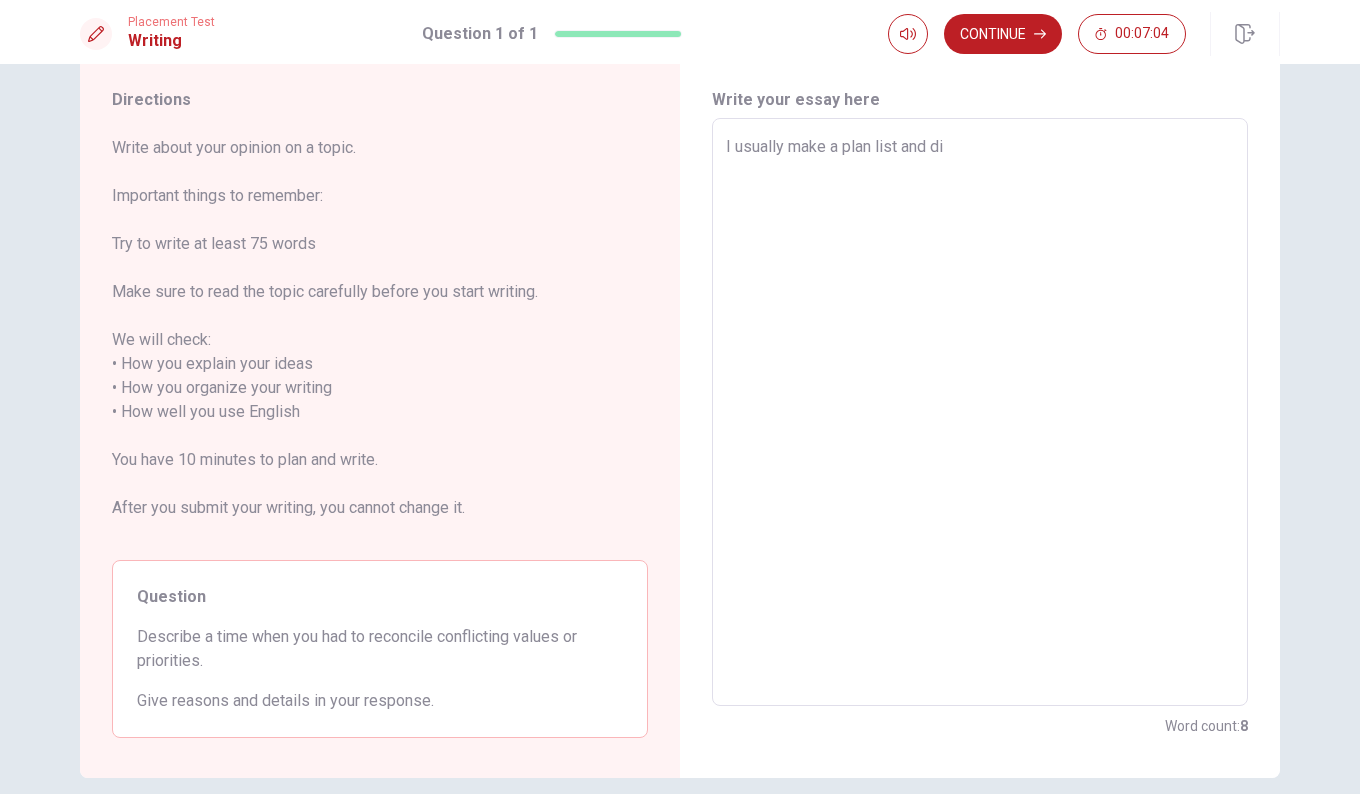type on "x" 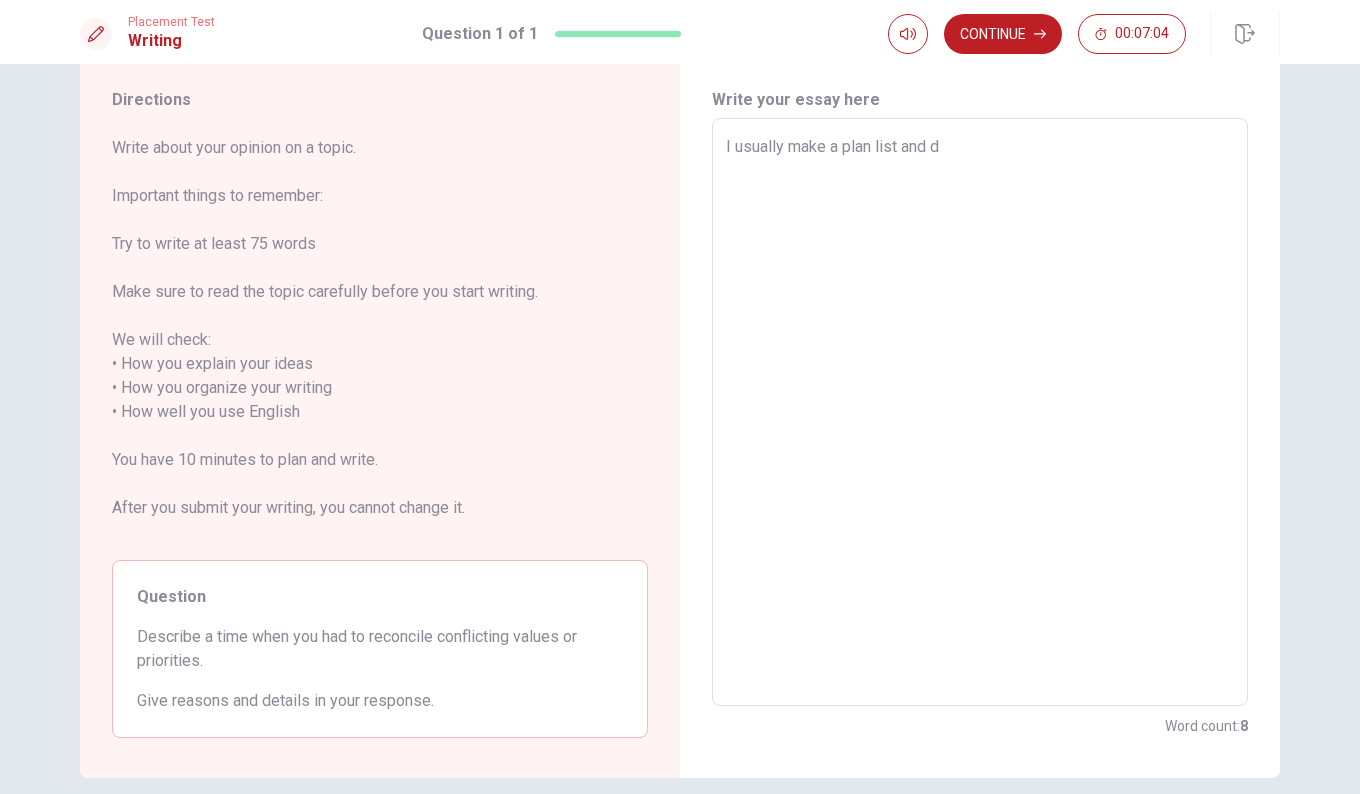 type on "x" 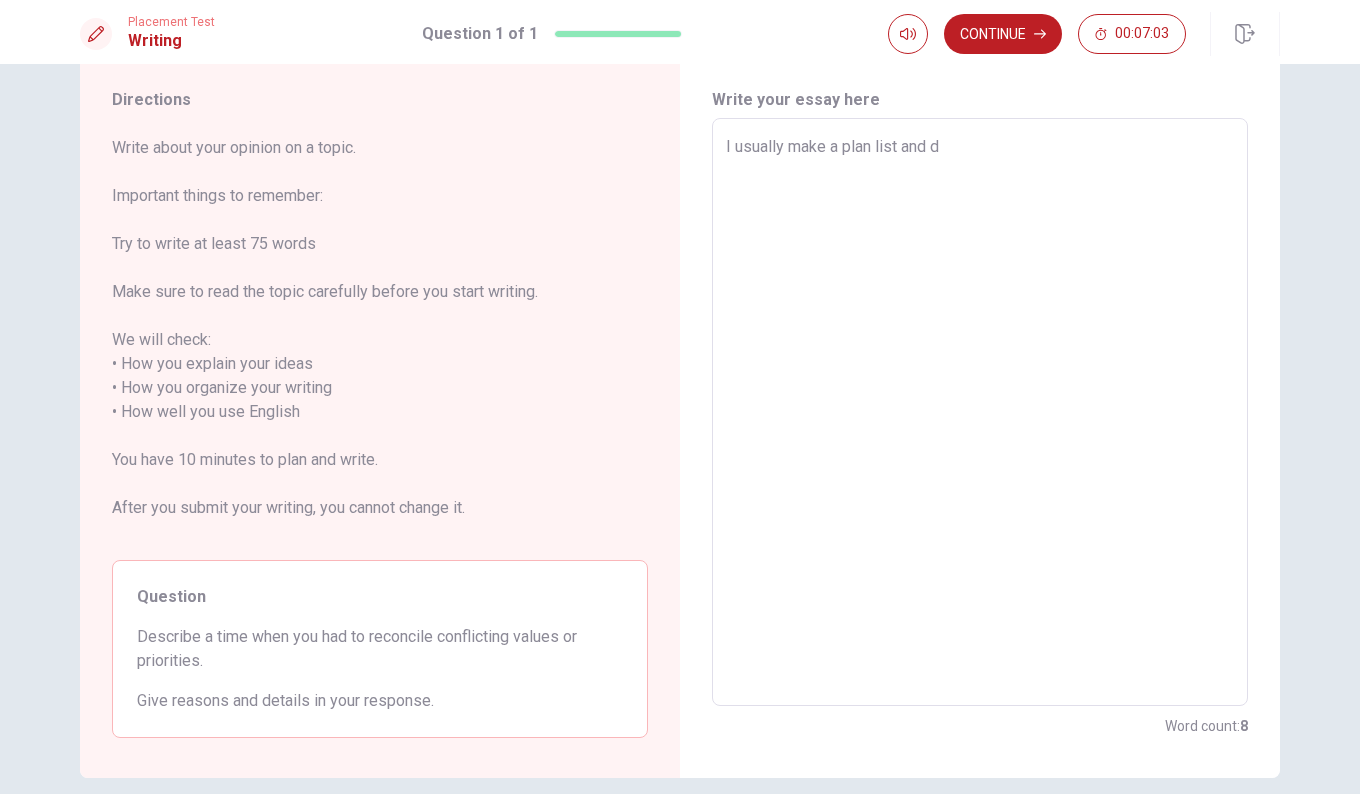 type on "I usually make a plan list and" 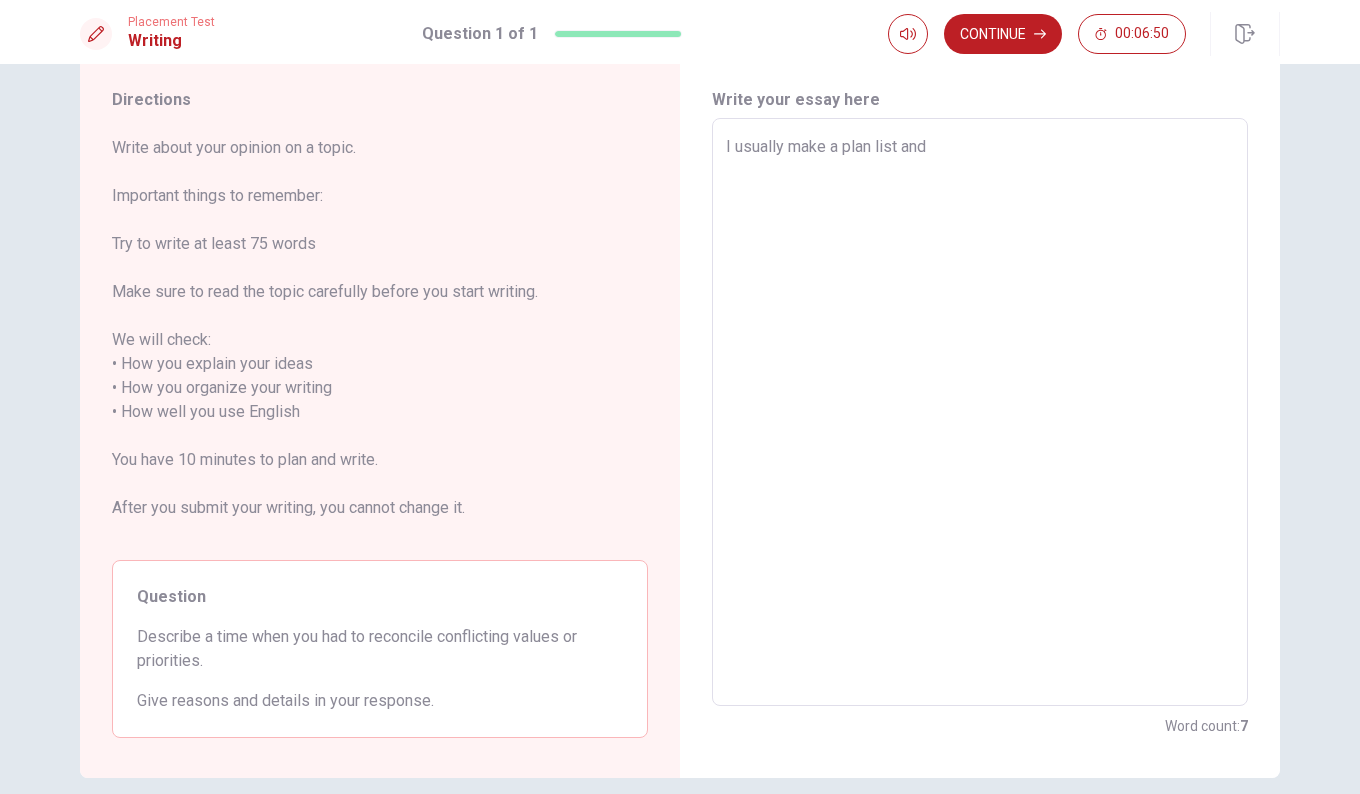 type on "x" 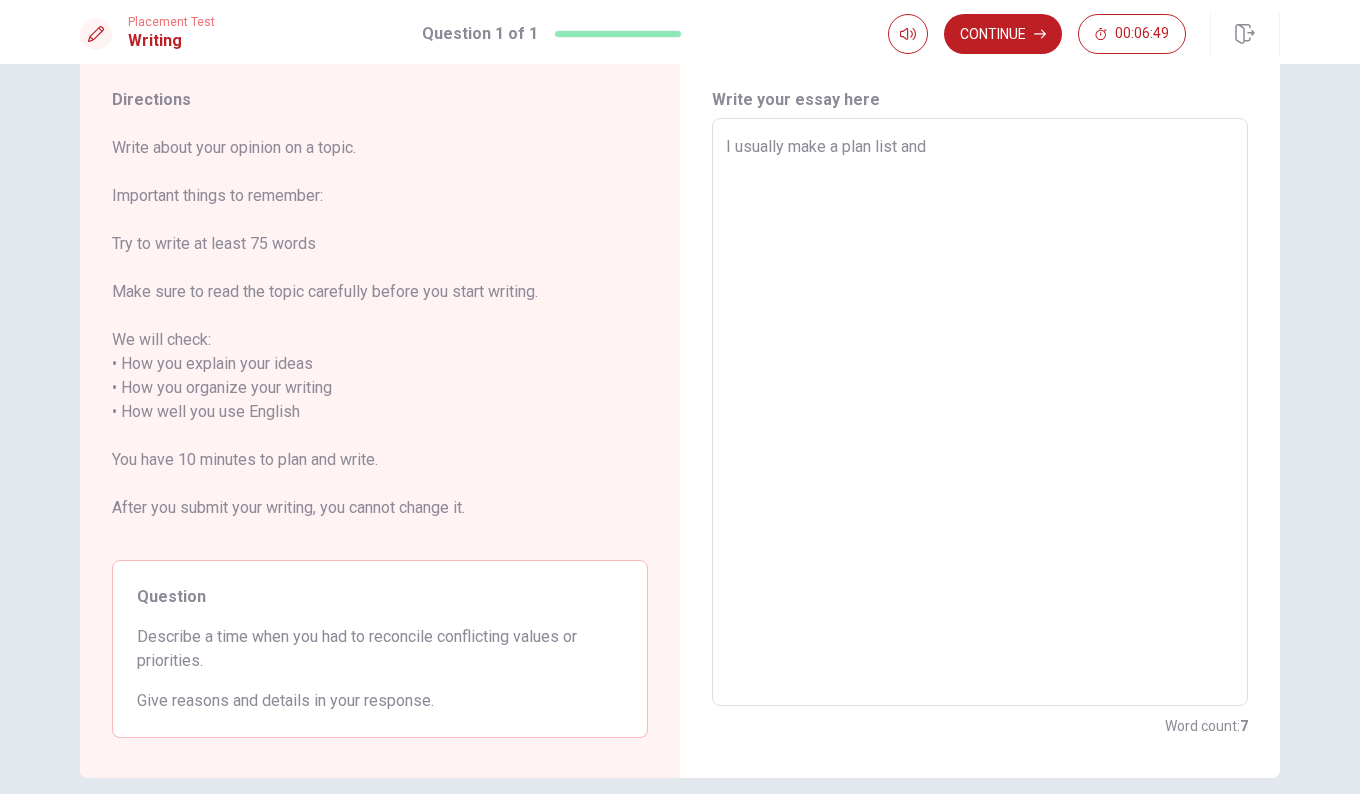 type on "I usually make a plan list and m" 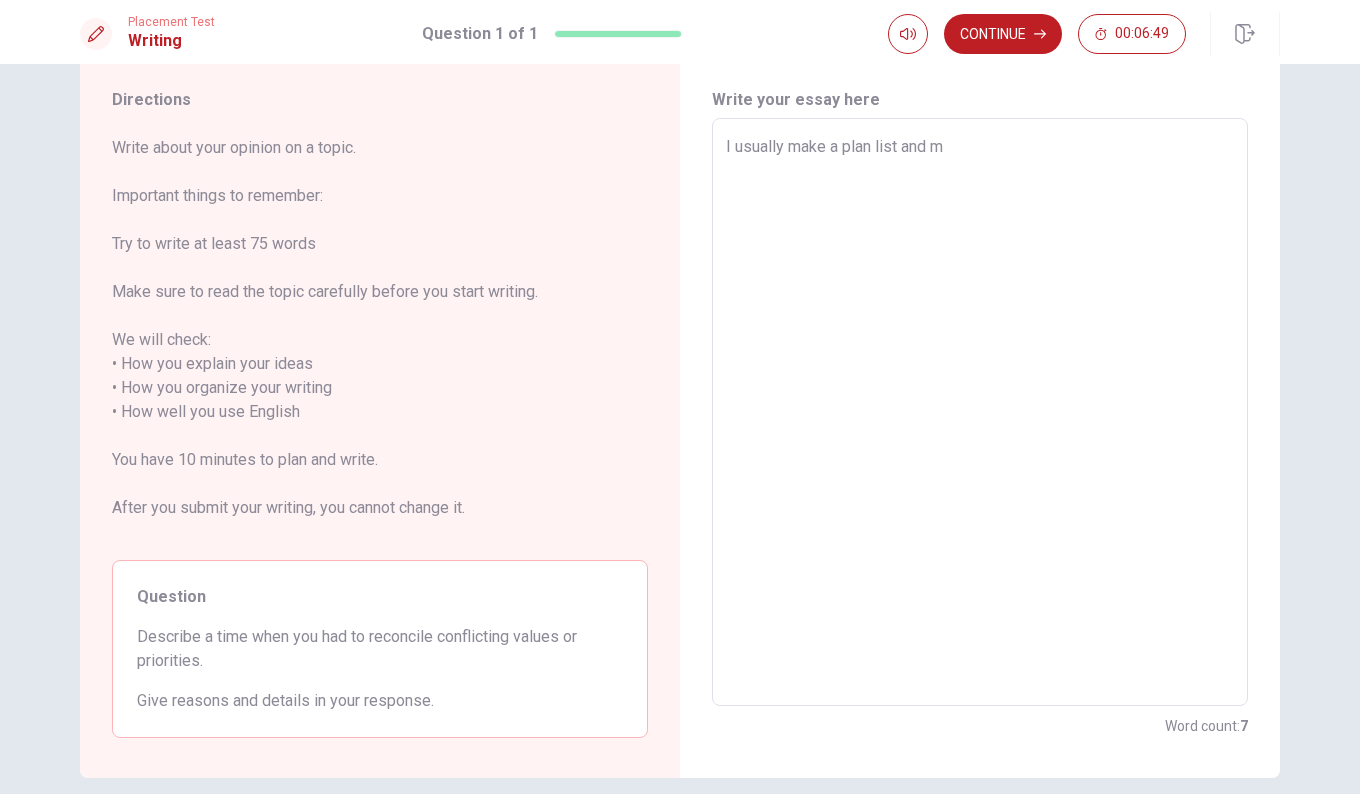 type on "x" 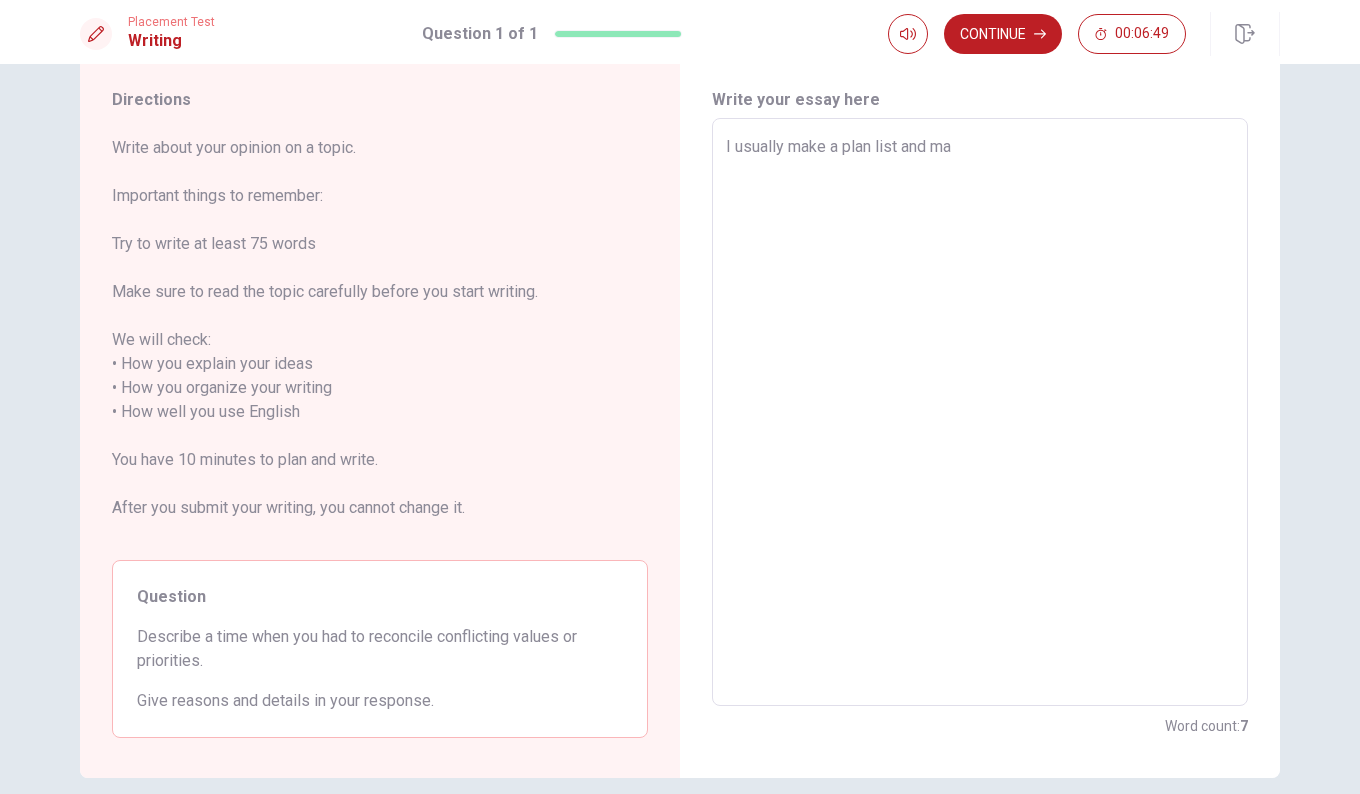 type on "x" 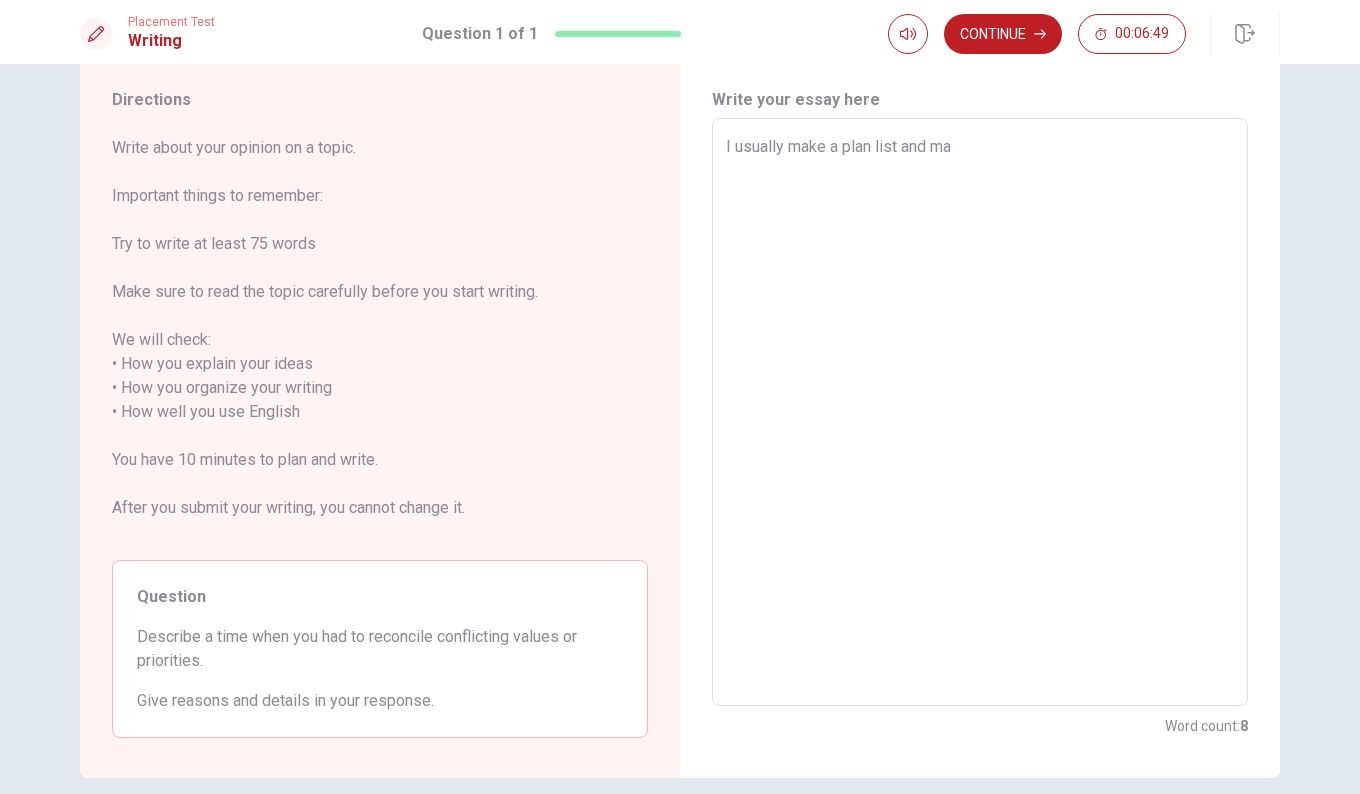 type on "I usually make a plan list and mak" 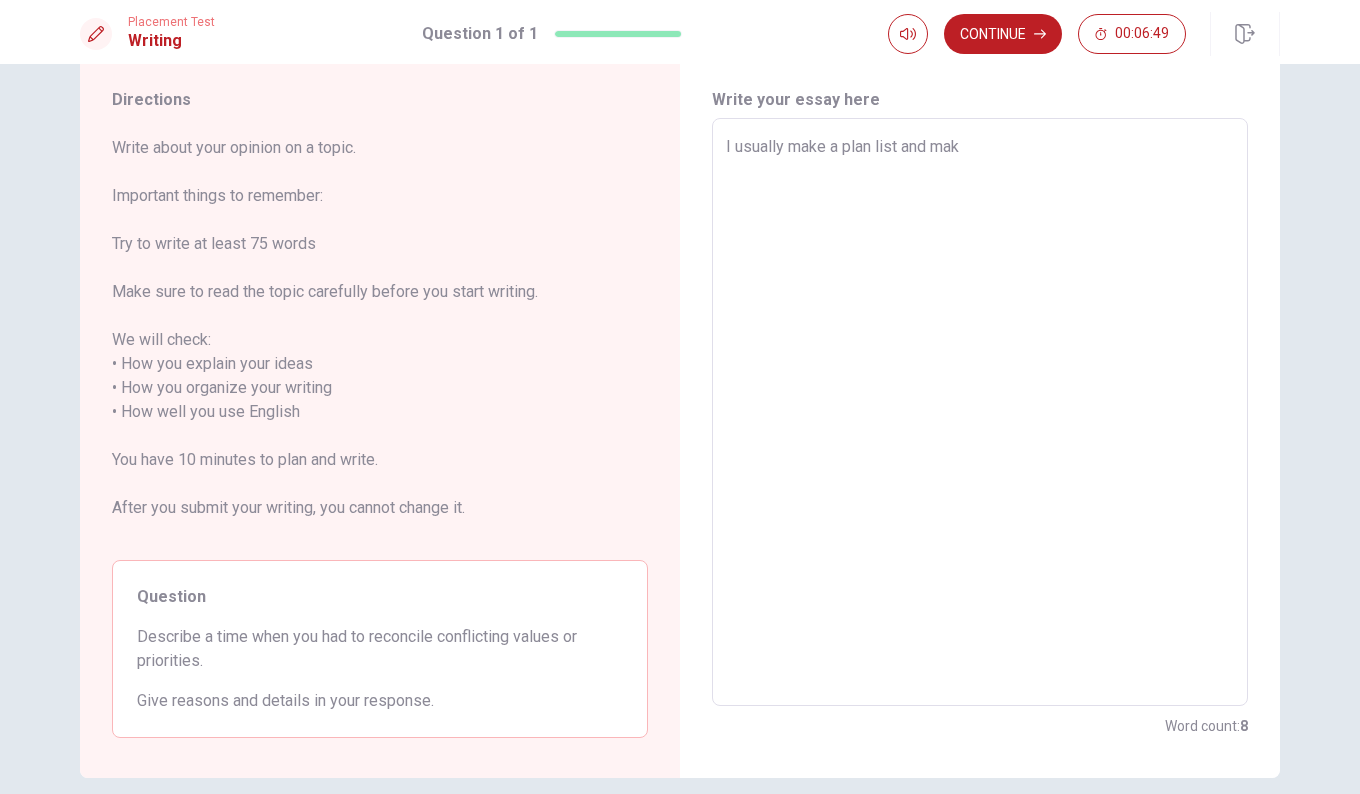 type on "x" 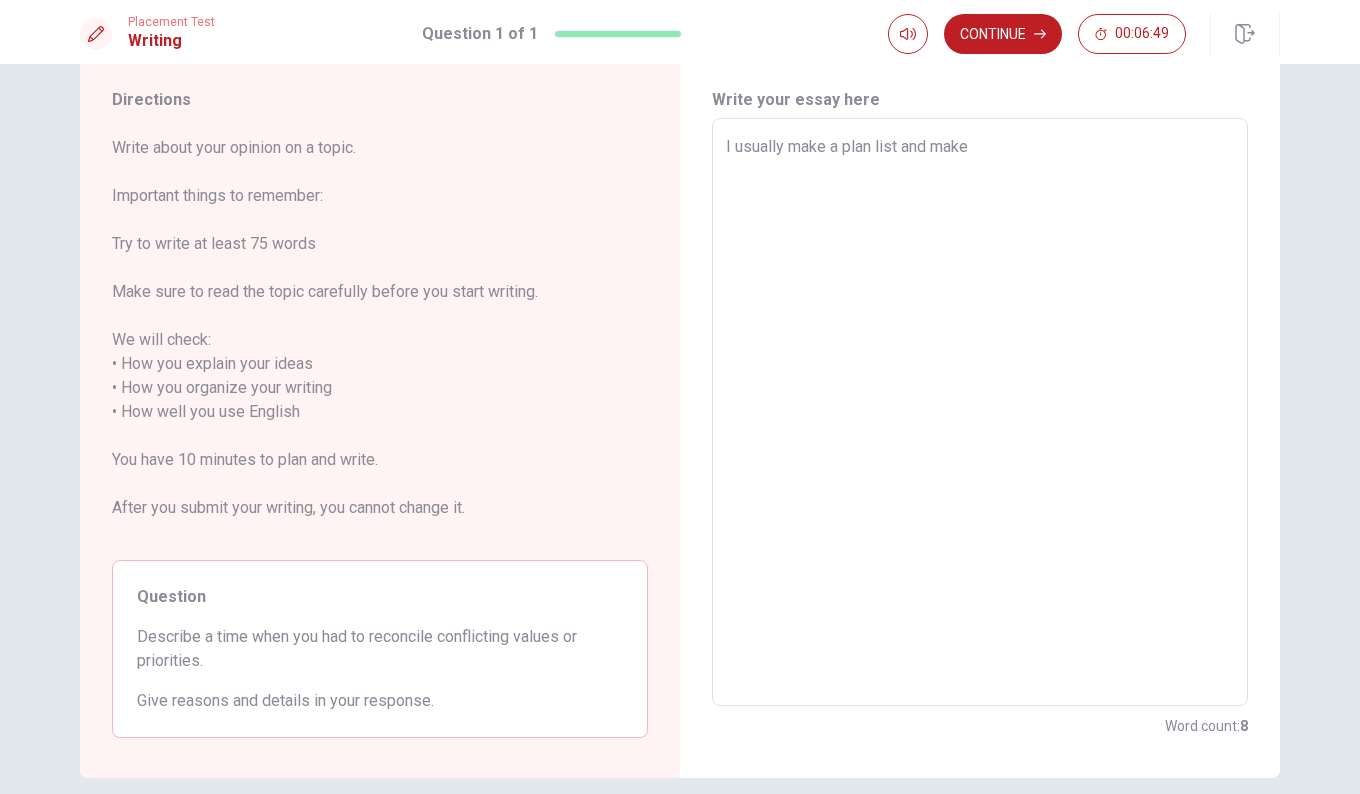 type on "x" 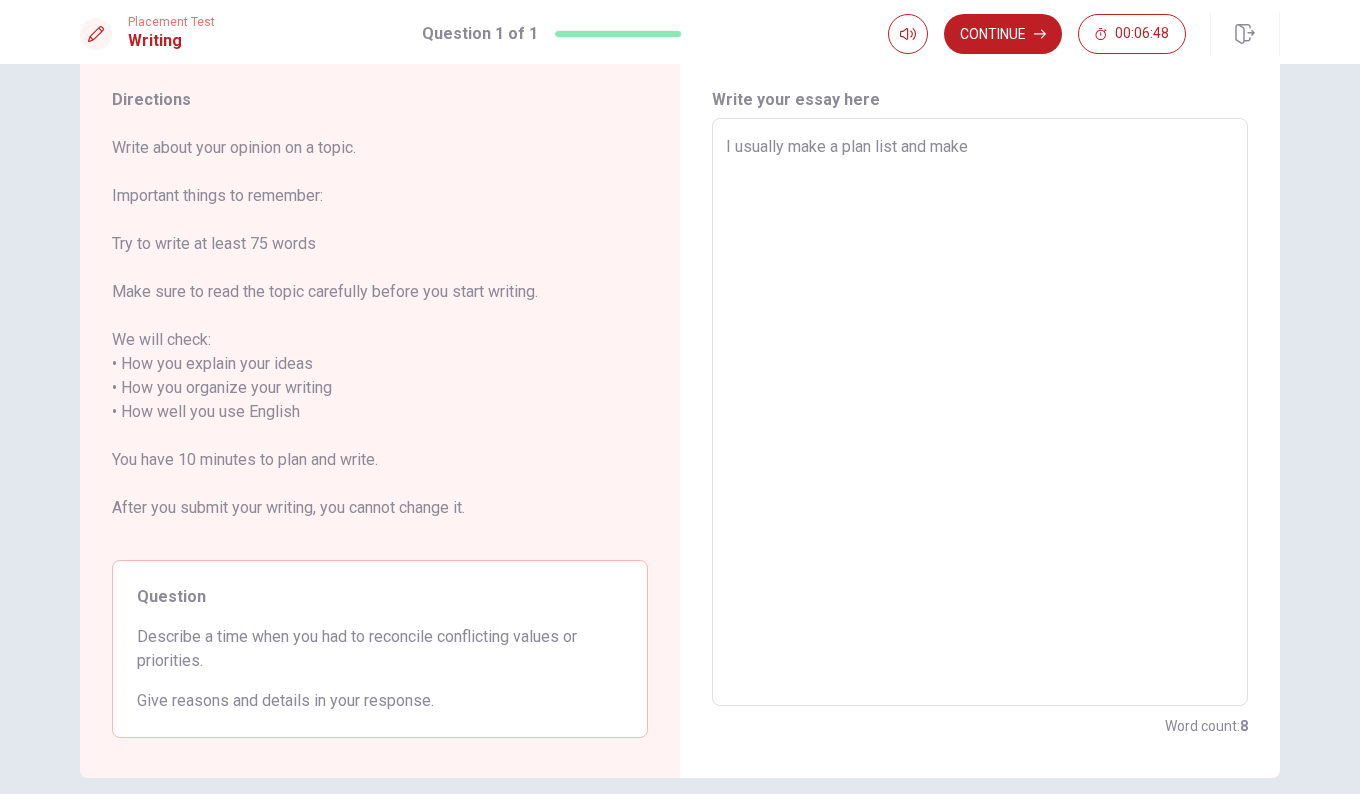 type on "I usually make a plan list and make" 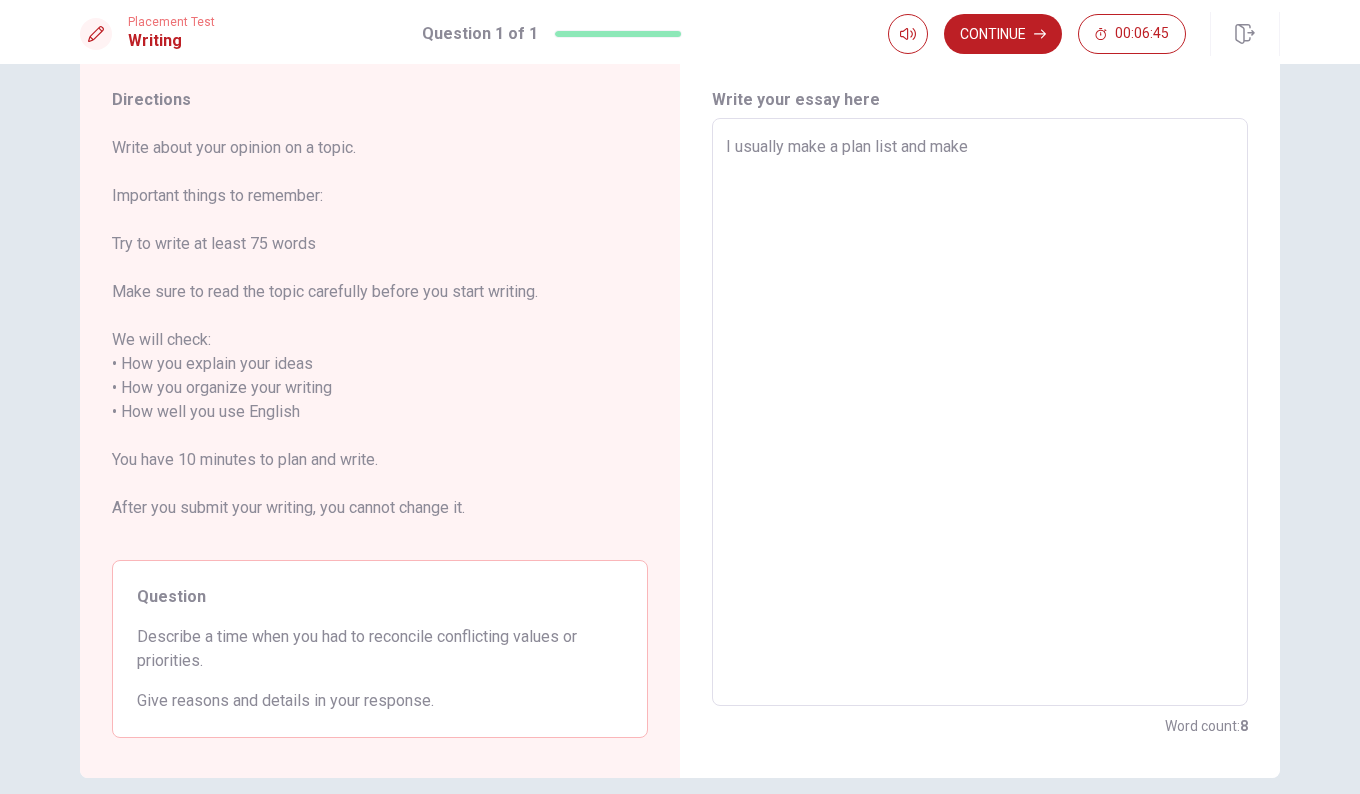 type on "x" 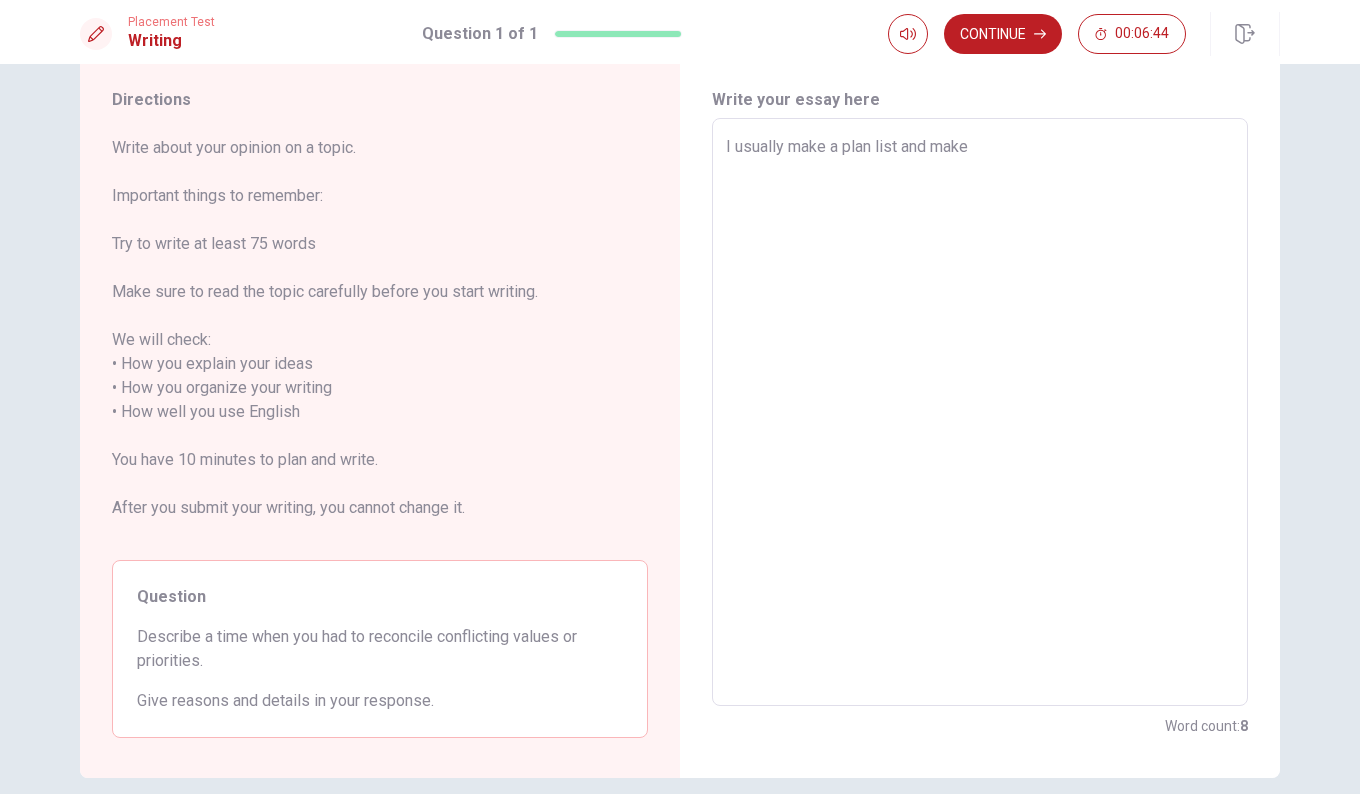 type on "I usually make a plan list and make m" 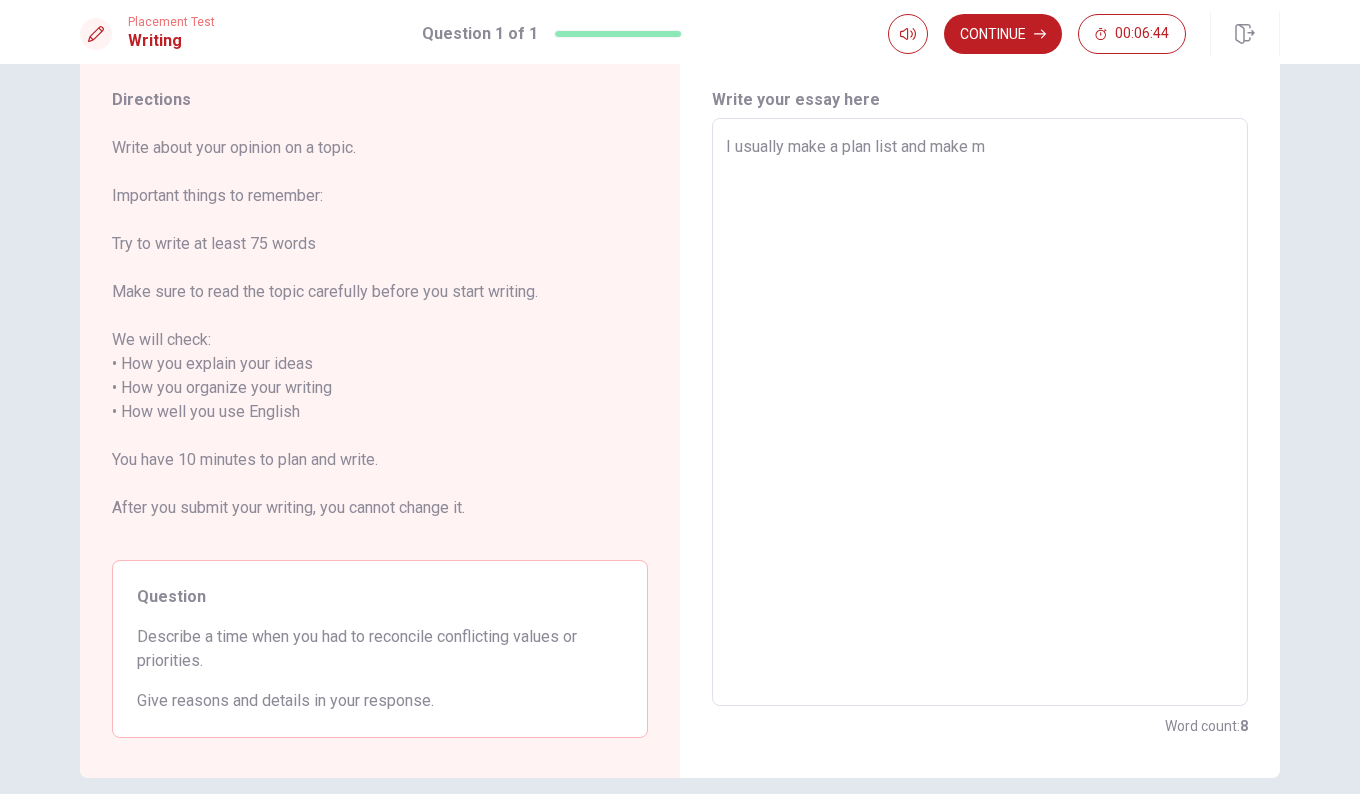 type on "x" 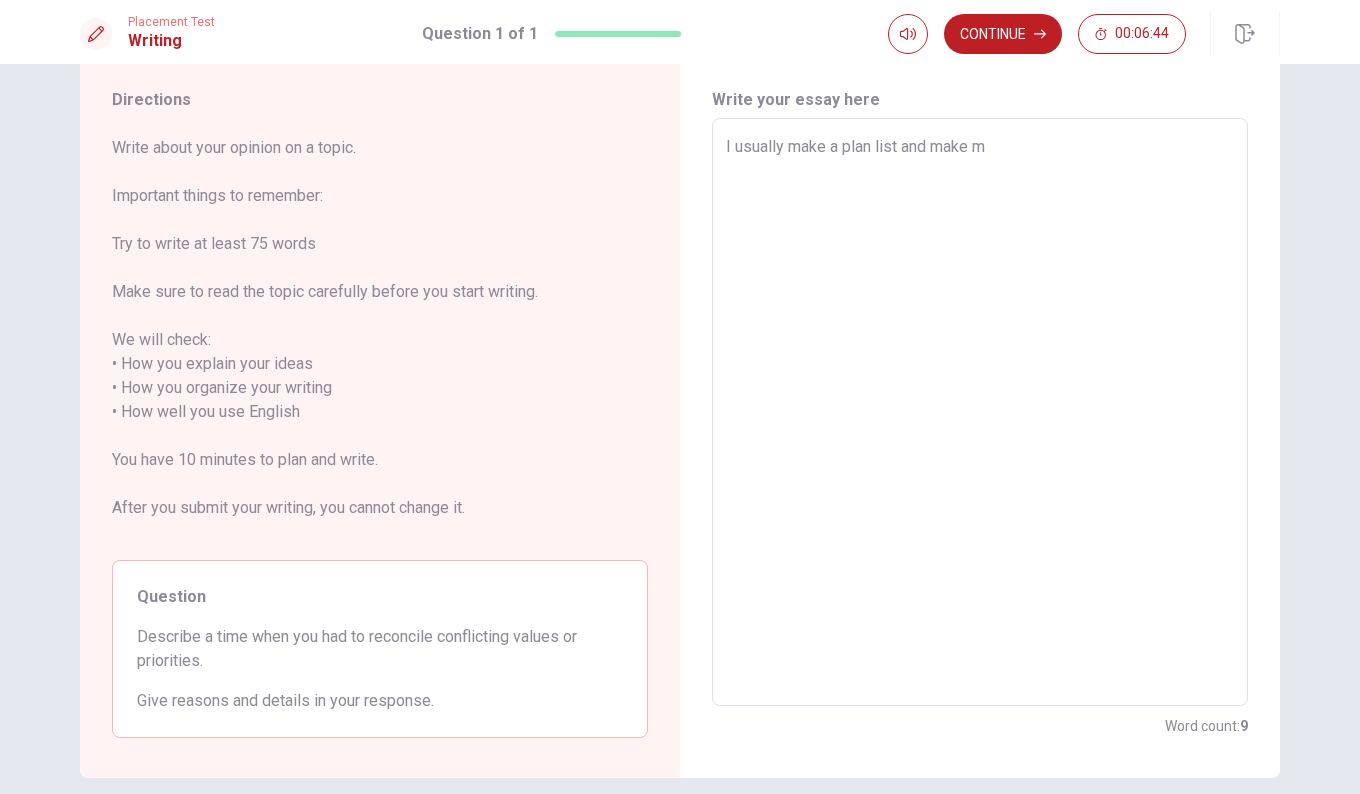 type on "I usually make a plan list and make my" 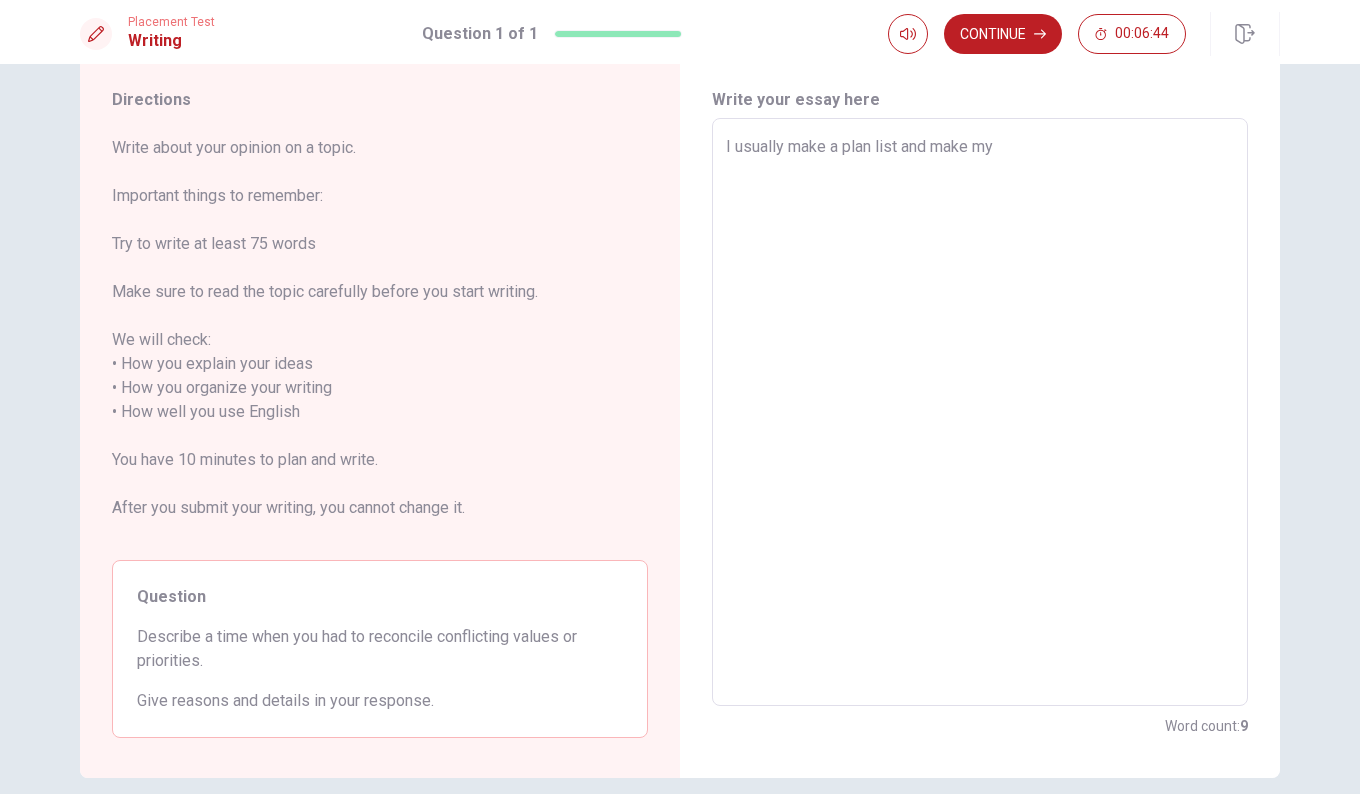 type on "x" 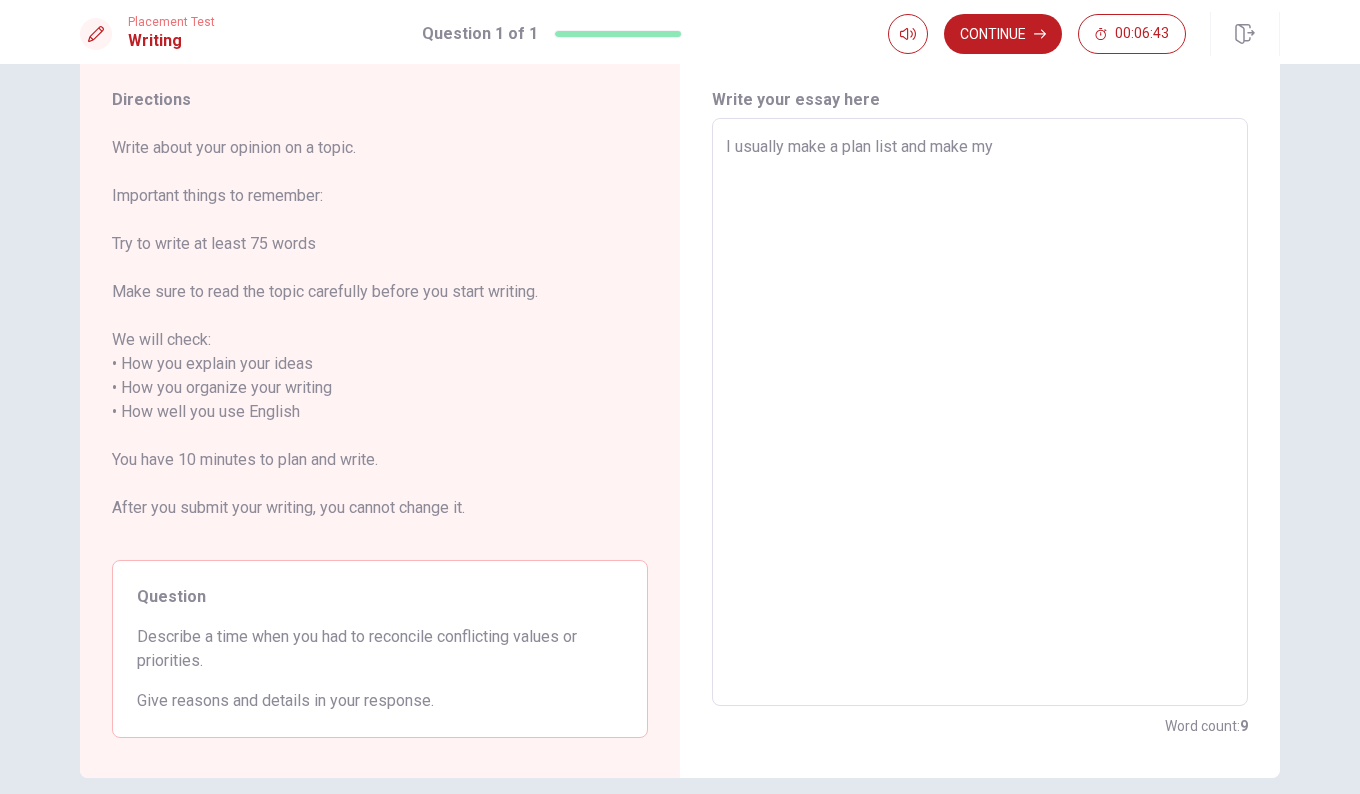 type on "I usually make a plan list and make my" 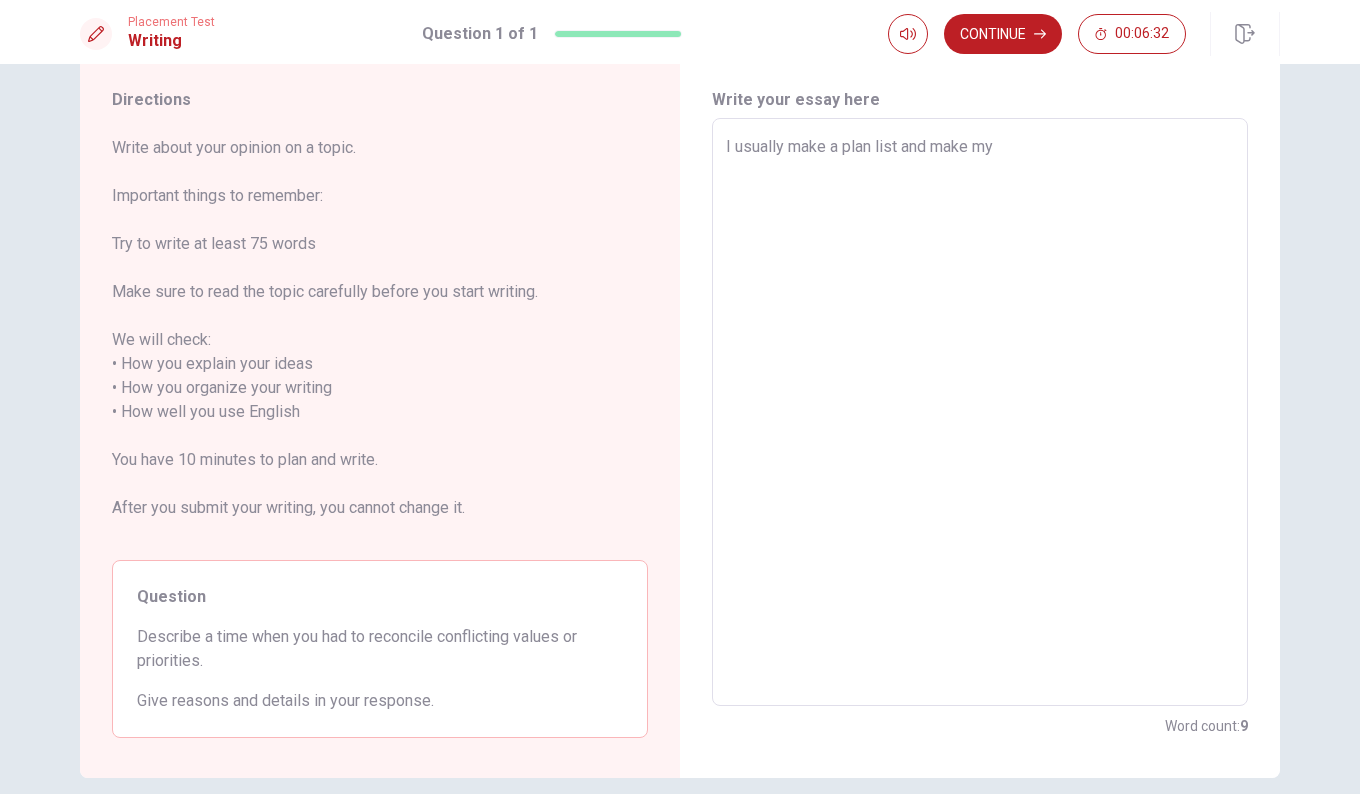 type on "x" 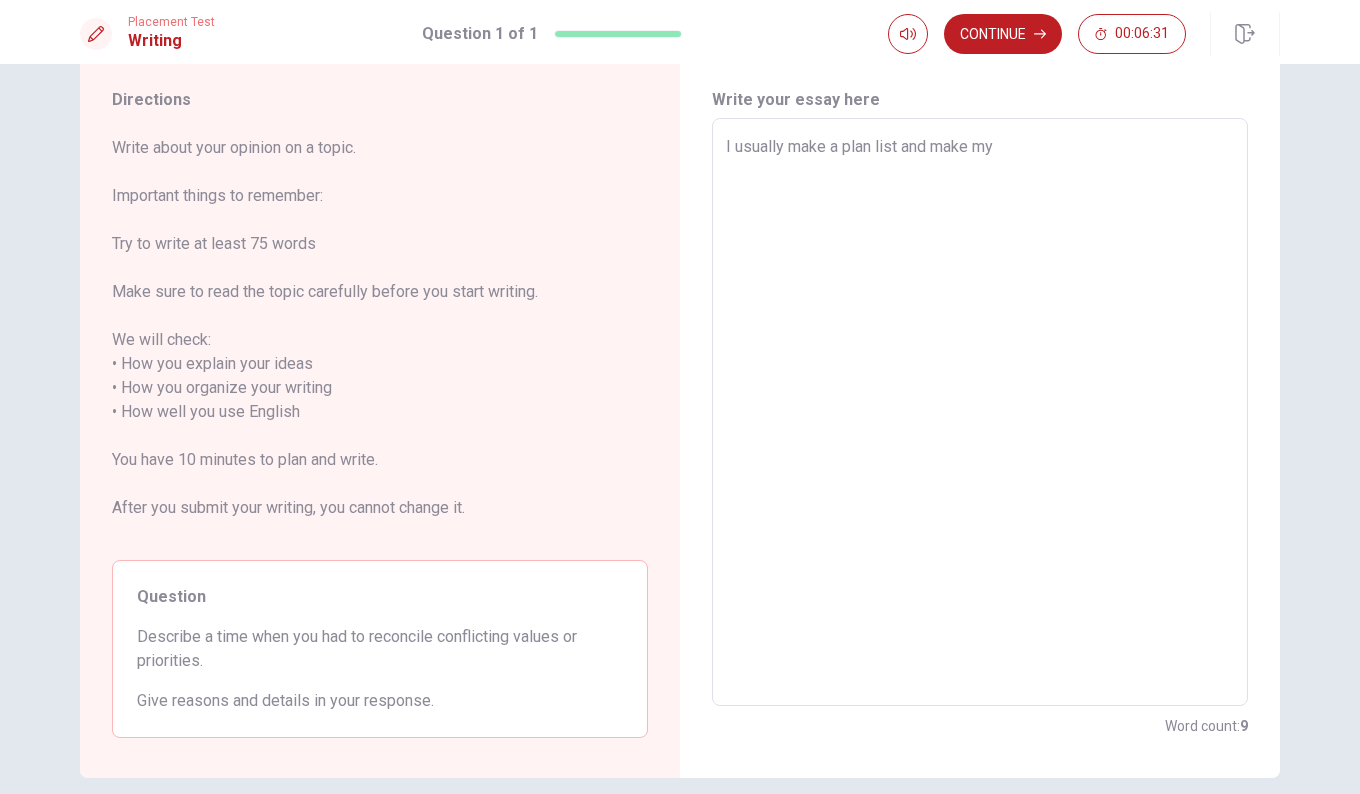 type on "I usually make a plan list and make my m" 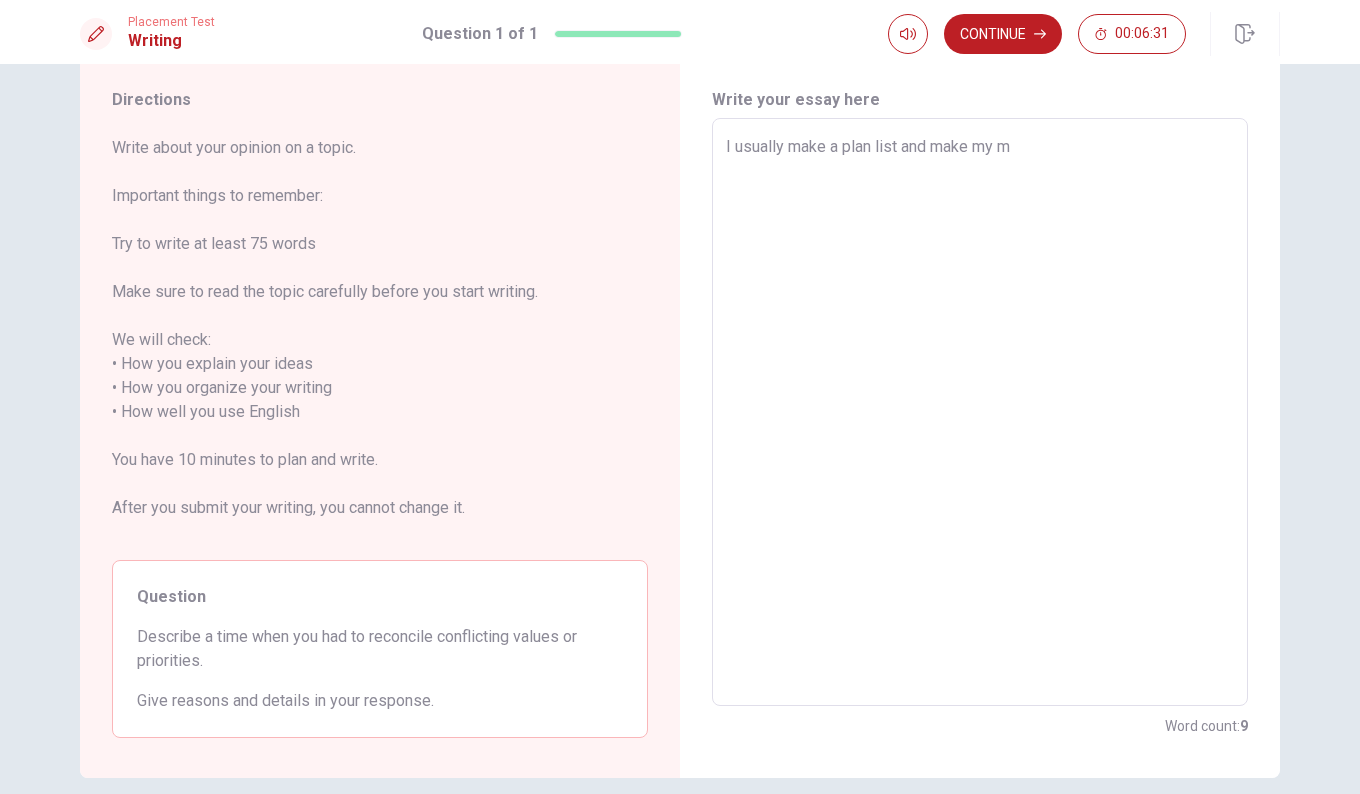 type on "x" 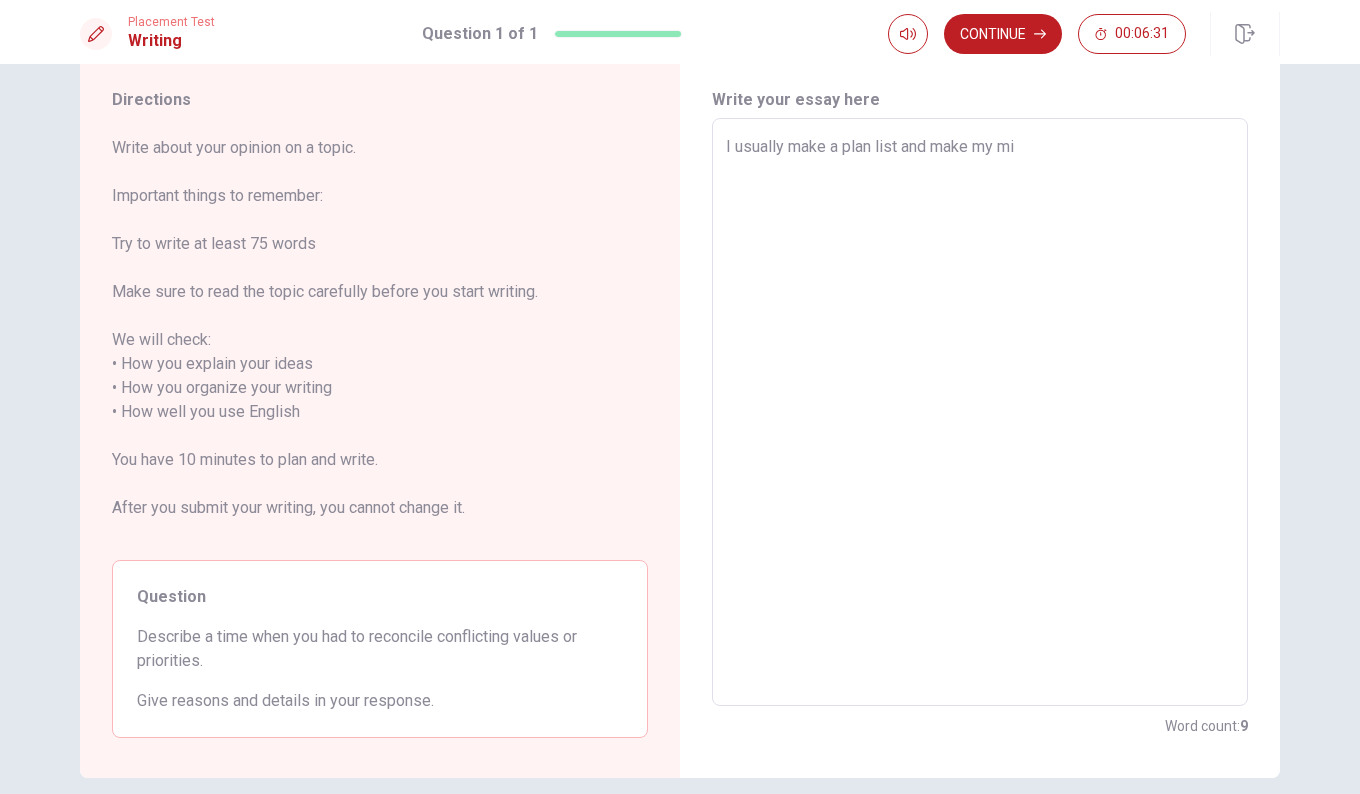 type on "x" 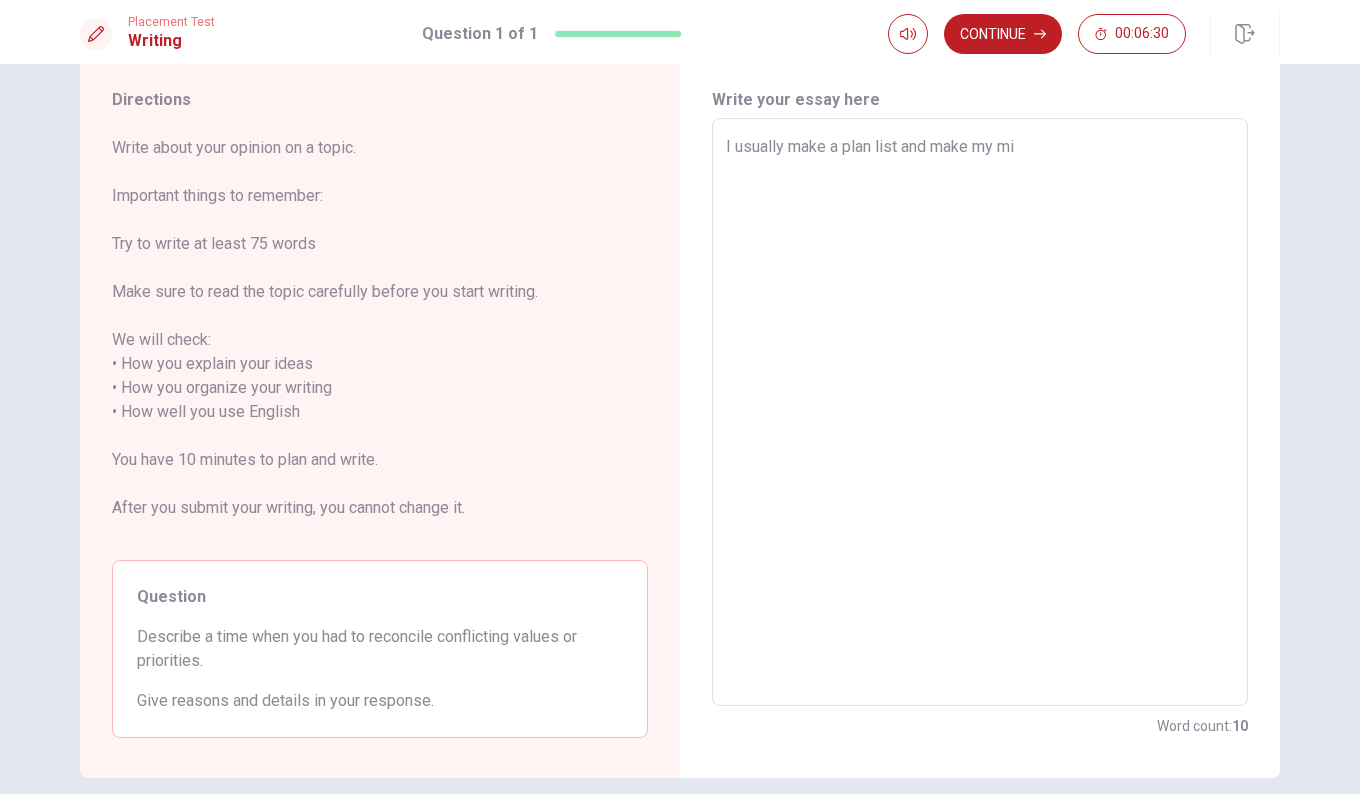 type on "I usually make a plan list and make my min" 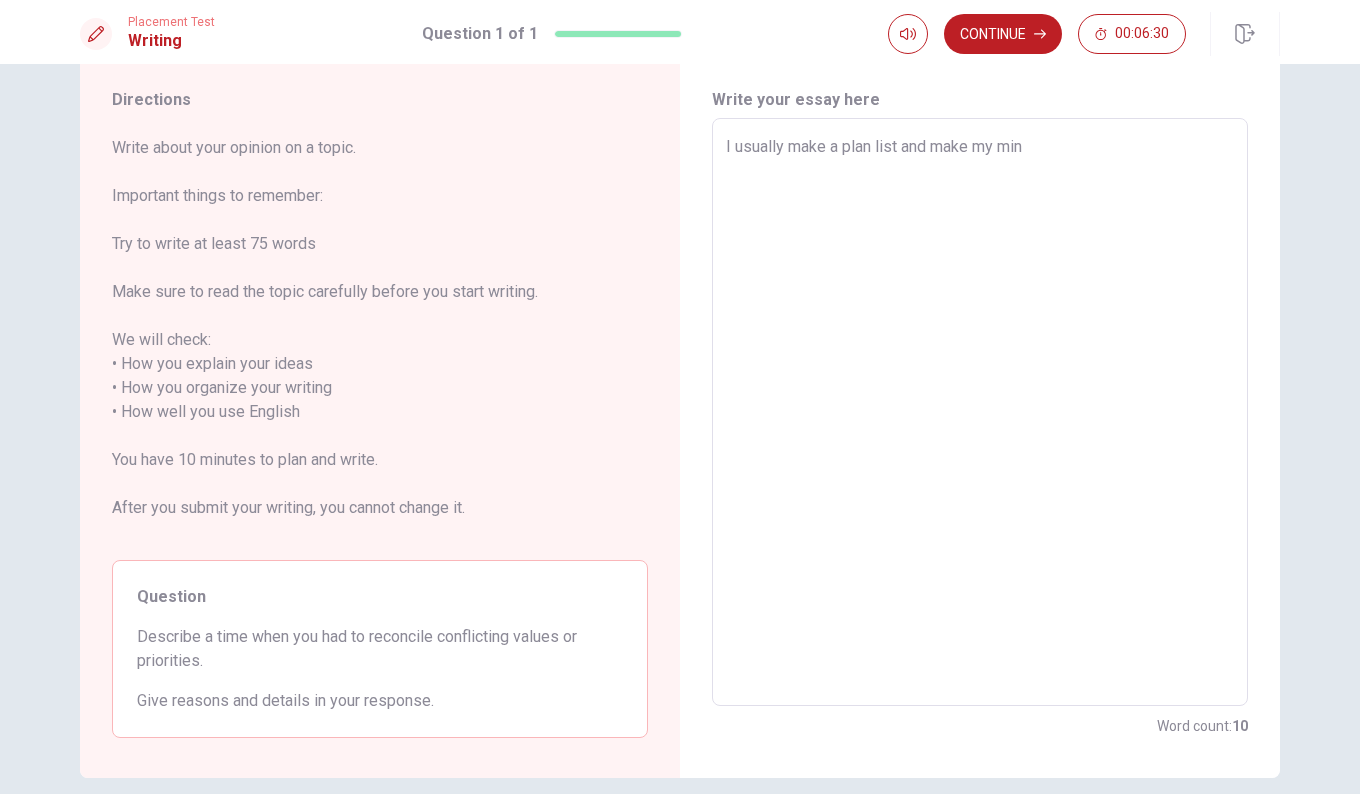 type on "x" 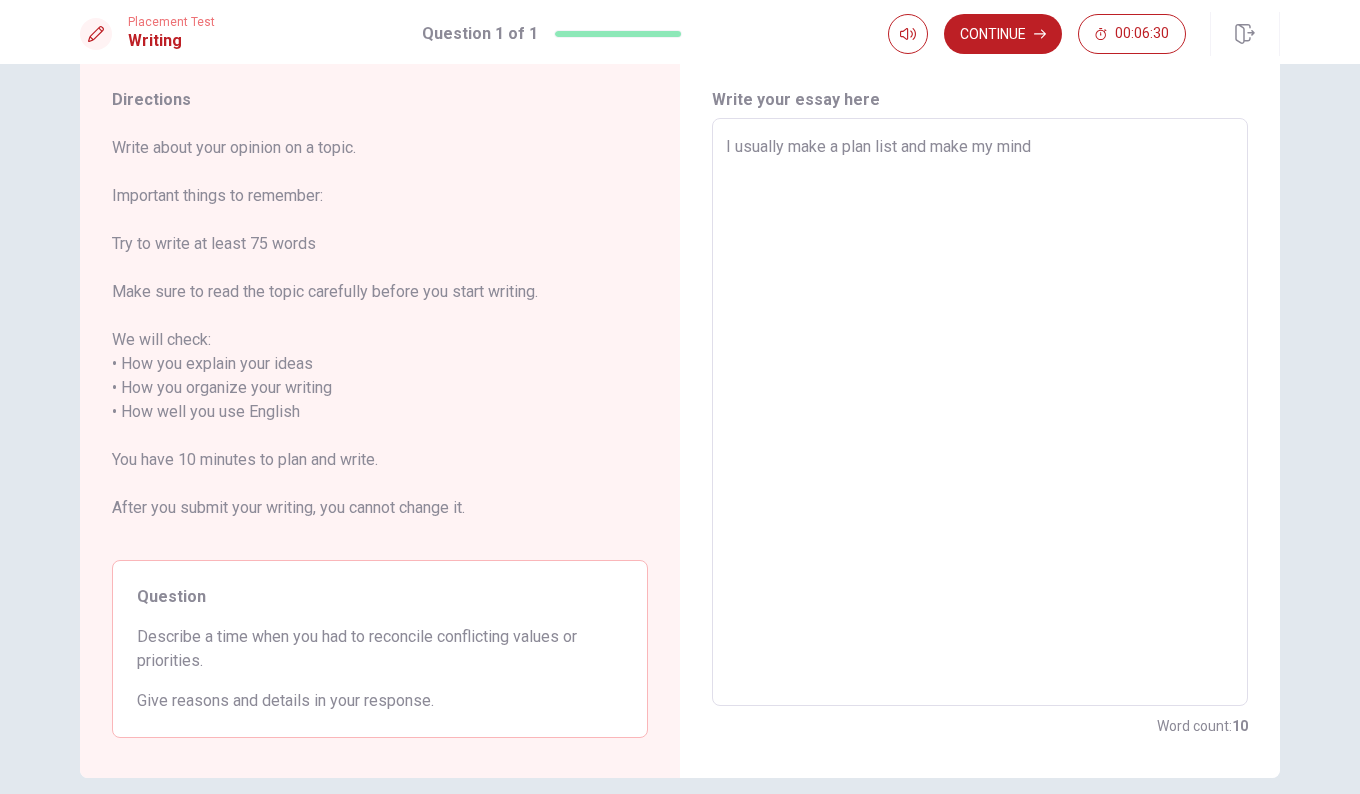 type on "x" 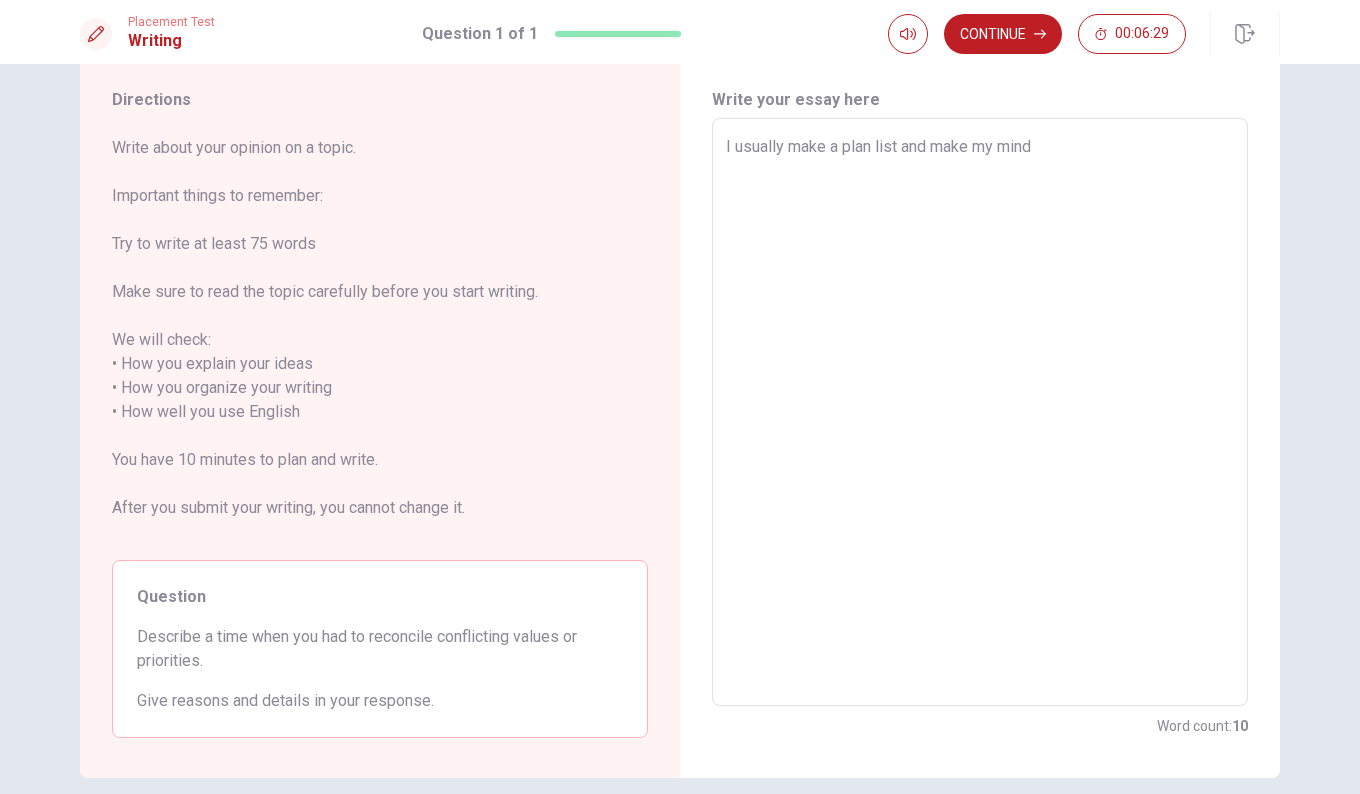 type on "I usually make a plan list and make my mind c" 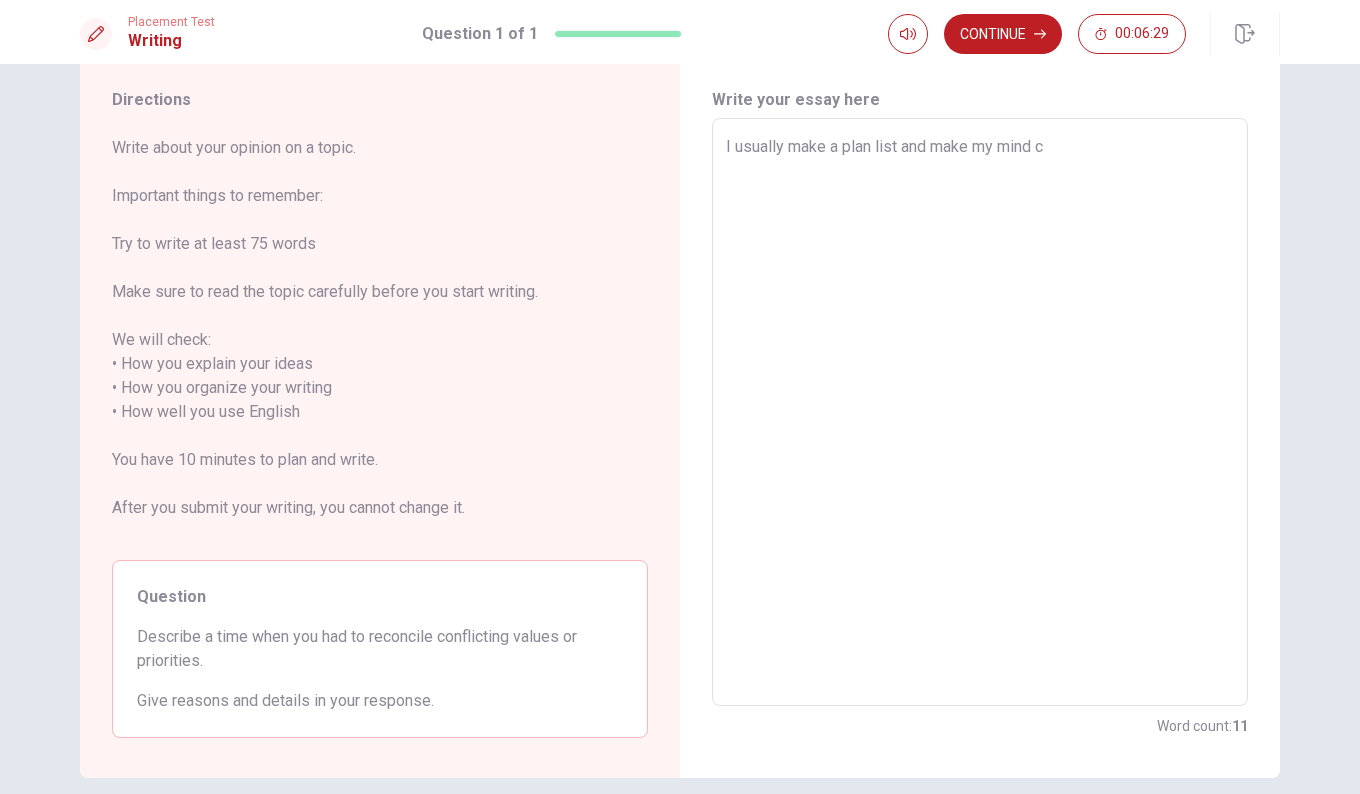 type on "x" 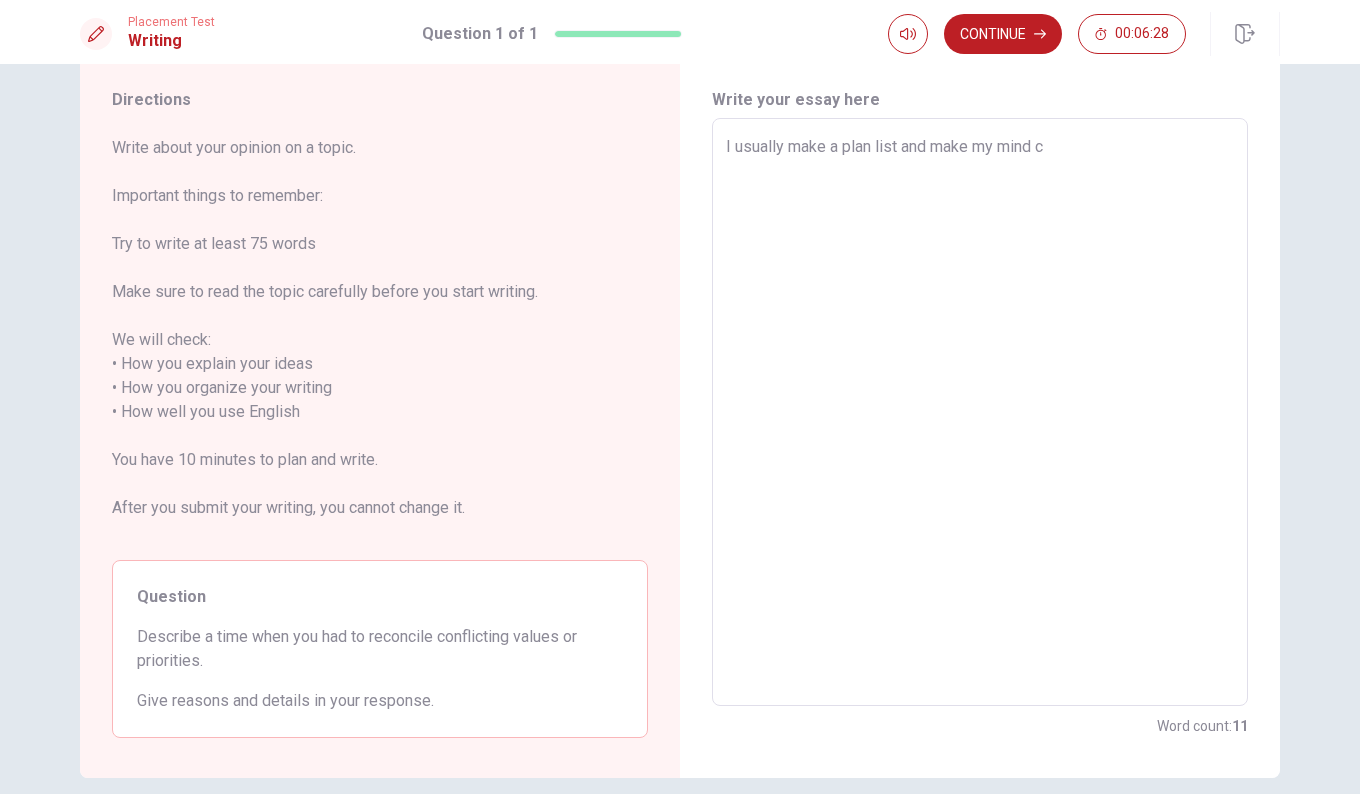 type on "I usually make a plan list and make my mind cl" 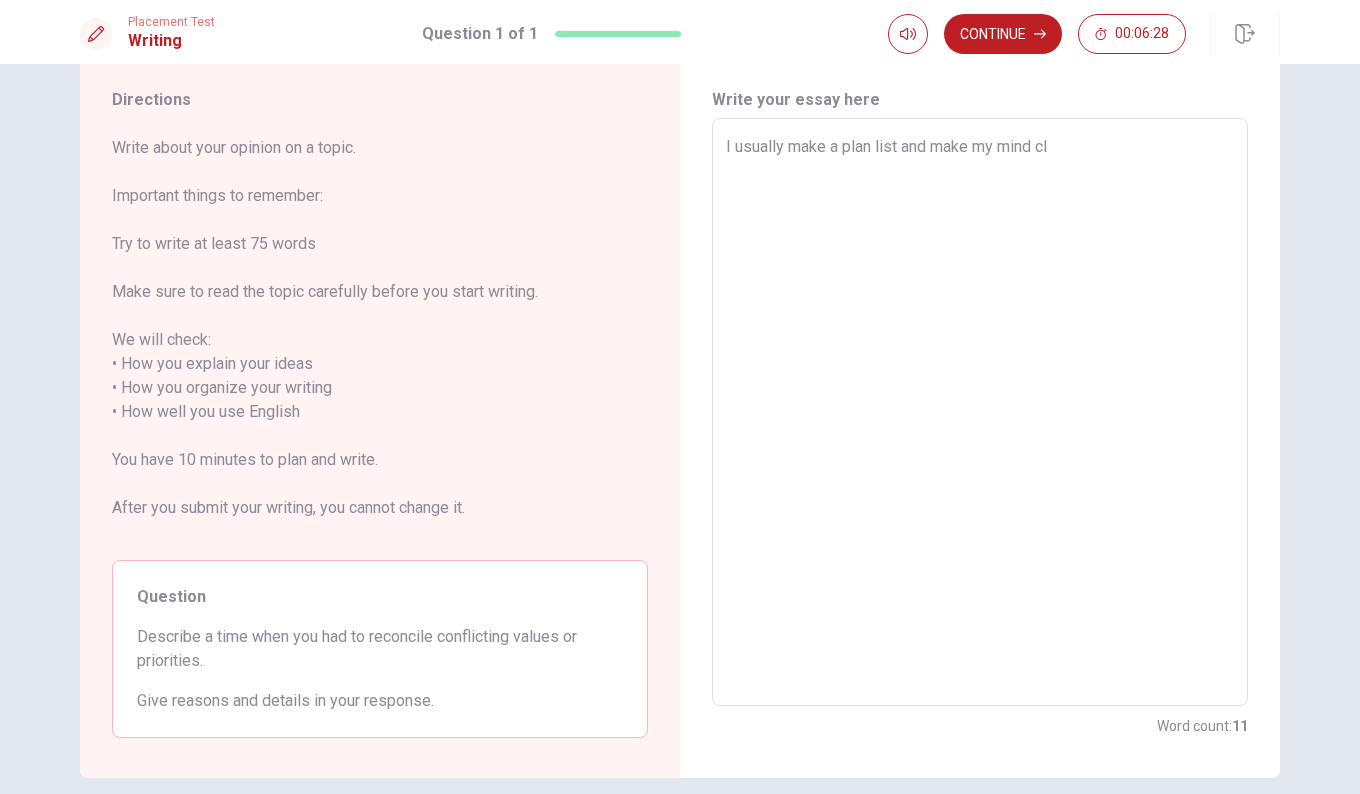 type on "x" 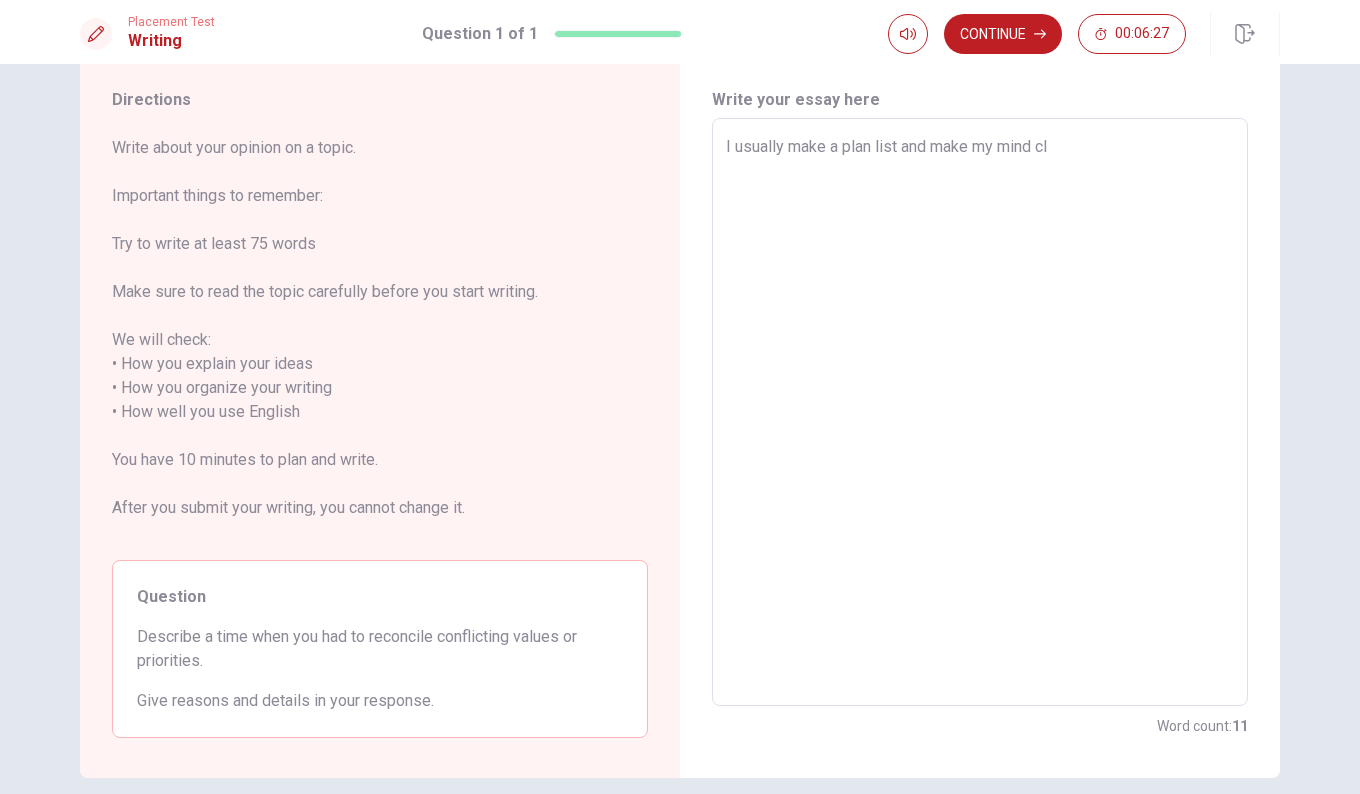 type on "I usually make a plan list and make my mind cle" 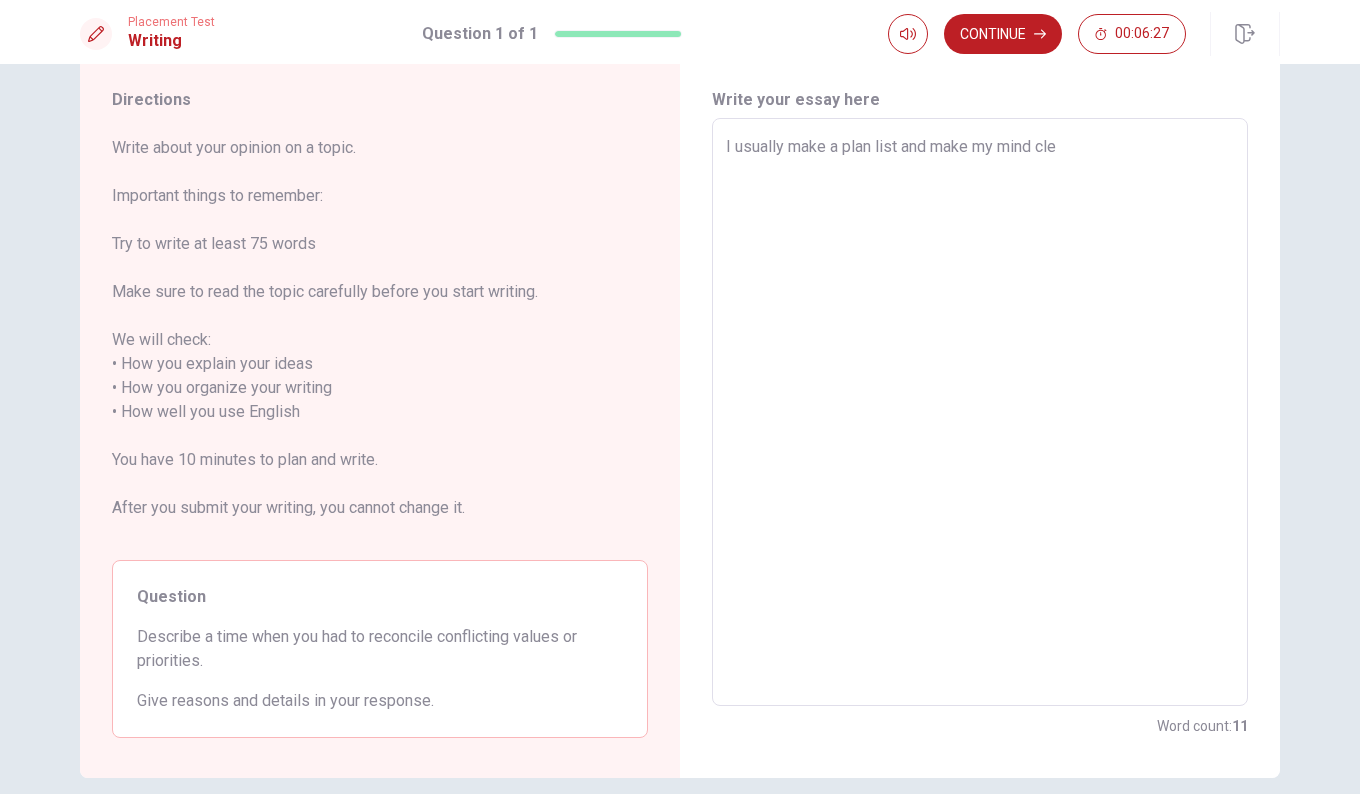 type on "x" 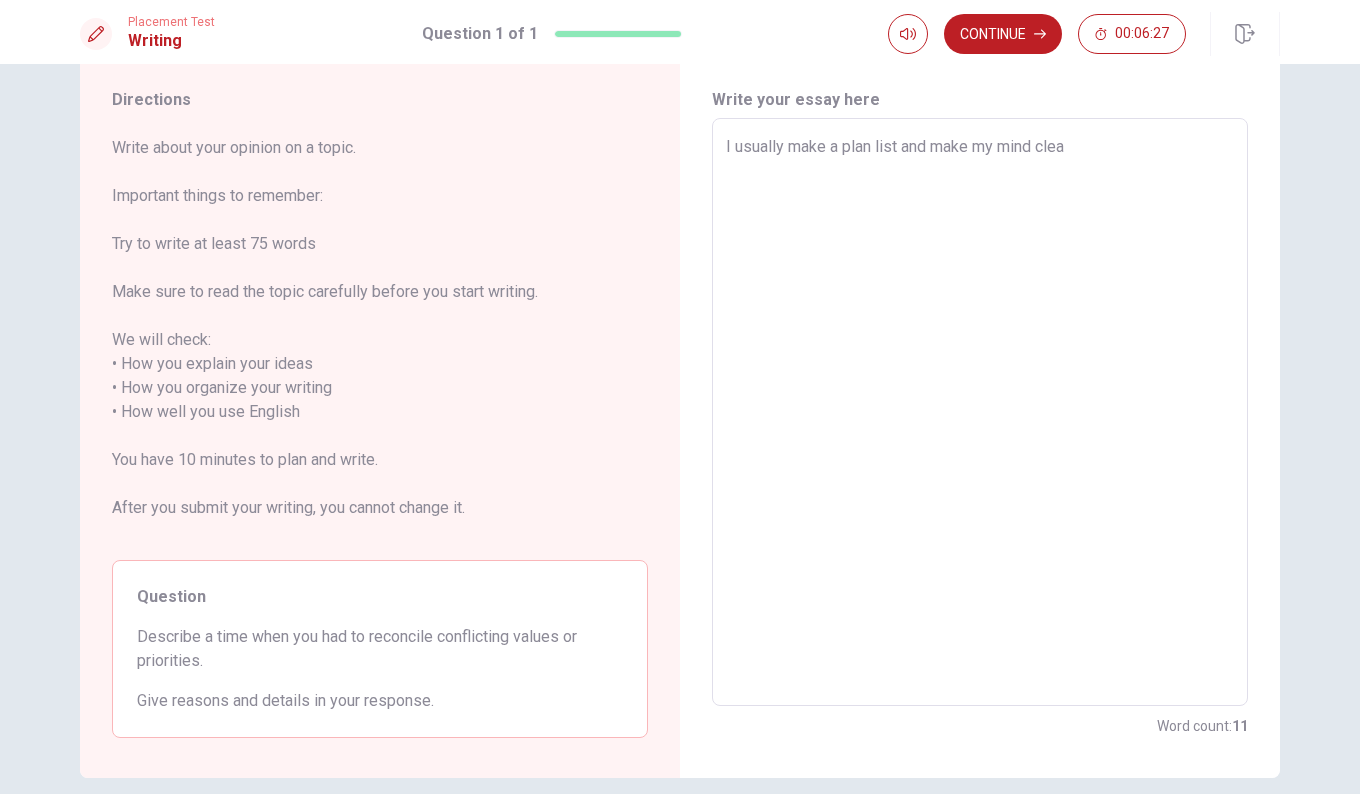 type on "x" 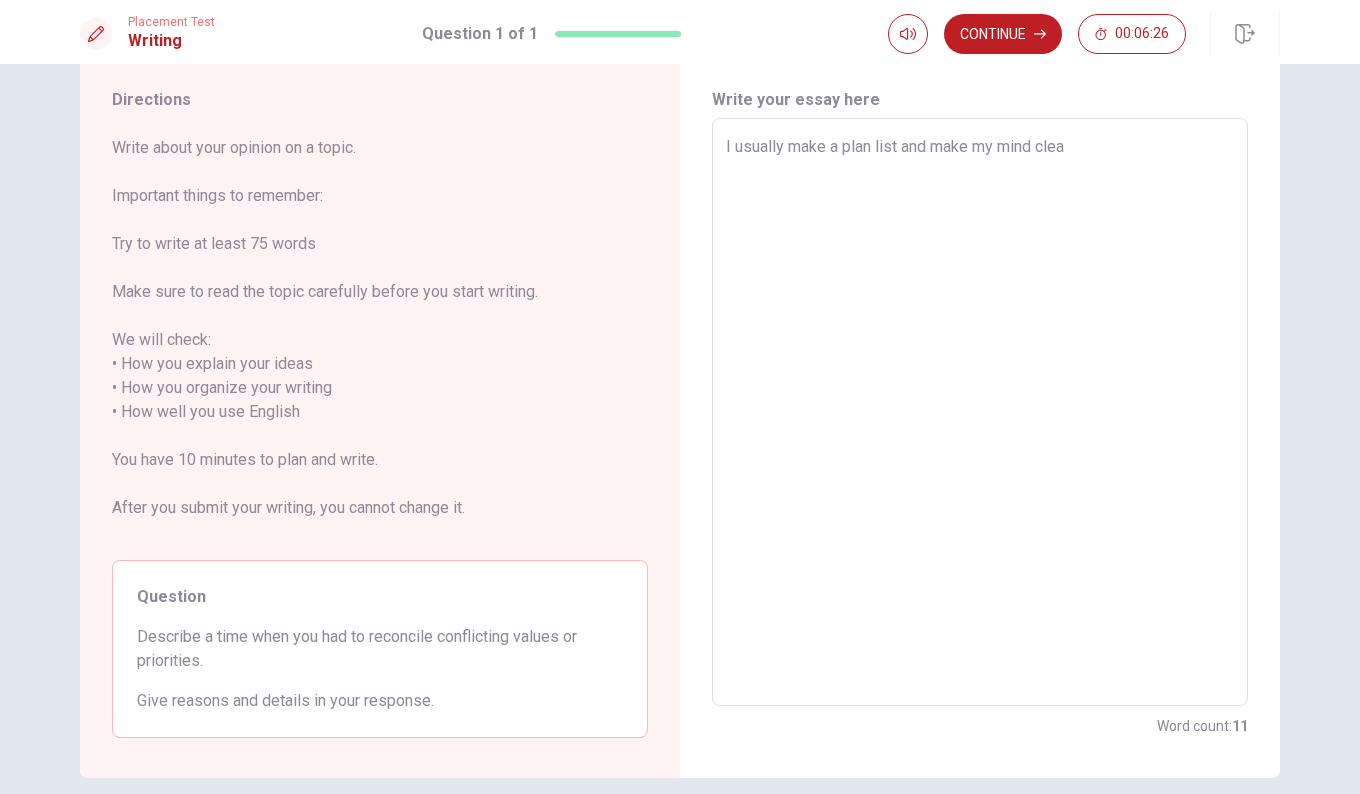 type on "I usually make a plan list and make my mind clear" 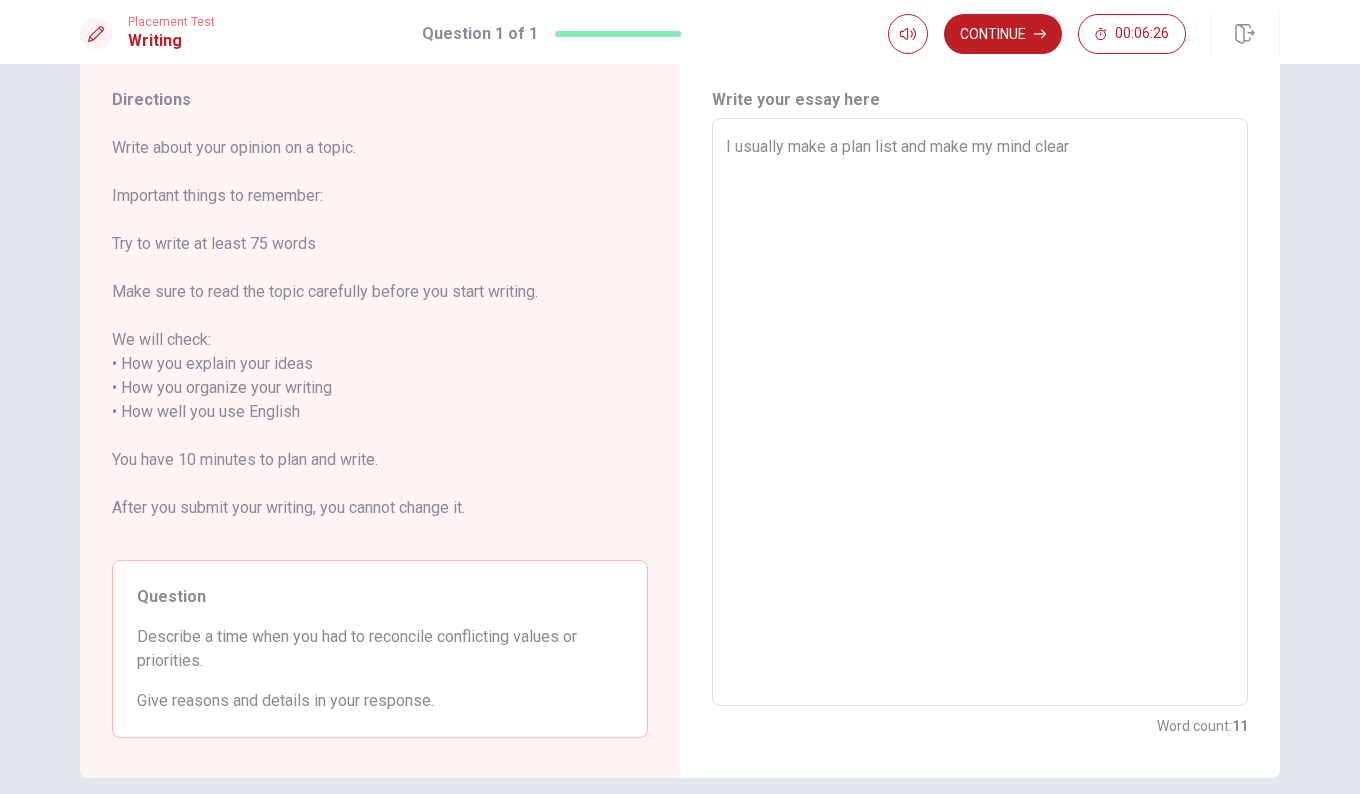 type on "x" 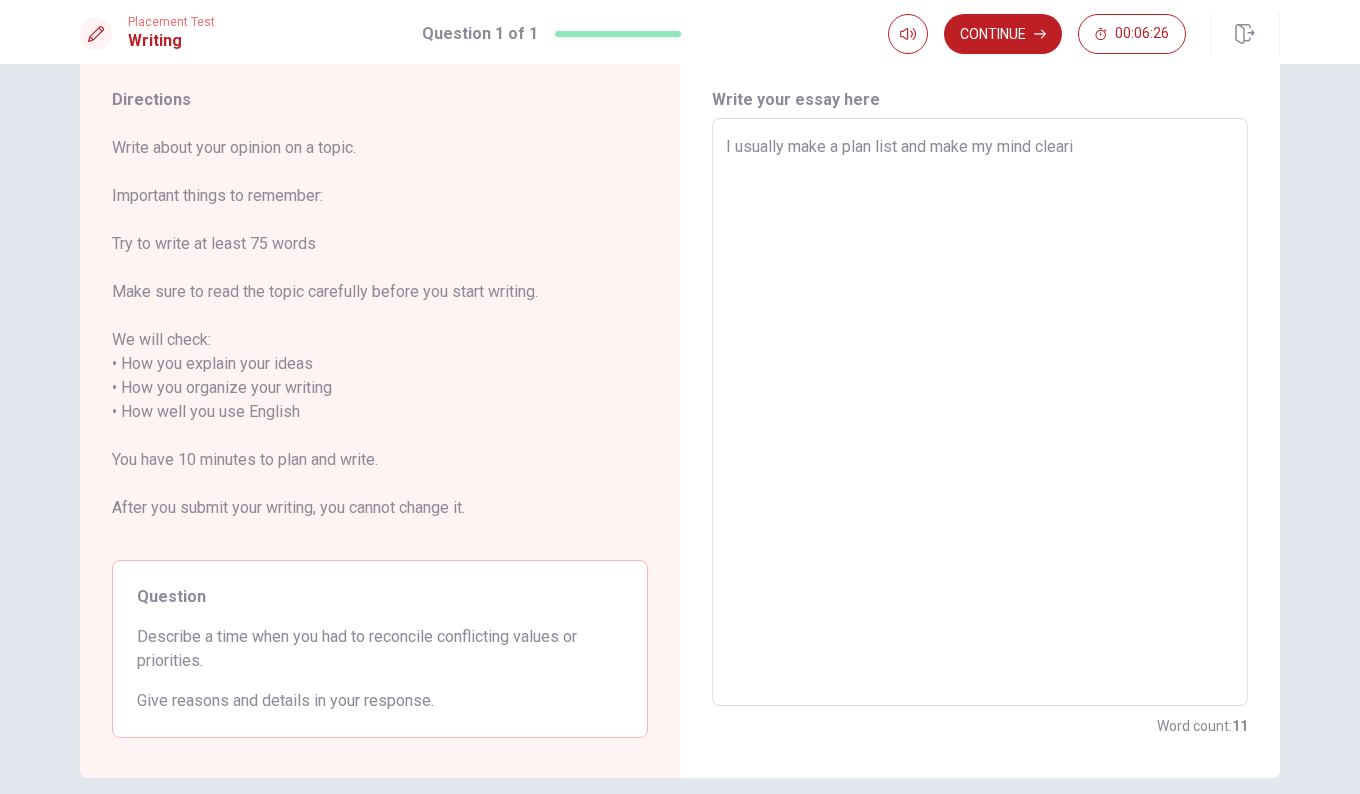 type on "x" 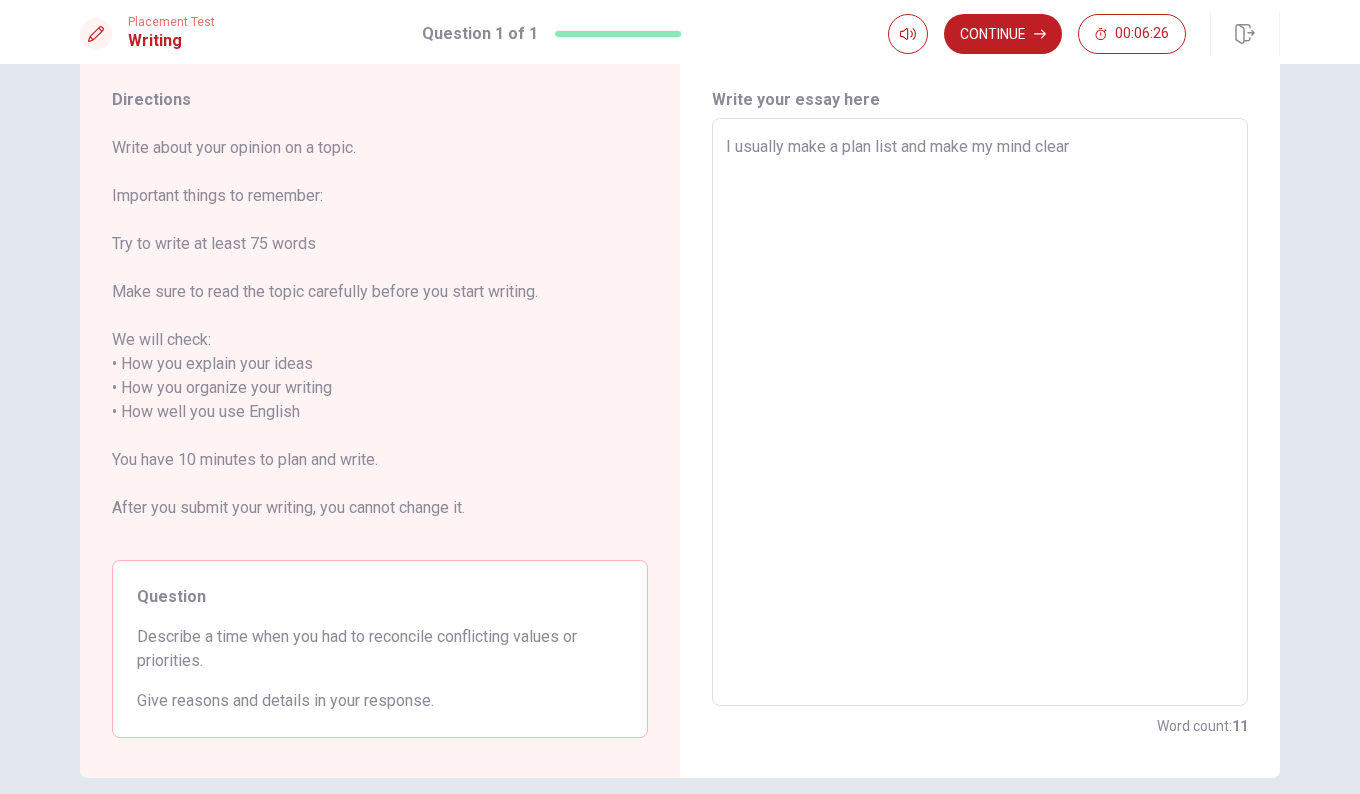 type on "x" 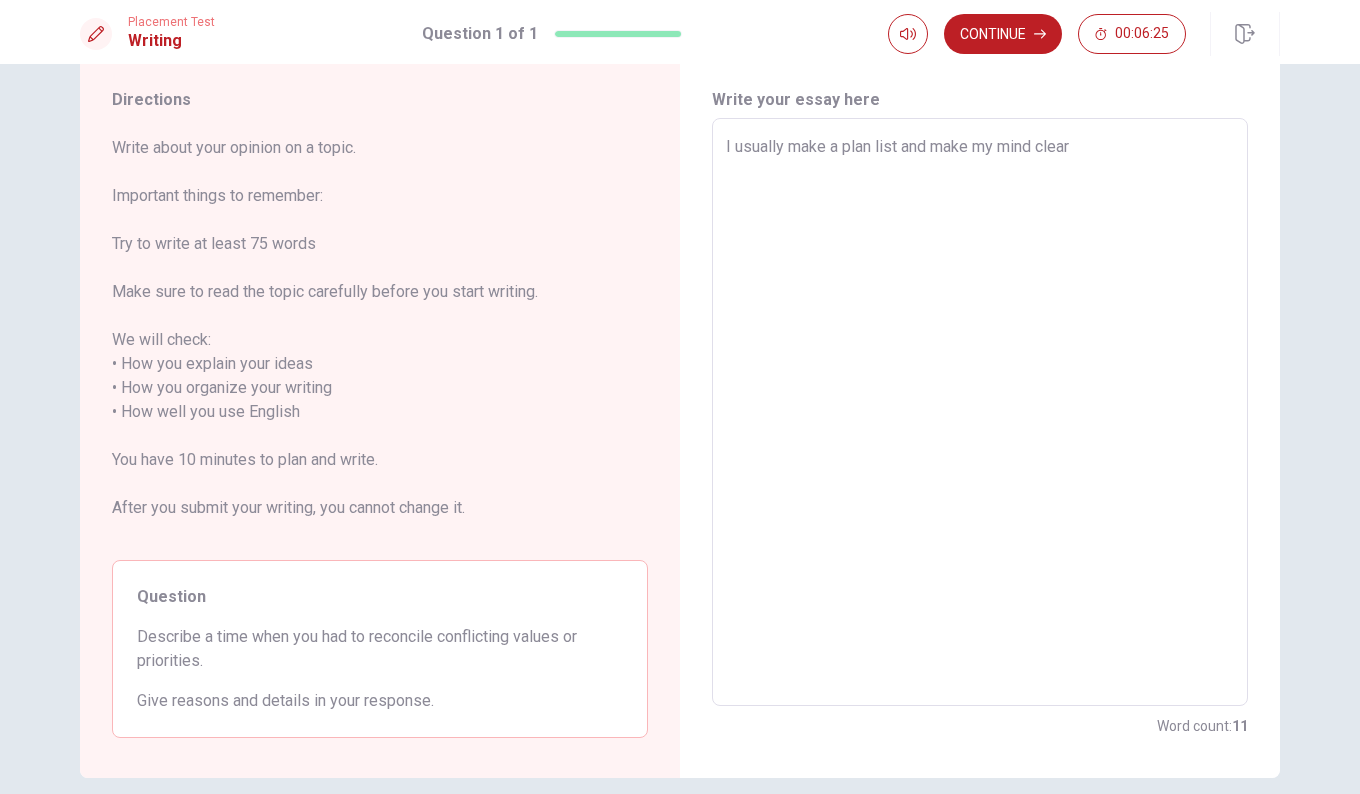 type on "I usually make a plan list and make my mind cleark" 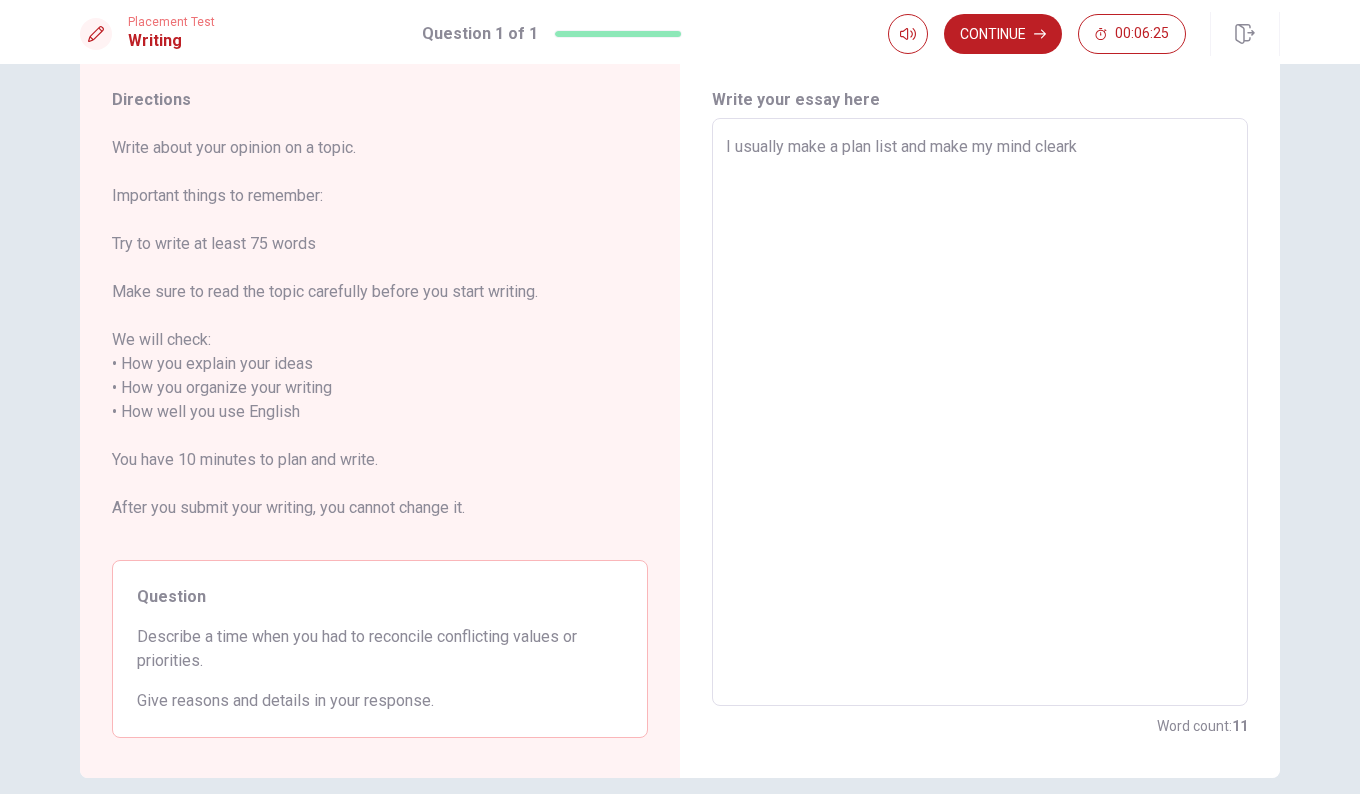 type on "x" 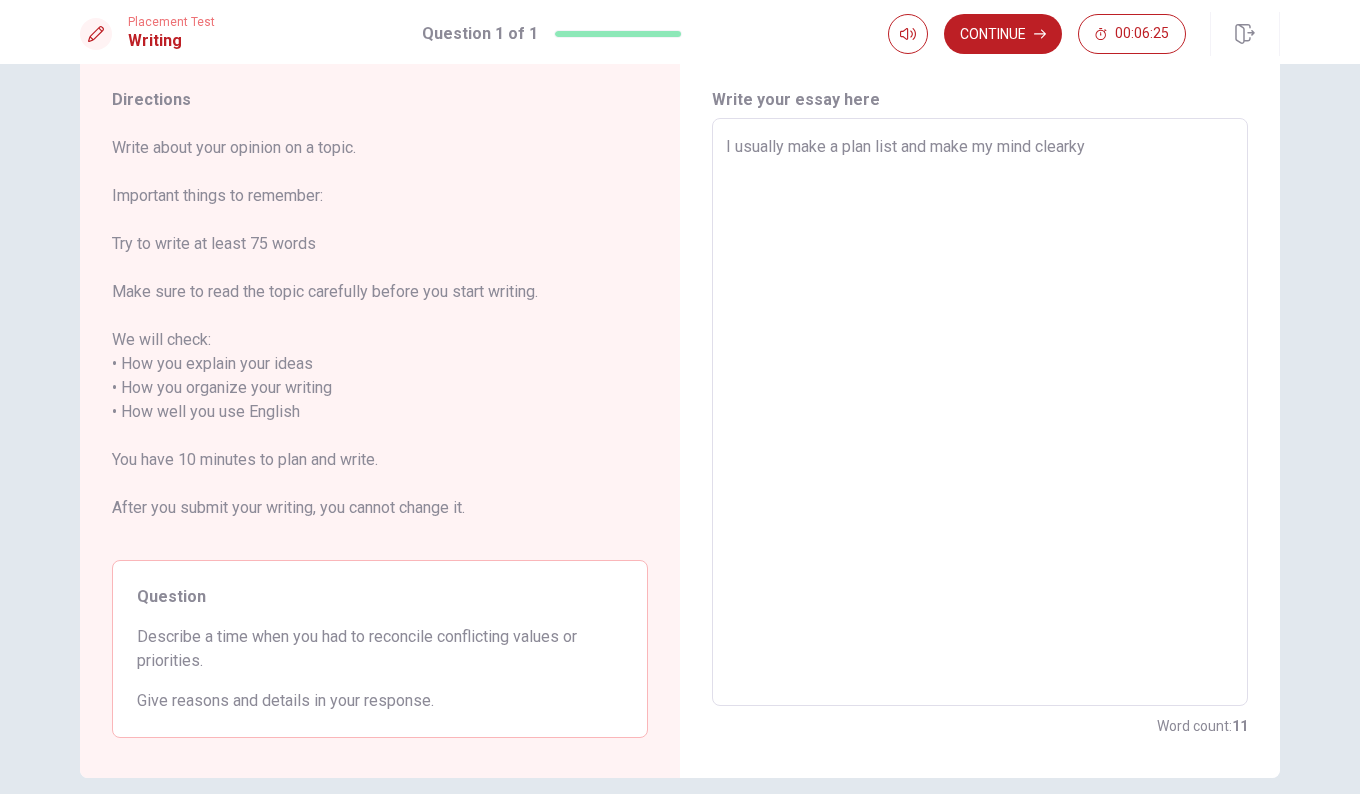 type on "x" 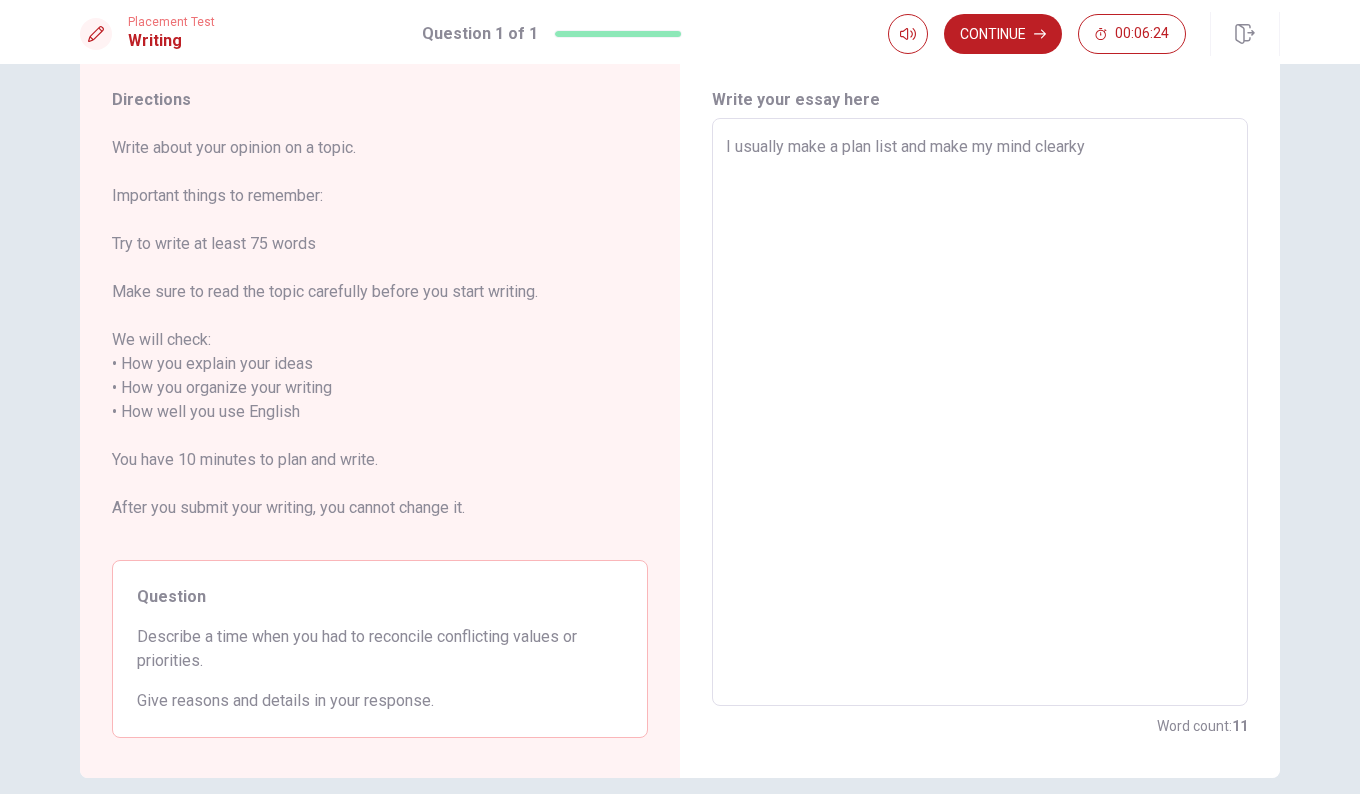 type on "I usually make a plan list and make my mind cleark" 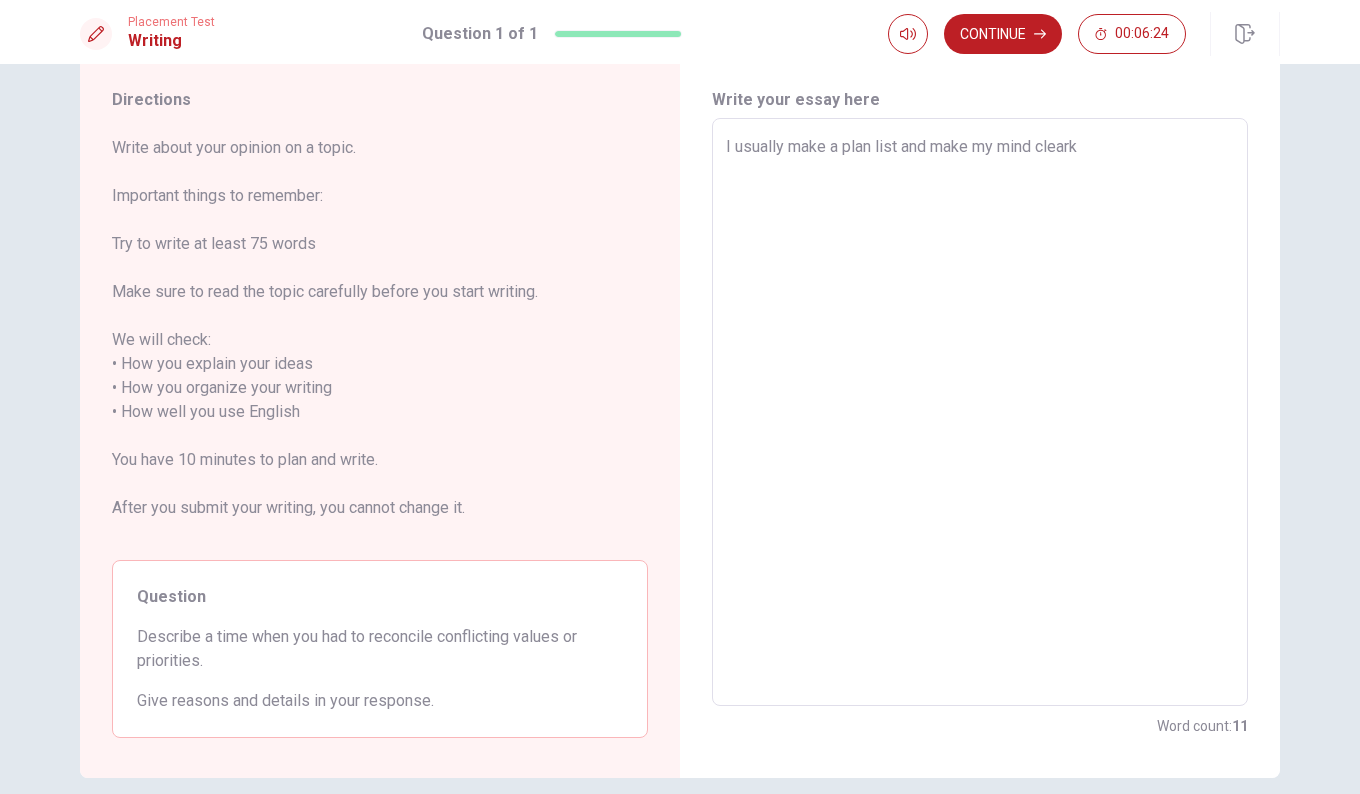type on "x" 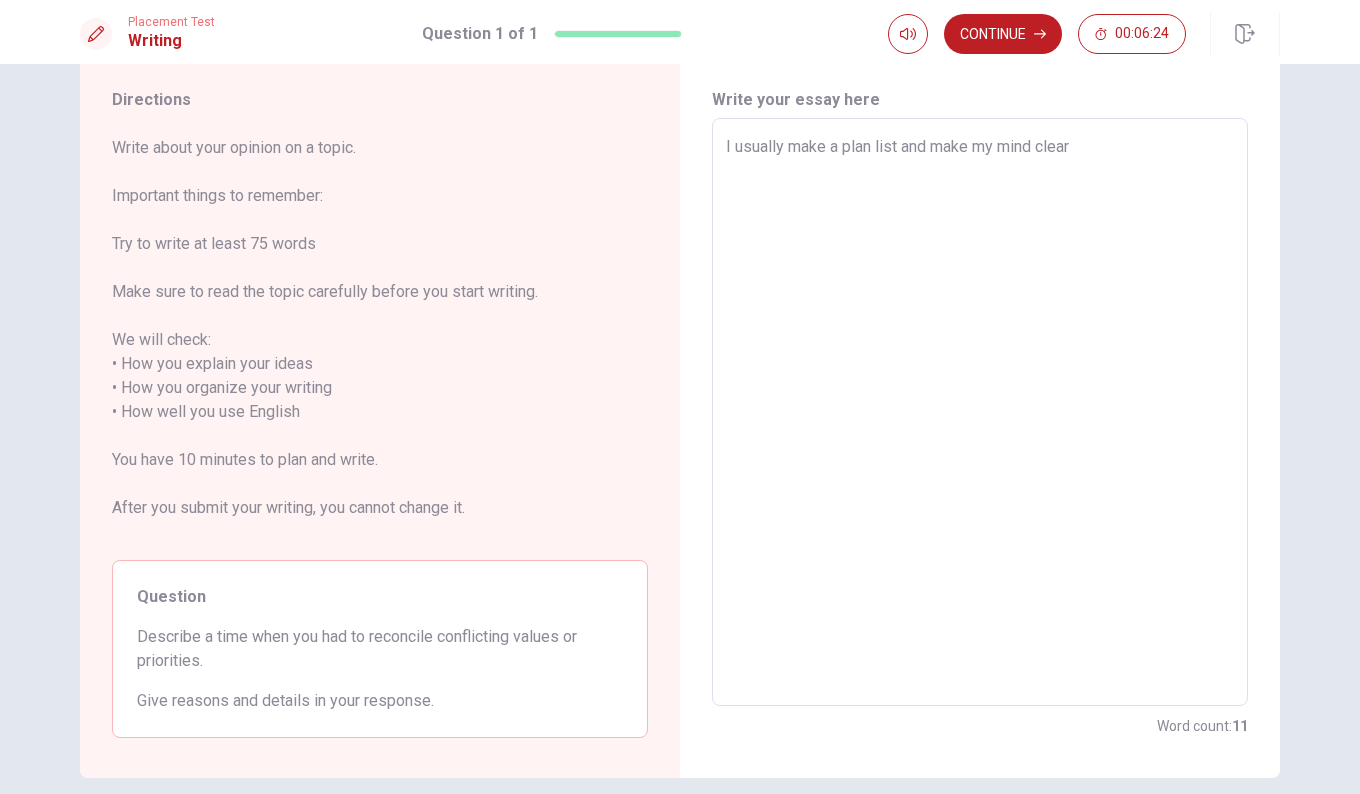 type on "x" 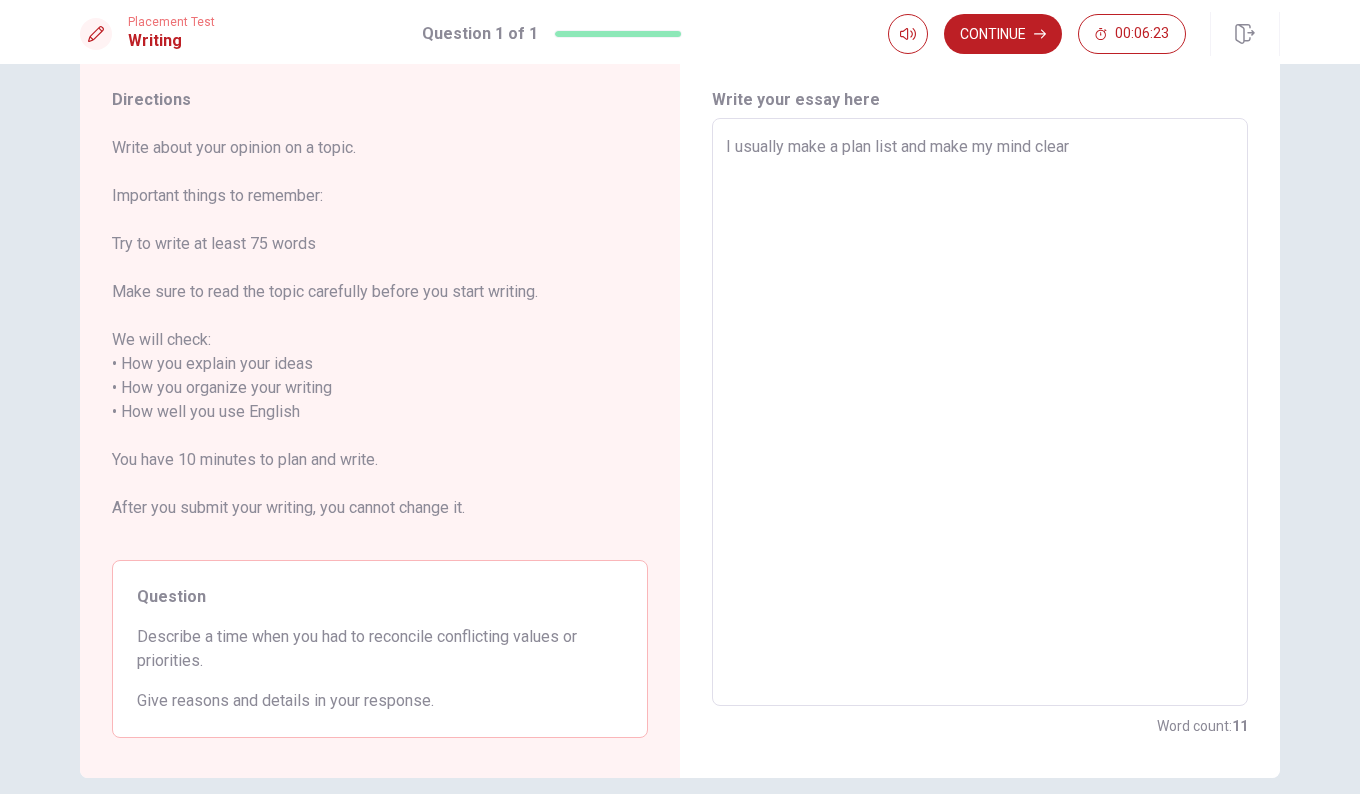 type on "I usually make a plan list and make my mind clearl" 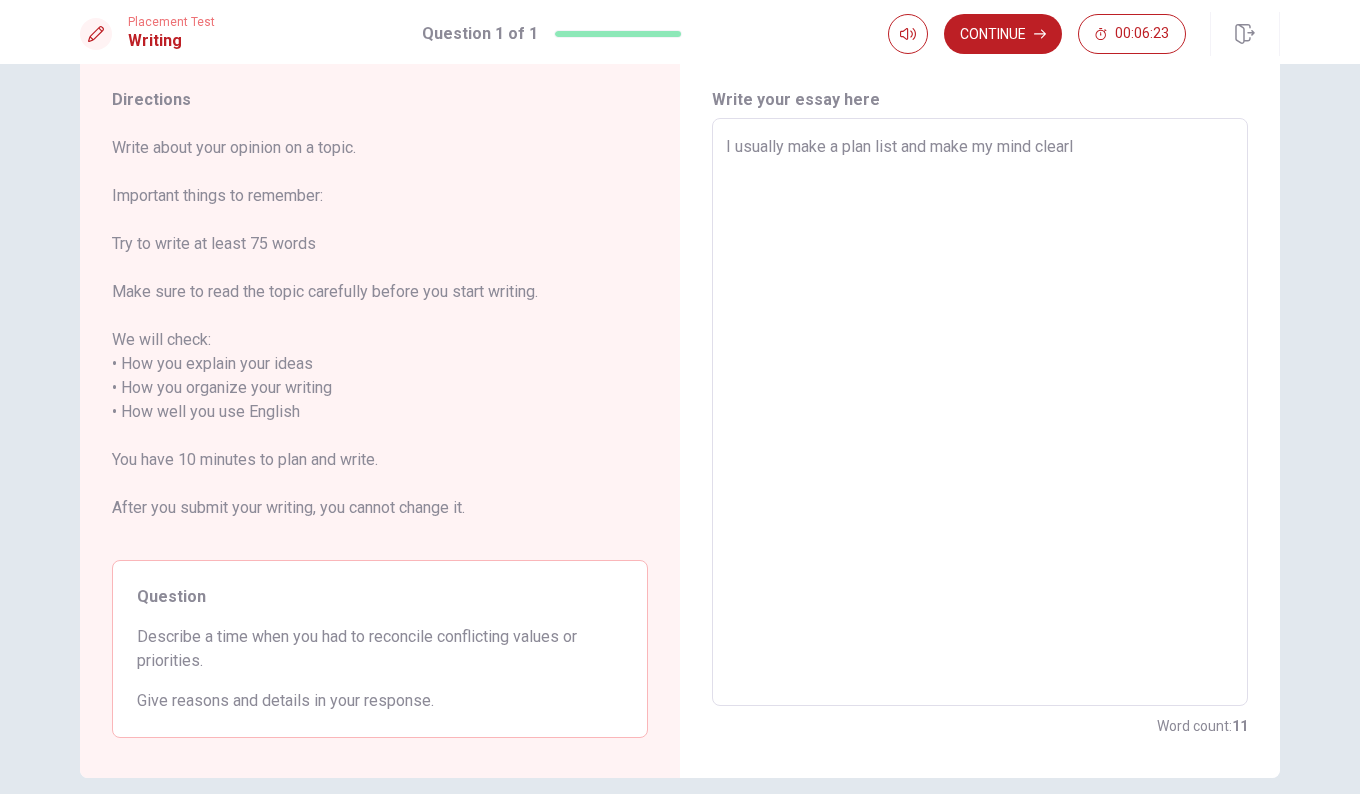 type on "x" 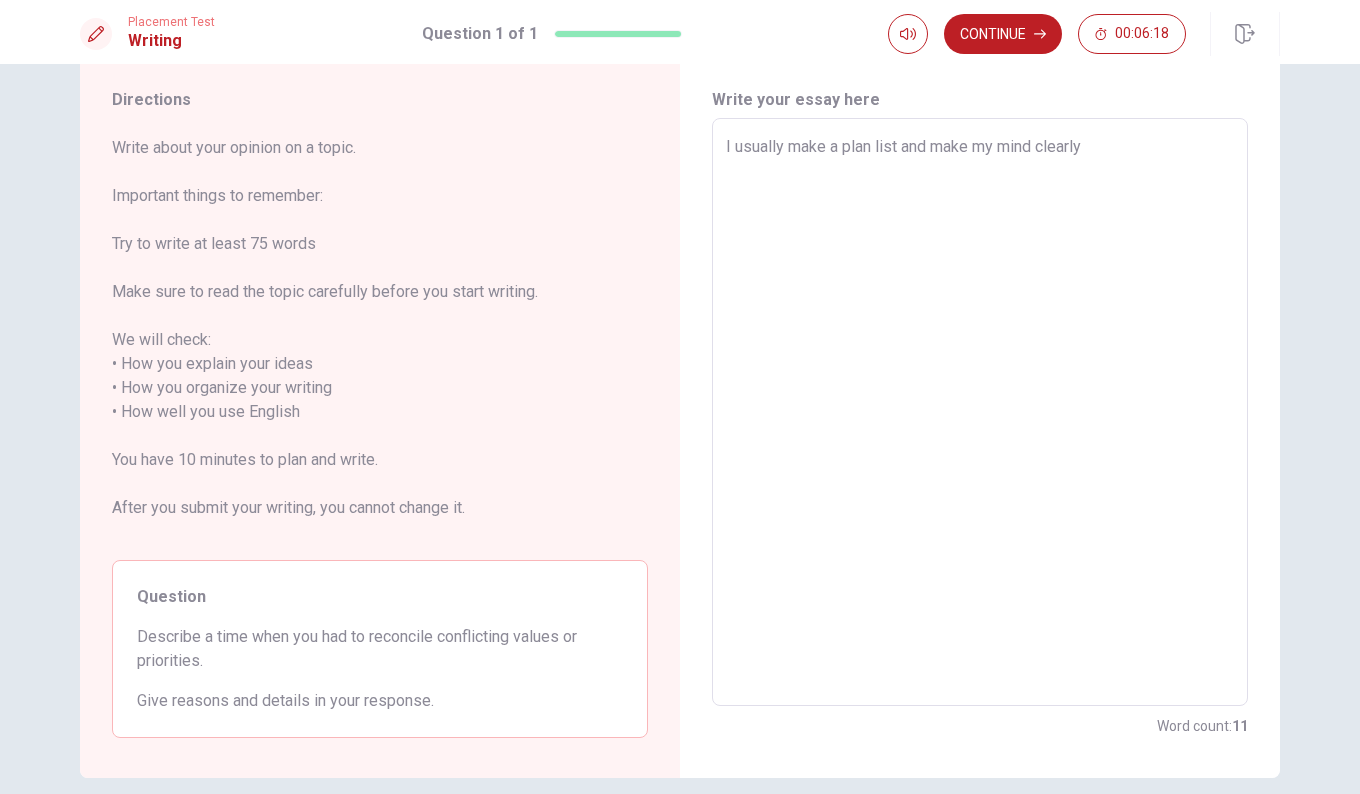 click on "I usually make a plan list and make my mind clearly" at bounding box center [980, 412] 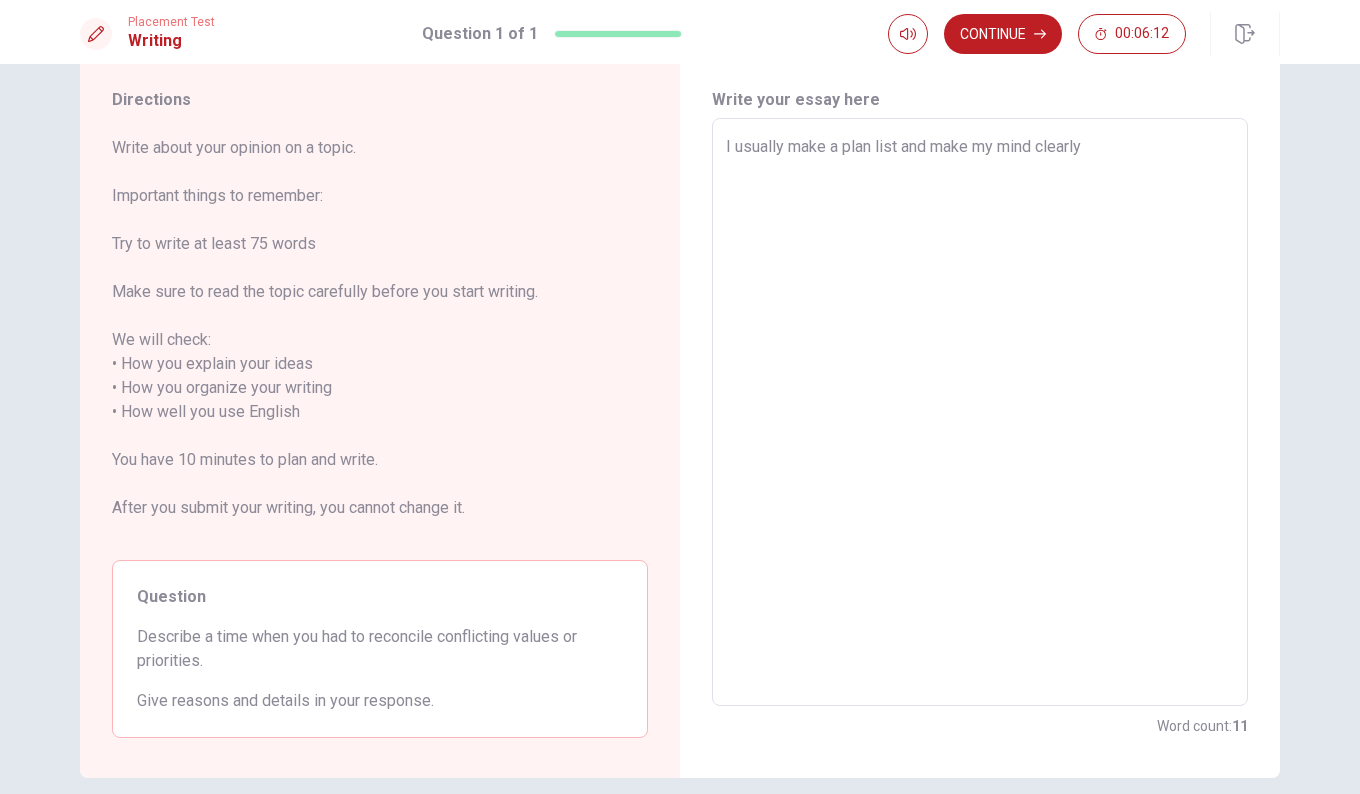 type on "x" 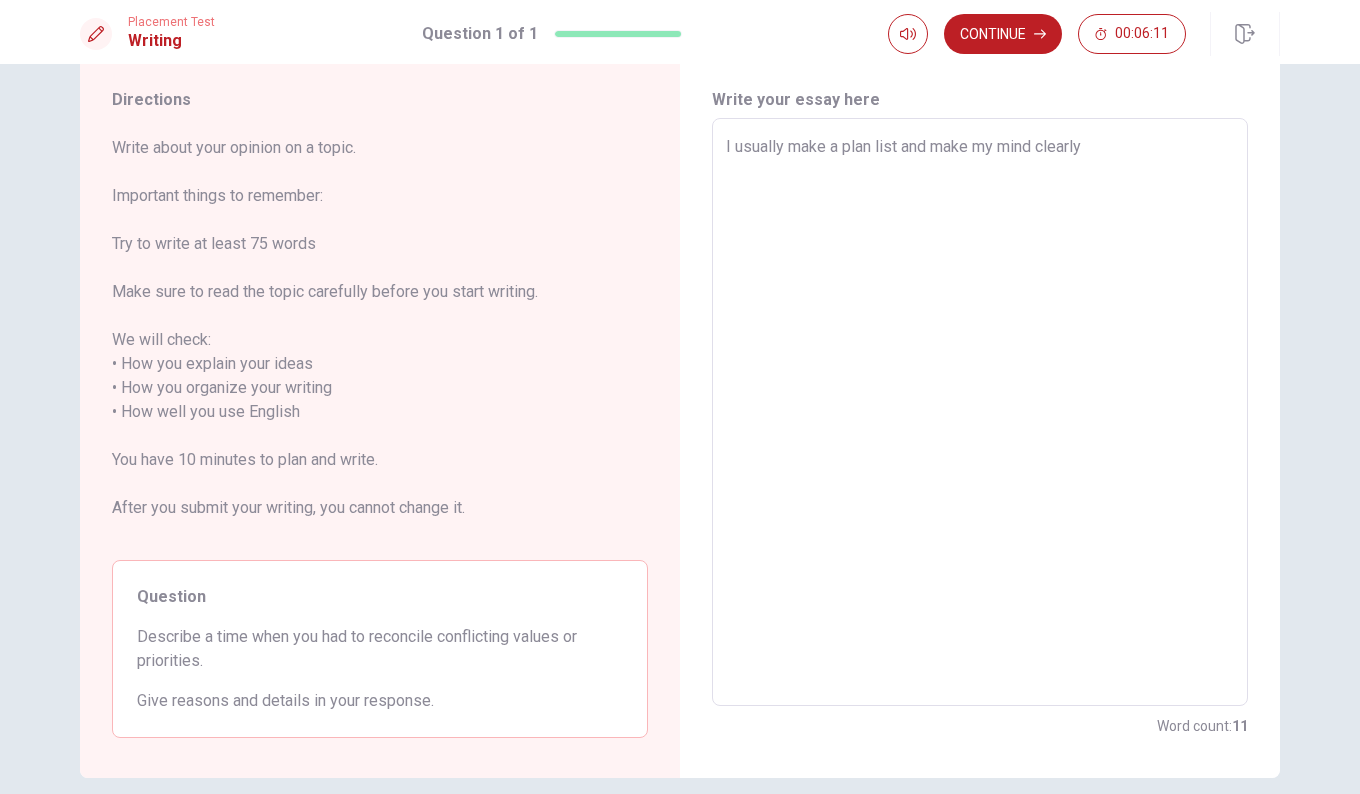 type on "I usually make a plan list an make my mind clearly" 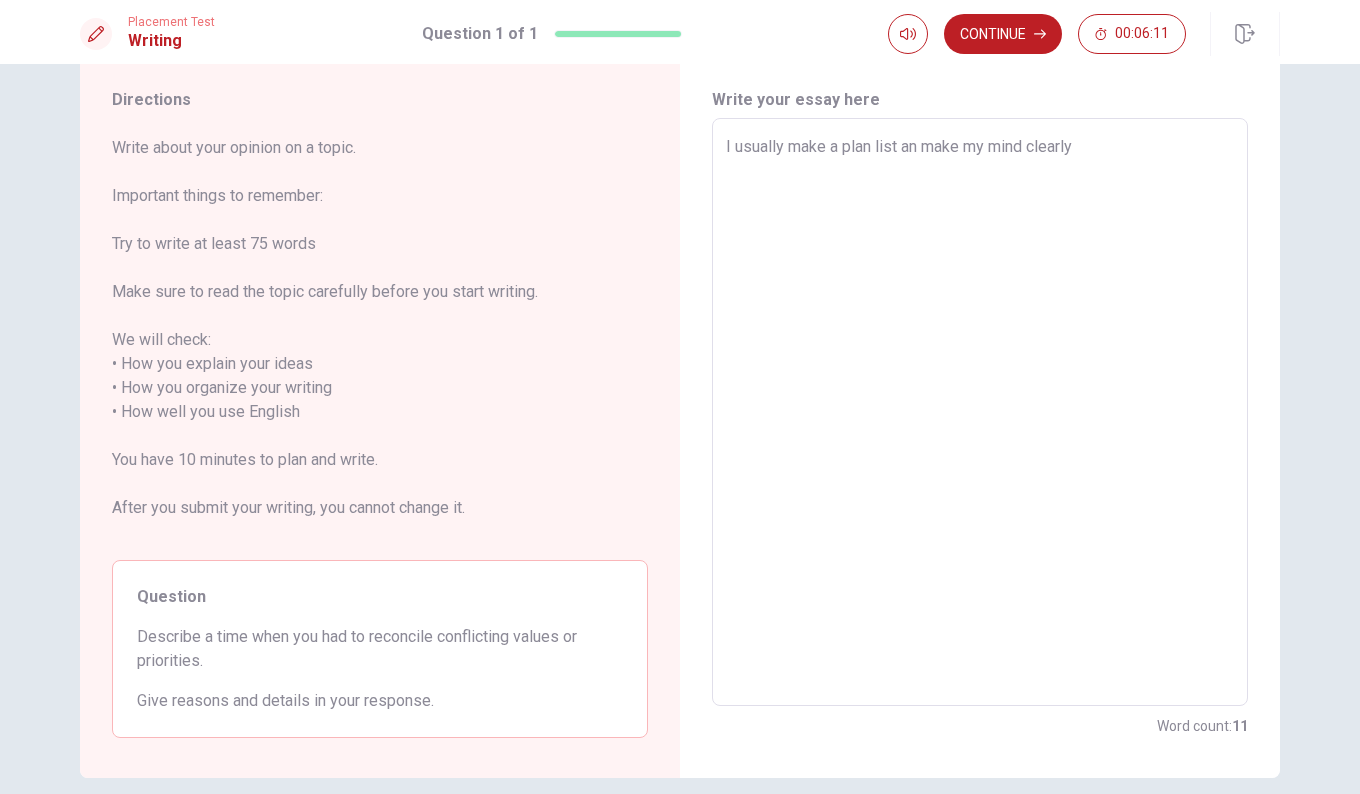 type on "x" 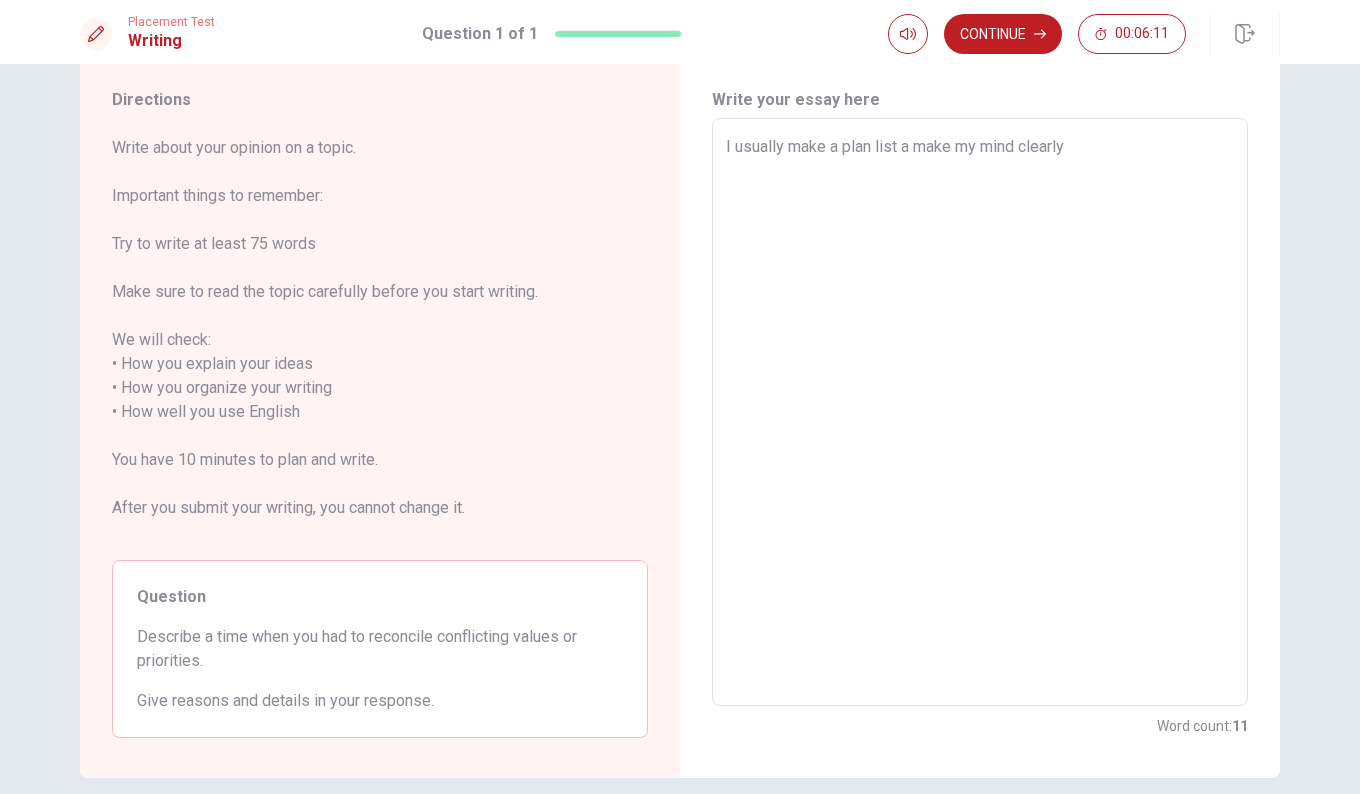 type on "x" 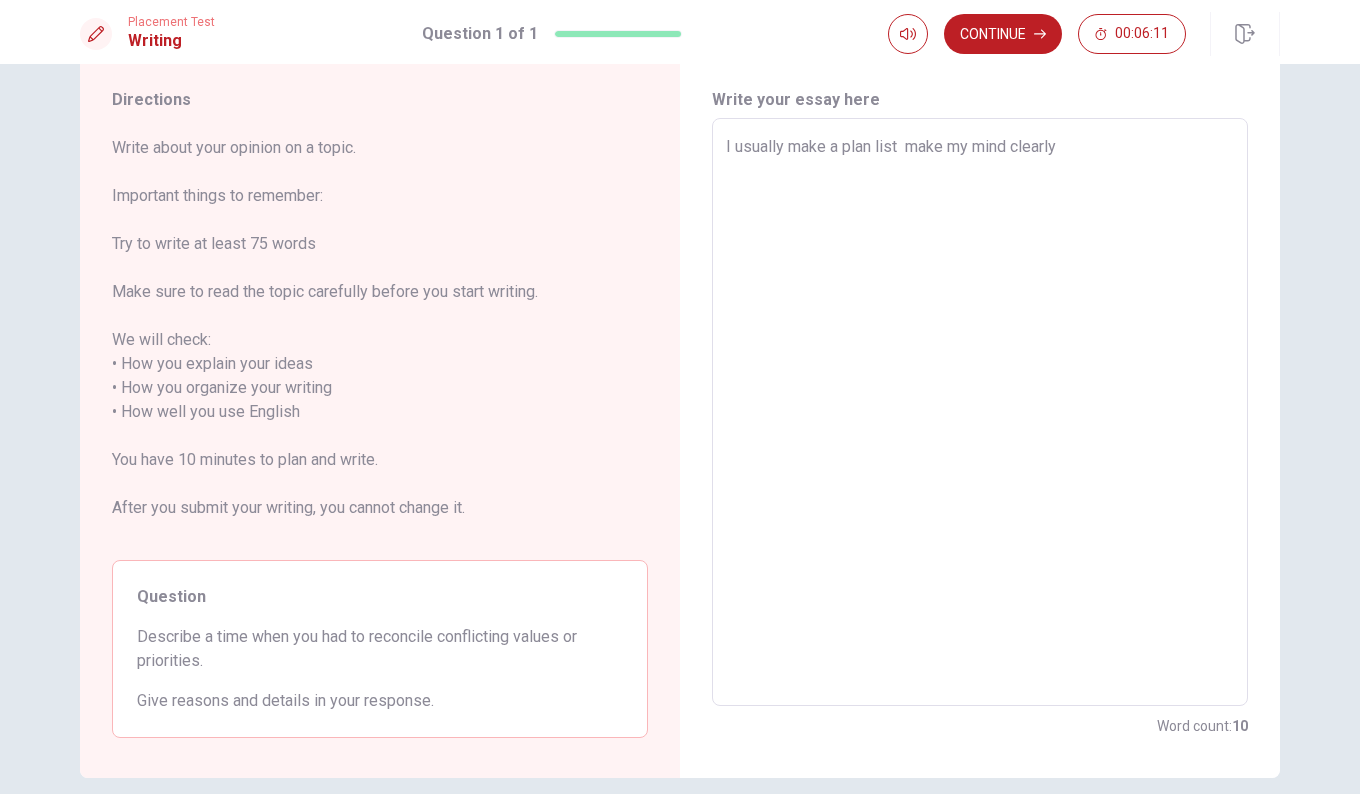 type on "x" 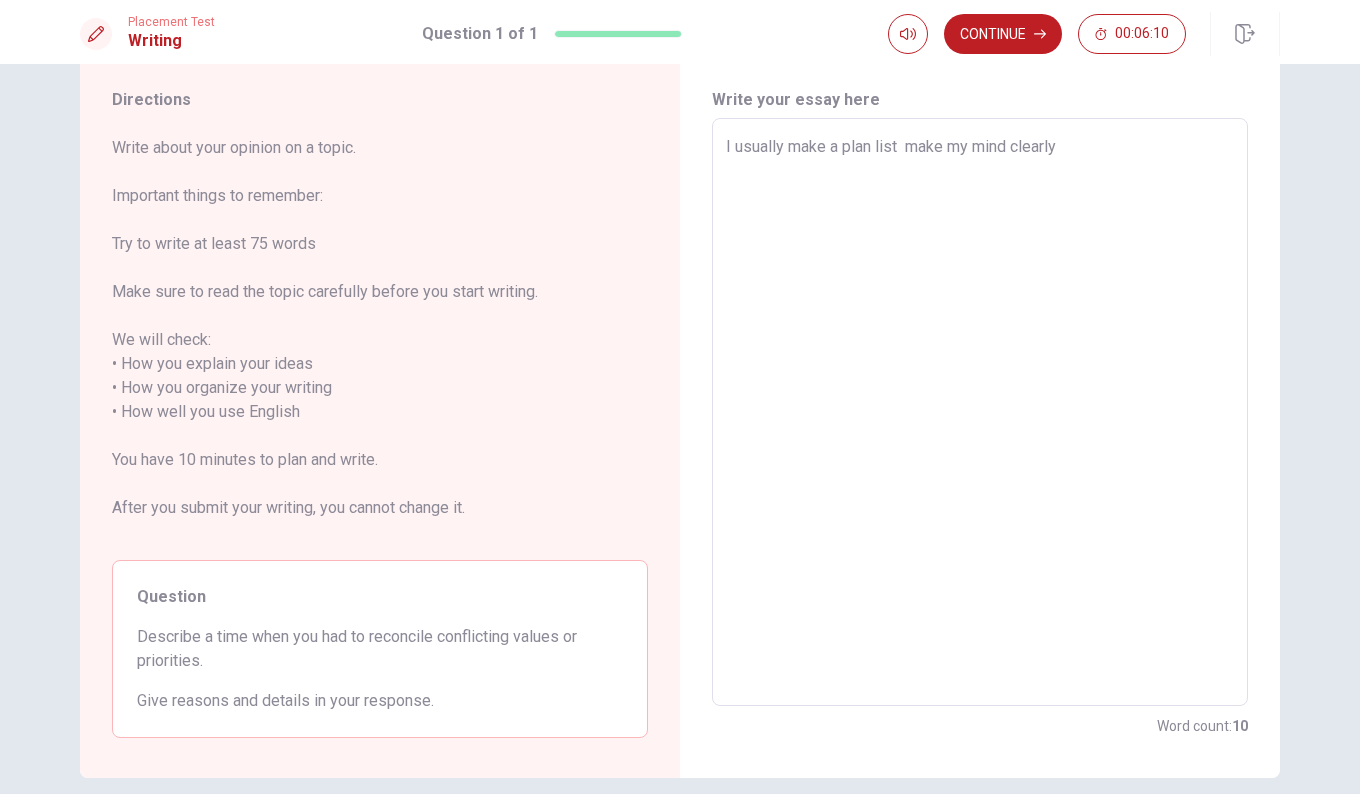 type on "I usually make a plan list t make my mind clearly" 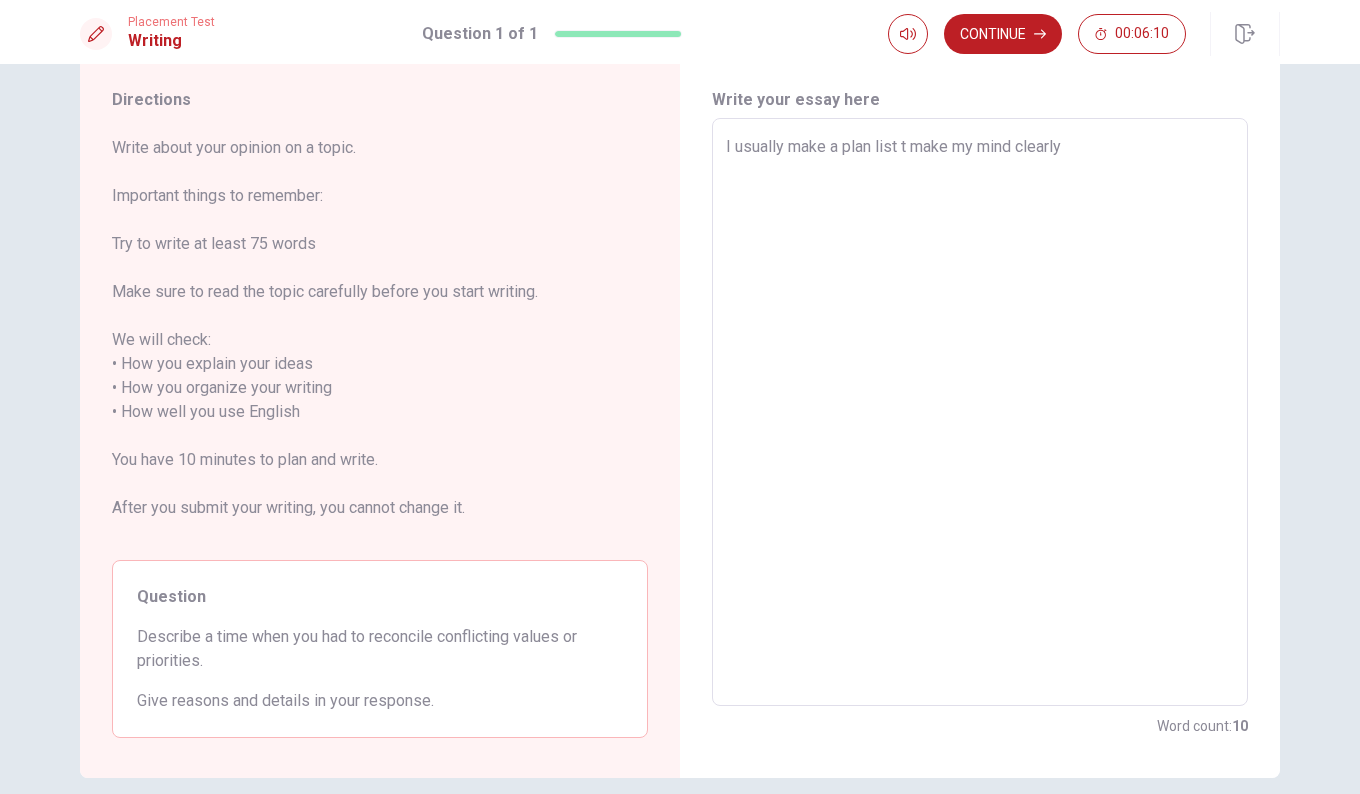 type on "x" 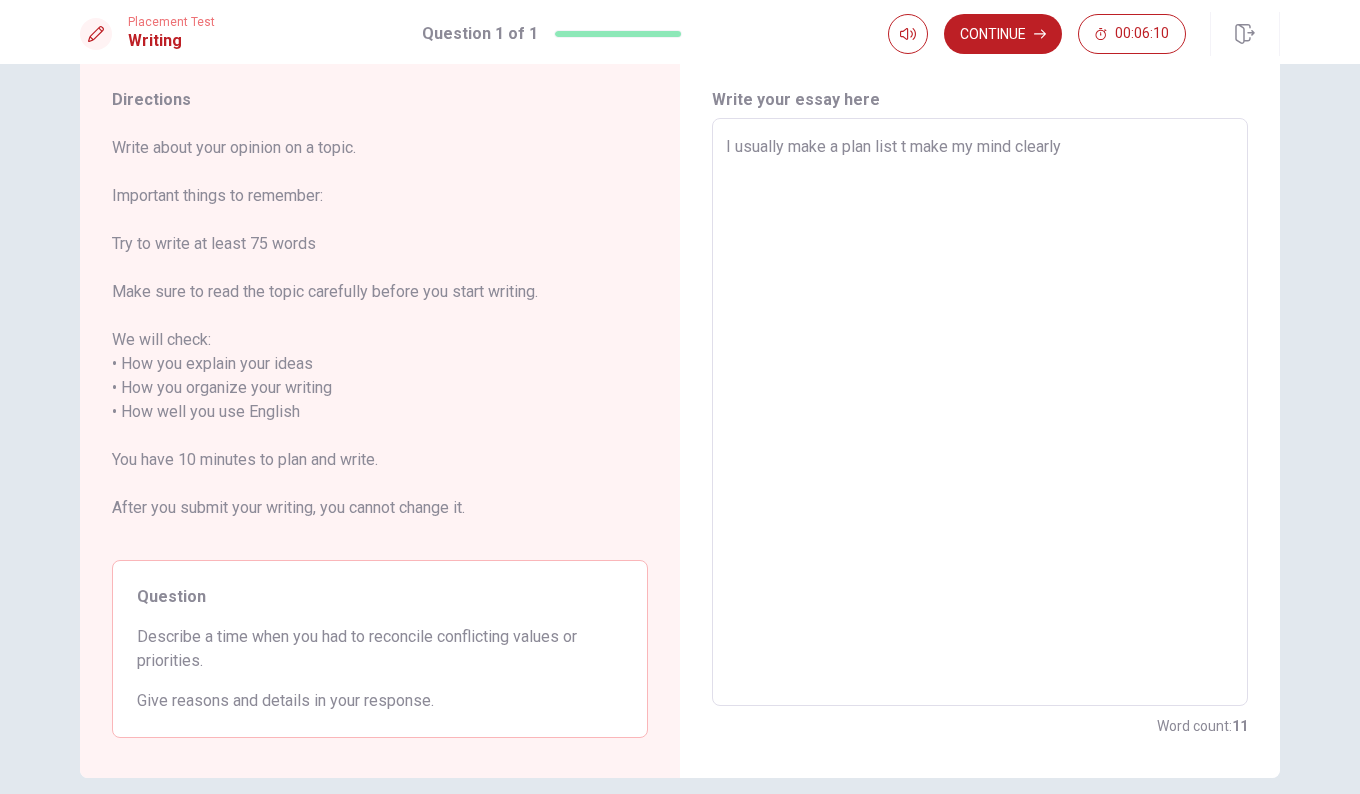 type on "I usually make a plan list to make my mind clearly" 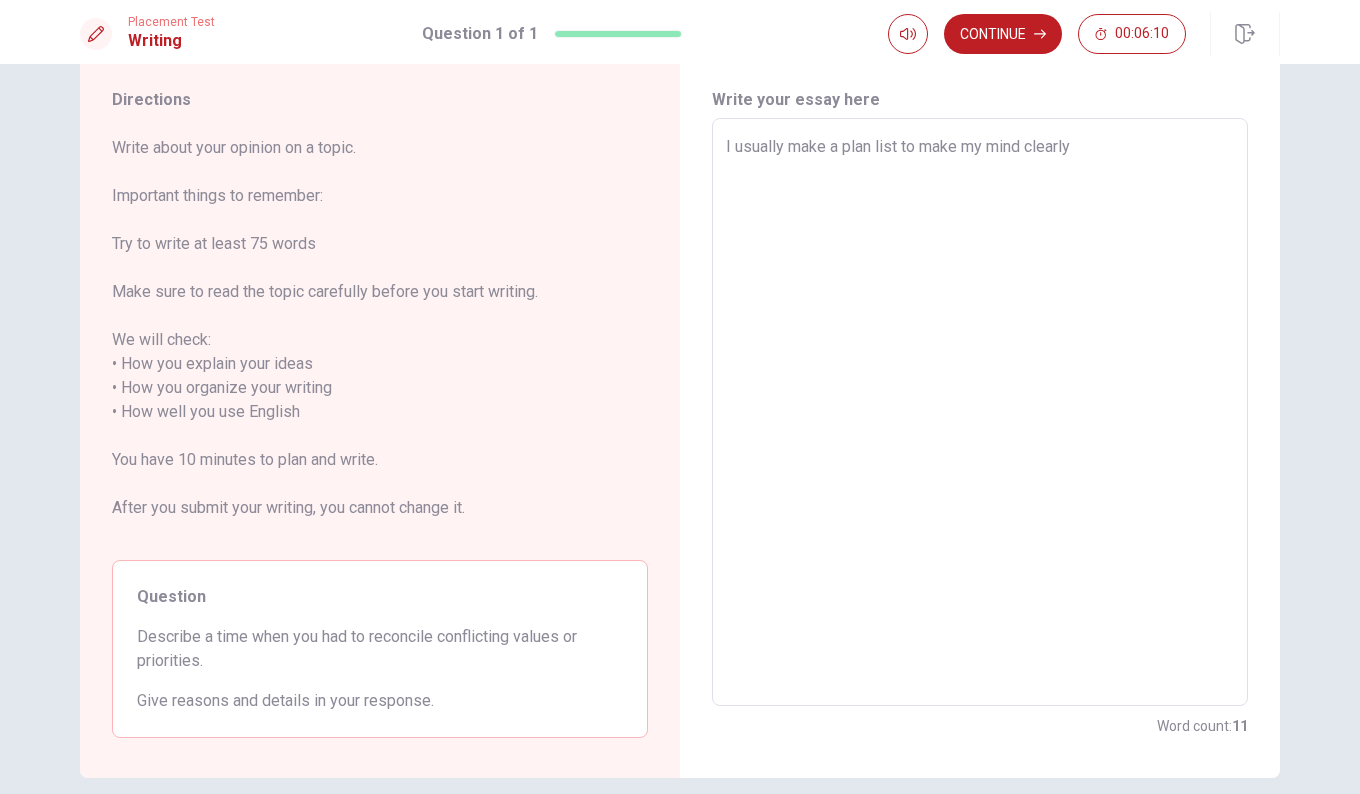 type on "x" 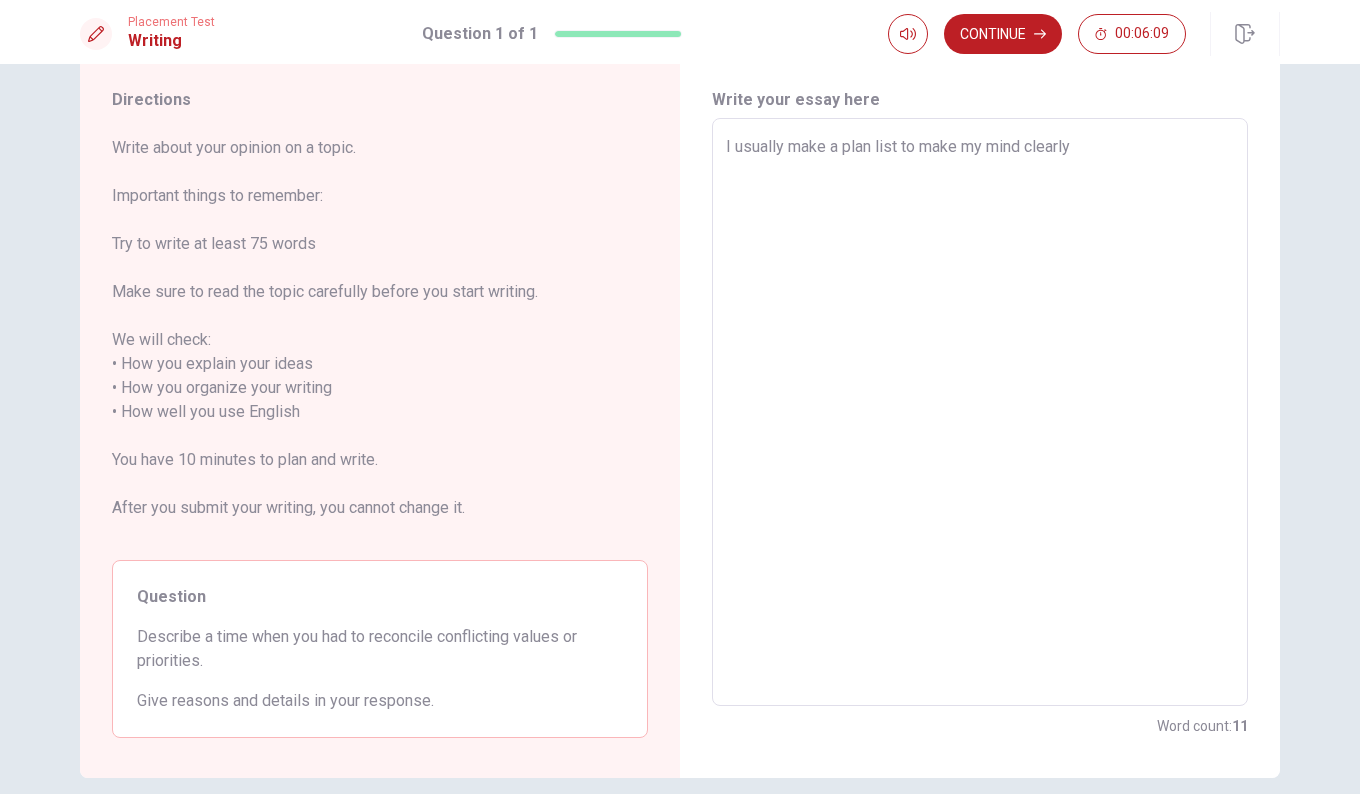 type on "I usually make a plan list to  make my mind clearly" 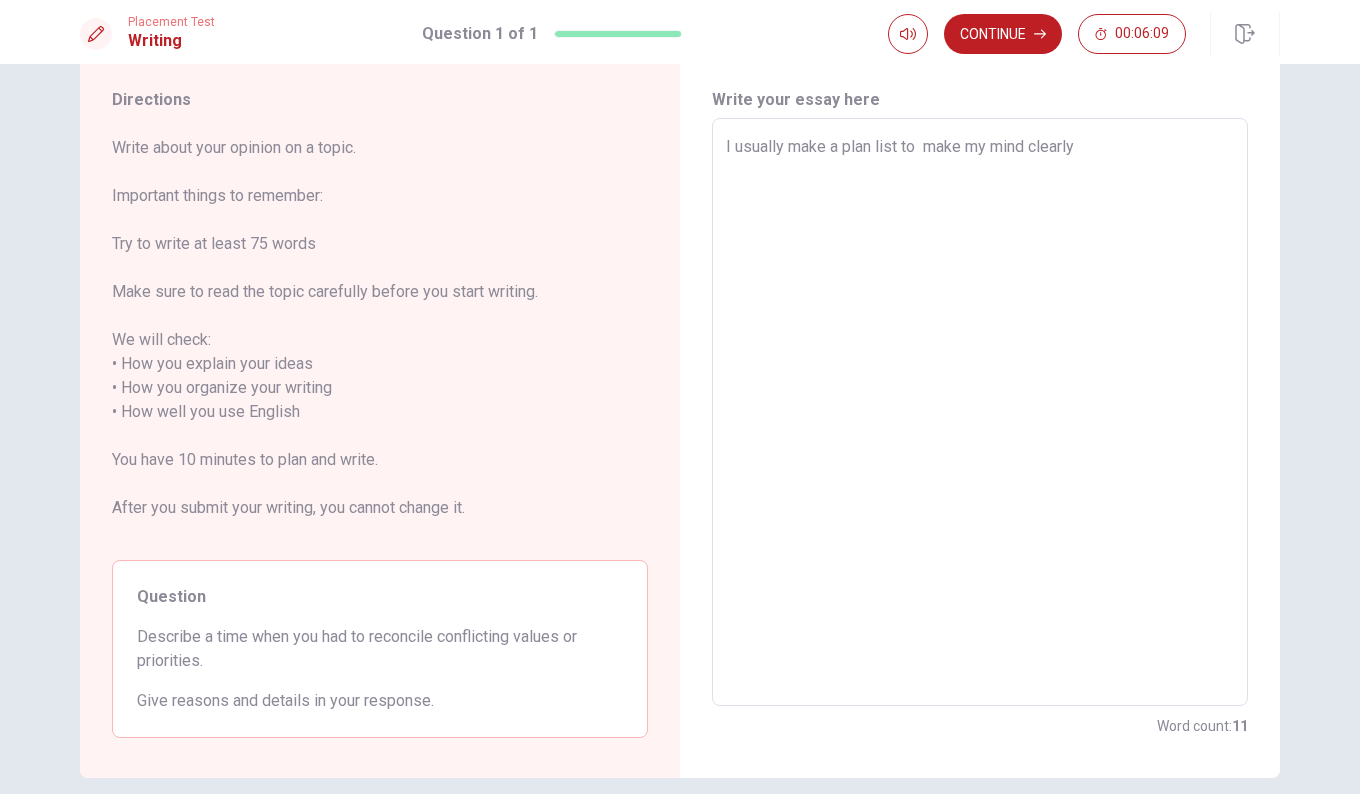 type on "x" 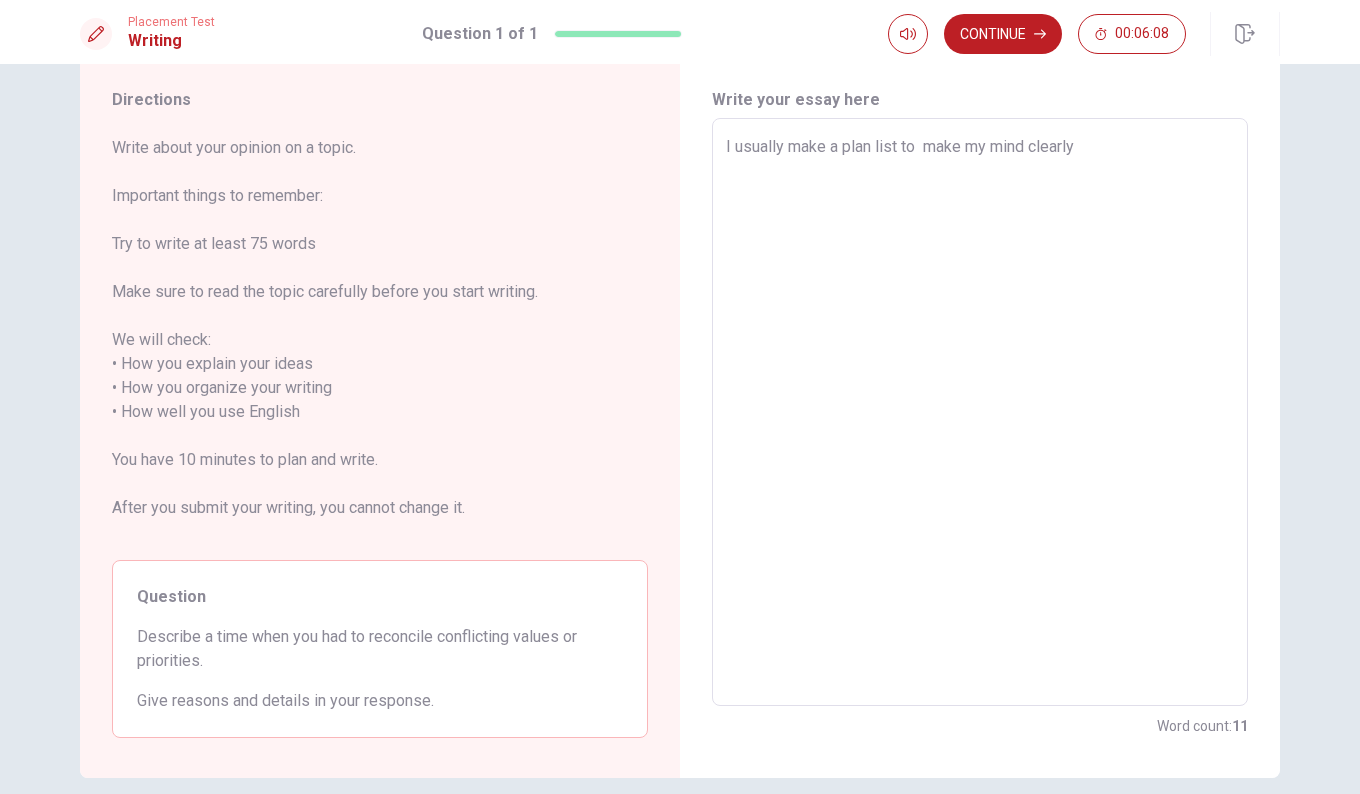 type on "I usually make a plan list to make my mind clearly" 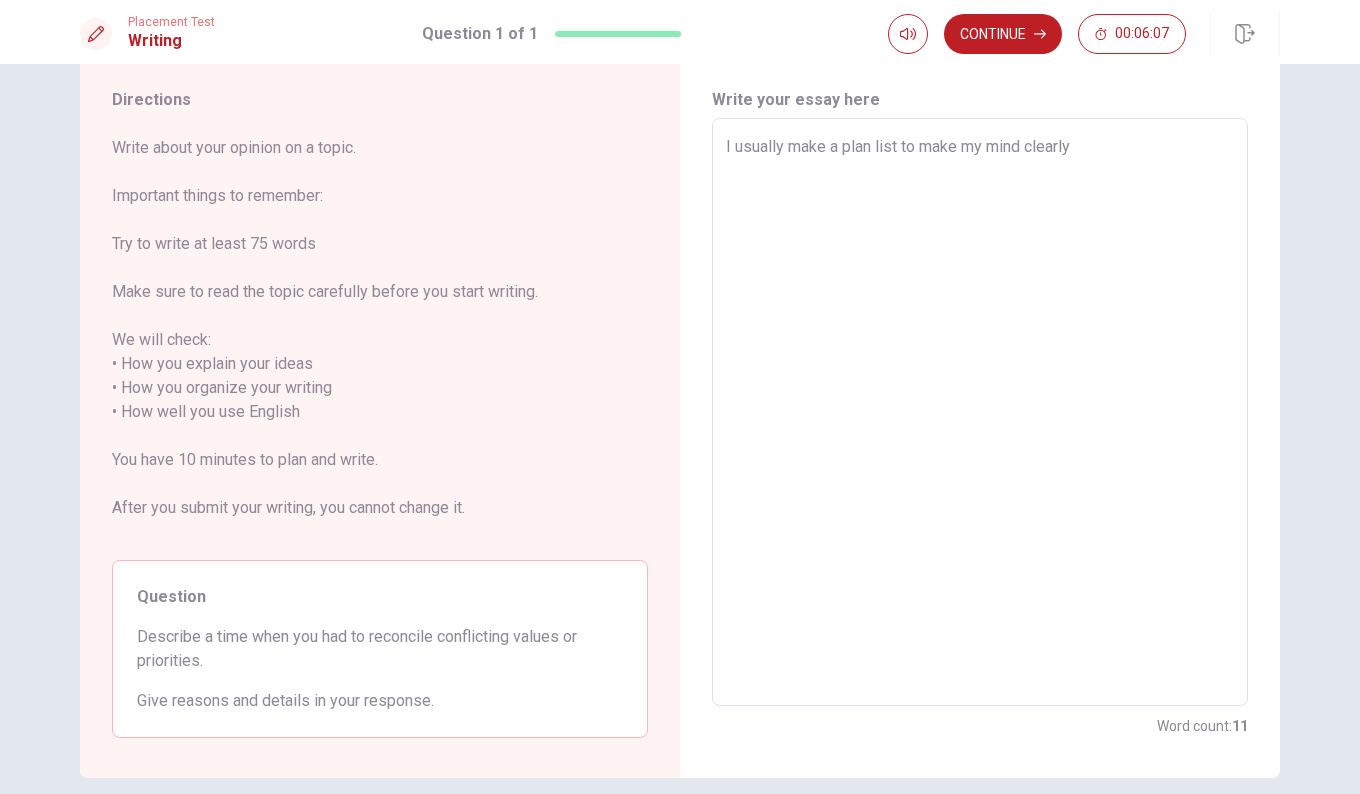 click on "I usually make a plan list to make my mind clearly" at bounding box center [980, 412] 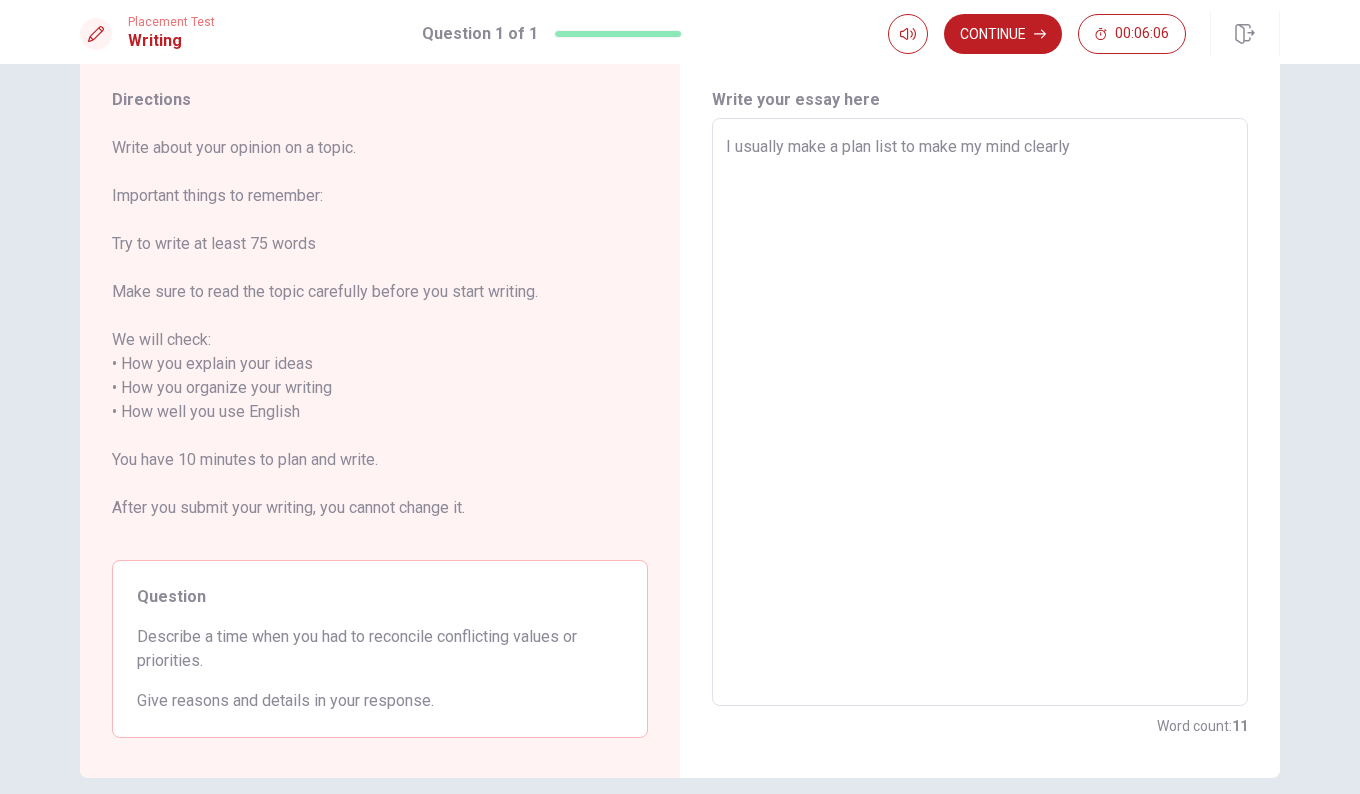 type on "I usually make a plan list to make my mind clearly." 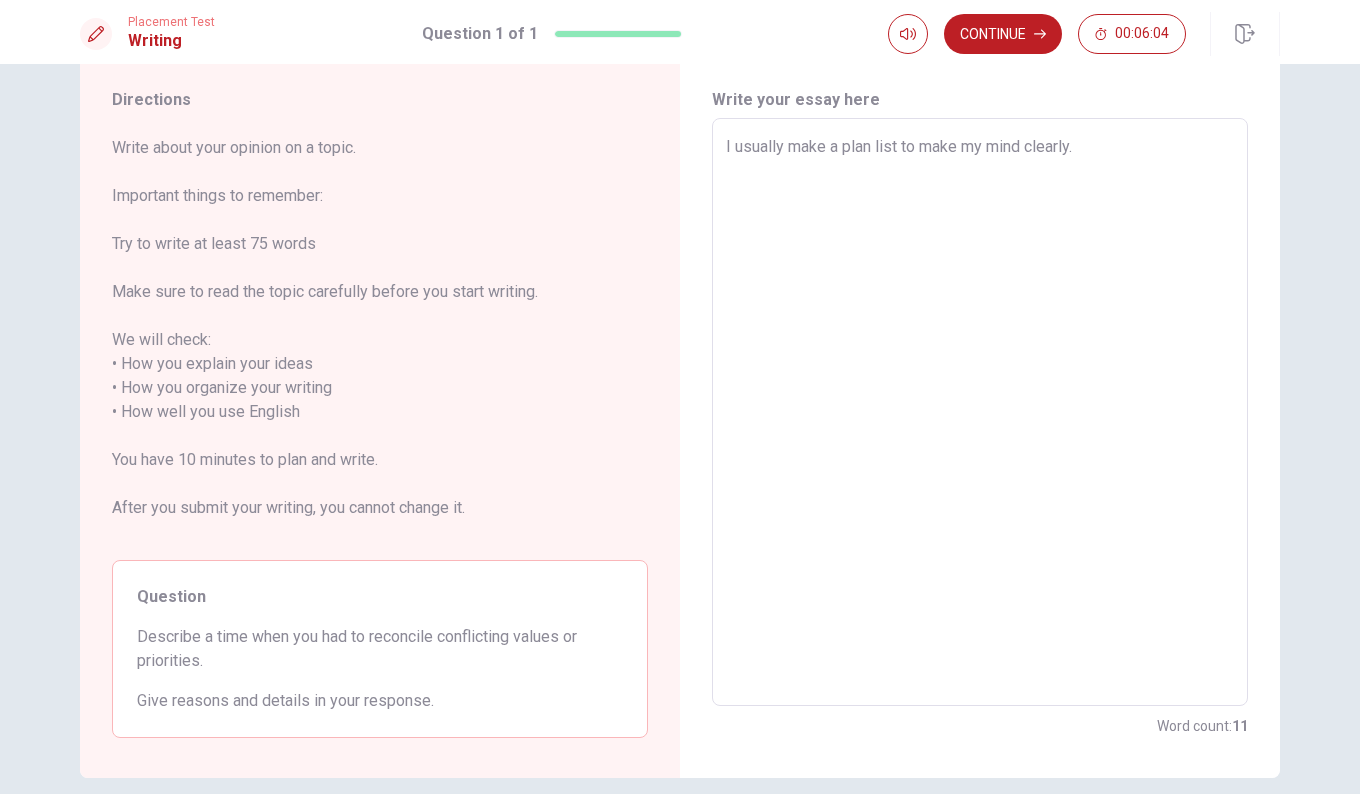 type on "x" 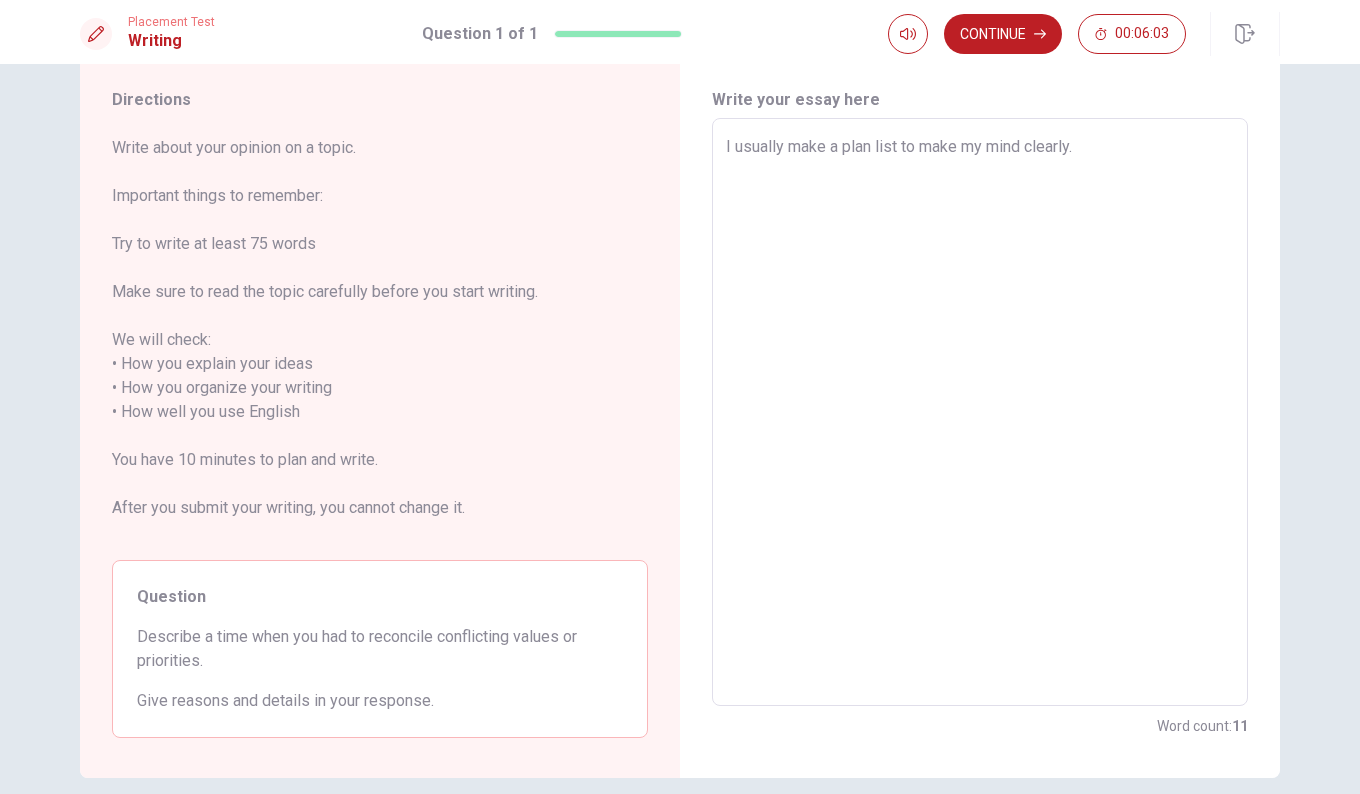 type on "I usually make a plan list to make my mind clearly.M" 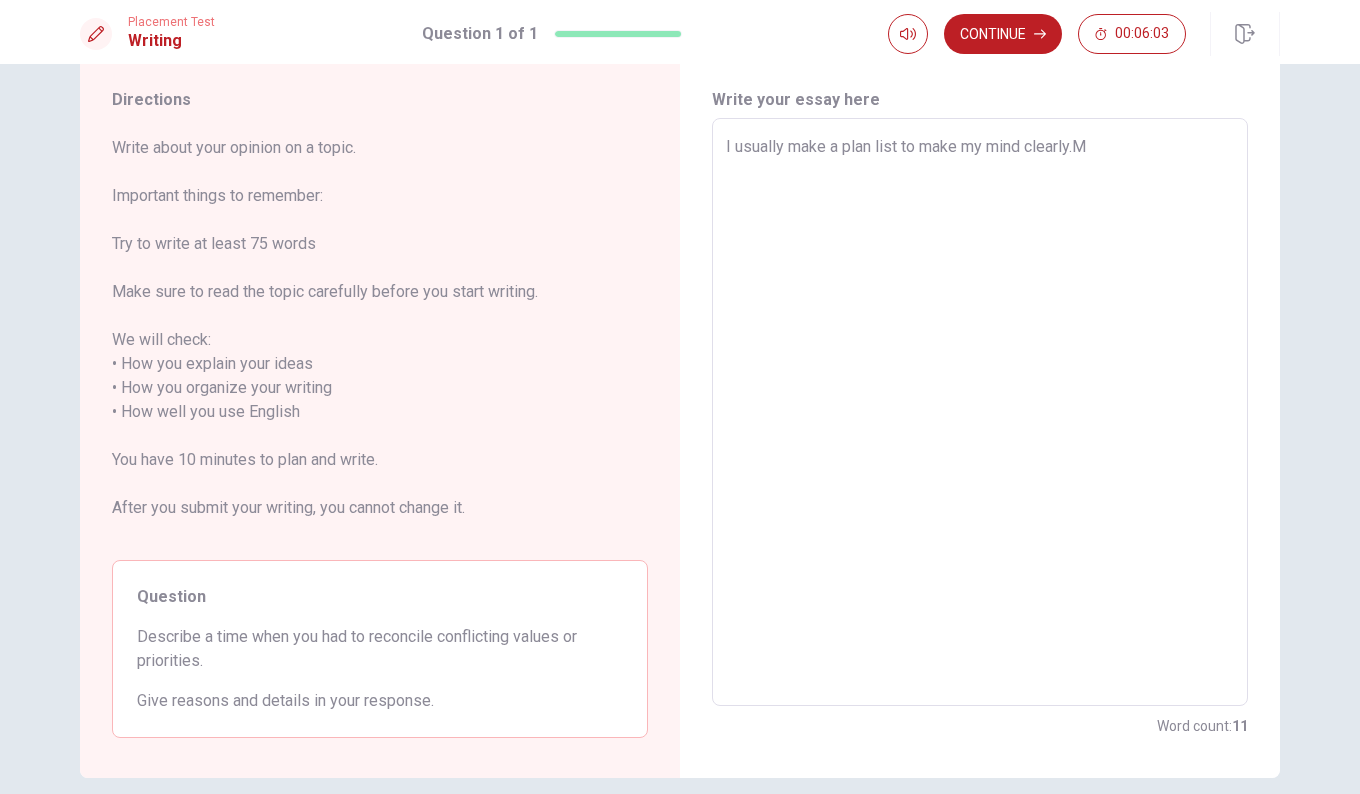 type on "x" 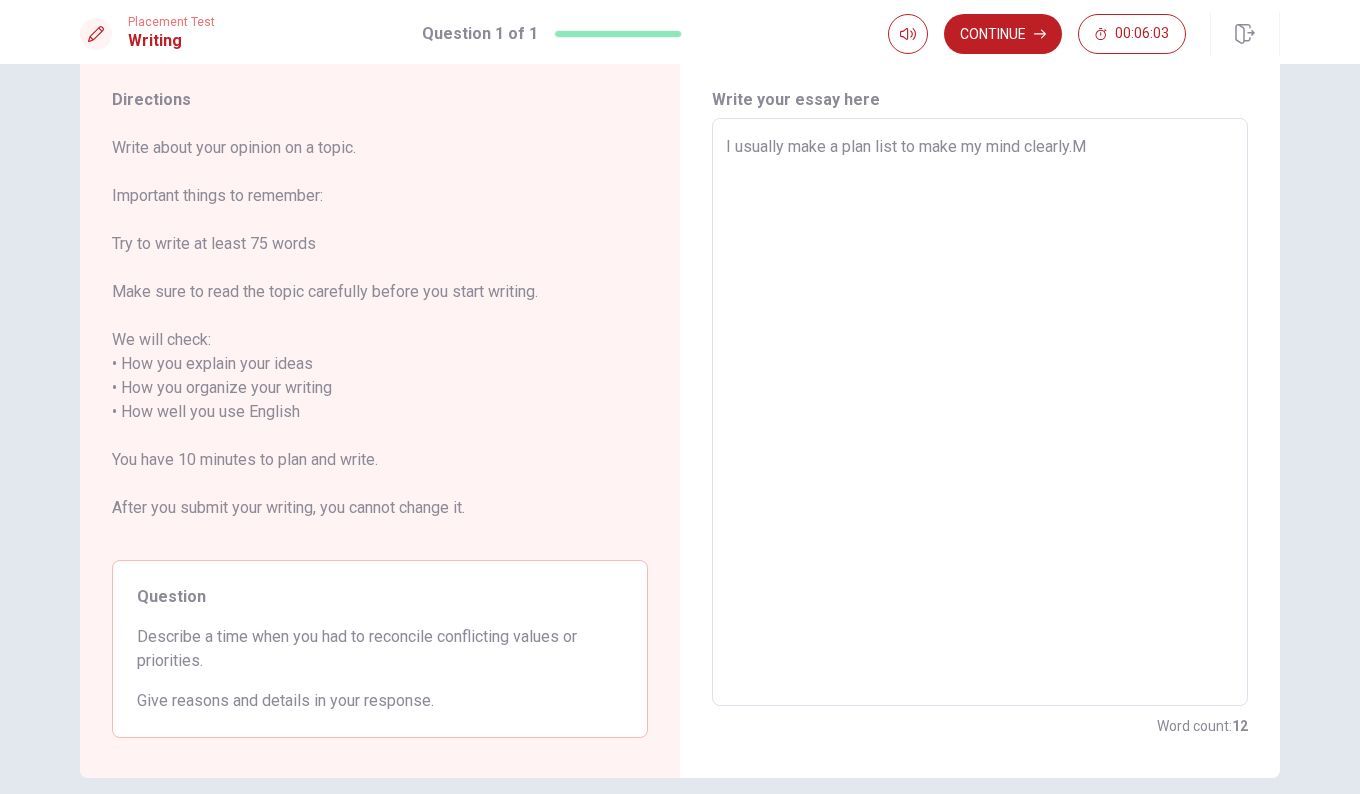 type on "I usually make a plan list to make my mind [DOMAIN_NAME]" 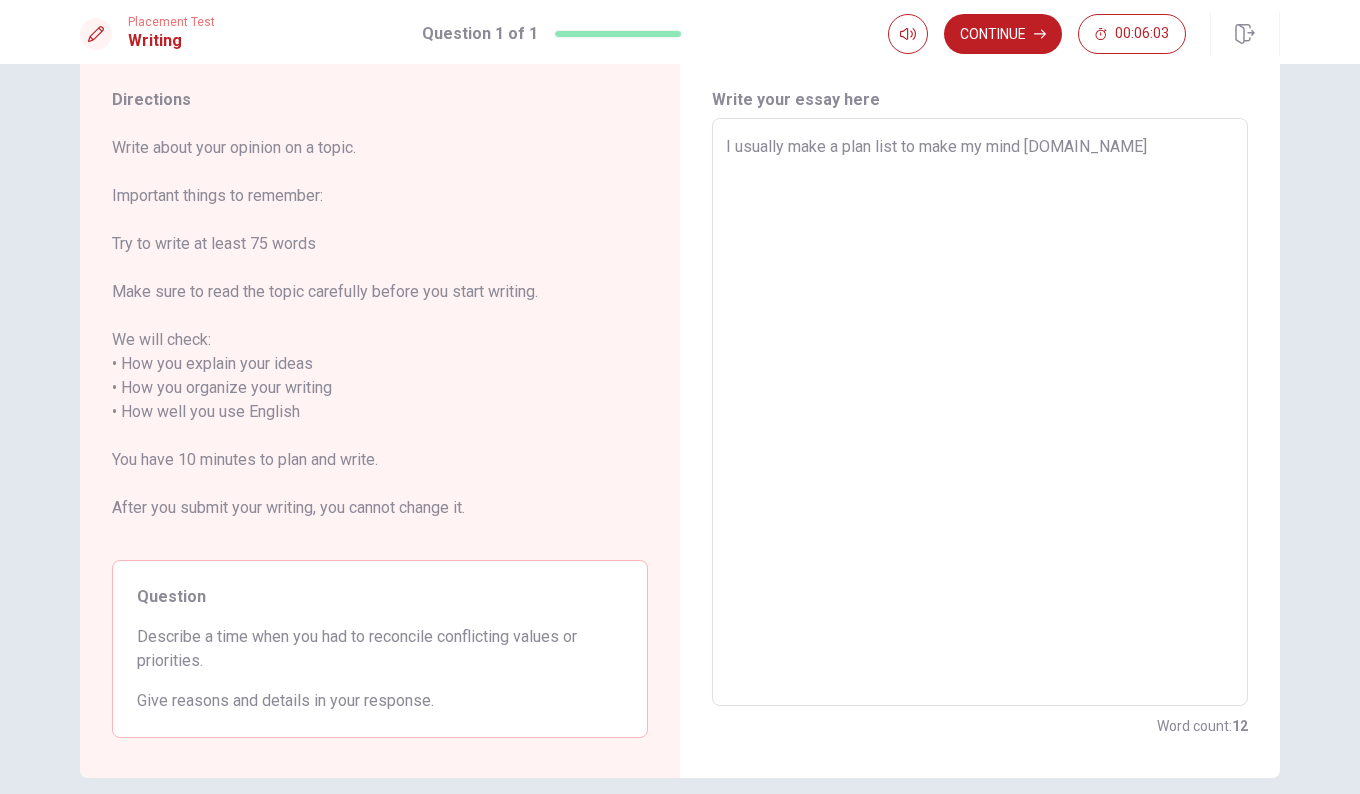 type on "x" 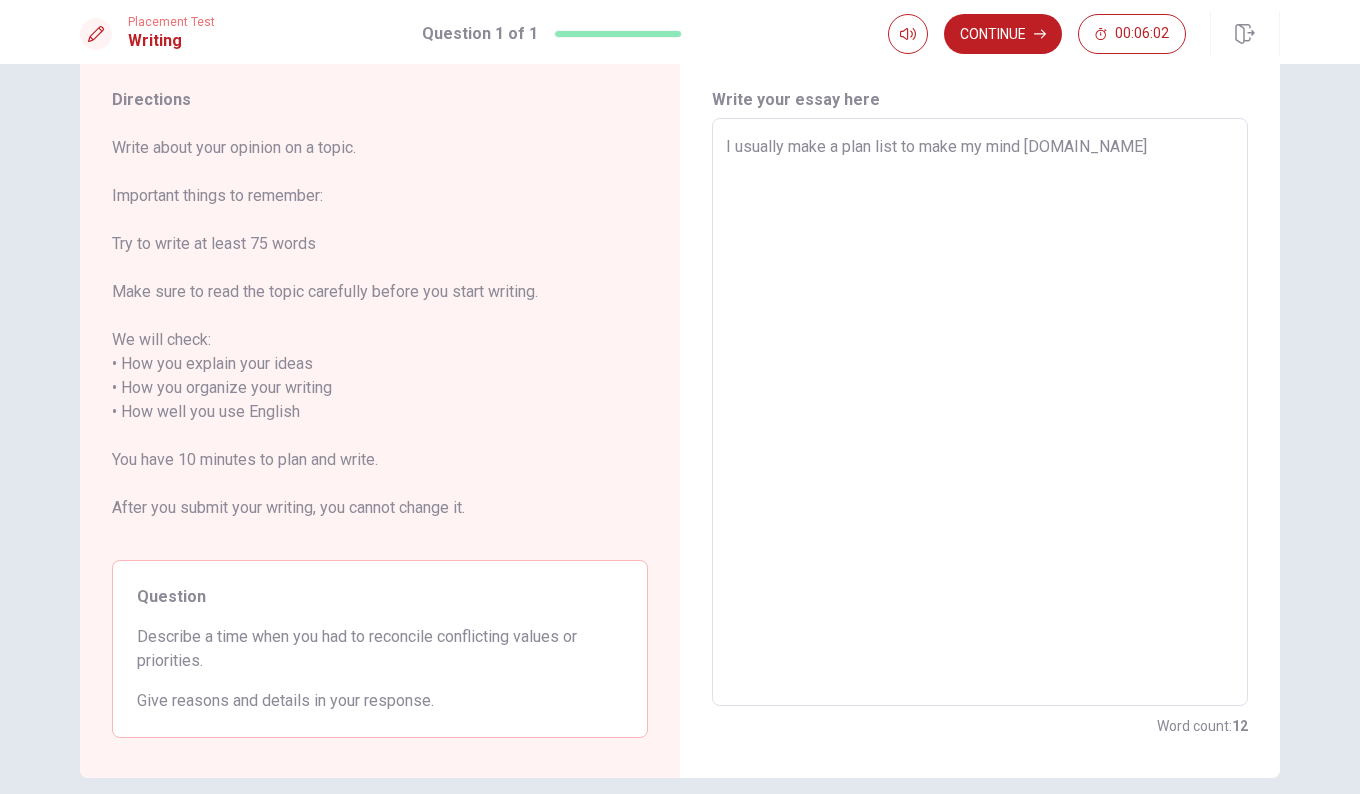 type on "I usually make a plan list to make my mind clearly.Mka" 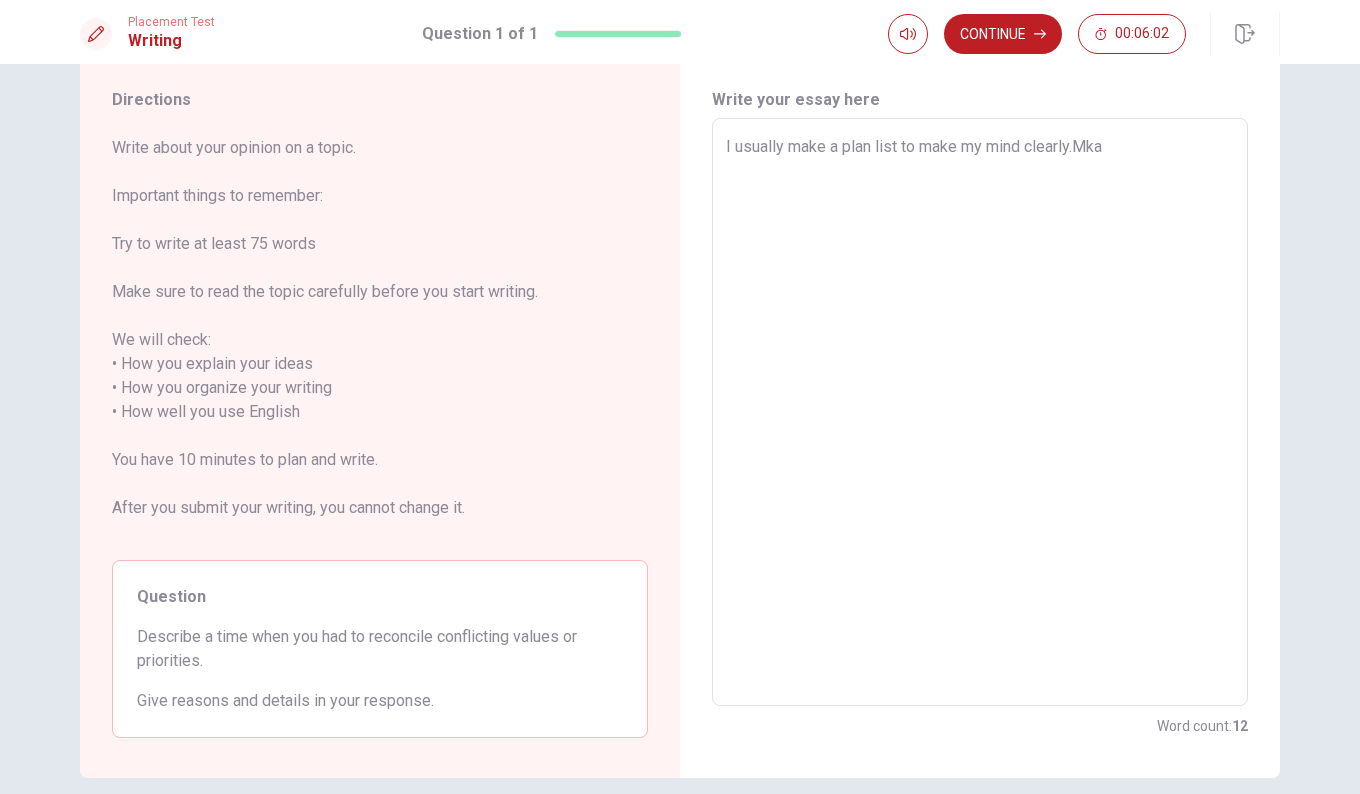 type on "x" 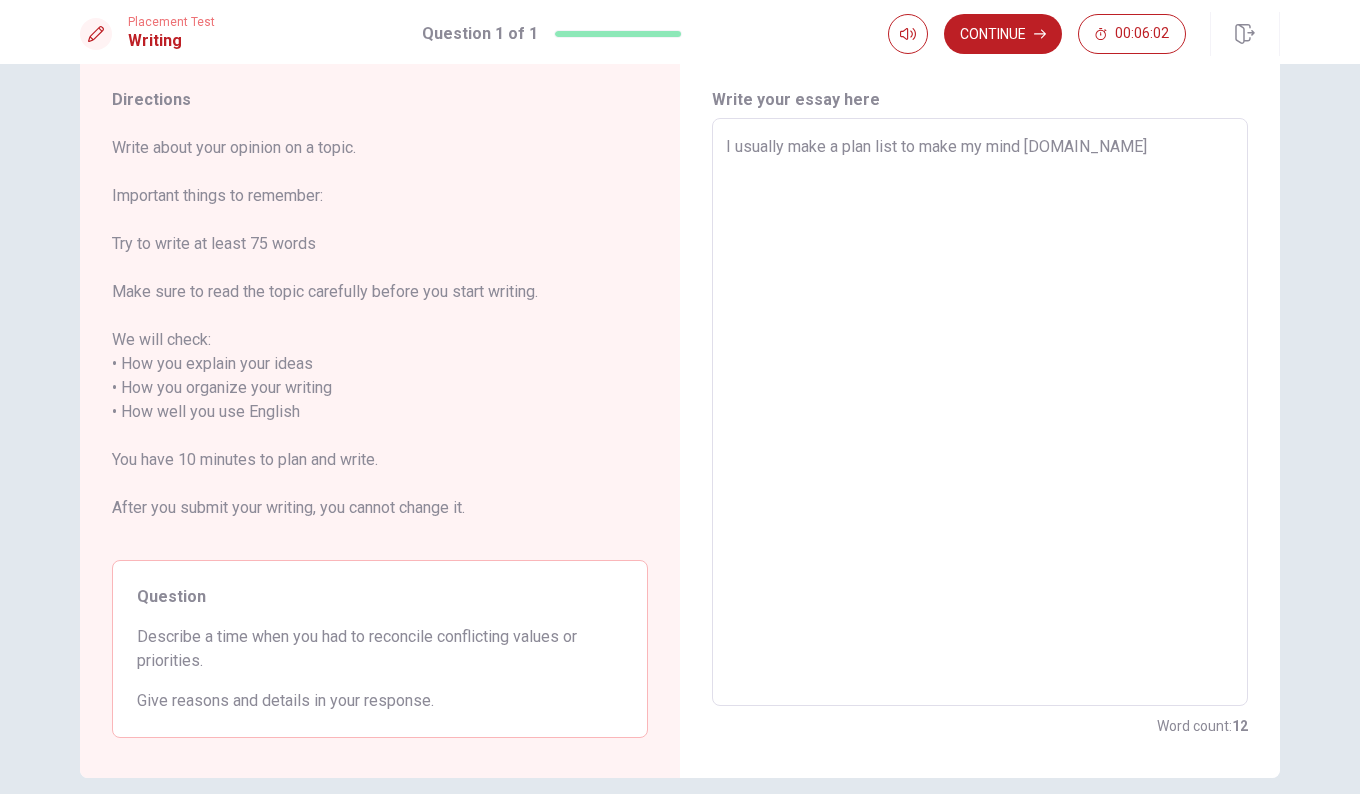 type on "x" 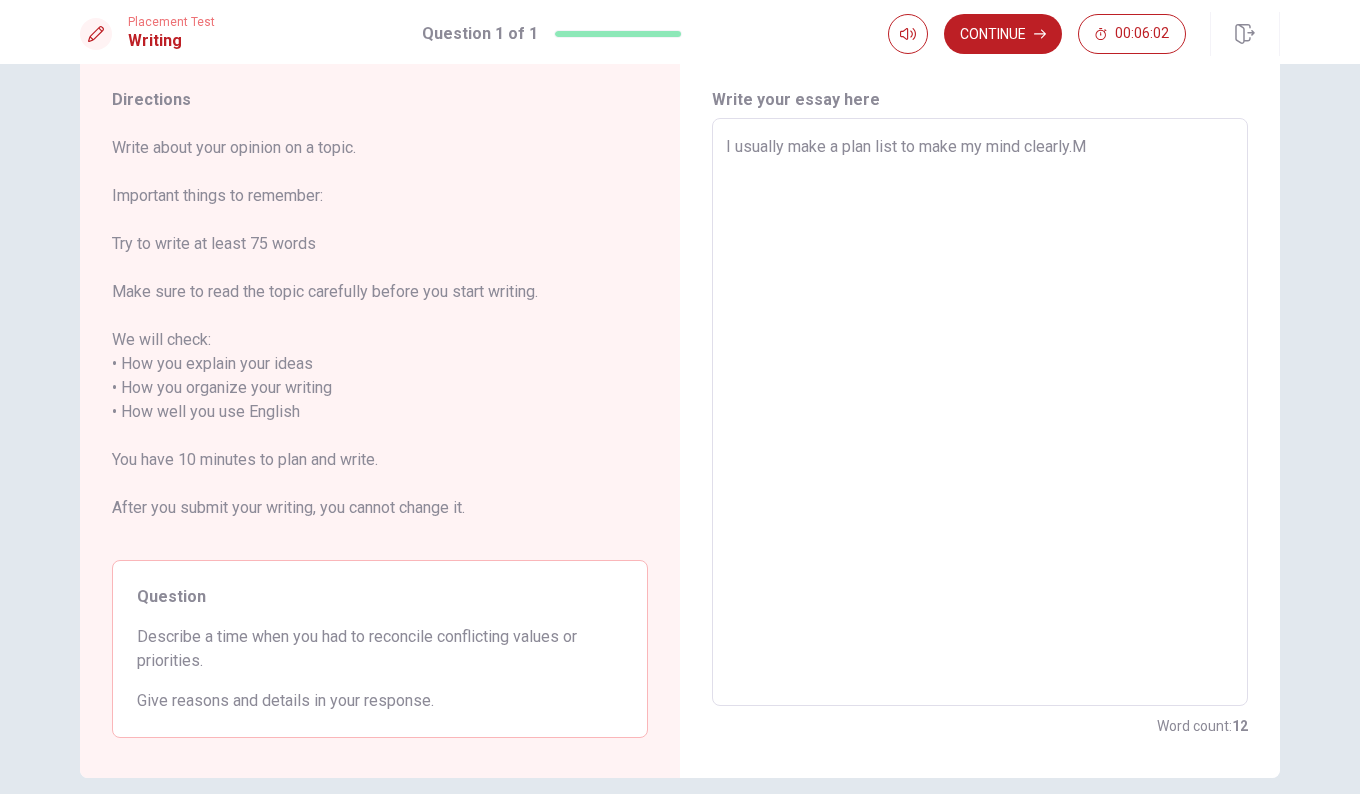 type on "x" 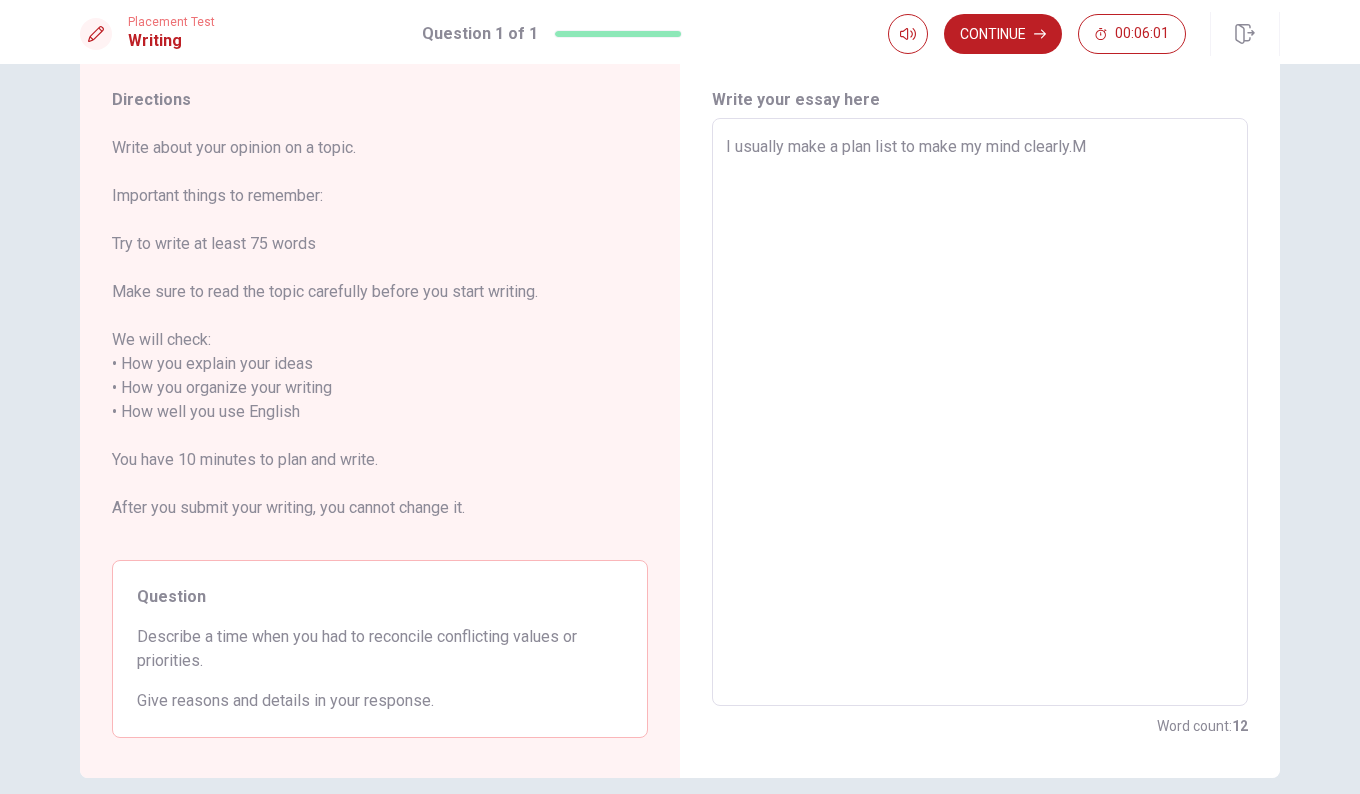 type on "I usually make a plan list to make my mind [DOMAIN_NAME]" 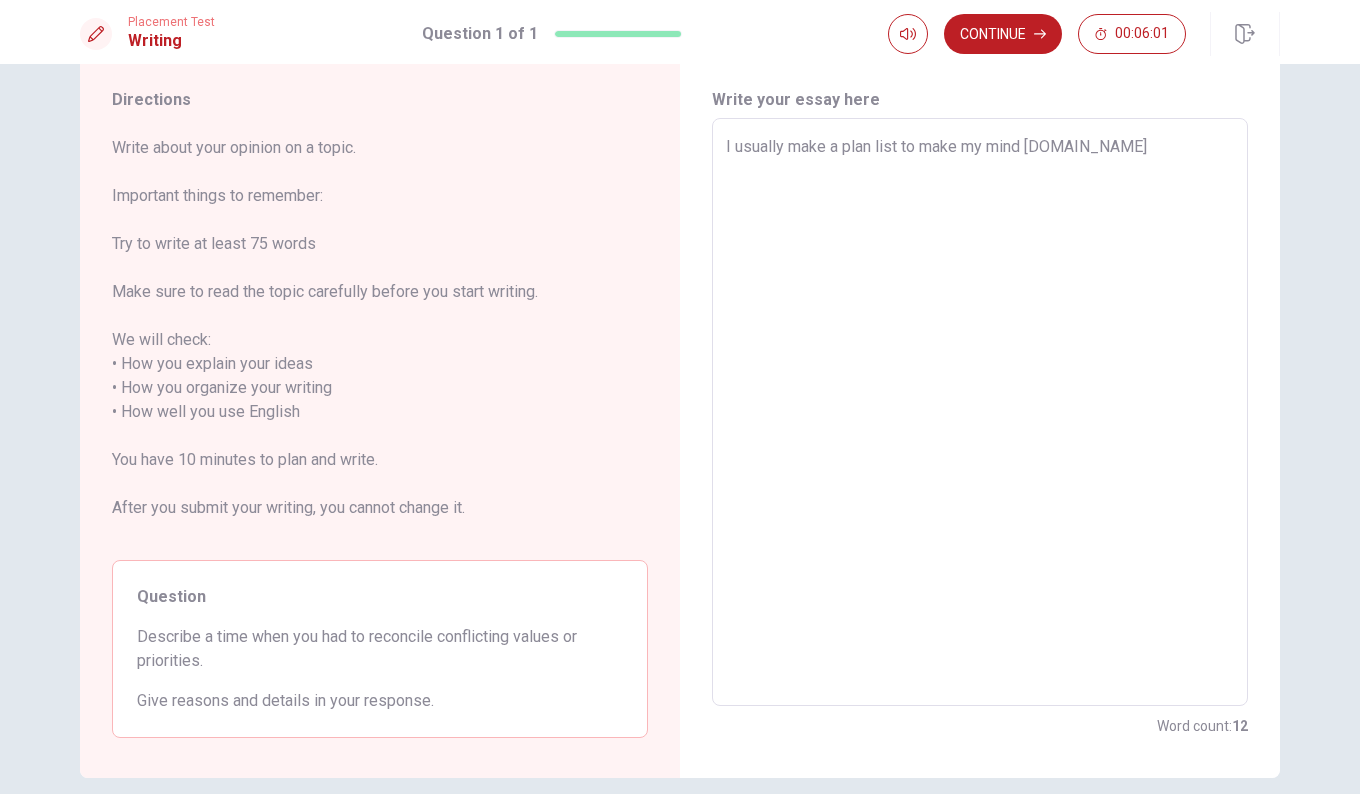 type on "x" 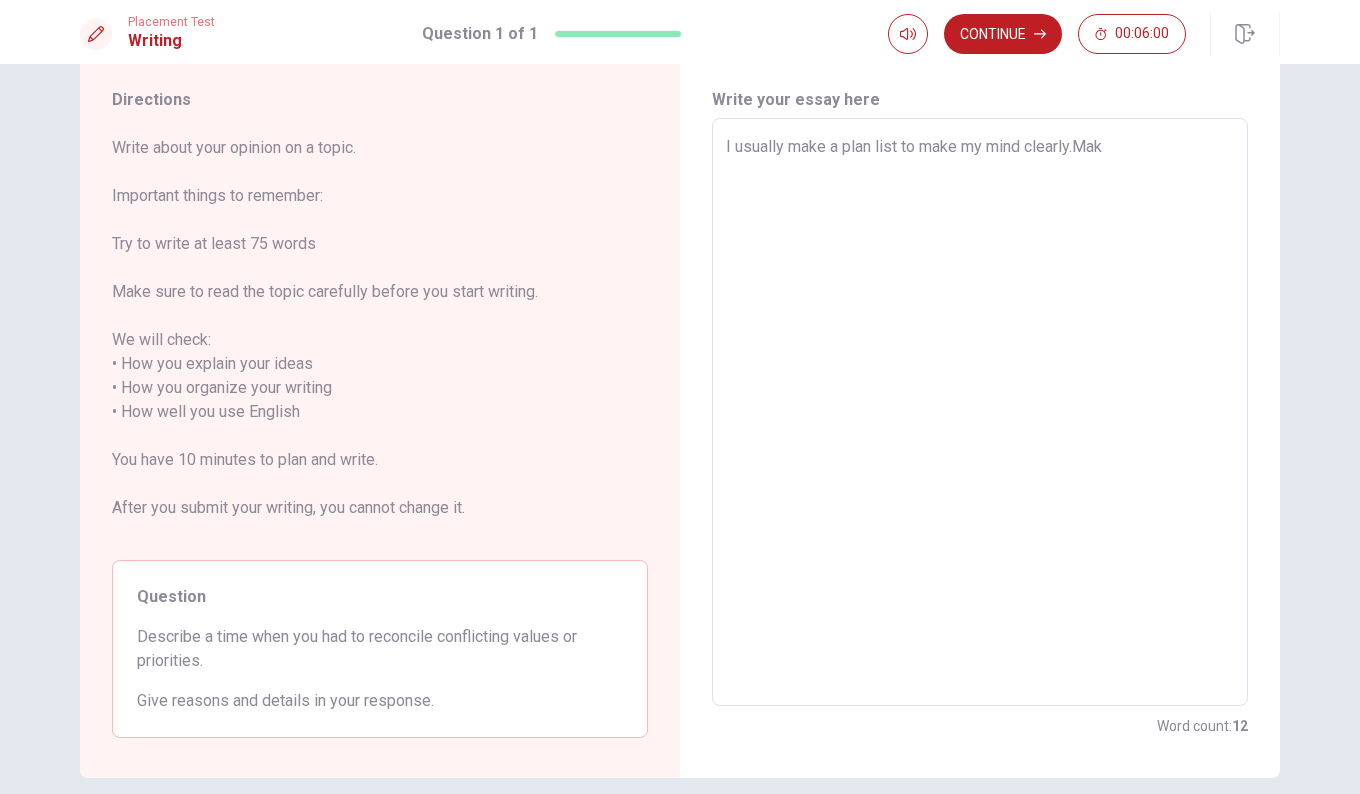 type on "x" 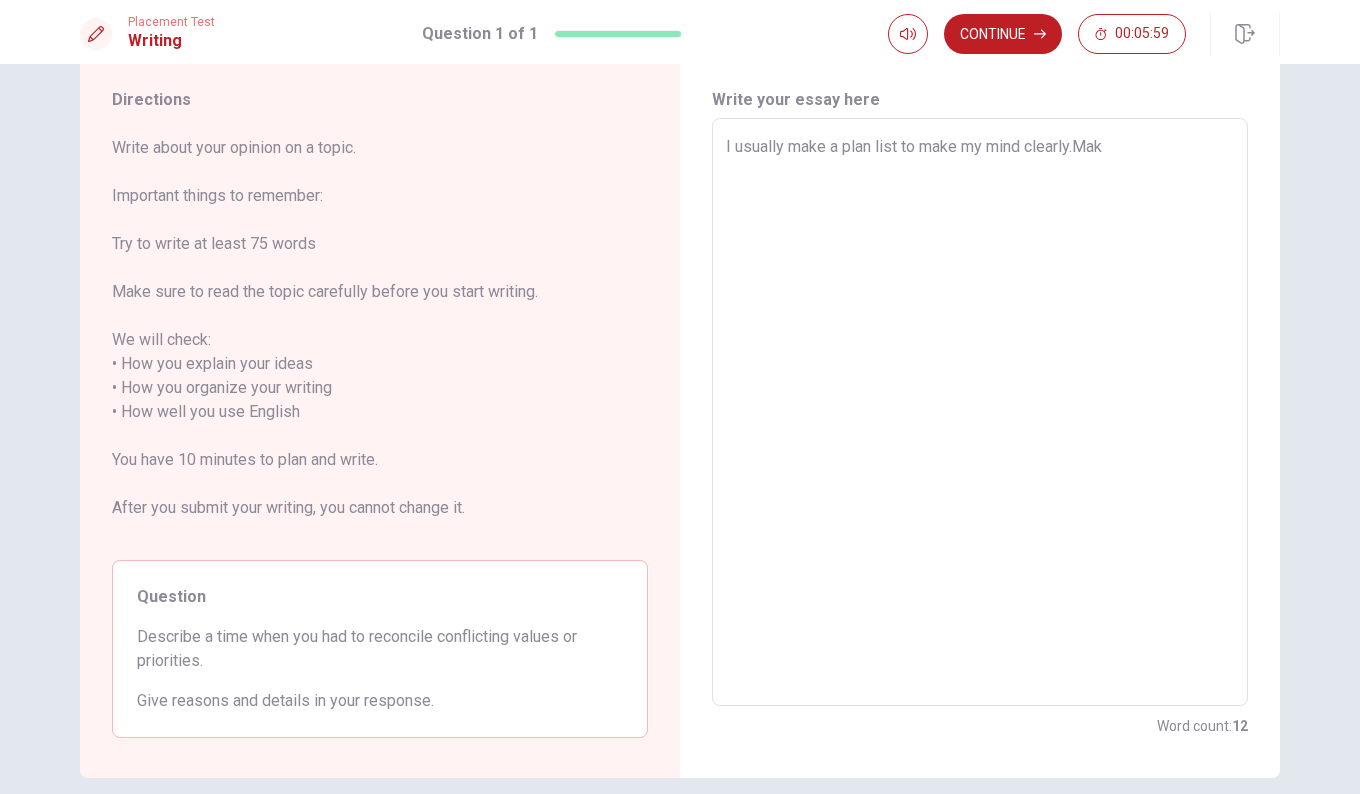 type on "I usually make a plan list to make my mind [DOMAIN_NAME]" 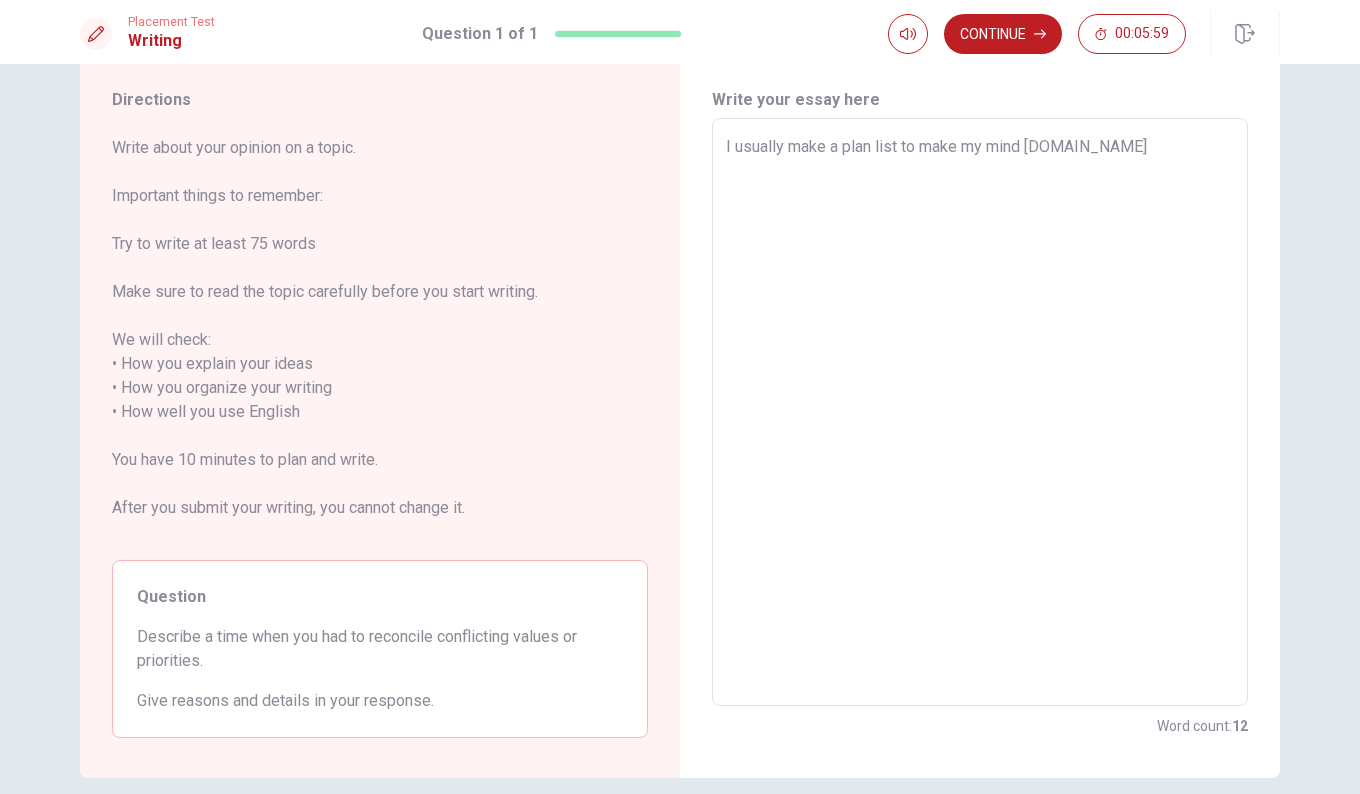 type on "x" 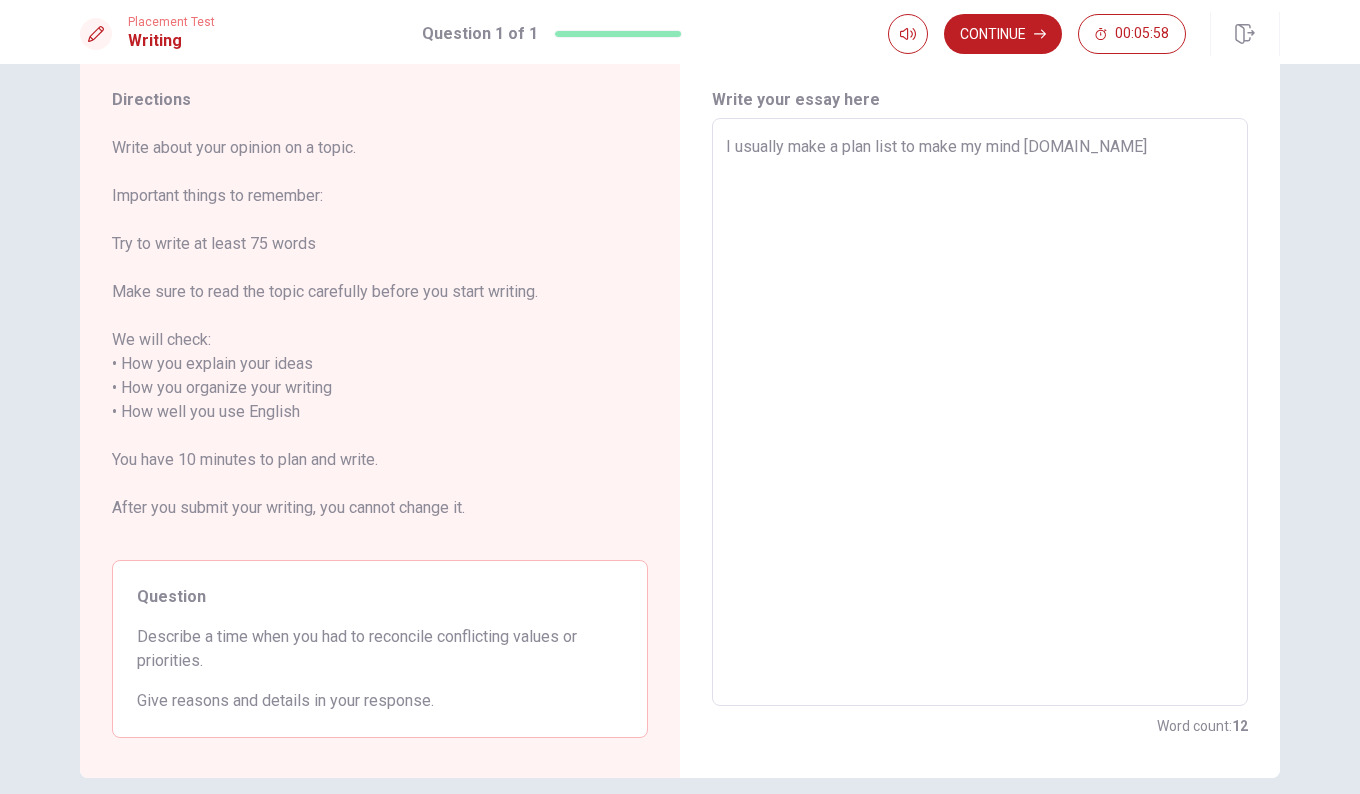 type on "I usually make a plan list to make my mind clearly.Mak" 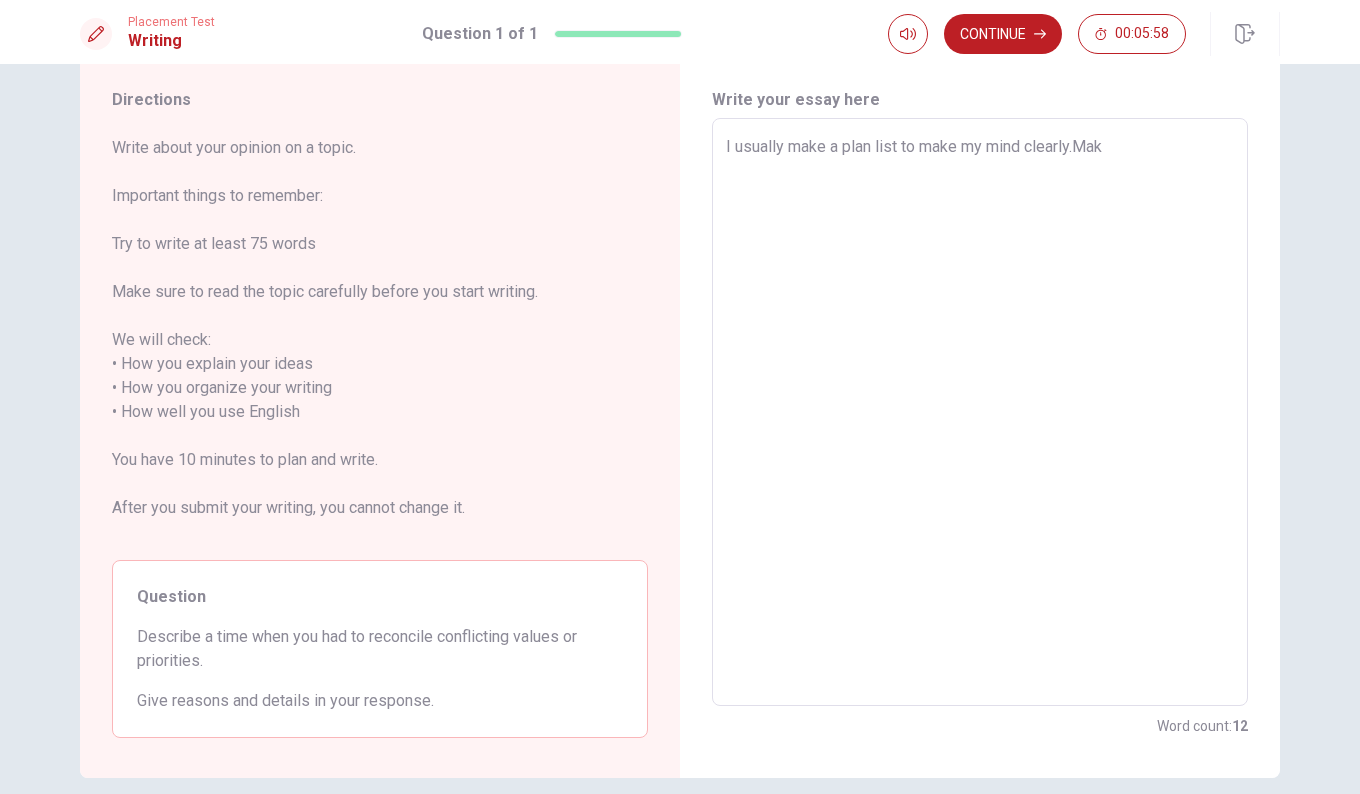 type on "x" 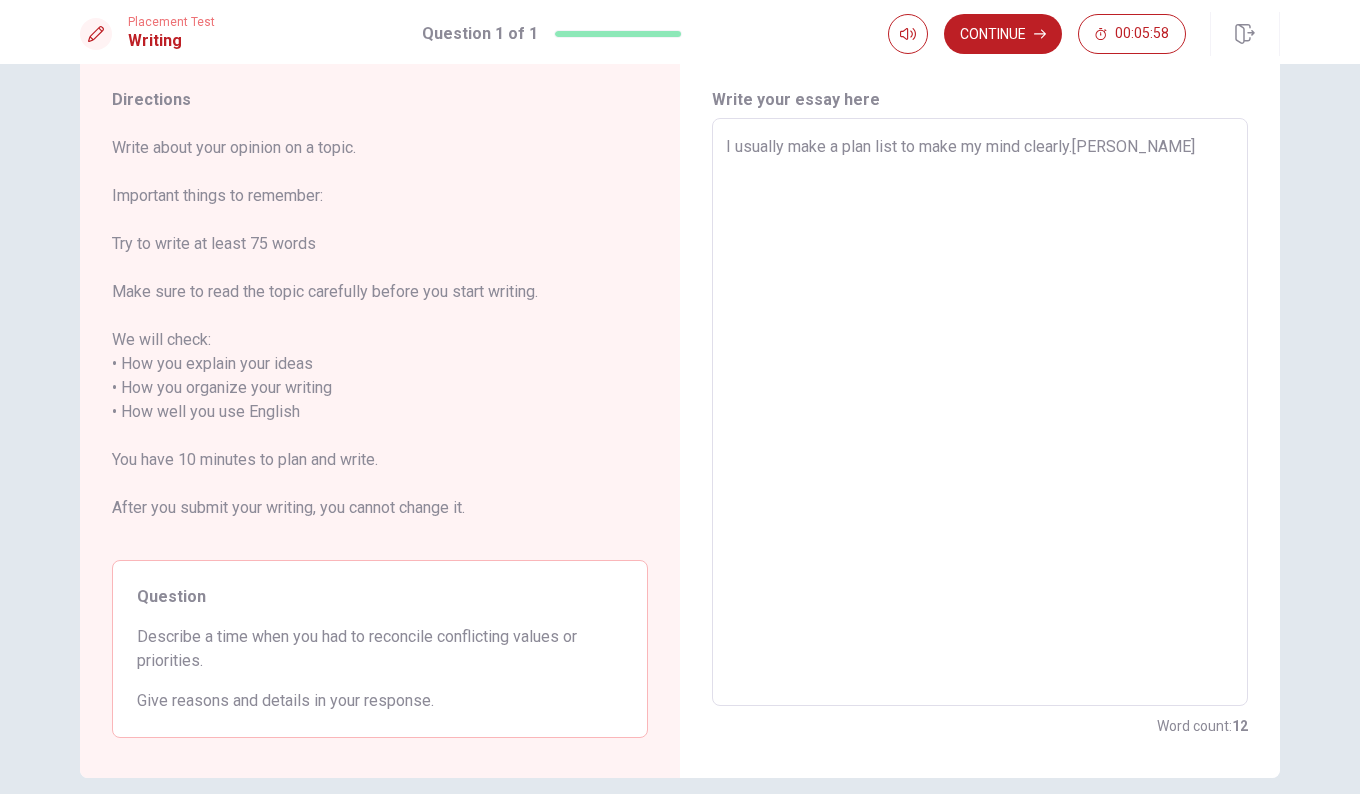 type on "x" 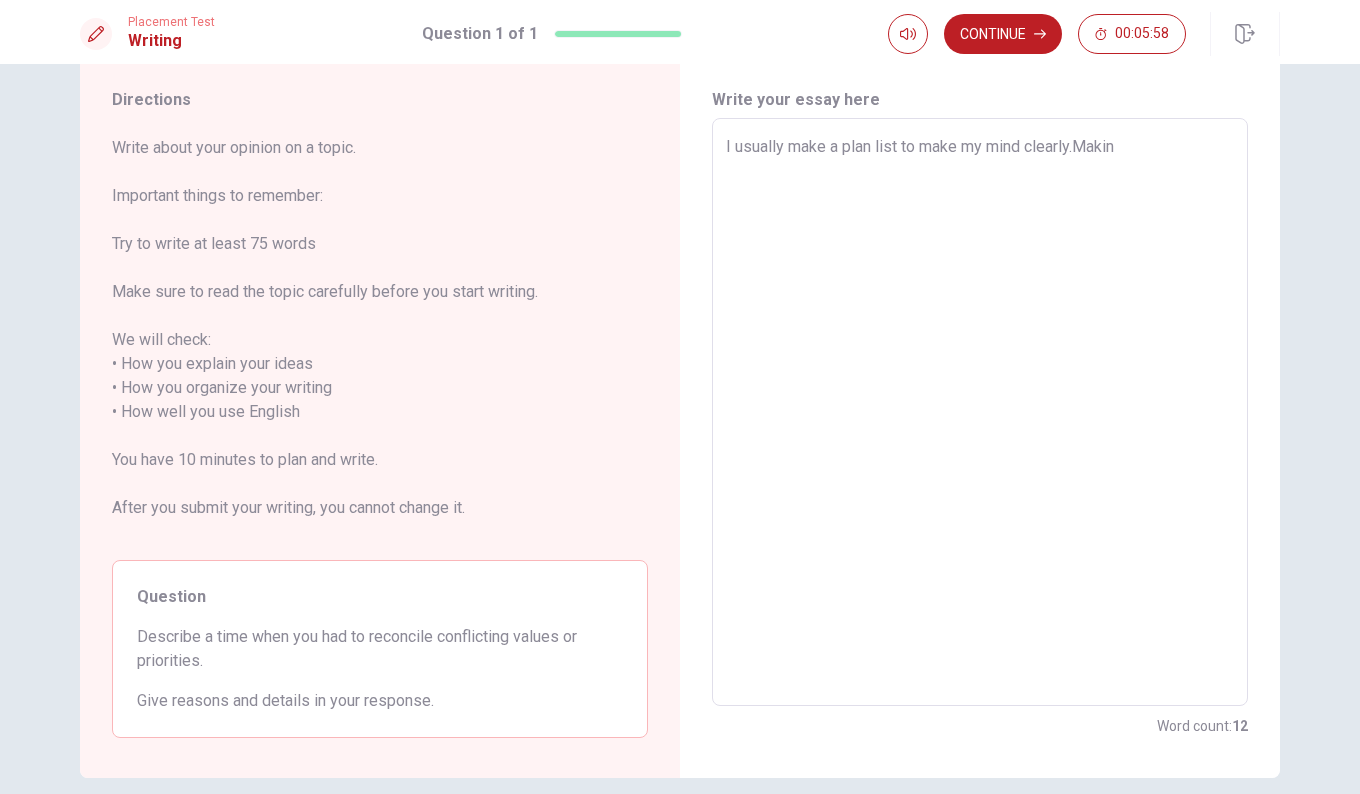 type on "x" 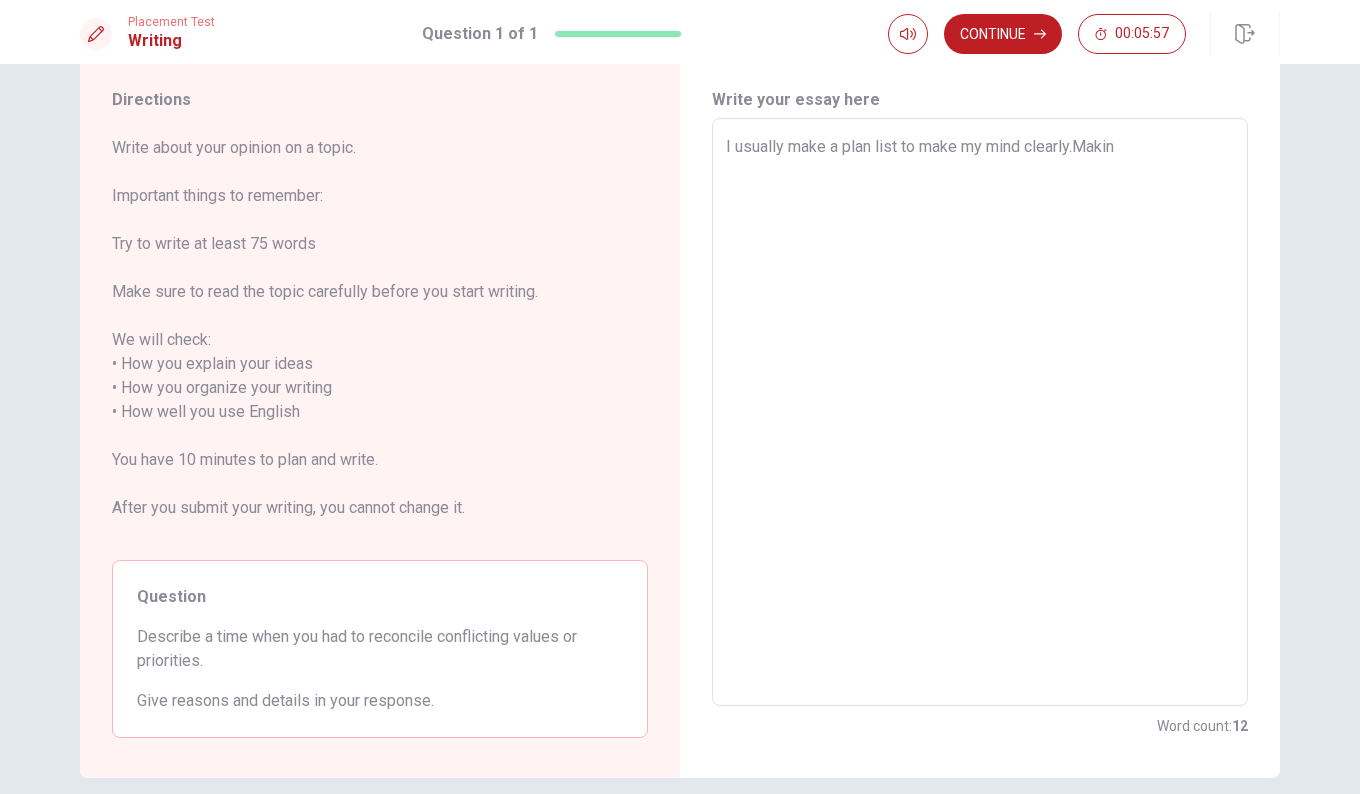 type on "I usually make a plan list to make my mind clearly.Making" 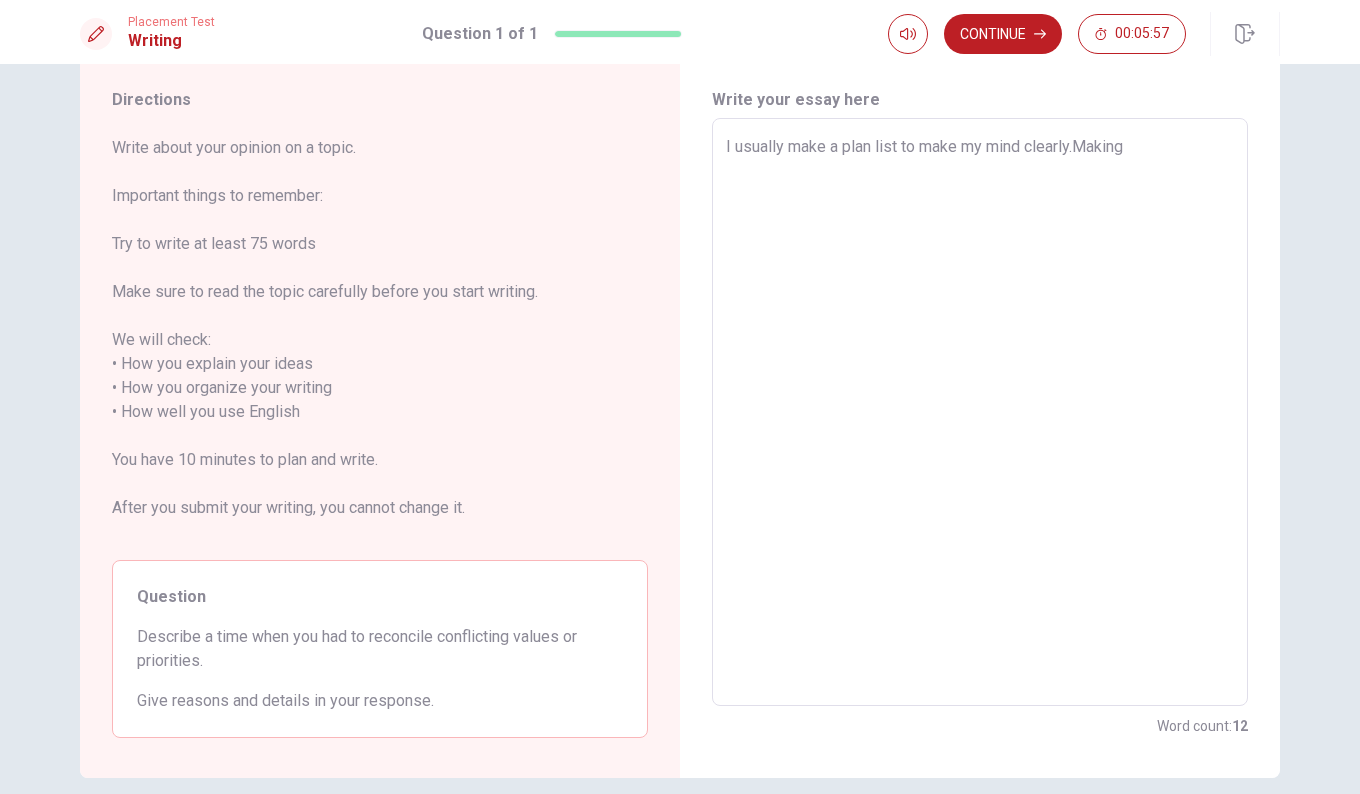 type on "x" 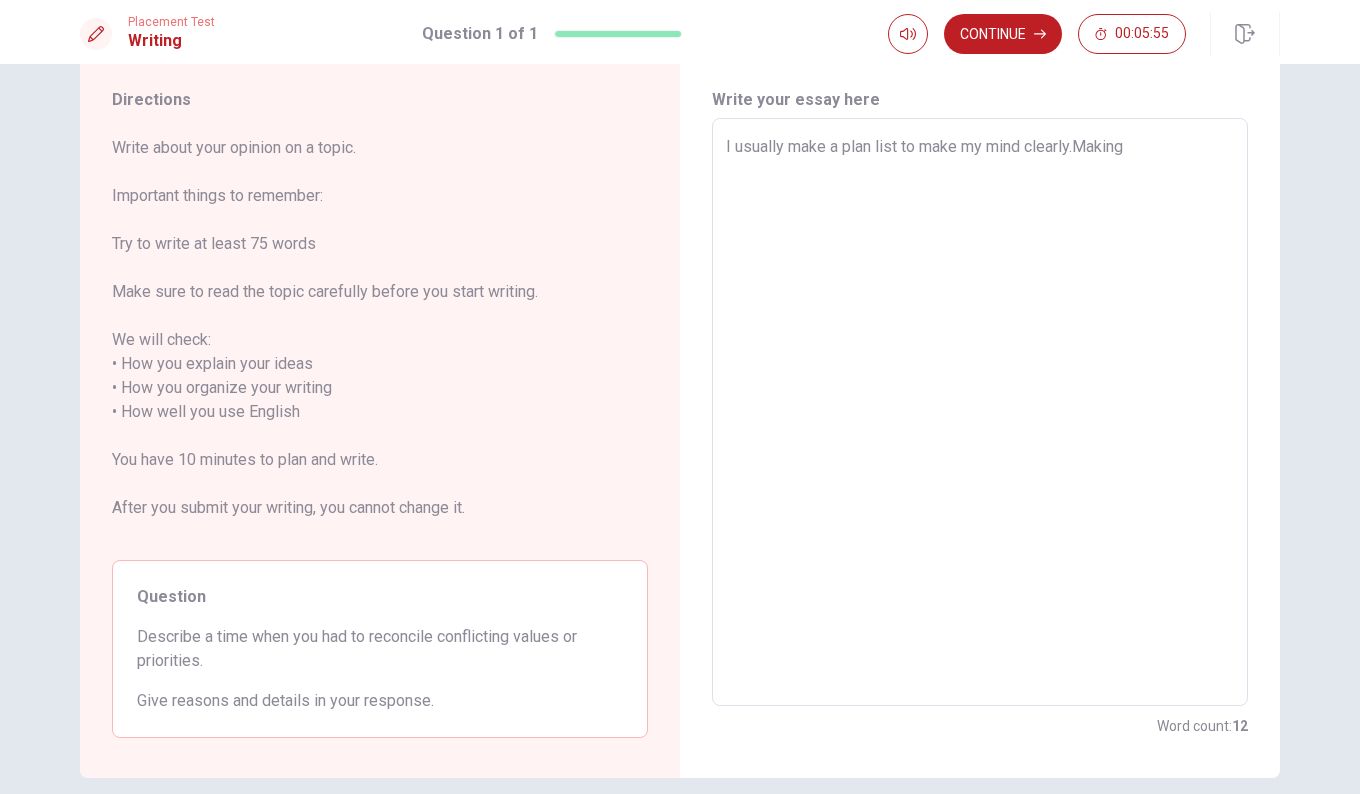 click on "I usually make a plan list to make my mind clearly.Making" at bounding box center [980, 412] 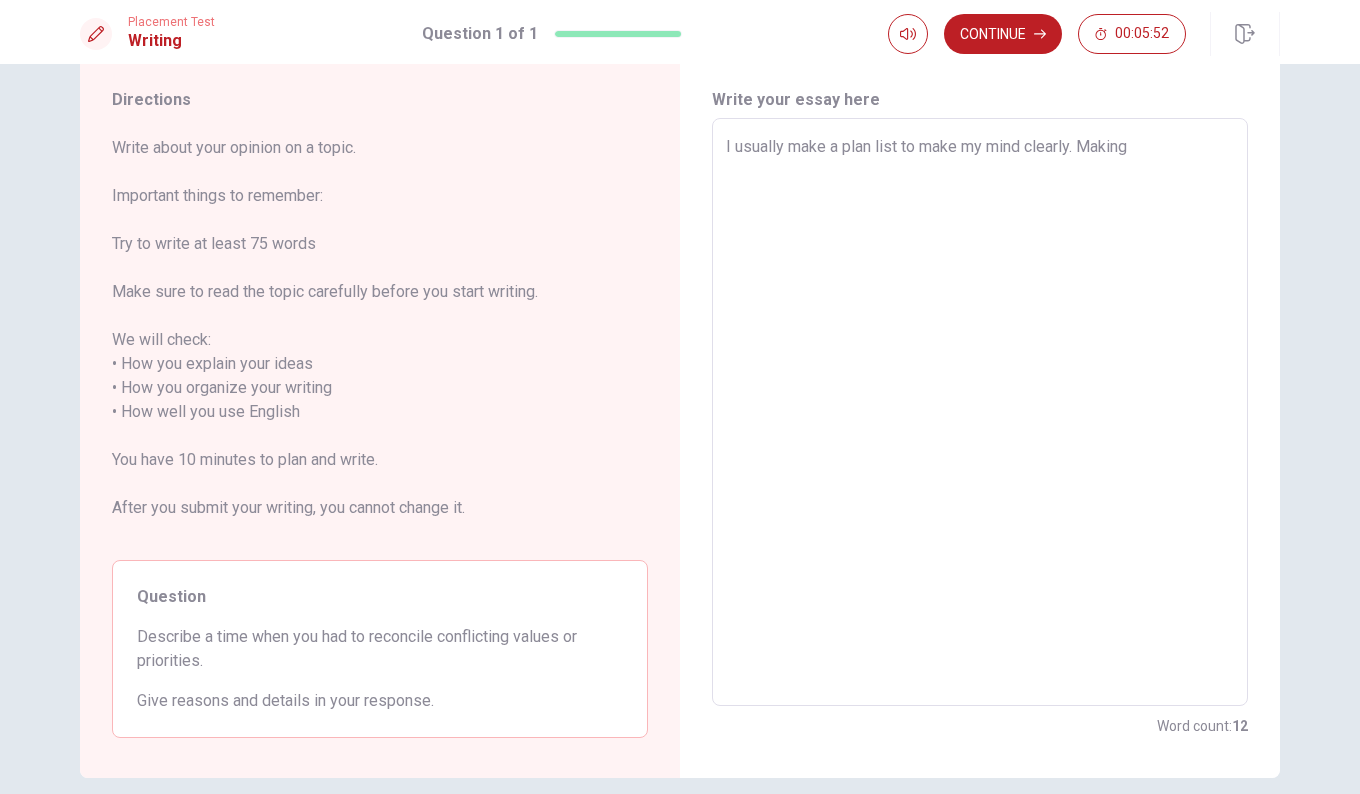click on "I usually make a plan list to make my mind clearly. Making" at bounding box center (980, 412) 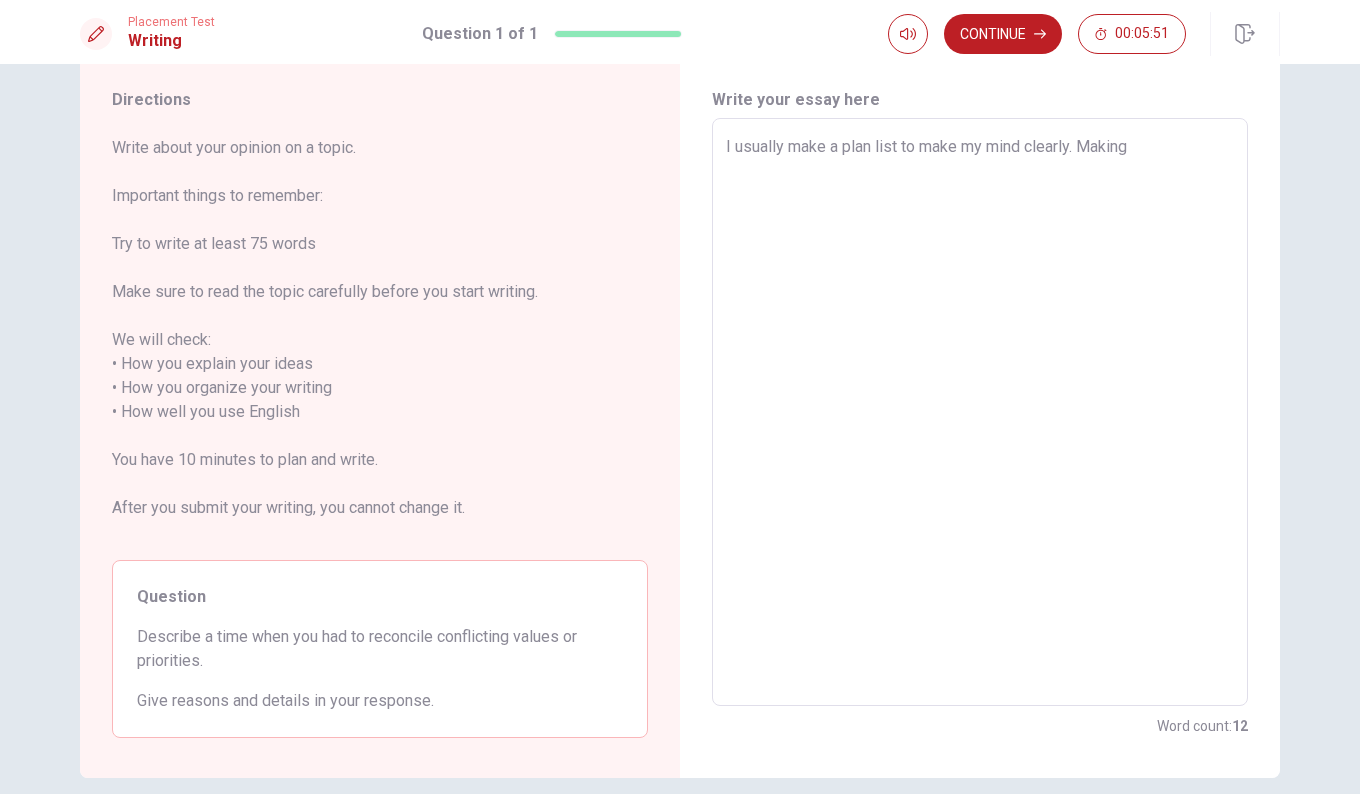 type on "I usually make a plan list to make my mind clearly. Making" 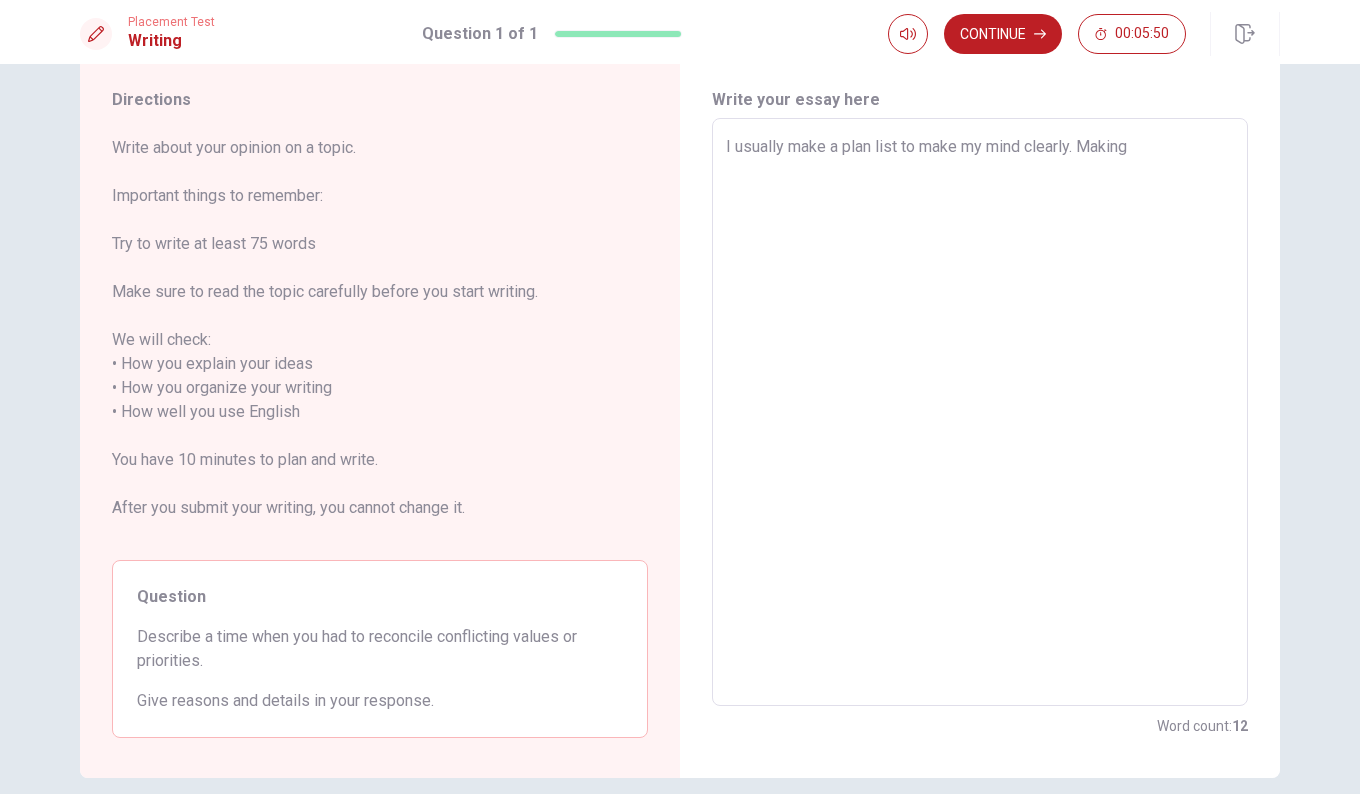 type on "I usually make a plan list to make my mind clearly. Making  l" 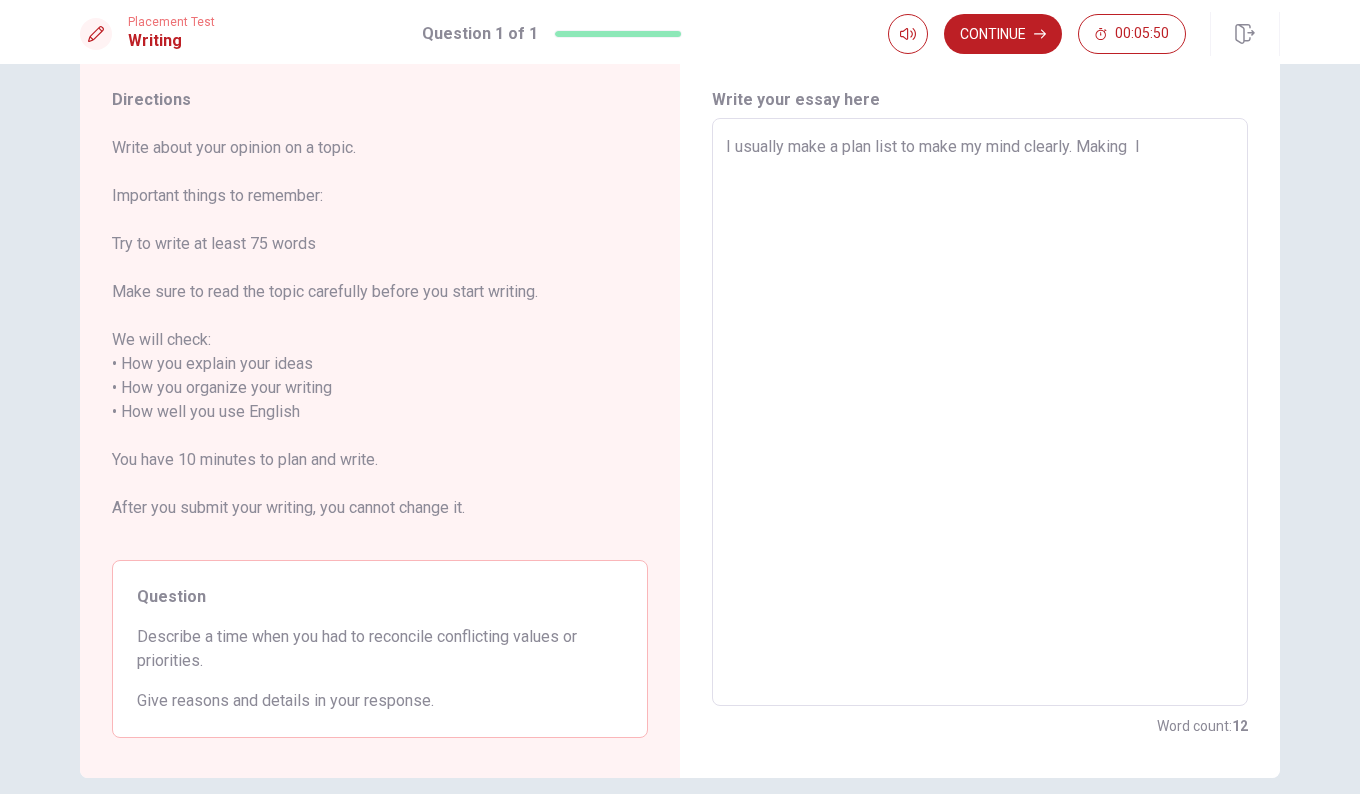 type 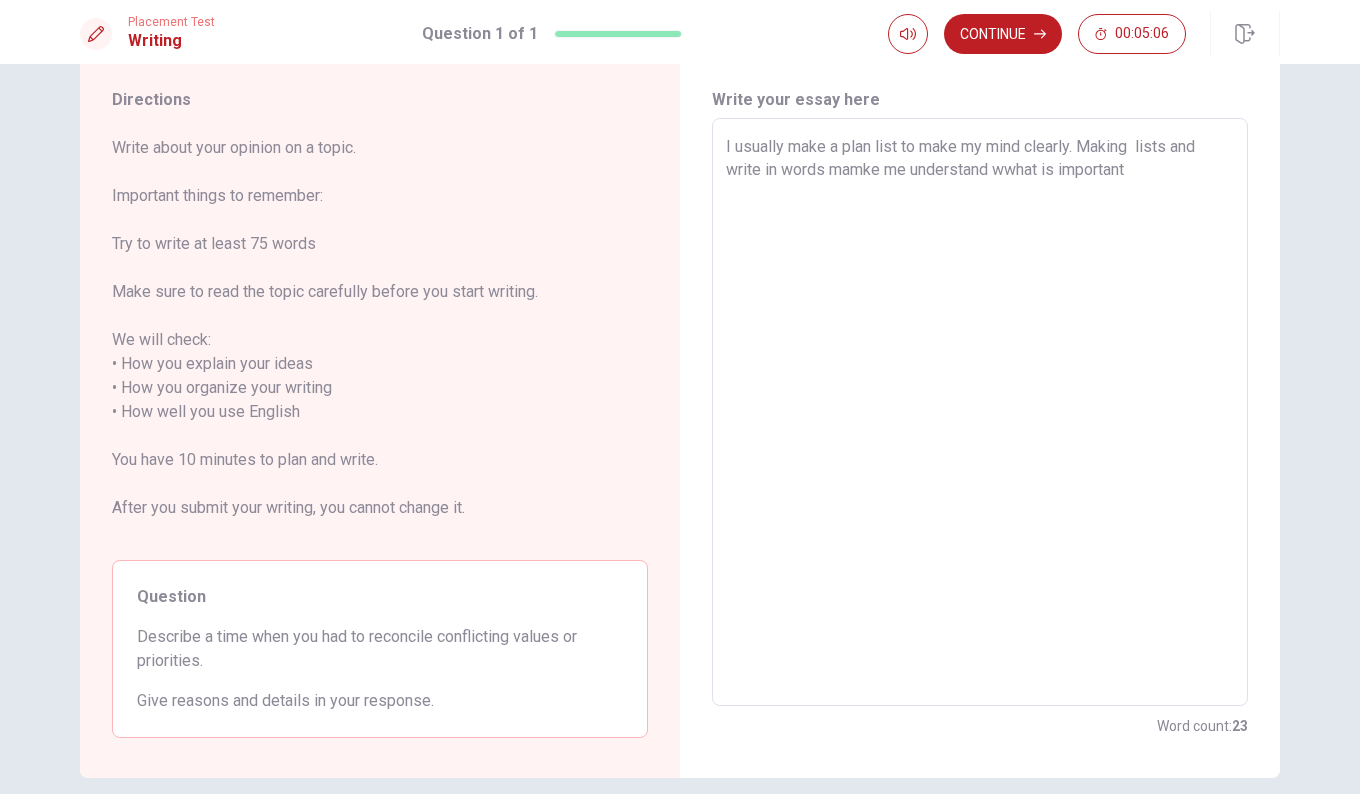 click on "I usually make a plan list to make my mind clearly. Making  lists and write in words mamke me understand wwhat is important" at bounding box center (980, 412) 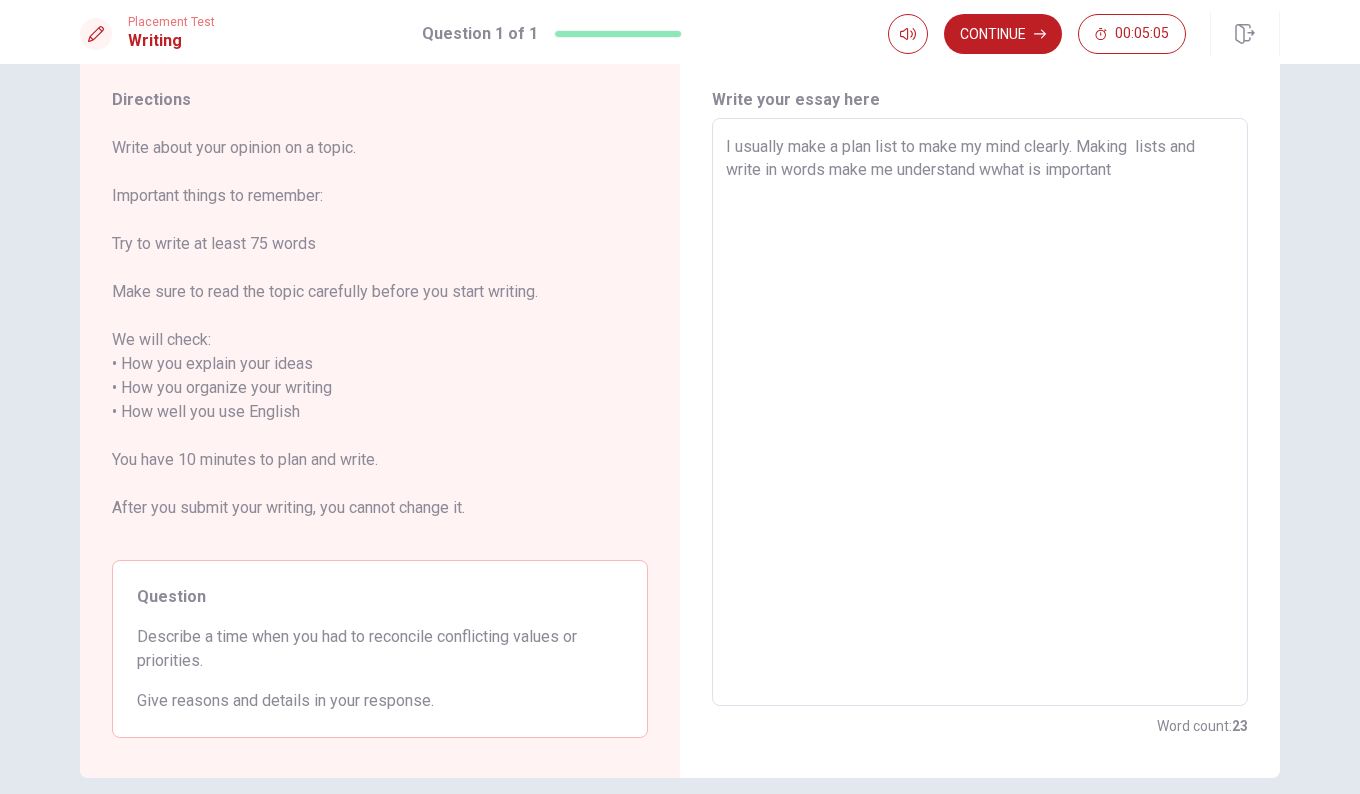 click on "I usually make a plan list to make my mind clearly. Making  lists and write in words make me understand wwhat is important" at bounding box center (980, 412) 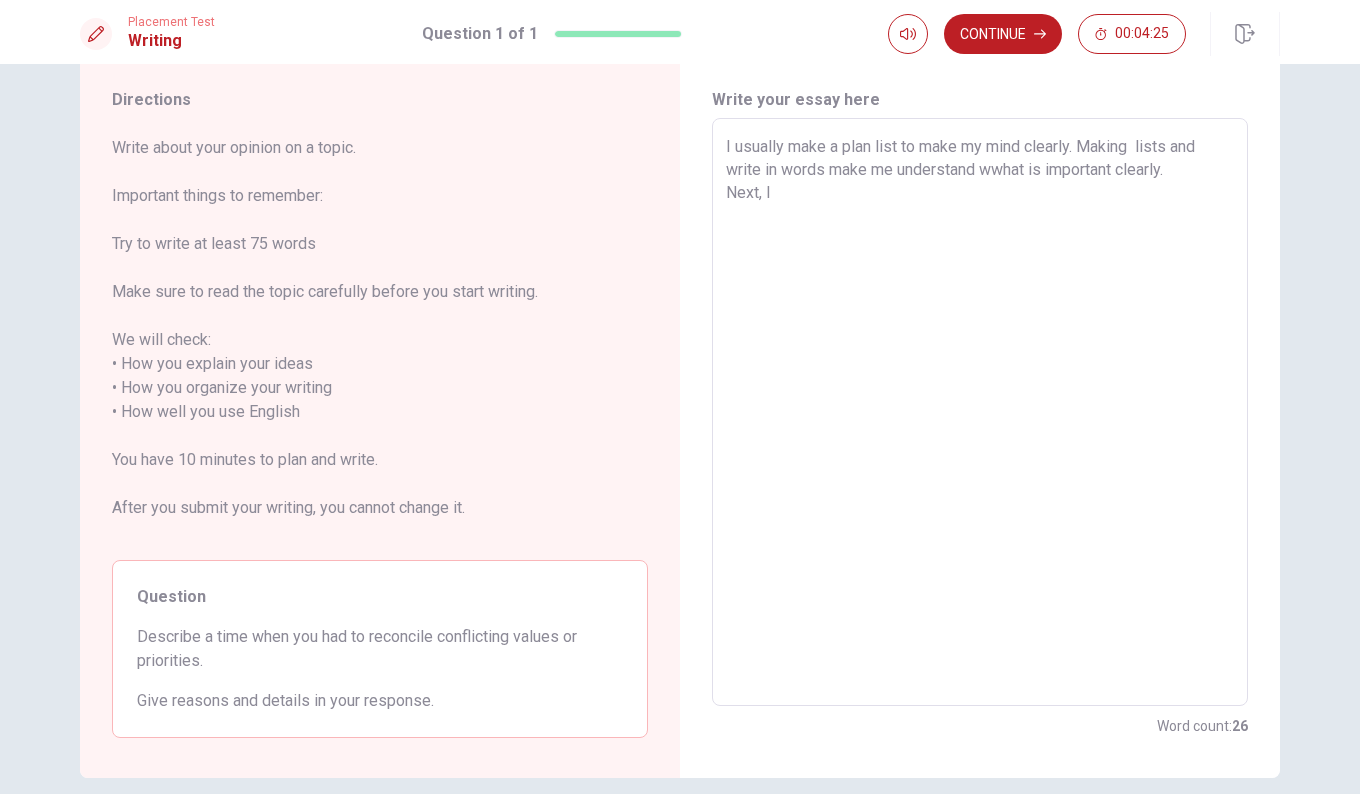click on "I usually make a plan list to make my mind clearly. Making  lists and write in words make me understand wwhat is important clearly.
Next, I  x ​" at bounding box center (980, 412) 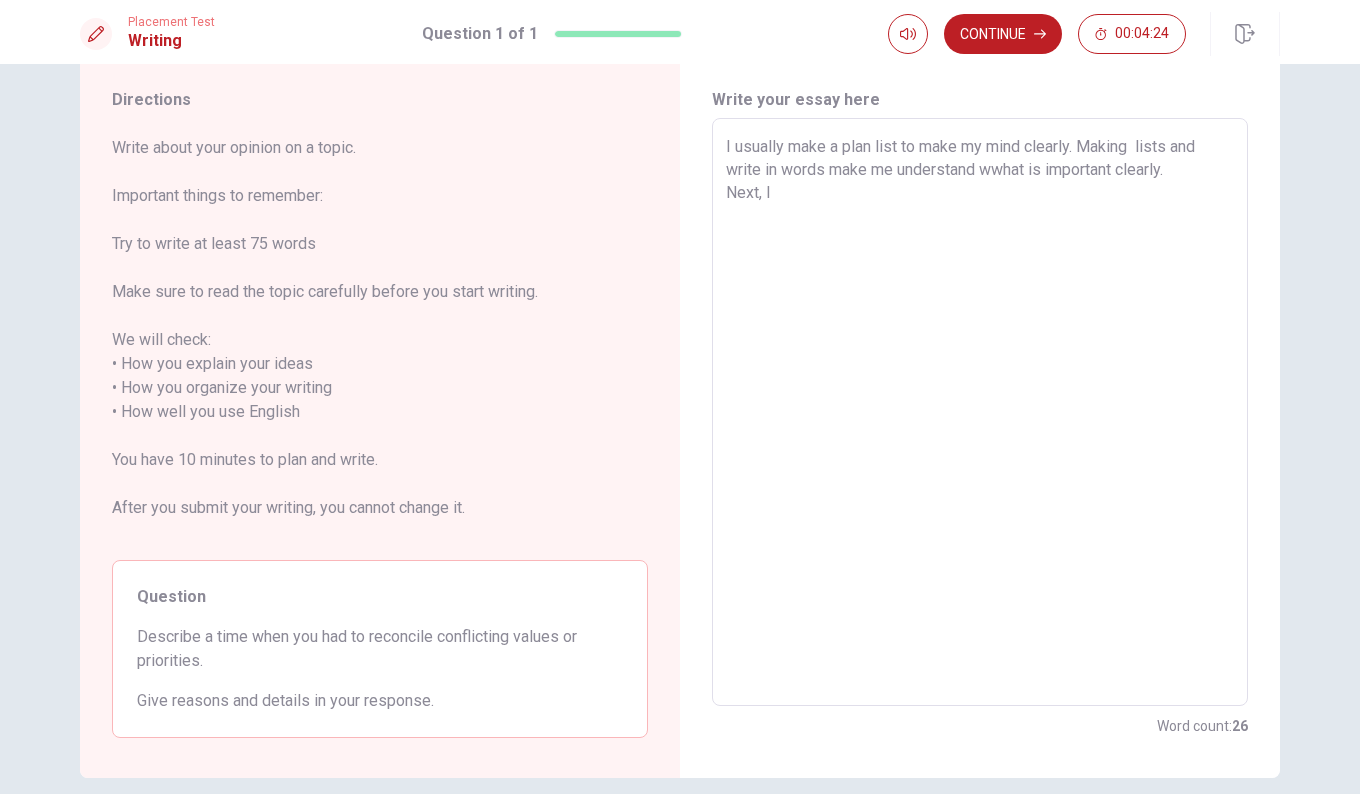 click on "I usually make a plan list to make my mind clearly. Making  lists and write in words make me understand wwhat is important clearly.
Next, I  x ​" at bounding box center (980, 412) 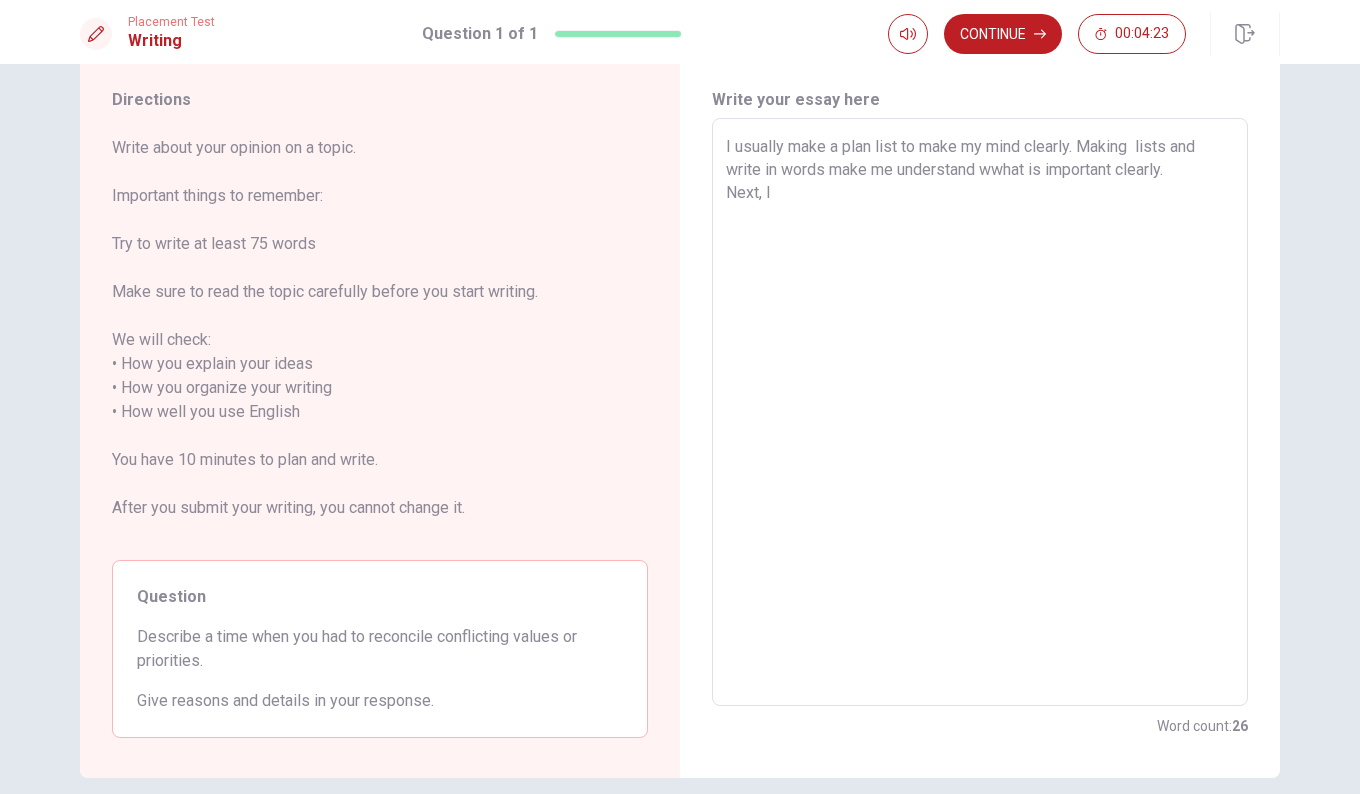 click on "I usually make a plan list to make my mind clearly. Making  lists and write in words make me understand wwhat is important clearly.
Next, I  x ​" at bounding box center (980, 412) 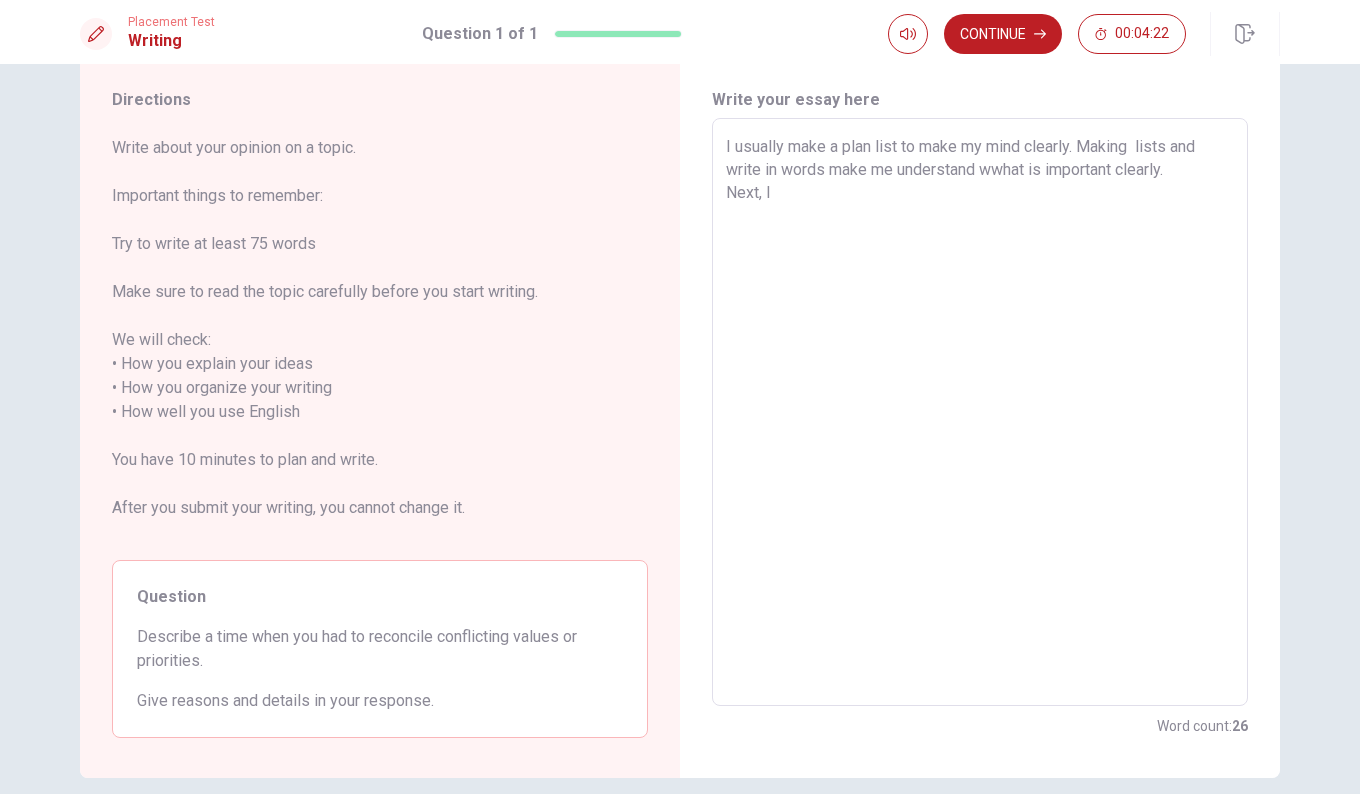 drag, startPoint x: 728, startPoint y: 144, endPoint x: 739, endPoint y: 148, distance: 11.7046995 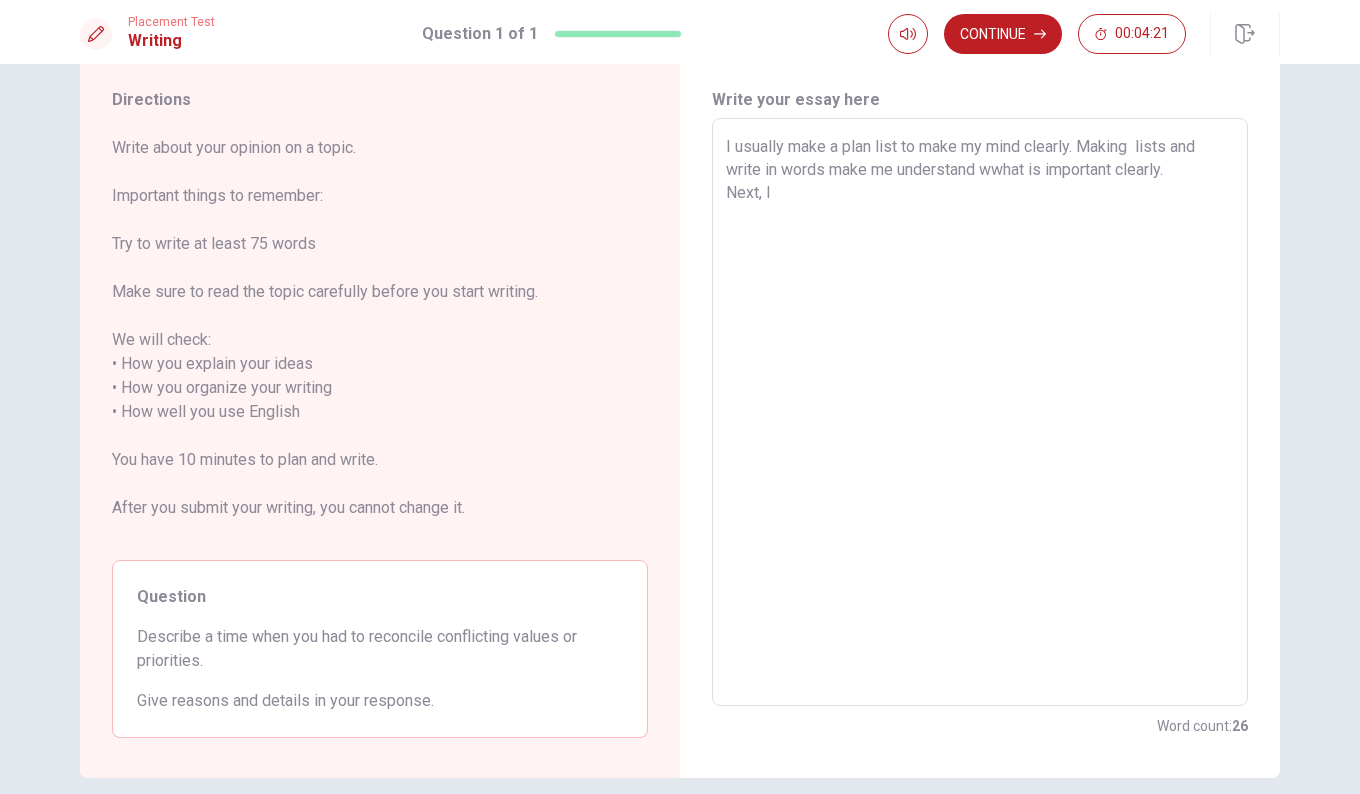 click on "I usually make a plan list to make my mind clearly. Making  lists and write in words make me understand wwhat is important clearly.
Next, I" at bounding box center [980, 412] 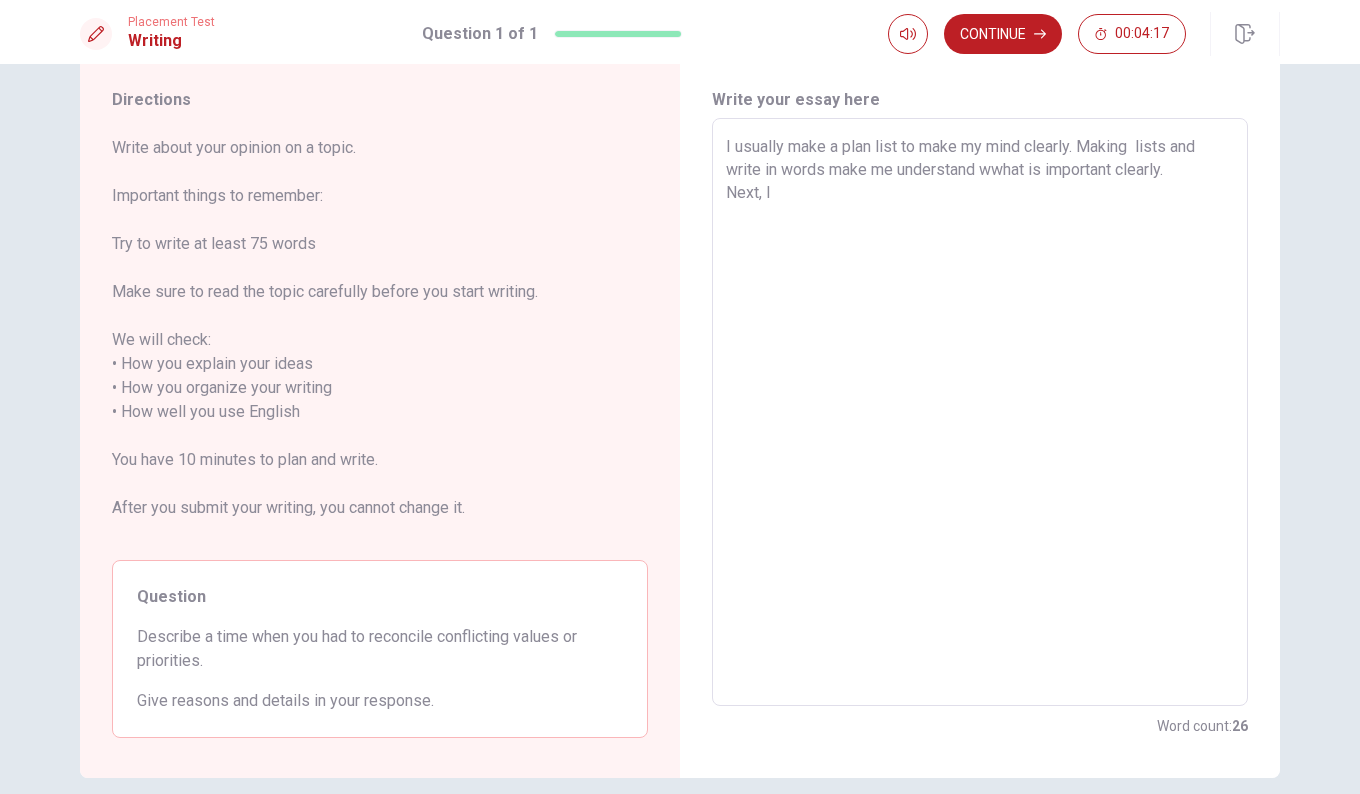 click on "I usually make a plan list to make my mind clearly. Making  lists and write in words make me understand wwhat is important clearly.
Next, I" at bounding box center (980, 412) 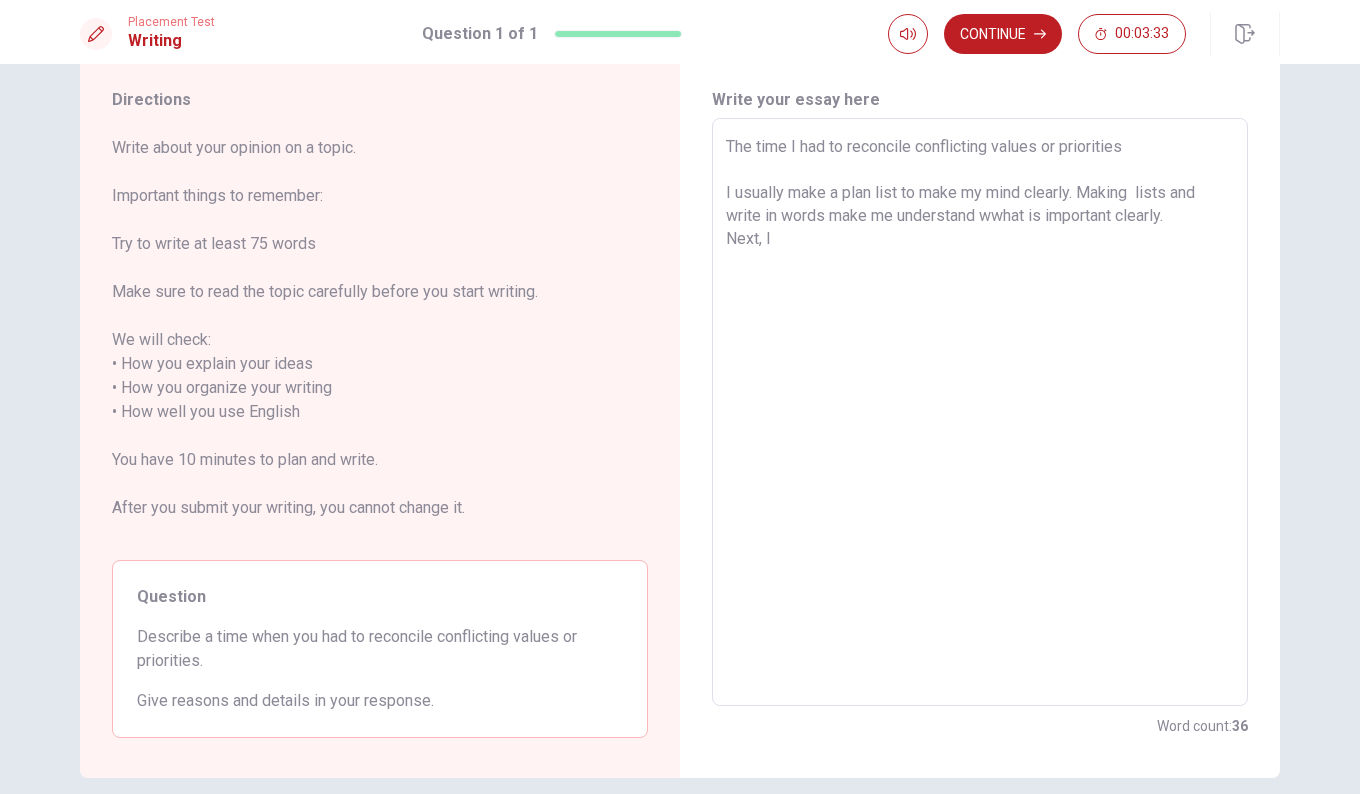 click on "The time I had to reconcile conflicting values or priorities
I usually make a plan list to make my mind clearly. Making  lists and write in words make me understand wwhat is important clearly.
Next, I" at bounding box center (980, 412) 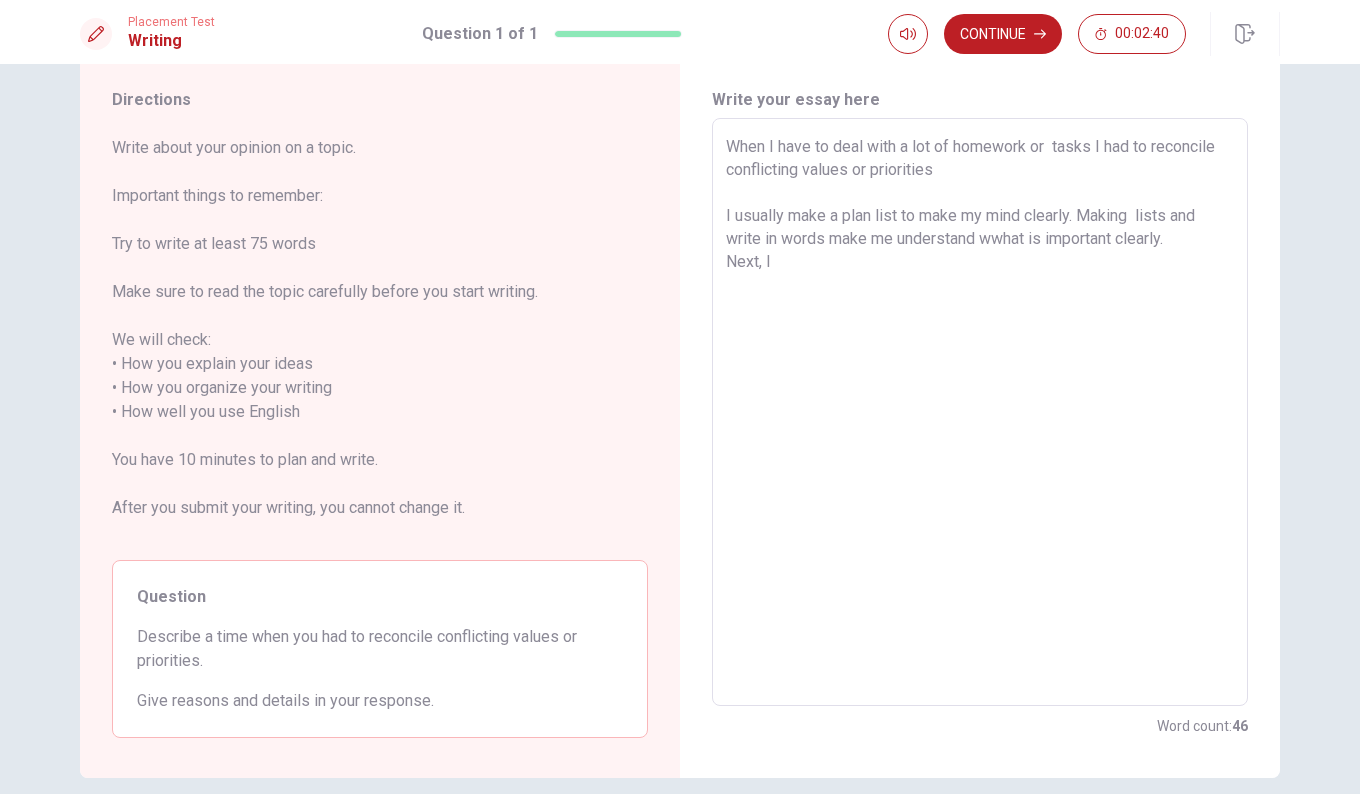 click on "When I have to deal with a lot of homework or  tasks I had to reconcile conflicting values or priorities
I usually make a plan list to make my mind clearly. Making  lists and write in words make me understand wwhat is important clearly.
Next, I" at bounding box center [980, 412] 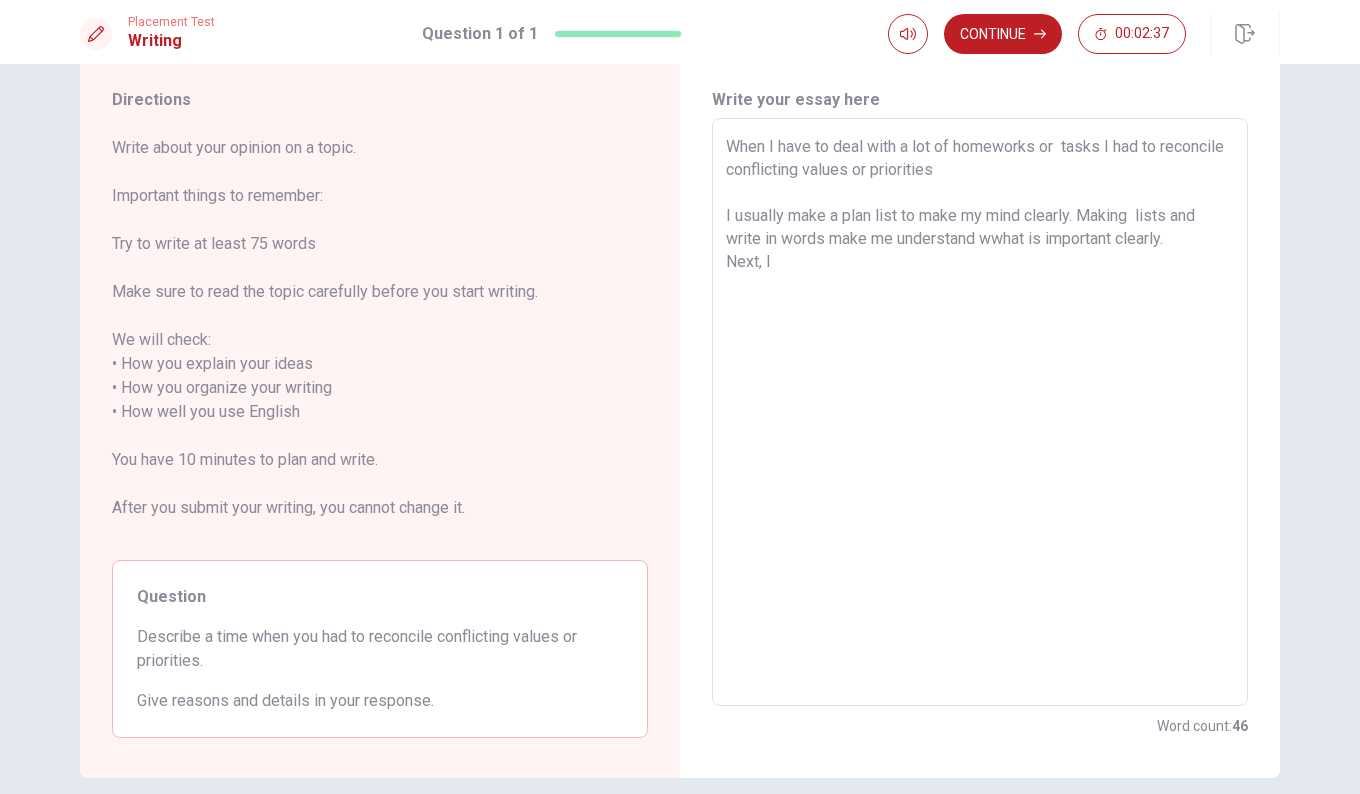 click on "When I have to deal with a lot of homeworks or  tasks I had to reconcile conflicting values or priorities
I usually make a plan list to make my mind clearly. Making  lists and write in words make me understand wwhat is important clearly.
Next, I" at bounding box center [980, 412] 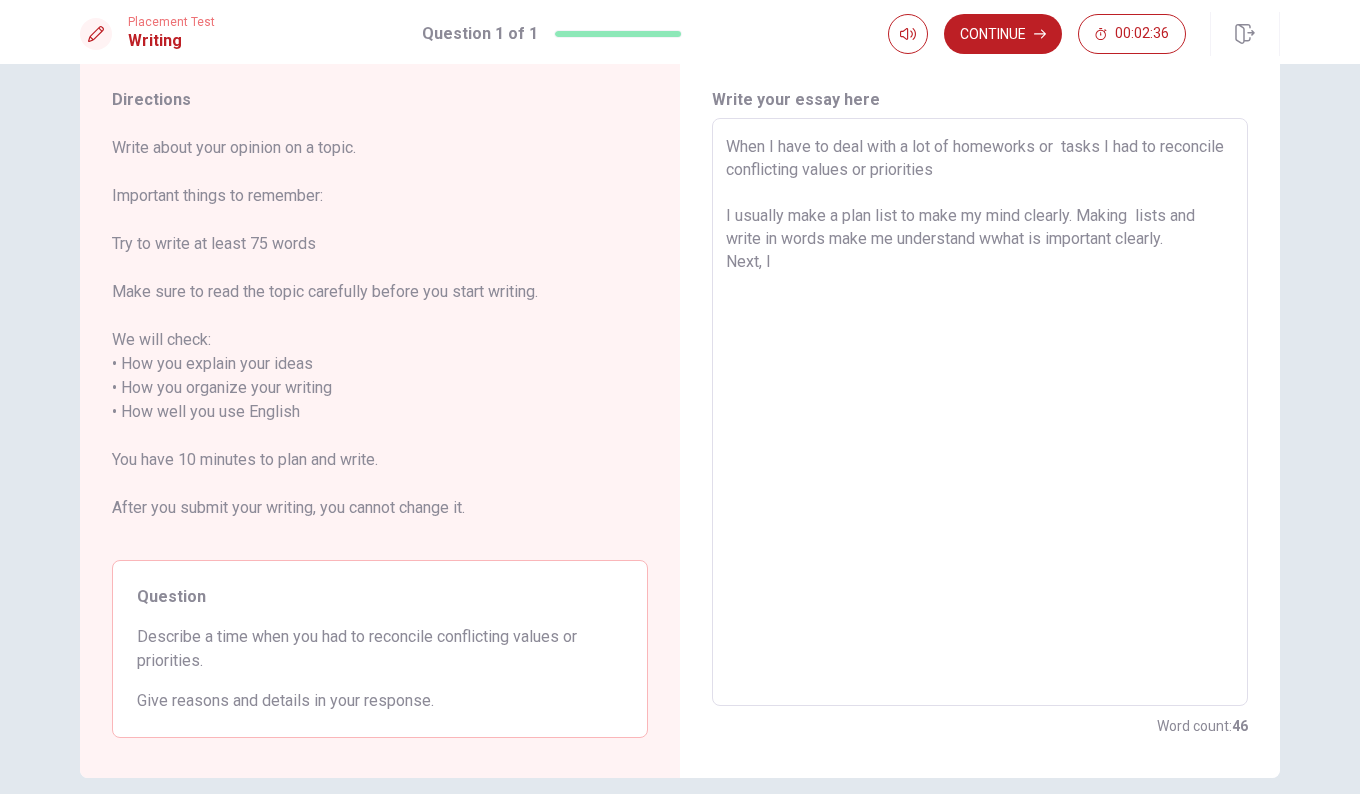 click on "When I have to deal with a lot of homeworks or  tasks I had to reconcile conflicting values or priorities
I usually make a plan list to make my mind clearly. Making  lists and write in words make me understand wwhat is important clearly.
Next, I" at bounding box center (980, 412) 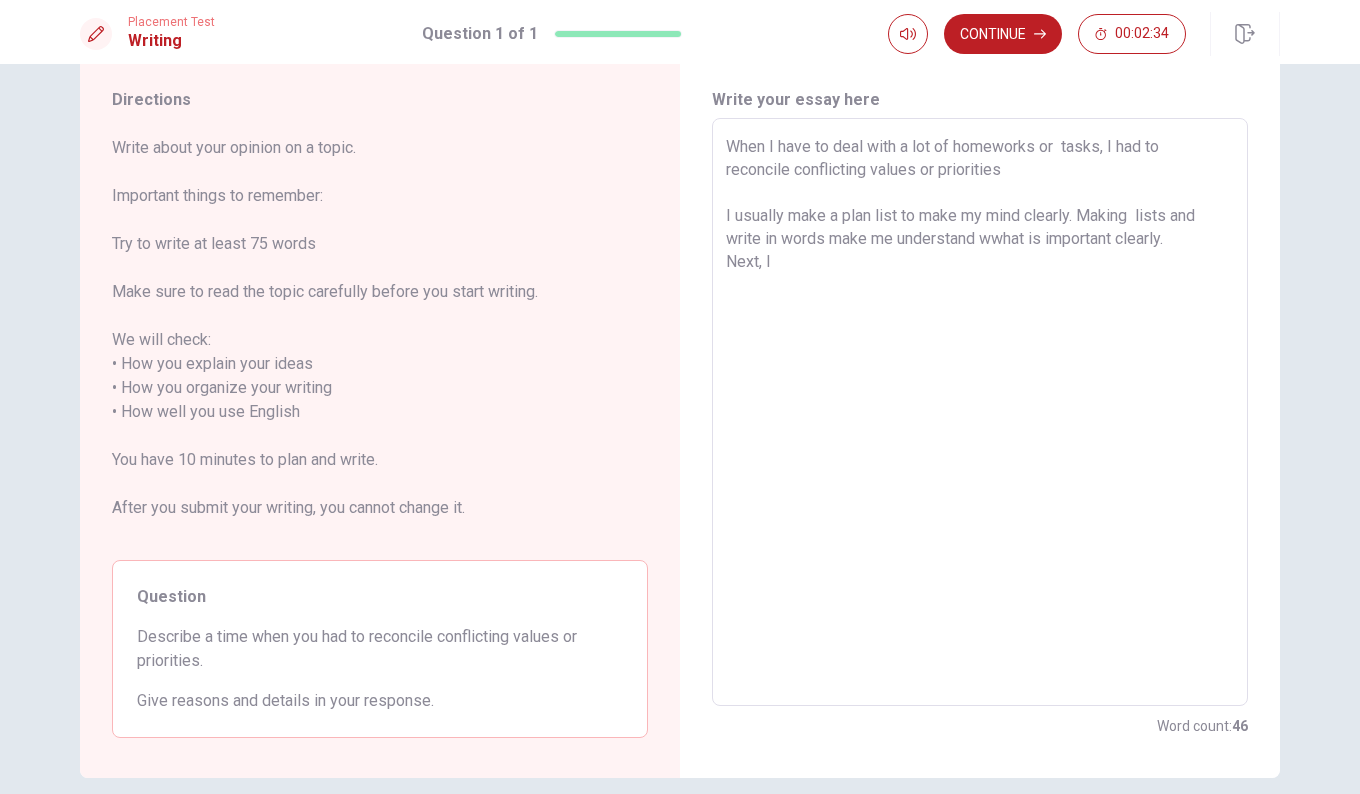 click on "When I have to deal with a lot of homeworks or  tasks, I had to reconcile conflicting values or priorities
I usually make a plan list to make my mind clearly. Making  lists and write in words make me understand wwhat is important clearly.
Next, I" at bounding box center (980, 412) 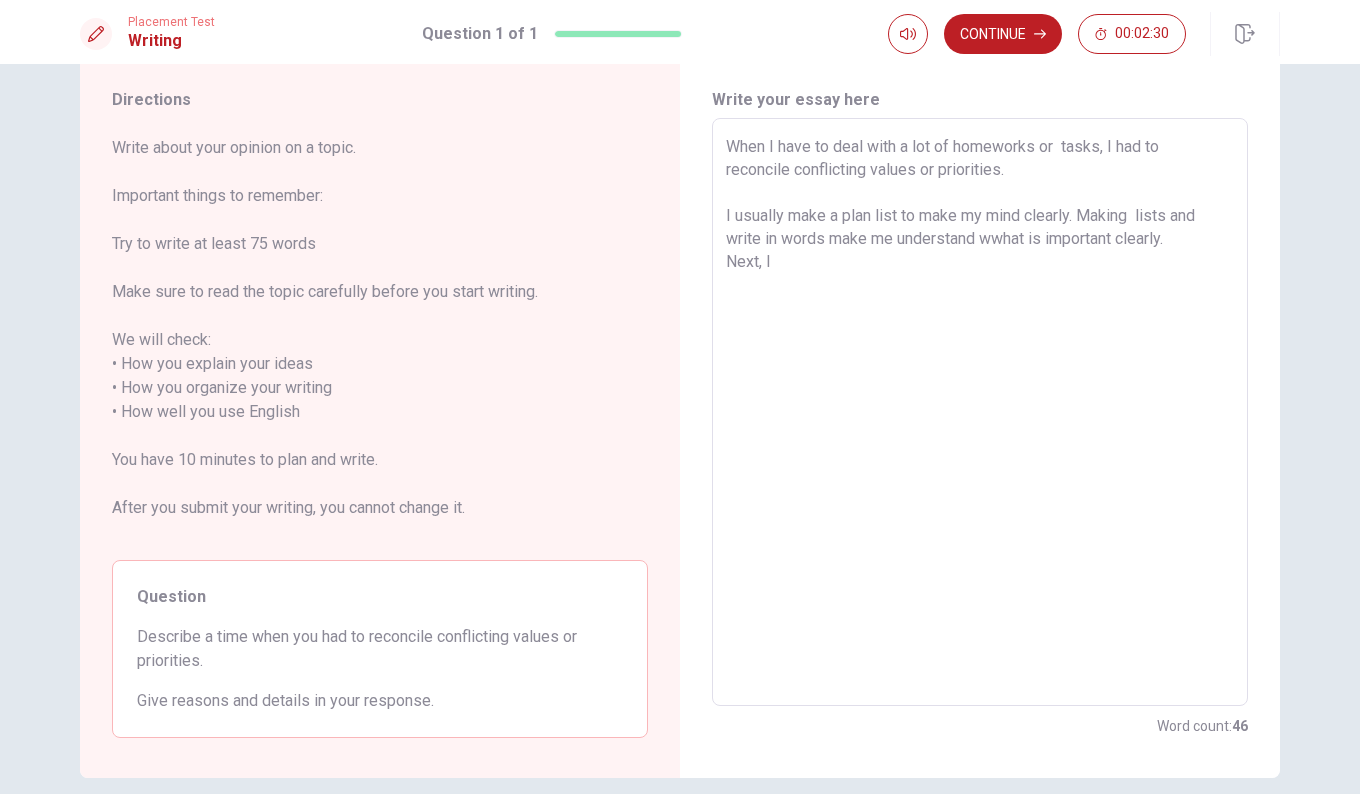 click on "When I have to deal with a lot of homeworks or  tasks, I had to reconcile conflicting values or priorities.
I usually make a plan list to make my mind clearly. Making  lists and write in words make me understand wwhat is important clearly.
Next, I" at bounding box center (980, 412) 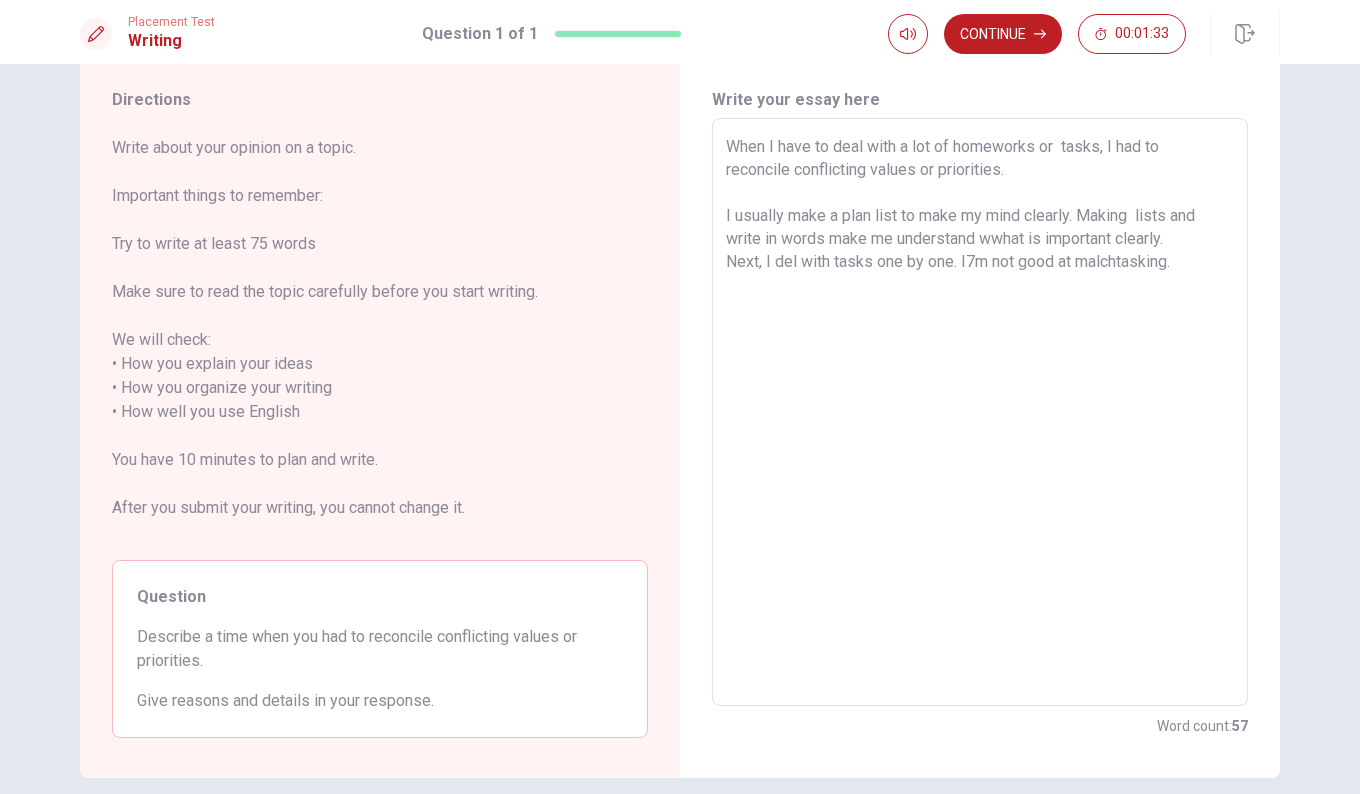 click on "When I have to deal with a lot of homeworks or  tasks, I had to reconcile conflicting values or priorities.
I usually make a plan list to make my mind clearly. Making  lists and write in words make me understand wwhat is important clearly.
Next, I del with tasks one by one. I7m not good at malchtasking." at bounding box center (980, 412) 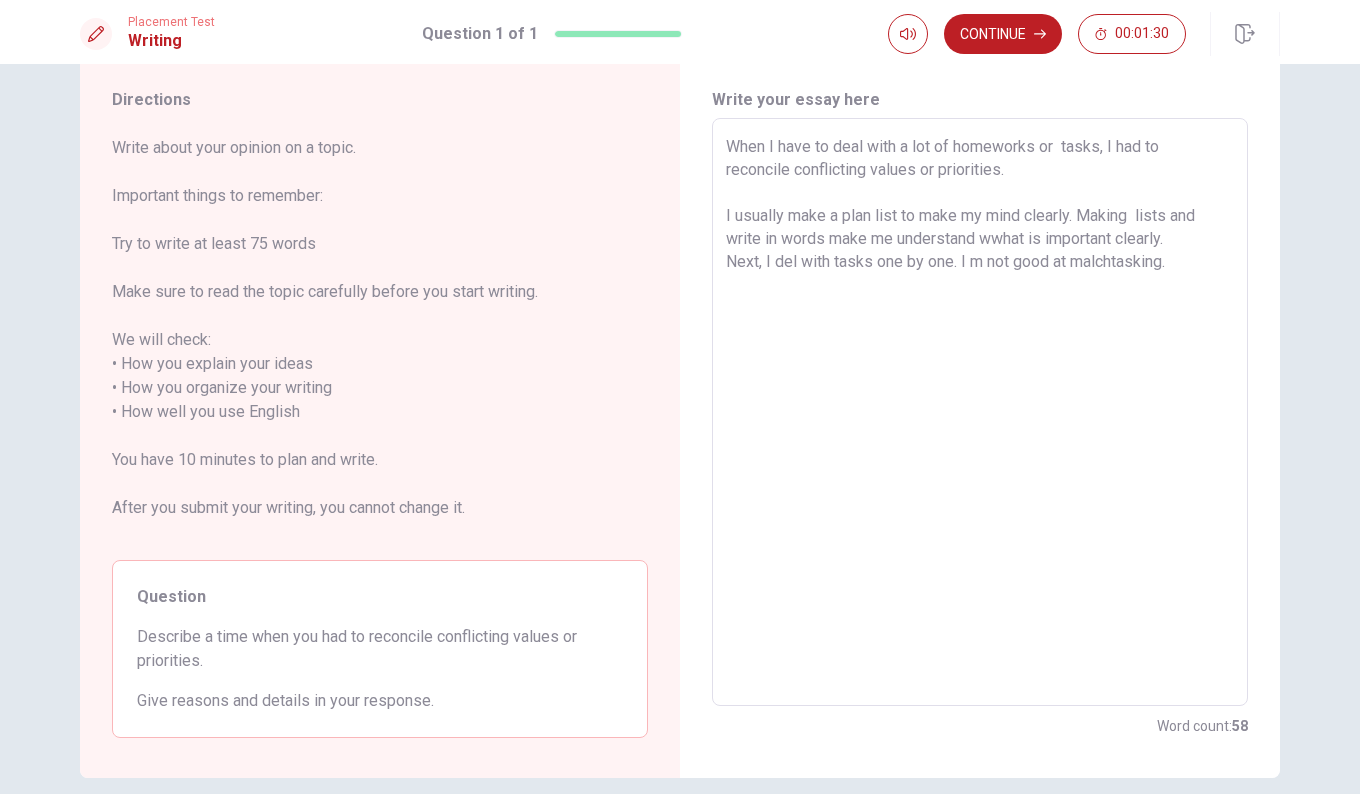 click on "When I have to deal with a lot of homeworks or  tasks, I had to reconcile conflicting values or priorities.
I usually make a plan list to make my mind clearly. Making  lists and write in words make me understand wwhat is important clearly.
Next, I del with tasks one by one. I m not good at malchtasking." at bounding box center [980, 412] 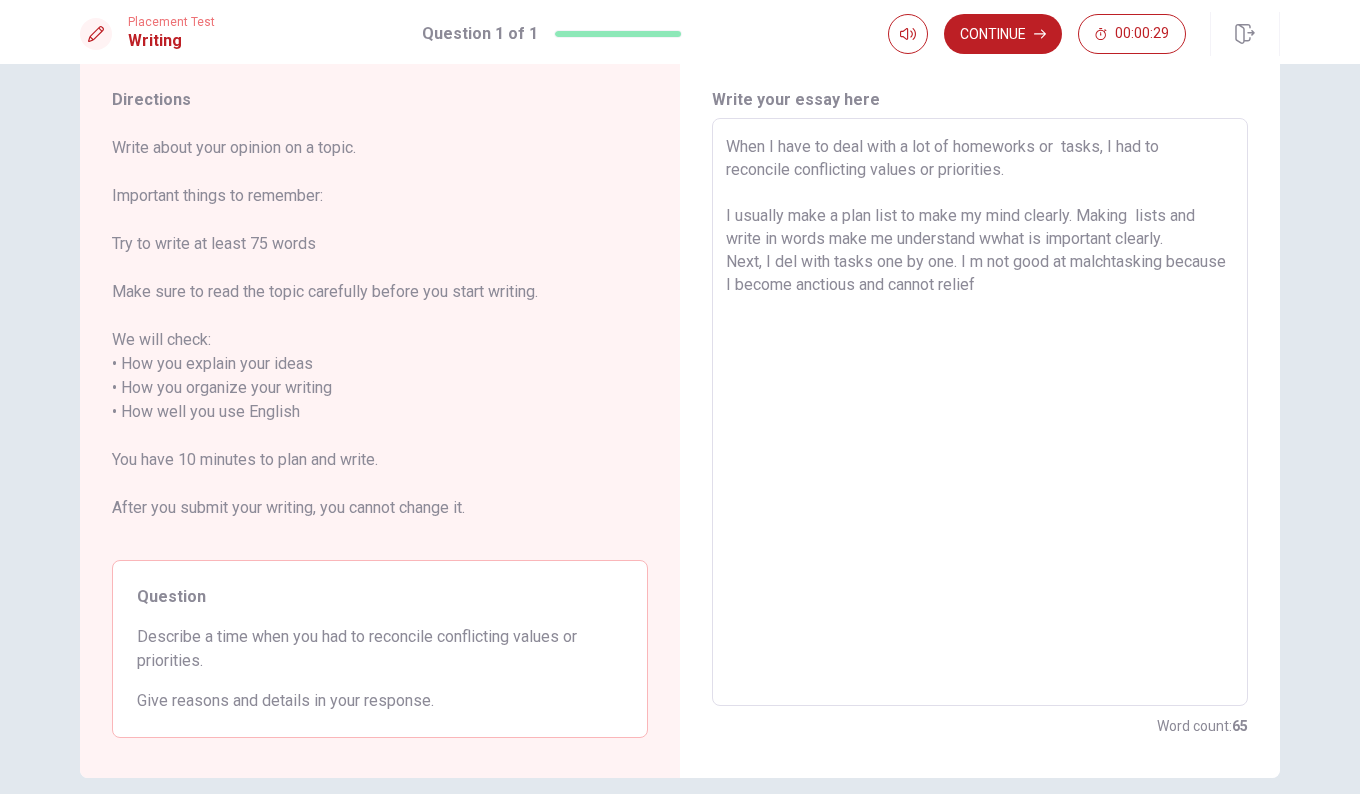click on "When I have to deal with a lot of homeworks or  tasks, I had to reconcile conflicting values or priorities.
I usually make a plan list to make my mind clearly. Making  lists and write in words make me understand wwhat is important clearly.
Next, I del with tasks one by one. I m not good at malchtasking because I become anctious and cannot relief" at bounding box center [980, 412] 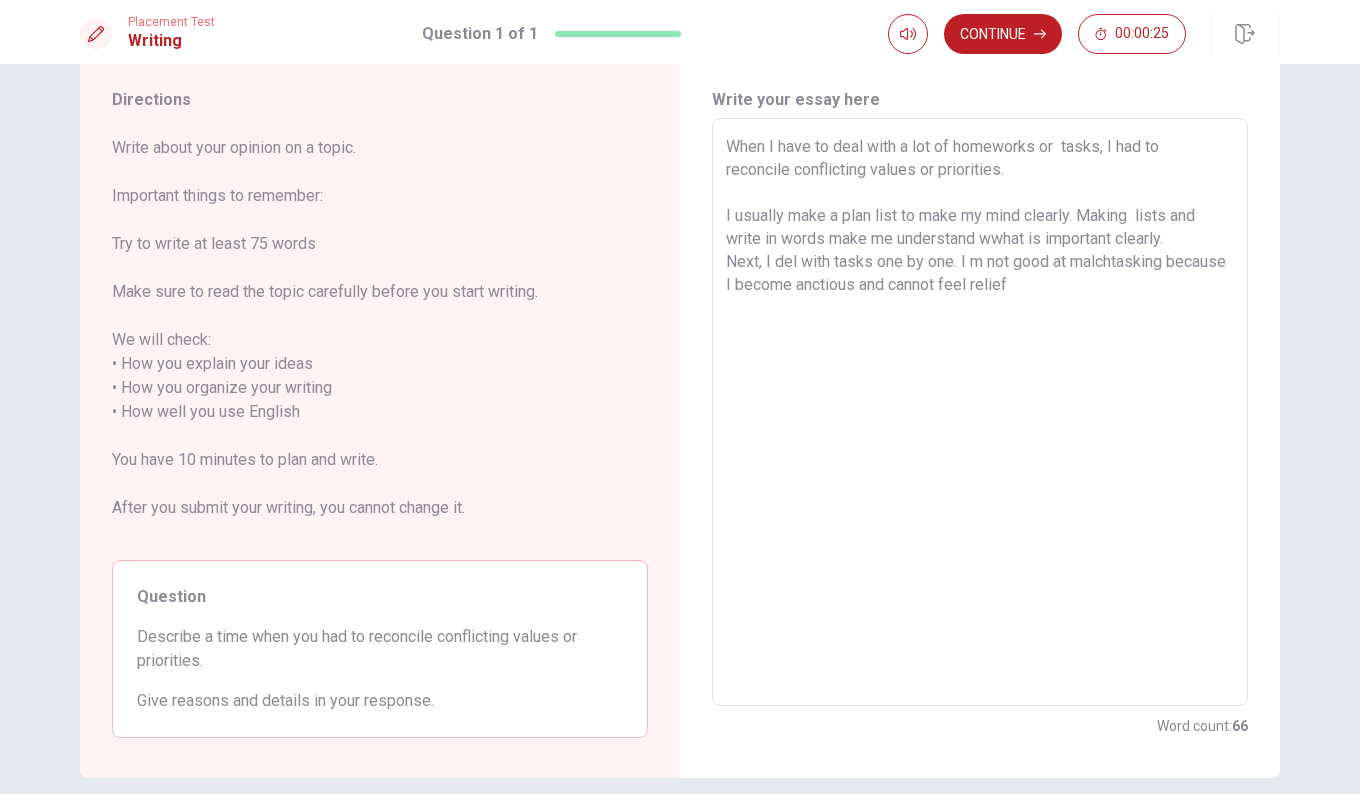 click on "When I have to deal with a lot of homeworks or  tasks, I had to reconcile conflicting values or priorities.
I usually make a plan list to make my mind clearly. Making  lists and write in words make me understand wwhat is important clearly.
Next, I del with tasks one by one. I m not good at malchtasking because I become anctious and cannot feel relief" at bounding box center (980, 412) 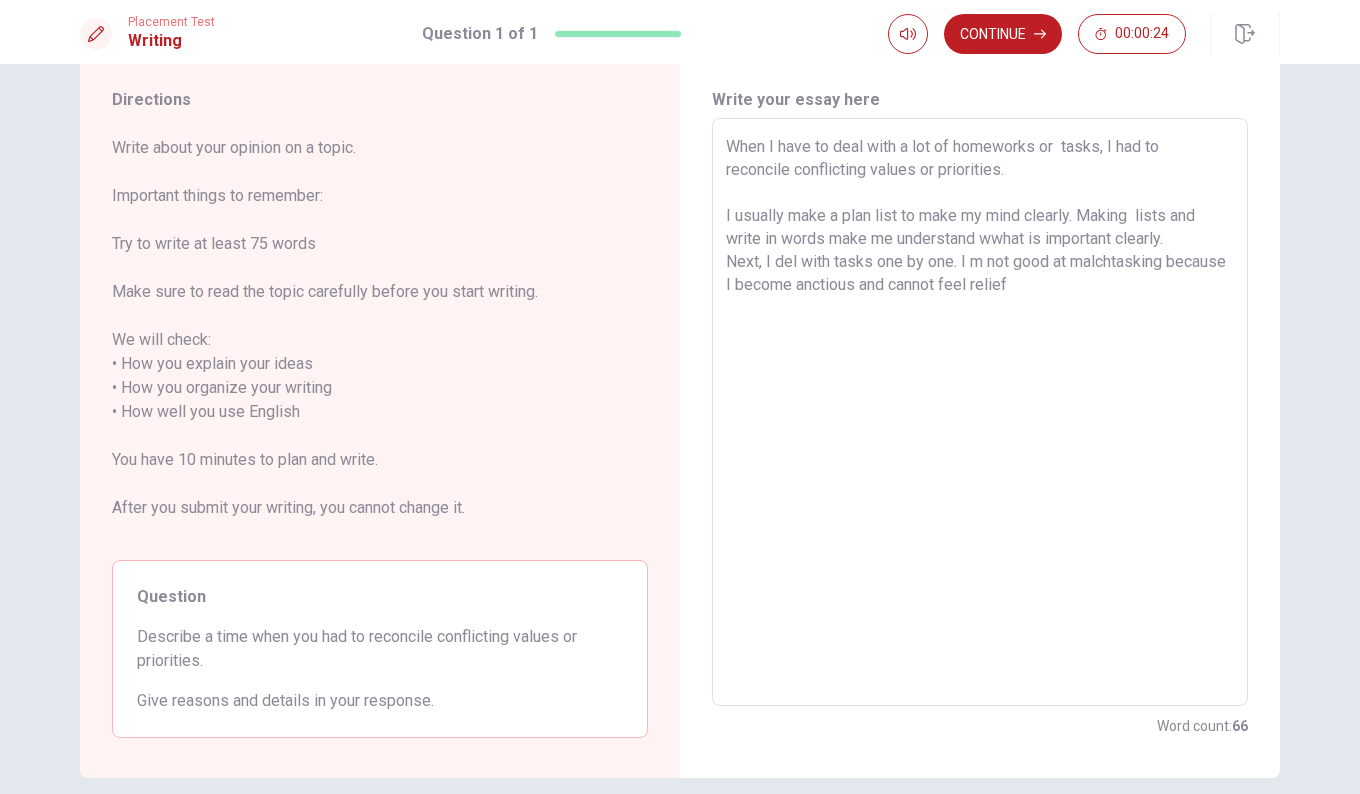 click on "When I have to deal with a lot of homeworks or  tasks, I had to reconcile conflicting values or priorities.
I usually make a plan list to make my mind clearly. Making  lists and write in words make me understand wwhat is important clearly.
Next, I del with tasks one by one. I m not good at malchtasking because I become anctious and cannot feel relief" at bounding box center [980, 412] 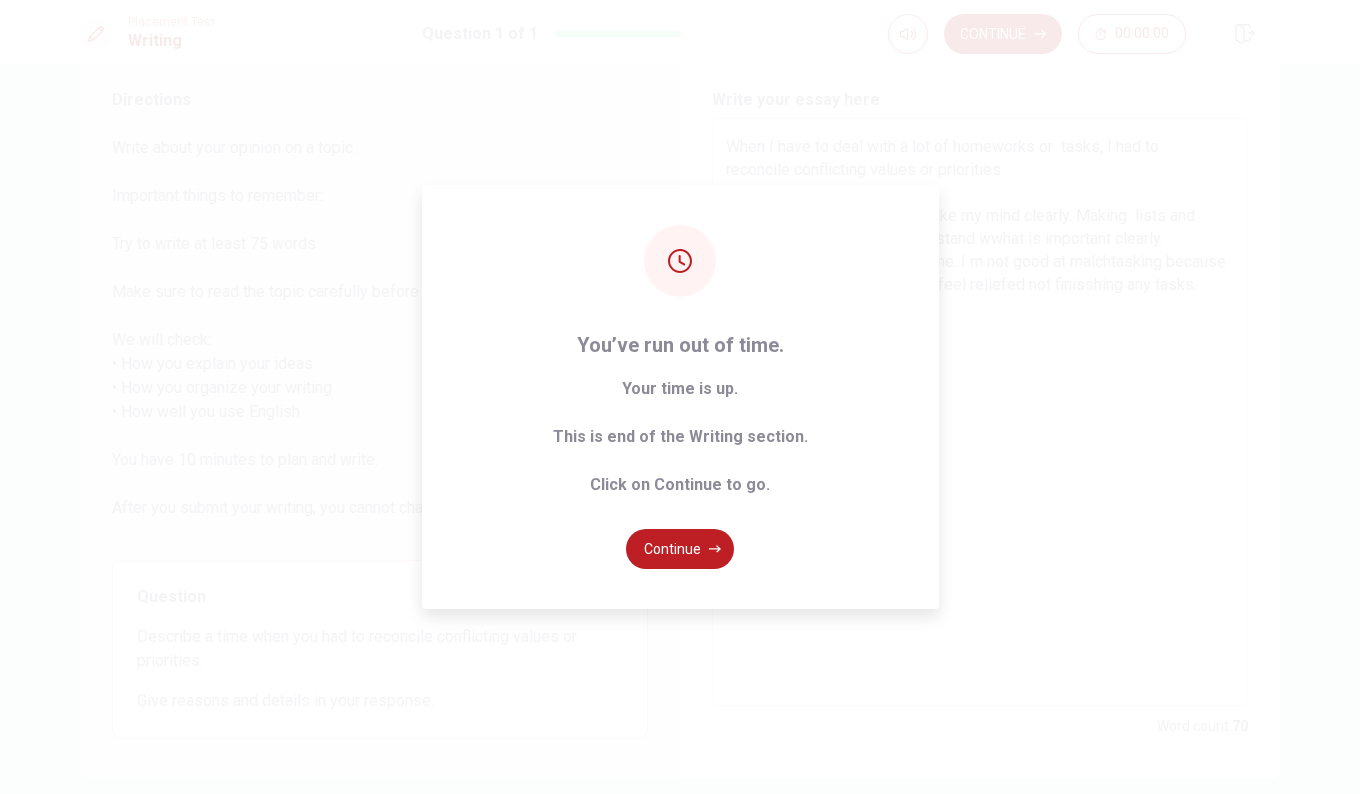 click on "Placement Test   Writing Question 1 of 1 Continue 00:00:00 Question 1 of 1 Continue 00:00:00 Directions Write about your opinion on a topic.
Important things to remember:
Try to write at least 75 words
Make sure to read the topic carefully before you start writing.
We will check:
• How you explain your ideas
• How you organize your writing
• How well you use English
You have 10 minutes to plan and write.
After you submit your writing, you cannot change it.  Question Describe a time when you had to reconcile conflicting values or priorities. Give reasons and details in your response. Write your essay here When I have to deal with a lot of homeworks or  tasks, I had to reconcile conflicting values or priorities.
I usually make a plan list to make my mind clearly. Making  lists and write in words make me understand wwhat is important clearly.
Next, I del with tasks one by one. I m not good at malchtasking because I become anctious and cannot feel reliefed not finisshing any tasks.
x ​" at bounding box center [680, 397] 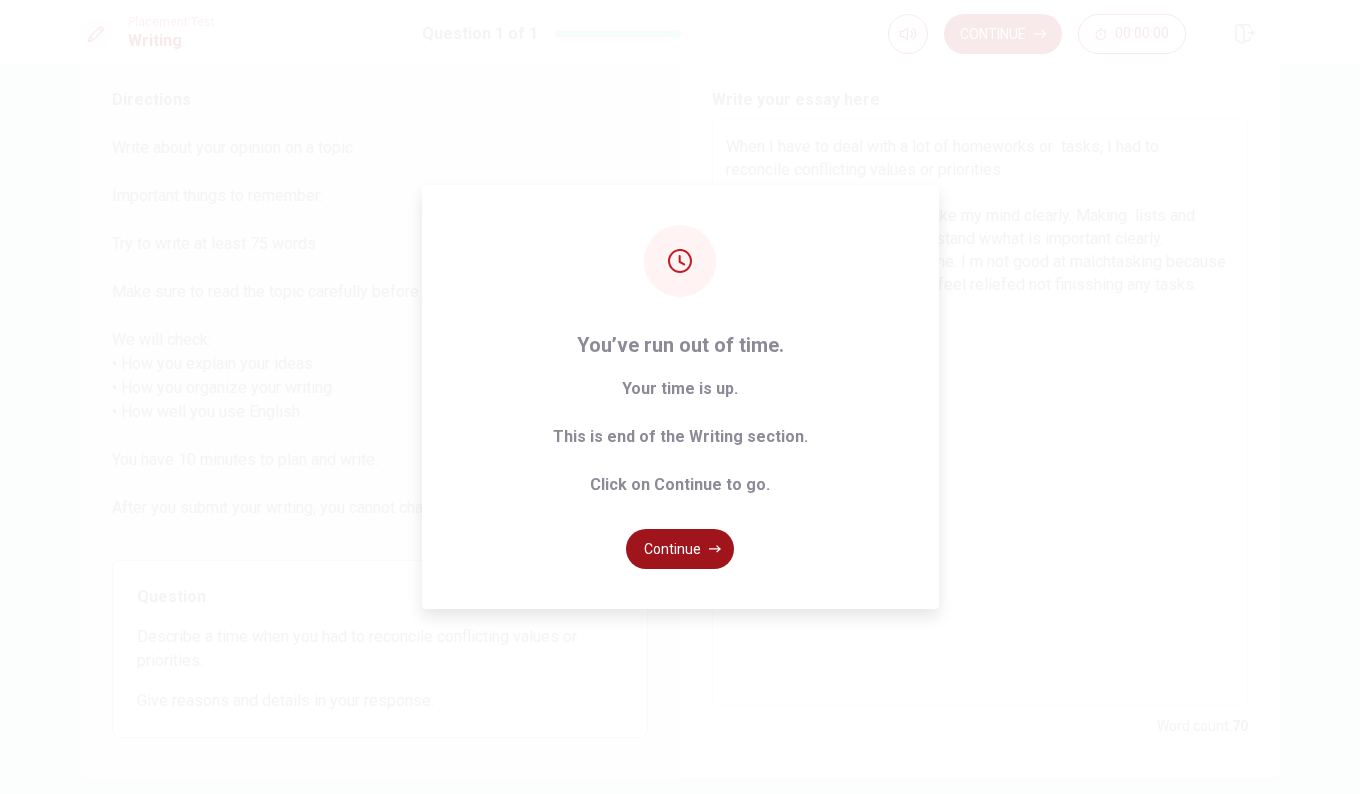 click on "Continue" at bounding box center [680, 549] 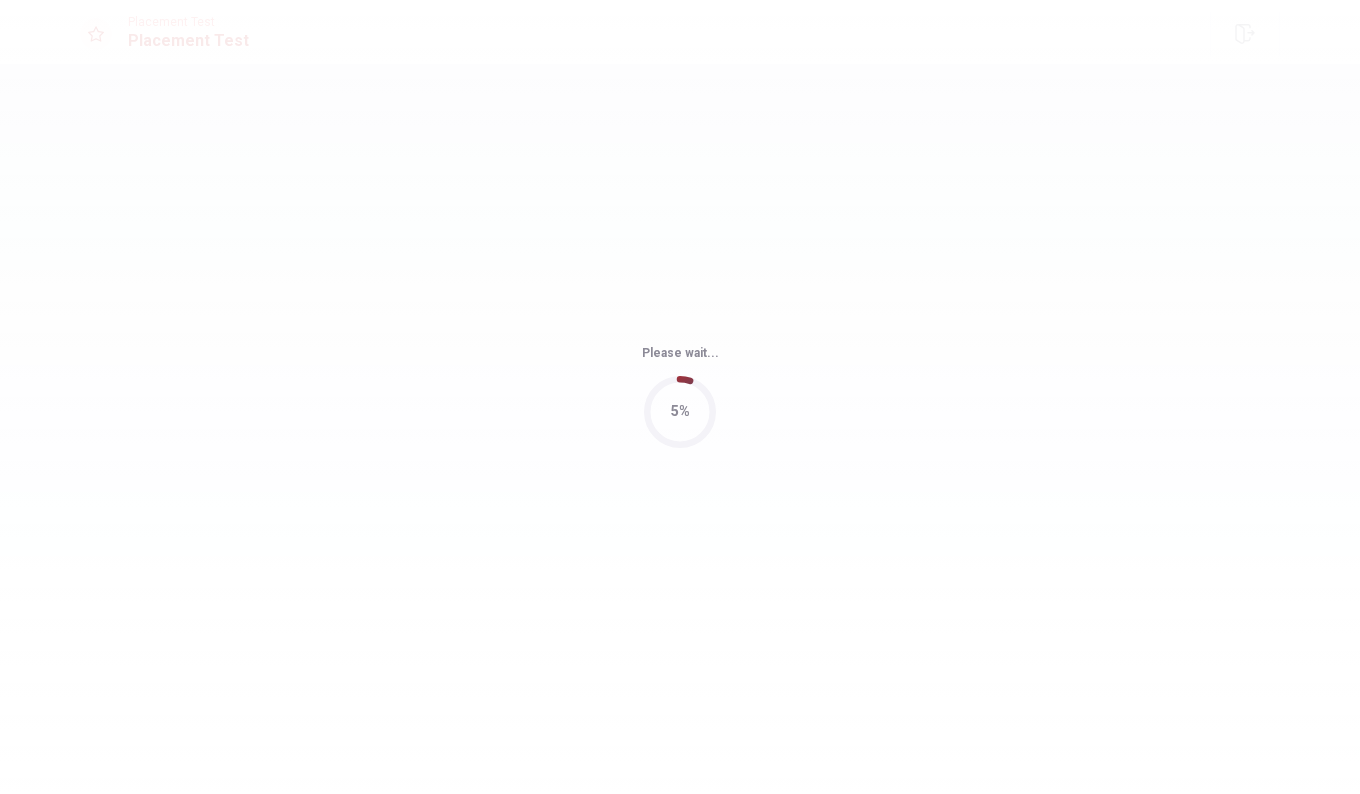 scroll, scrollTop: 0, scrollLeft: 0, axis: both 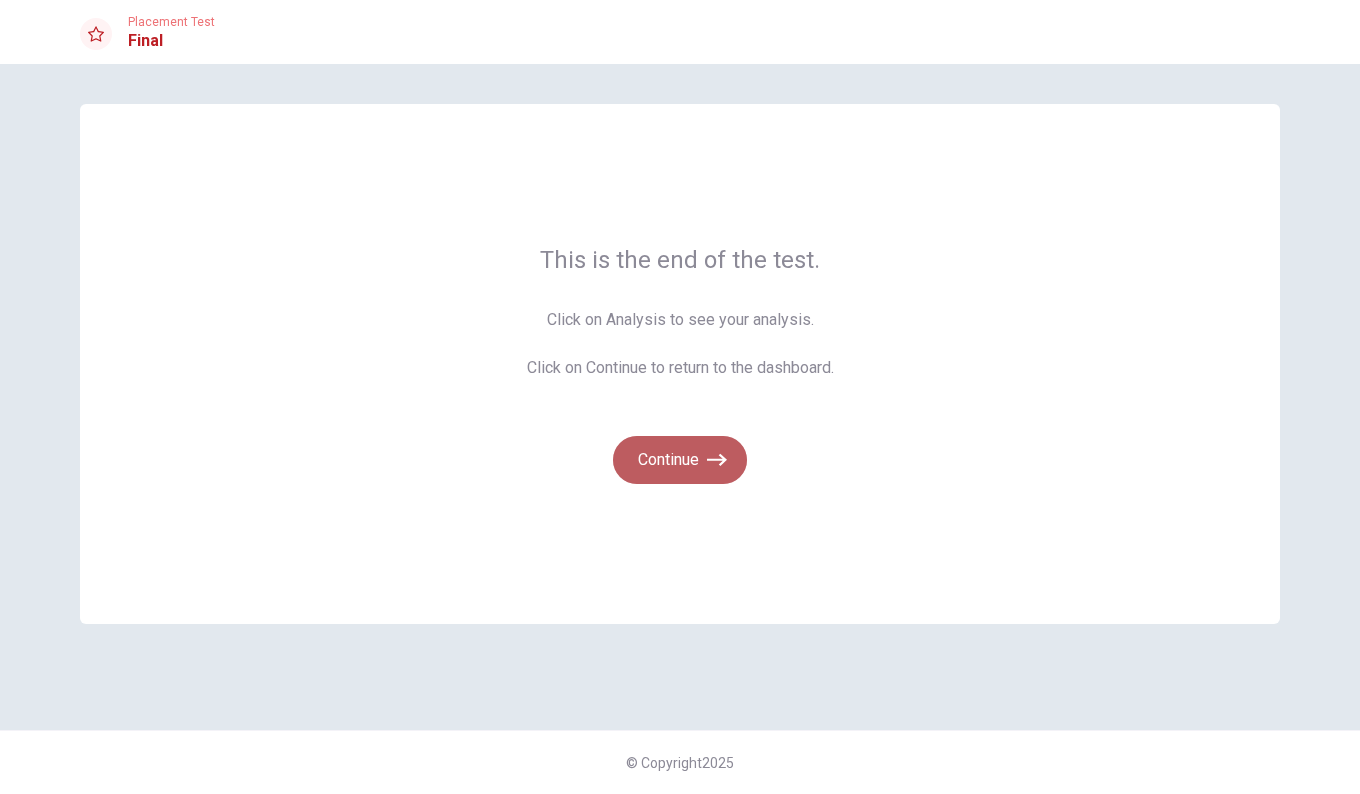 click on "Continue" at bounding box center [680, 460] 